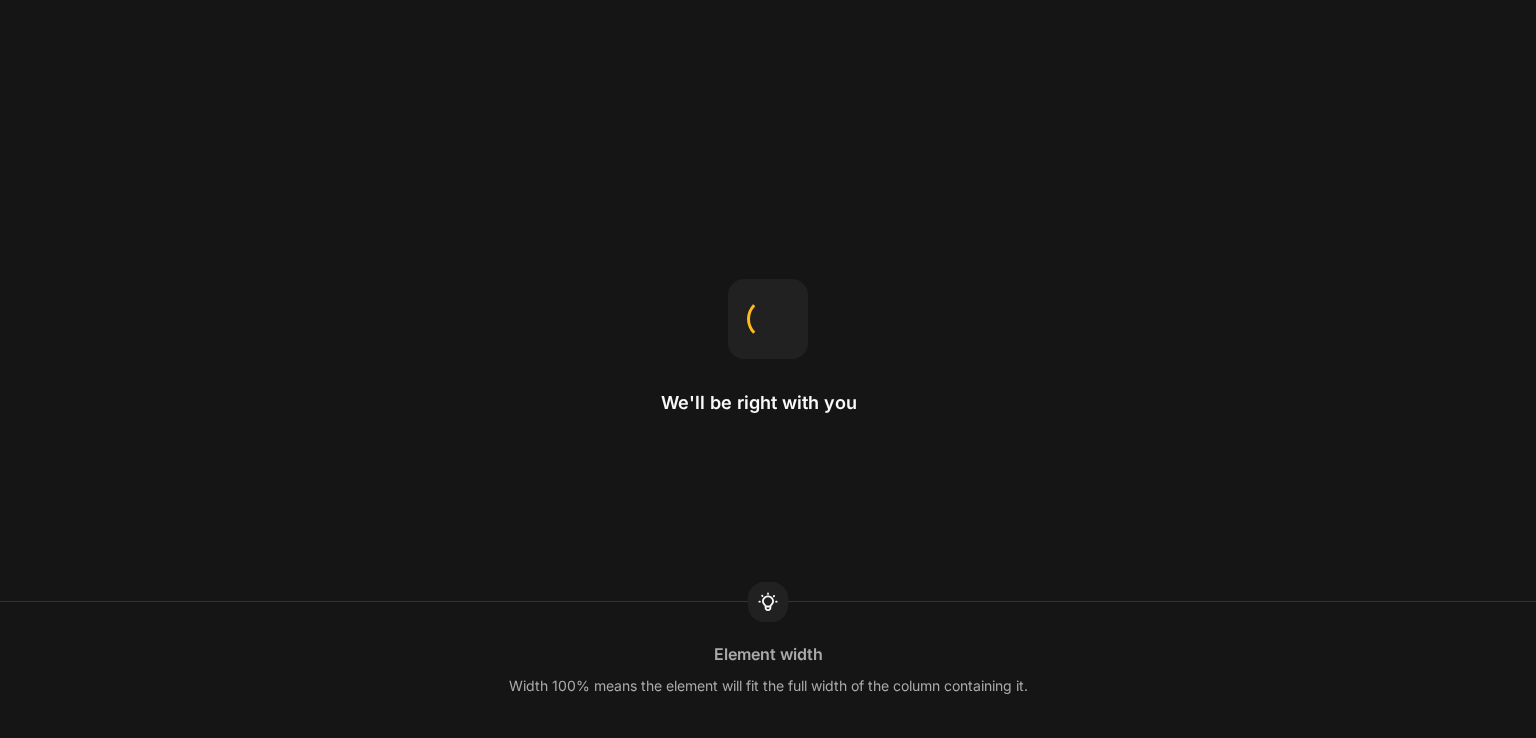 scroll, scrollTop: 0, scrollLeft: 0, axis: both 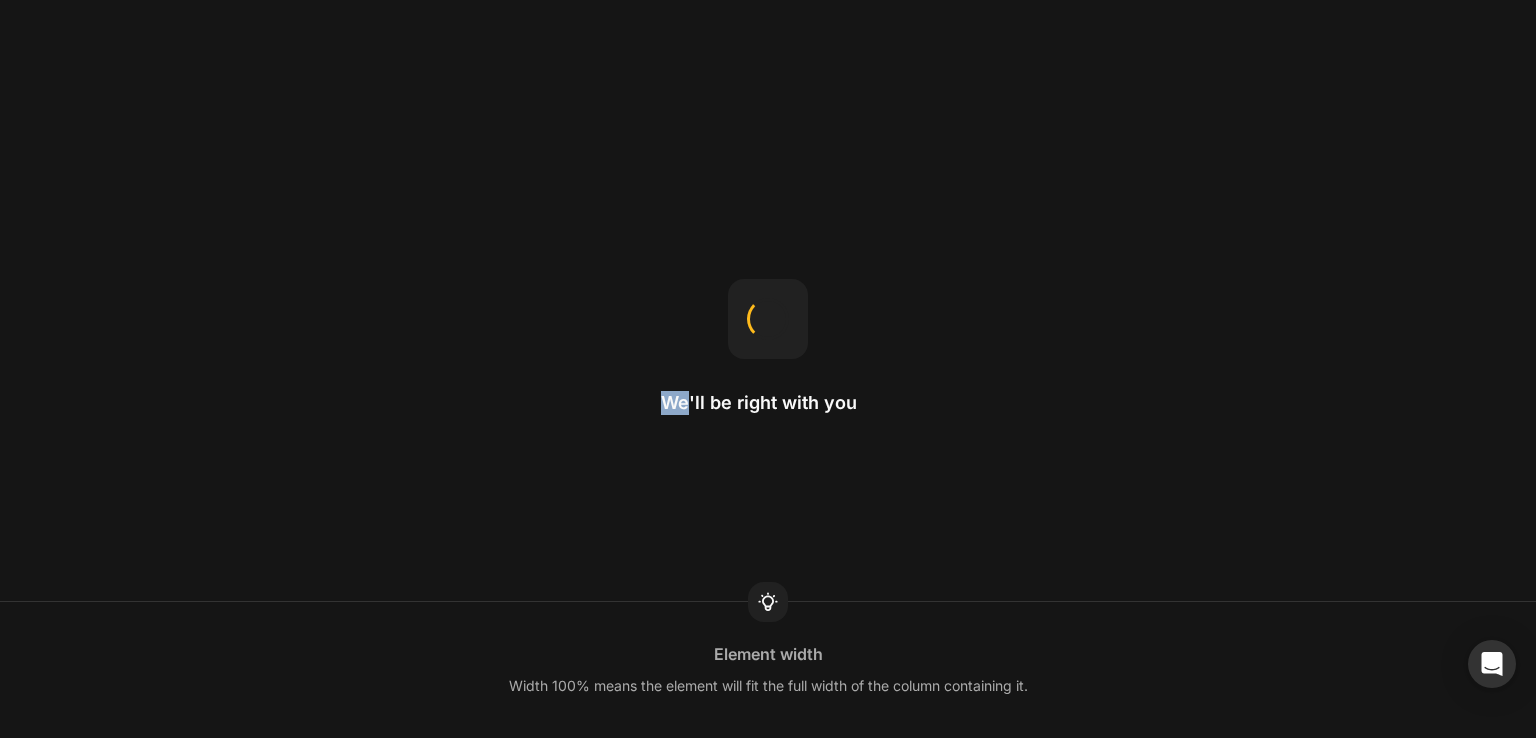 drag, startPoint x: 659, startPoint y: 388, endPoint x: 687, endPoint y: 395, distance: 28.86174 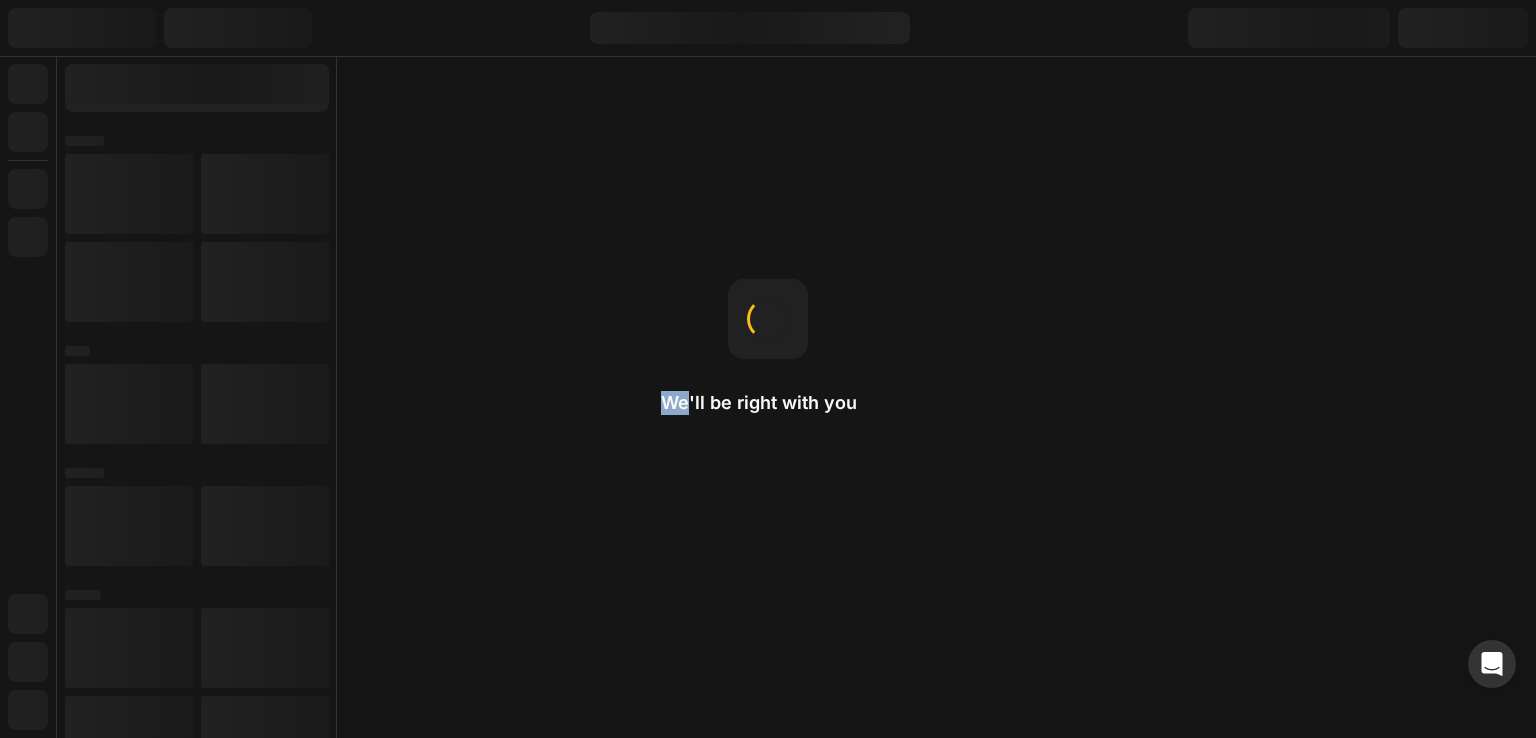 scroll, scrollTop: 0, scrollLeft: 0, axis: both 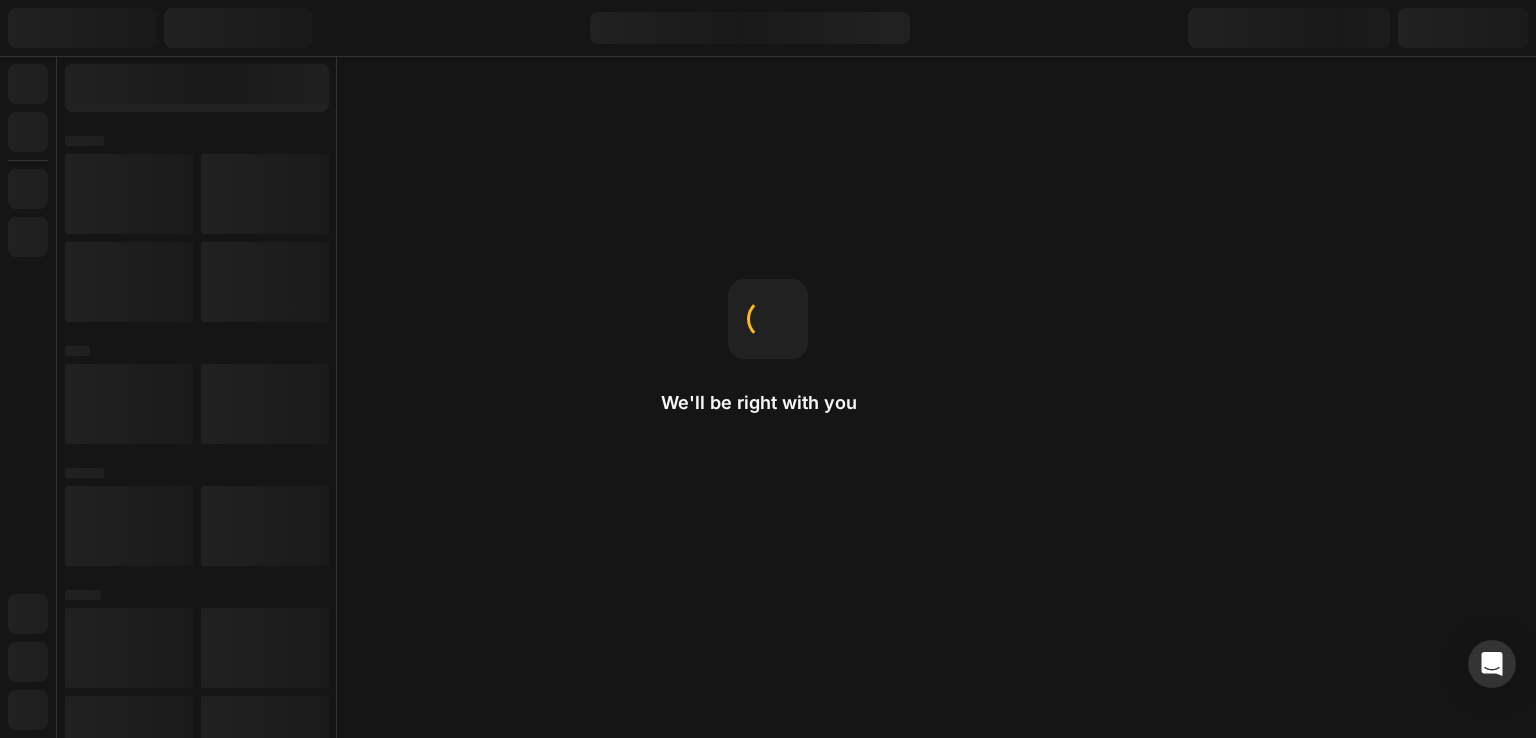 click on "We'll be right with you" 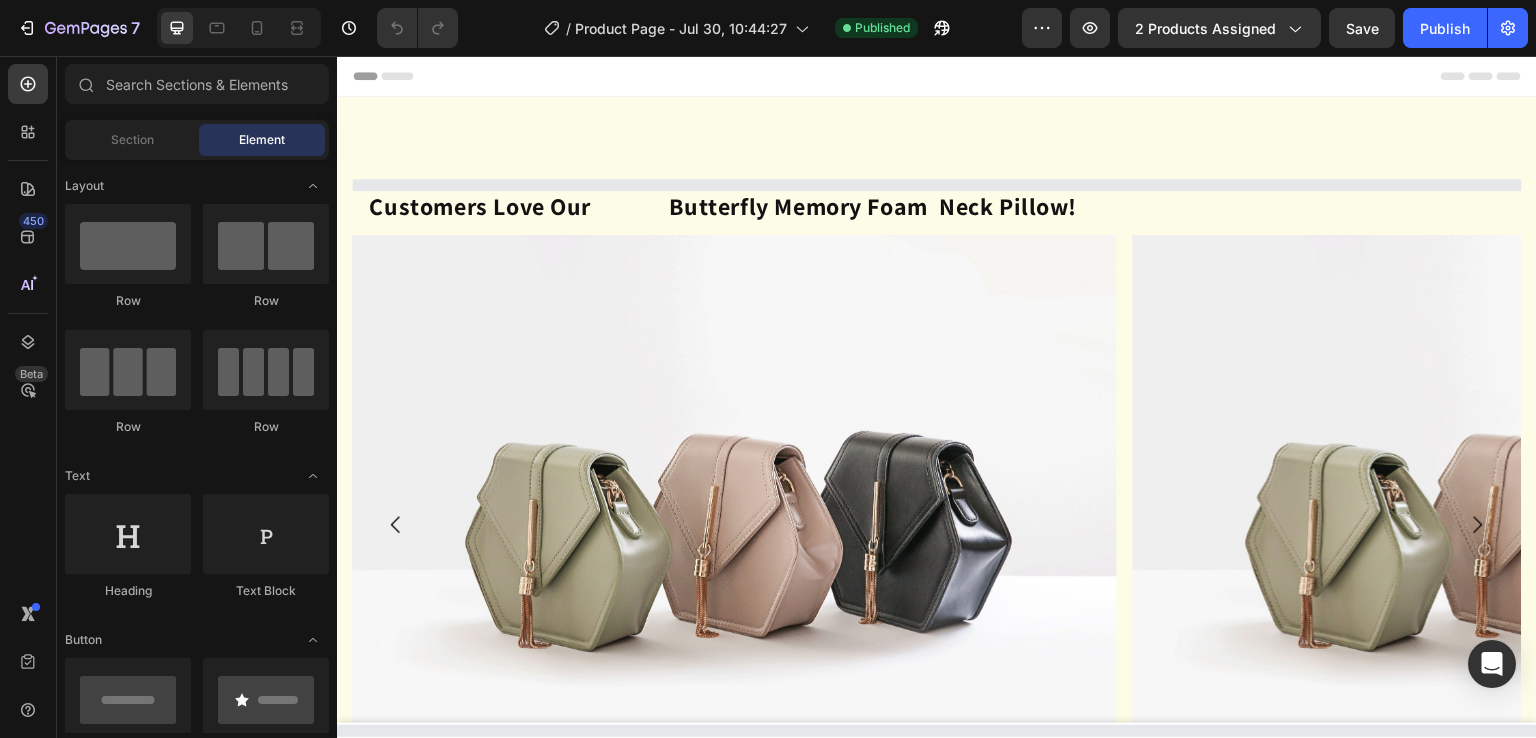 scroll, scrollTop: 0, scrollLeft: 0, axis: both 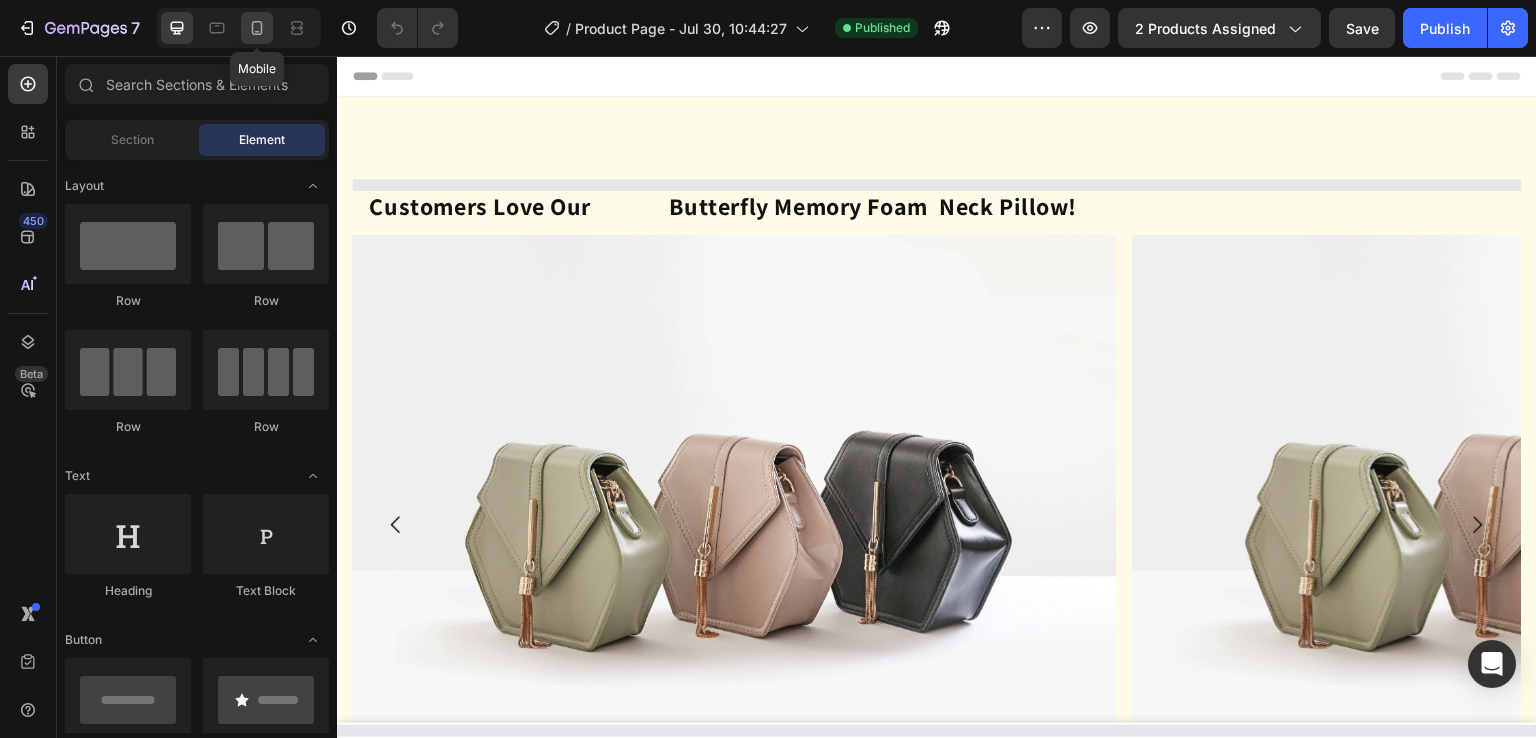 click 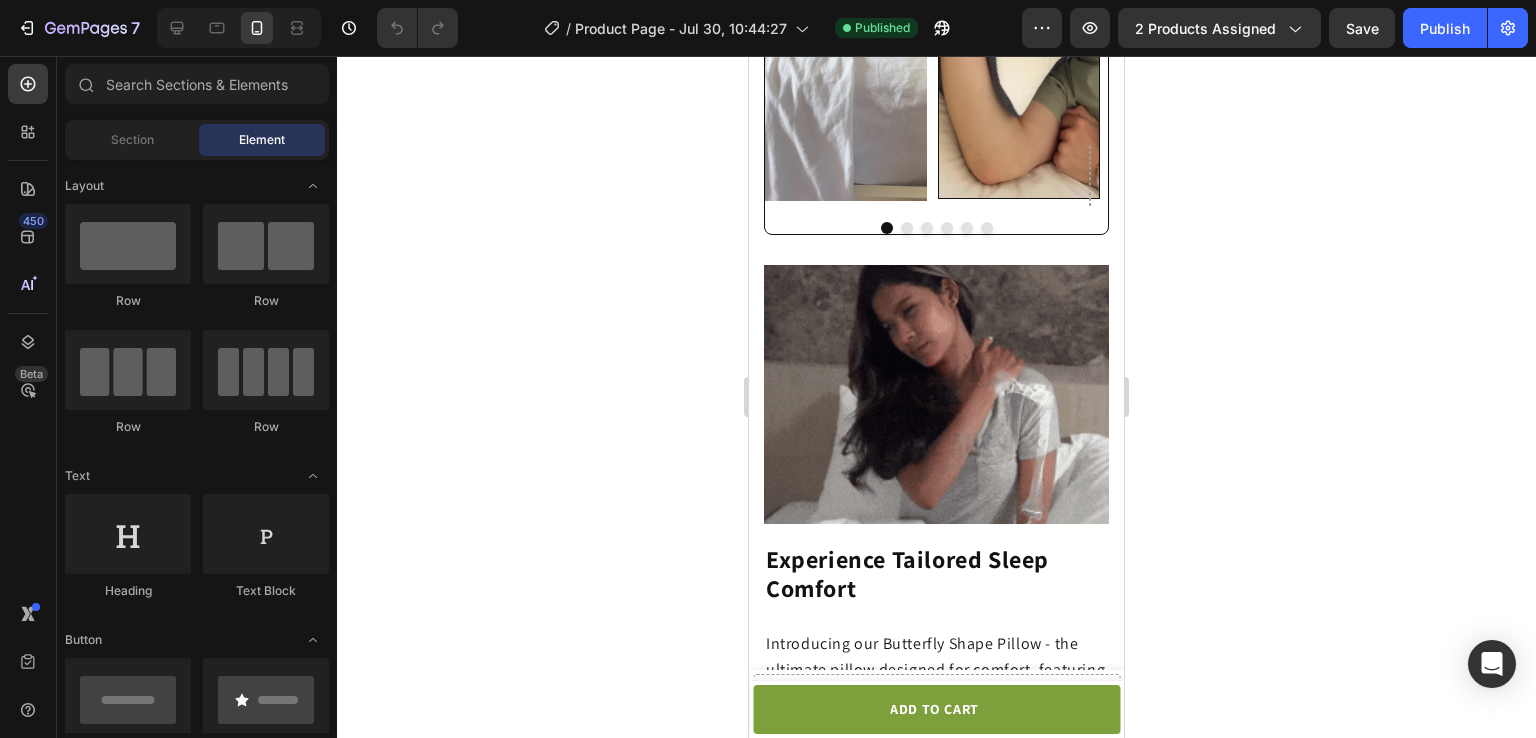 scroll, scrollTop: 2248, scrollLeft: 0, axis: vertical 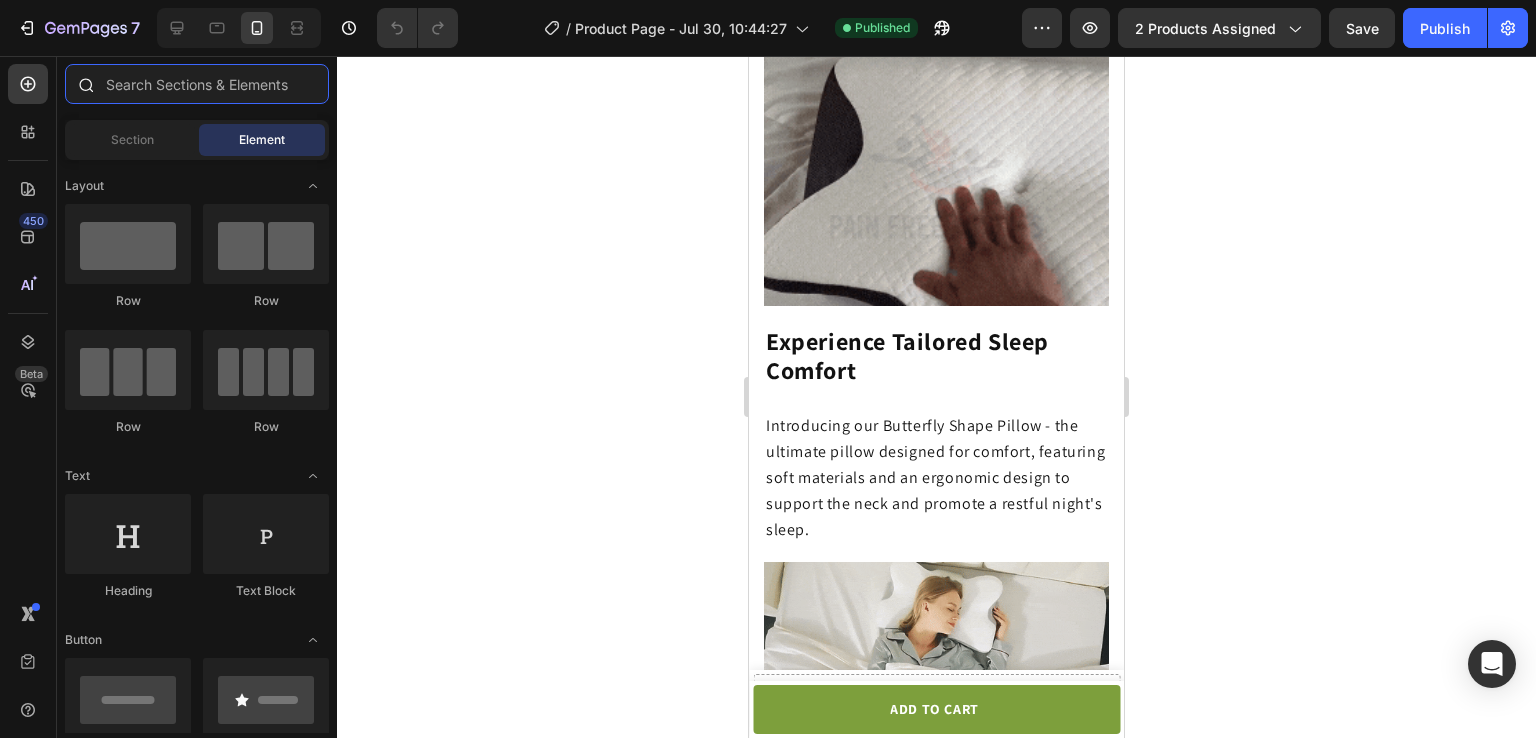 click at bounding box center [197, 84] 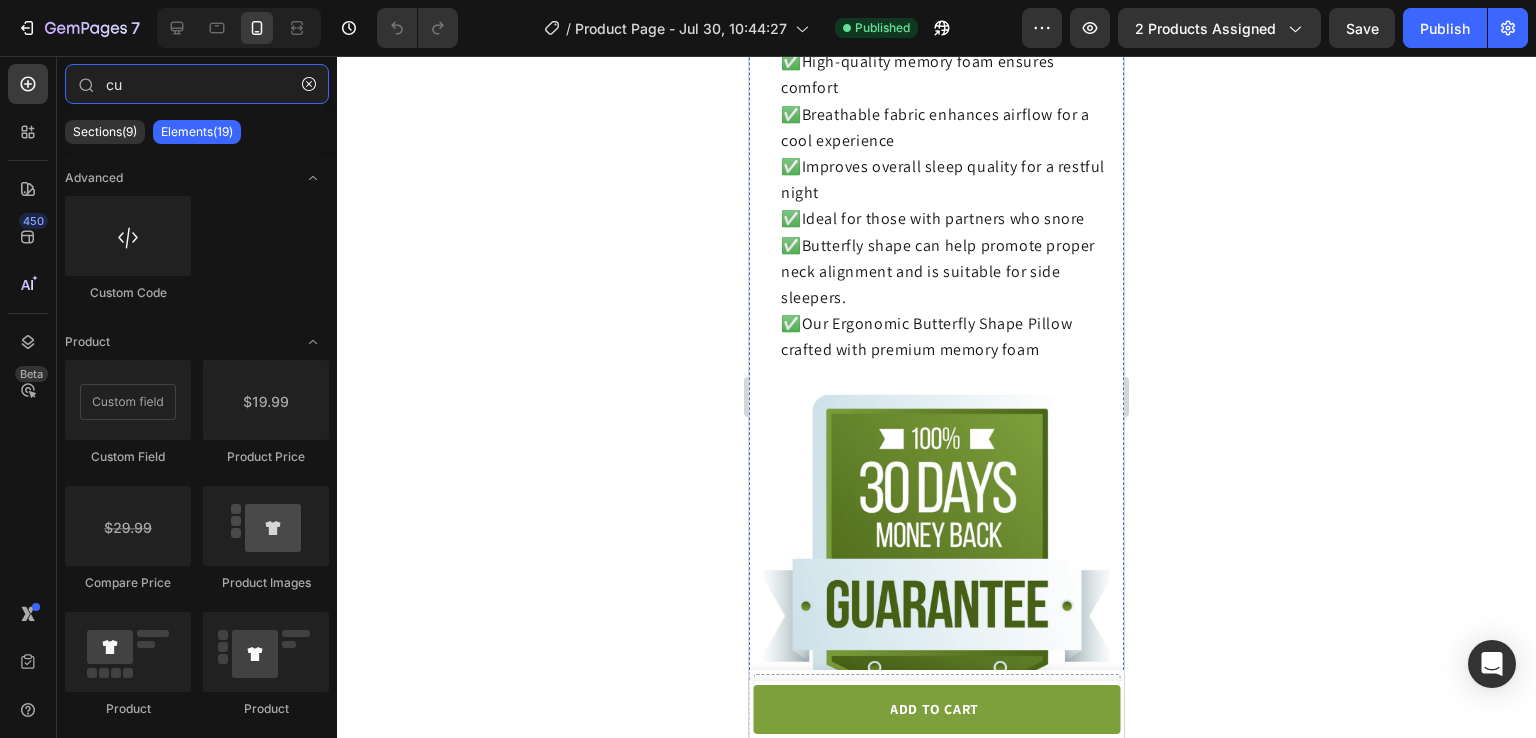 scroll, scrollTop: 3636, scrollLeft: 0, axis: vertical 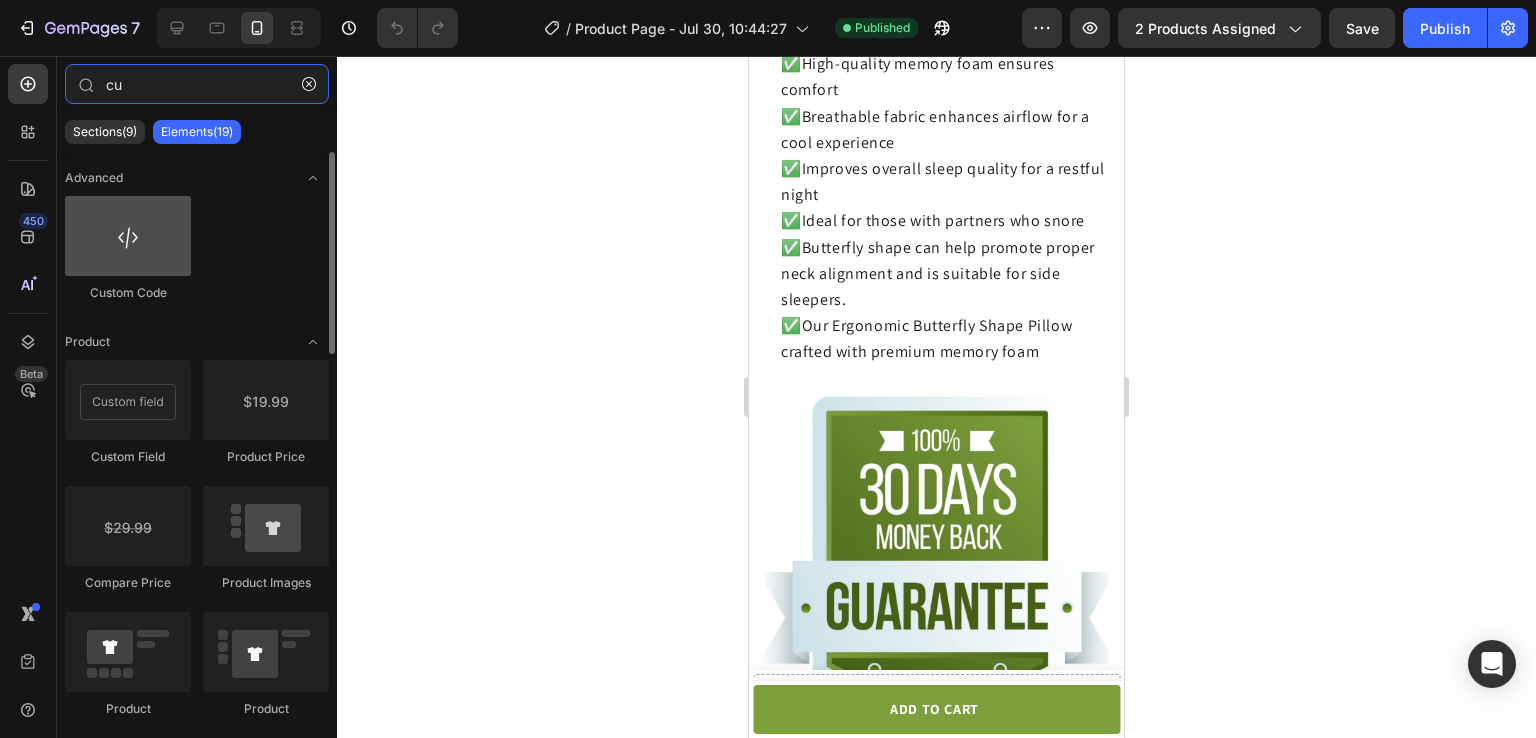 type on "cu" 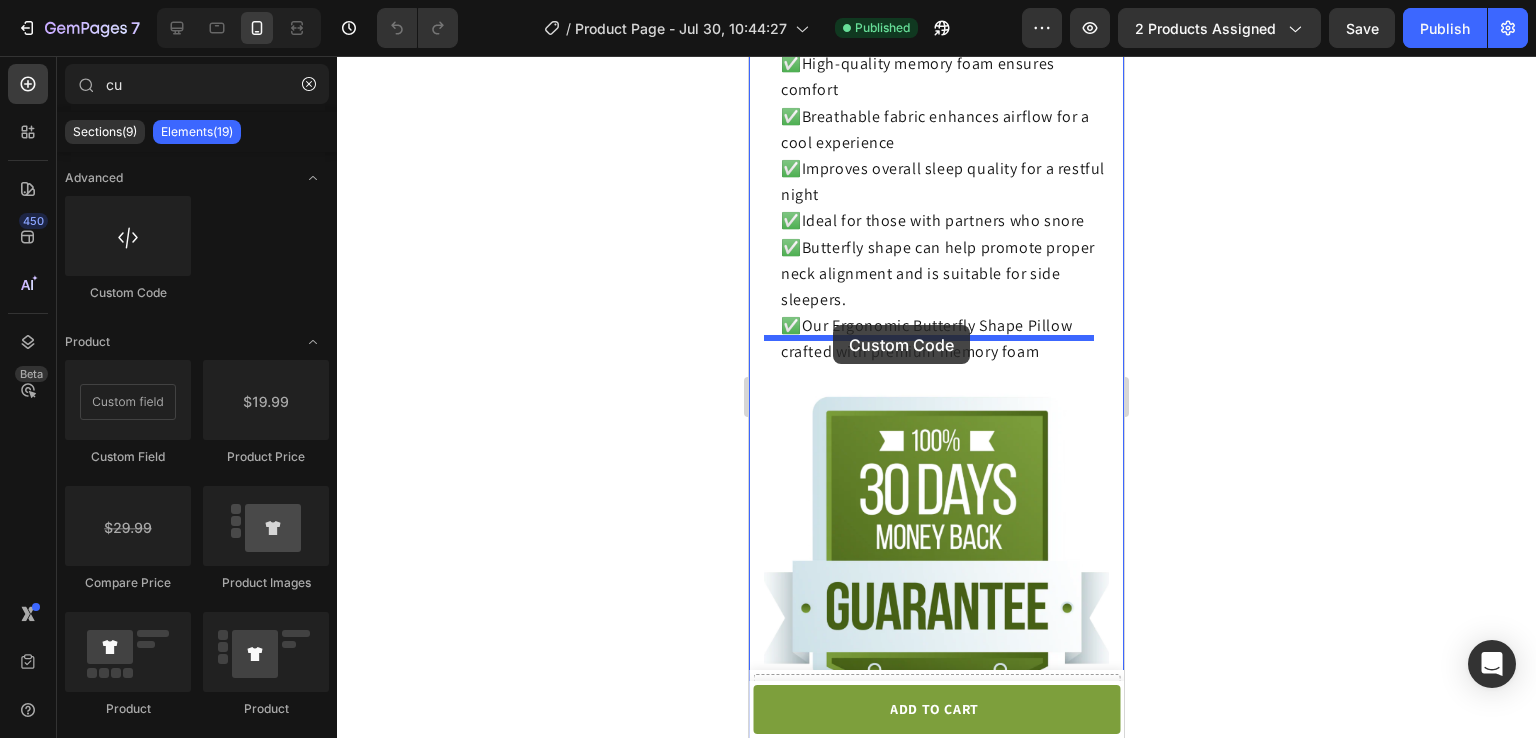 drag, startPoint x: 887, startPoint y: 278, endPoint x: 840, endPoint y: 325, distance: 66.46804 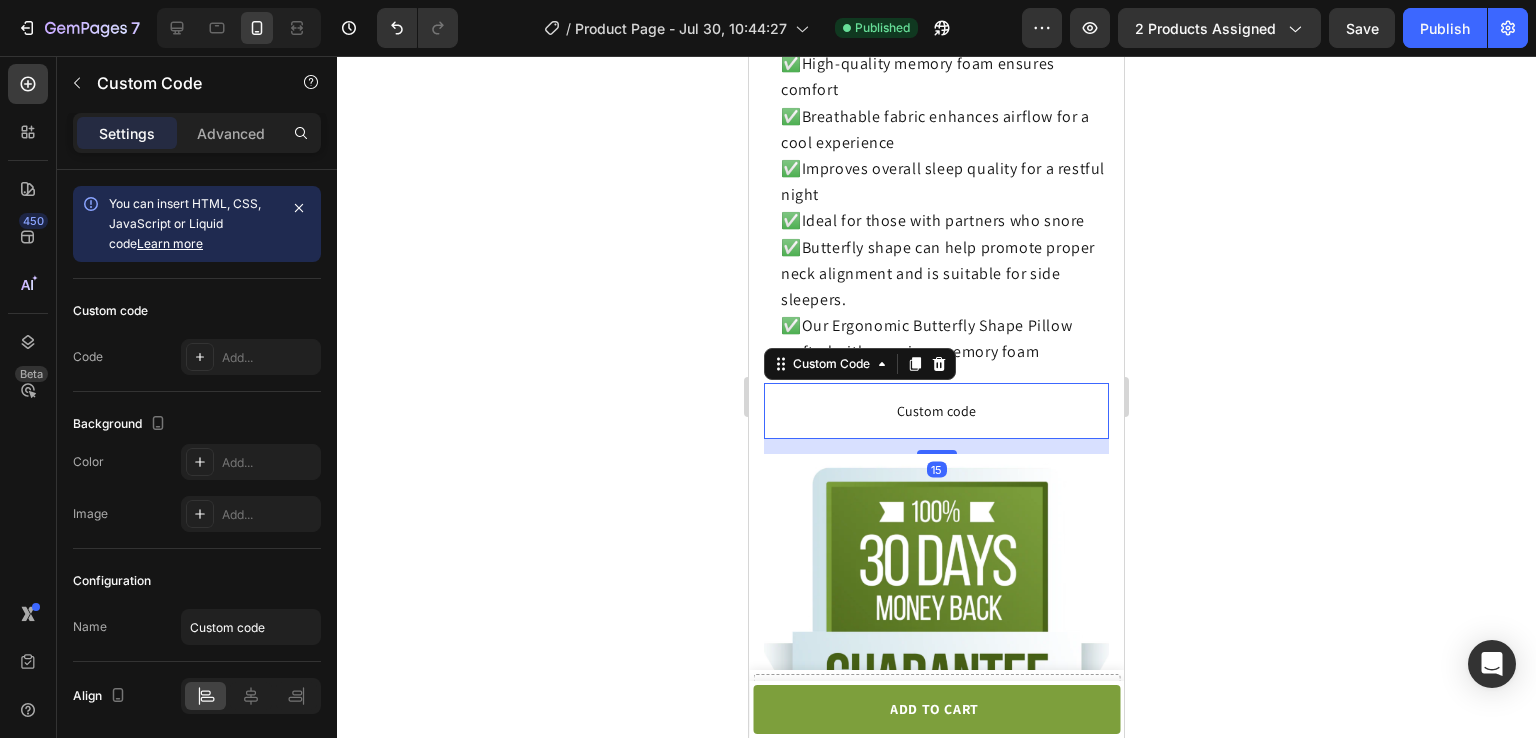 click on "Custom code" 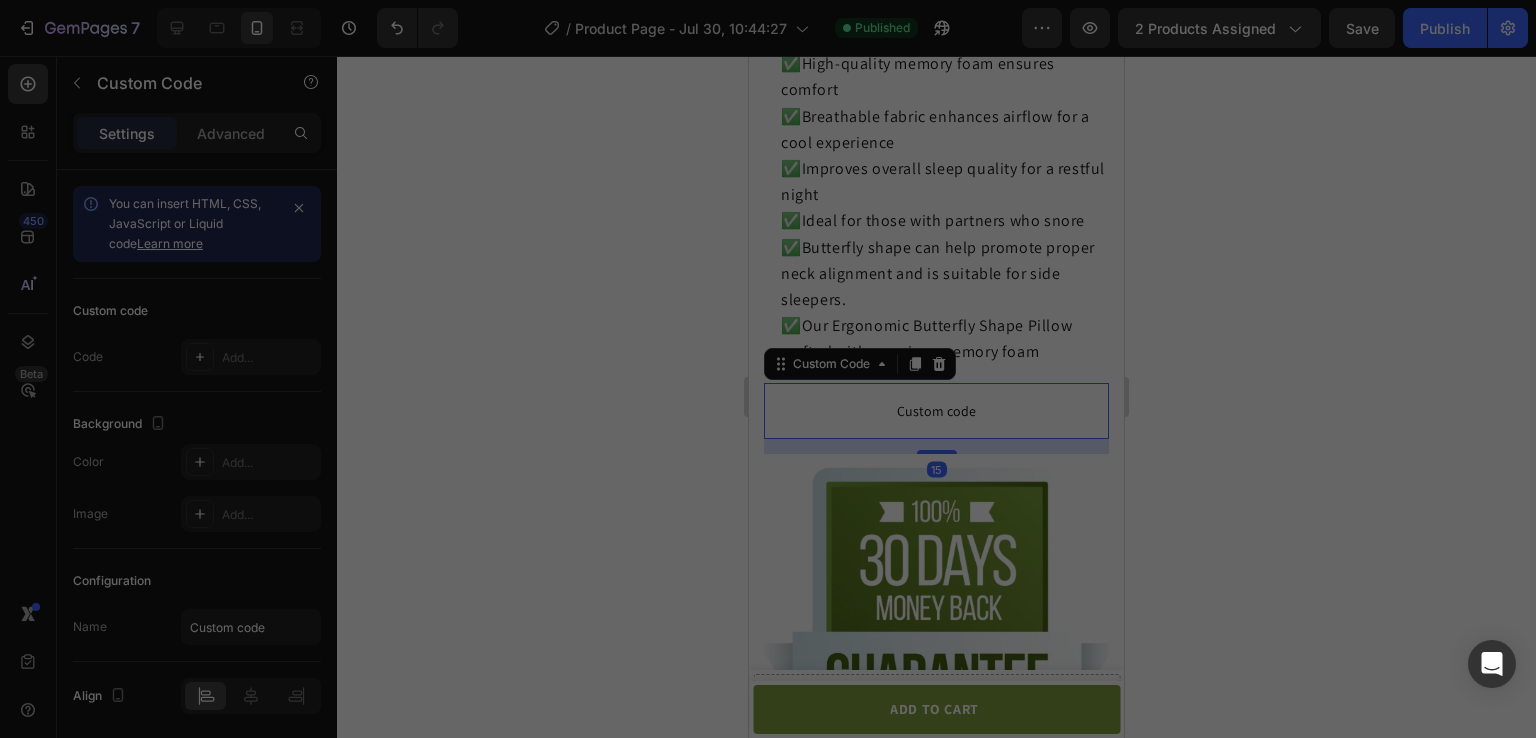 click on "Insert the custom Liquid code, add snippets, or third-party installation code here." at bounding box center (788, 366) 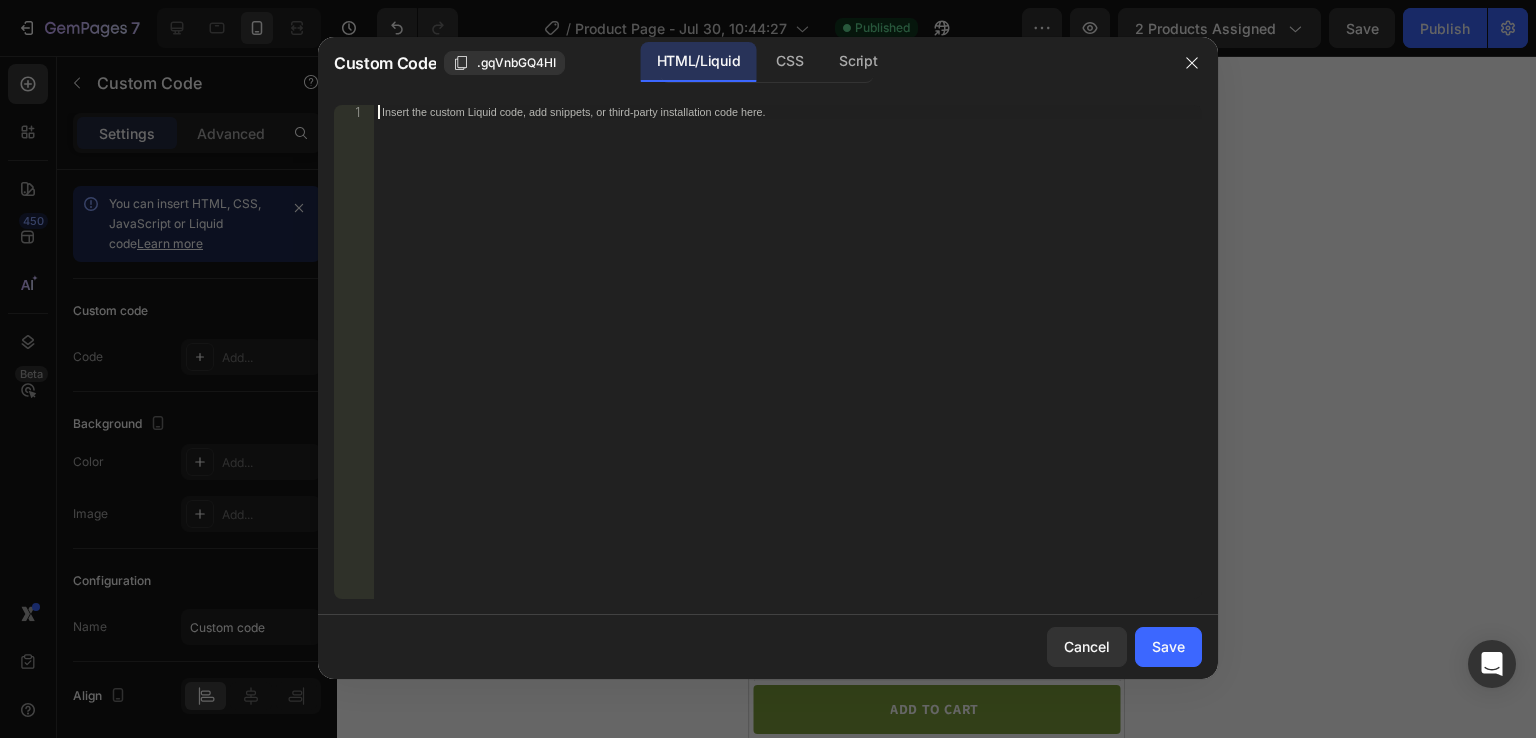 click on "Insert the custom Liquid code, add snippets, or third-party installation code here." at bounding box center (788, 366) 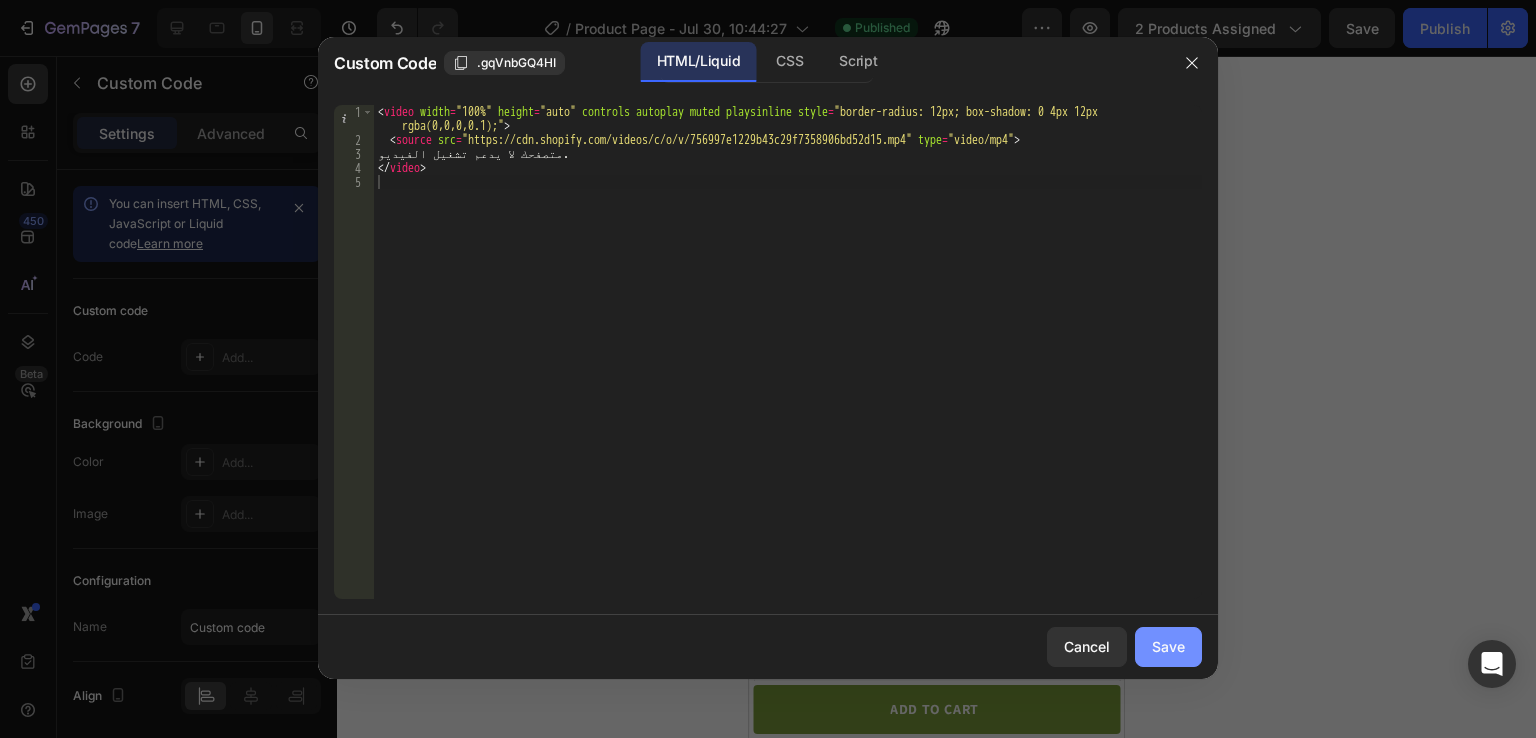 click on "Save" at bounding box center [1168, 646] 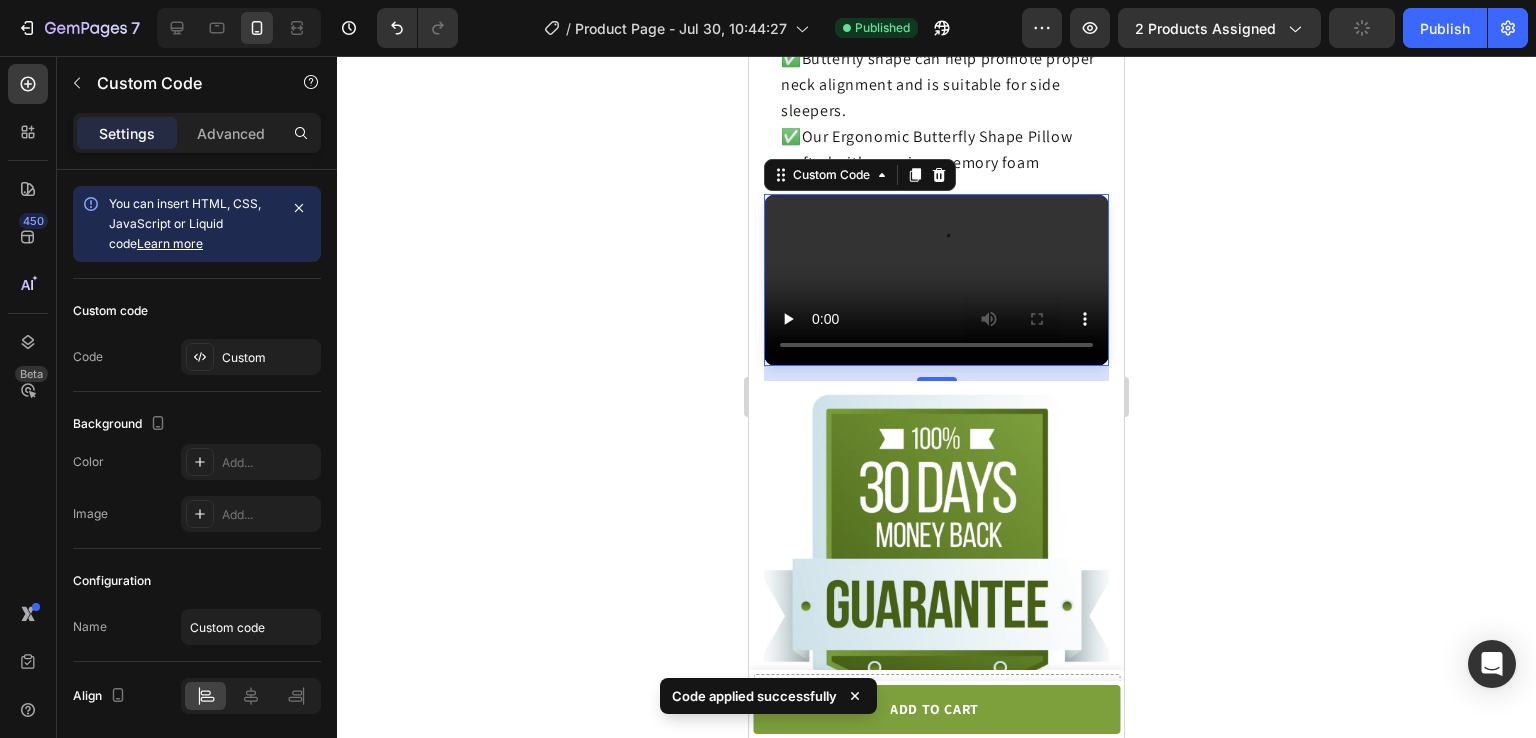 scroll, scrollTop: 3953, scrollLeft: 0, axis: vertical 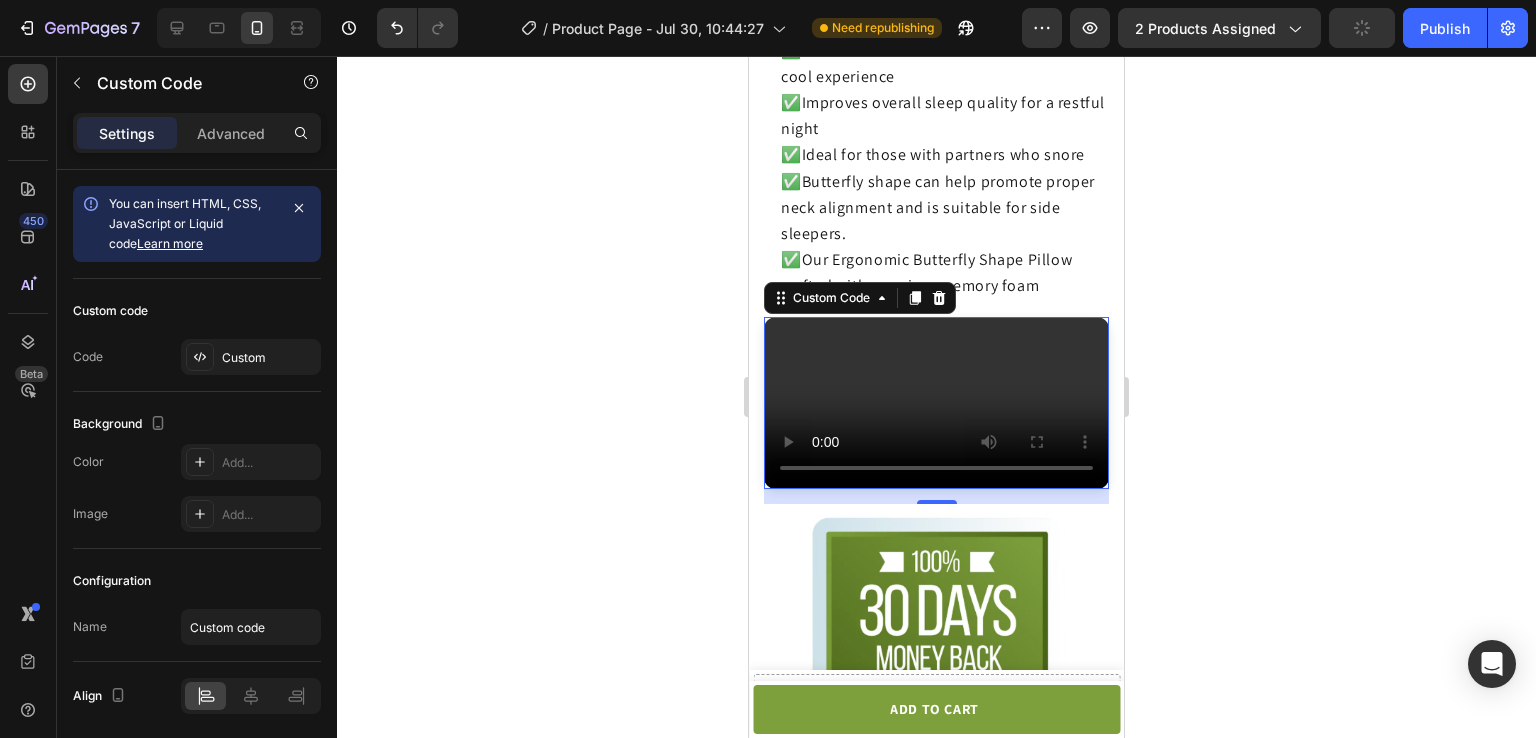 click 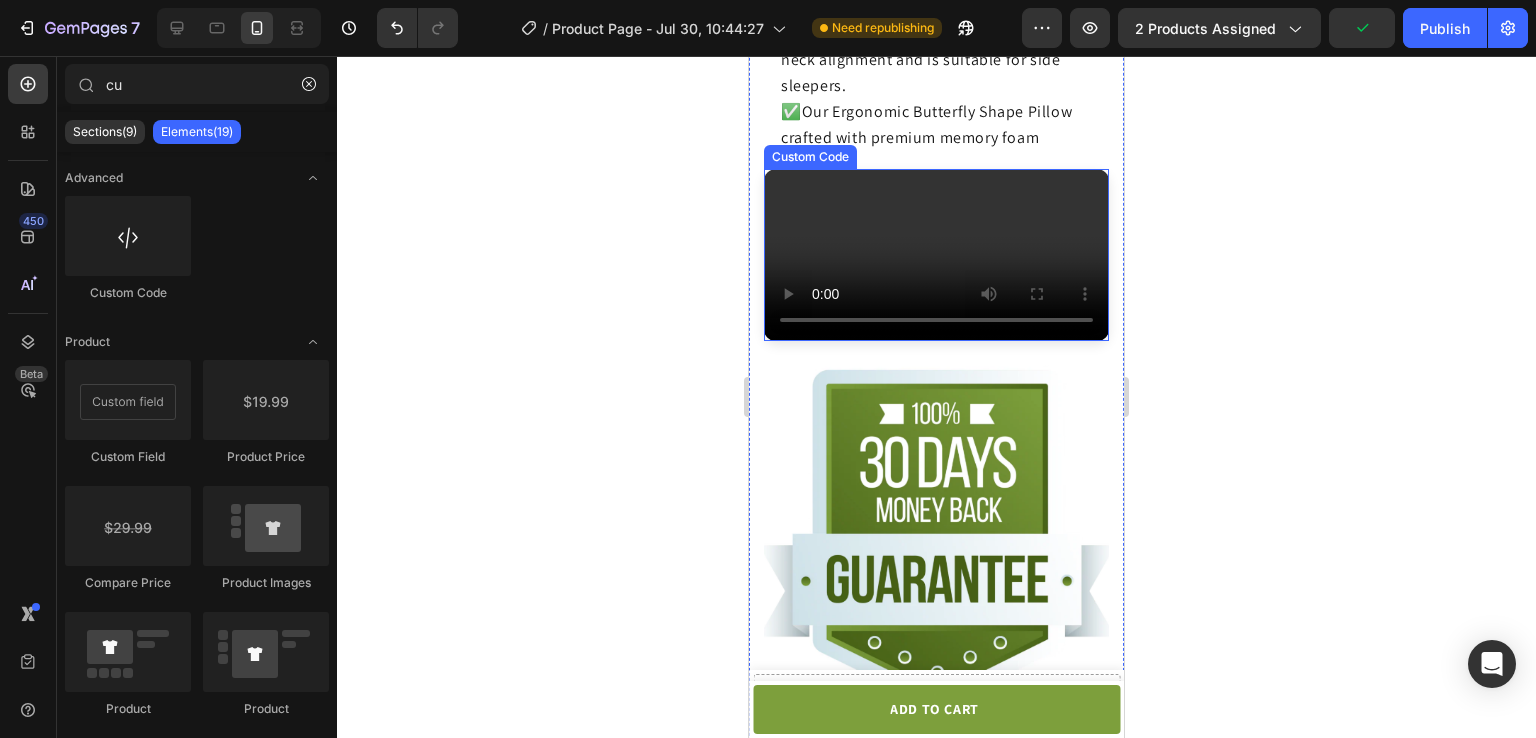 scroll, scrollTop: 3851, scrollLeft: 0, axis: vertical 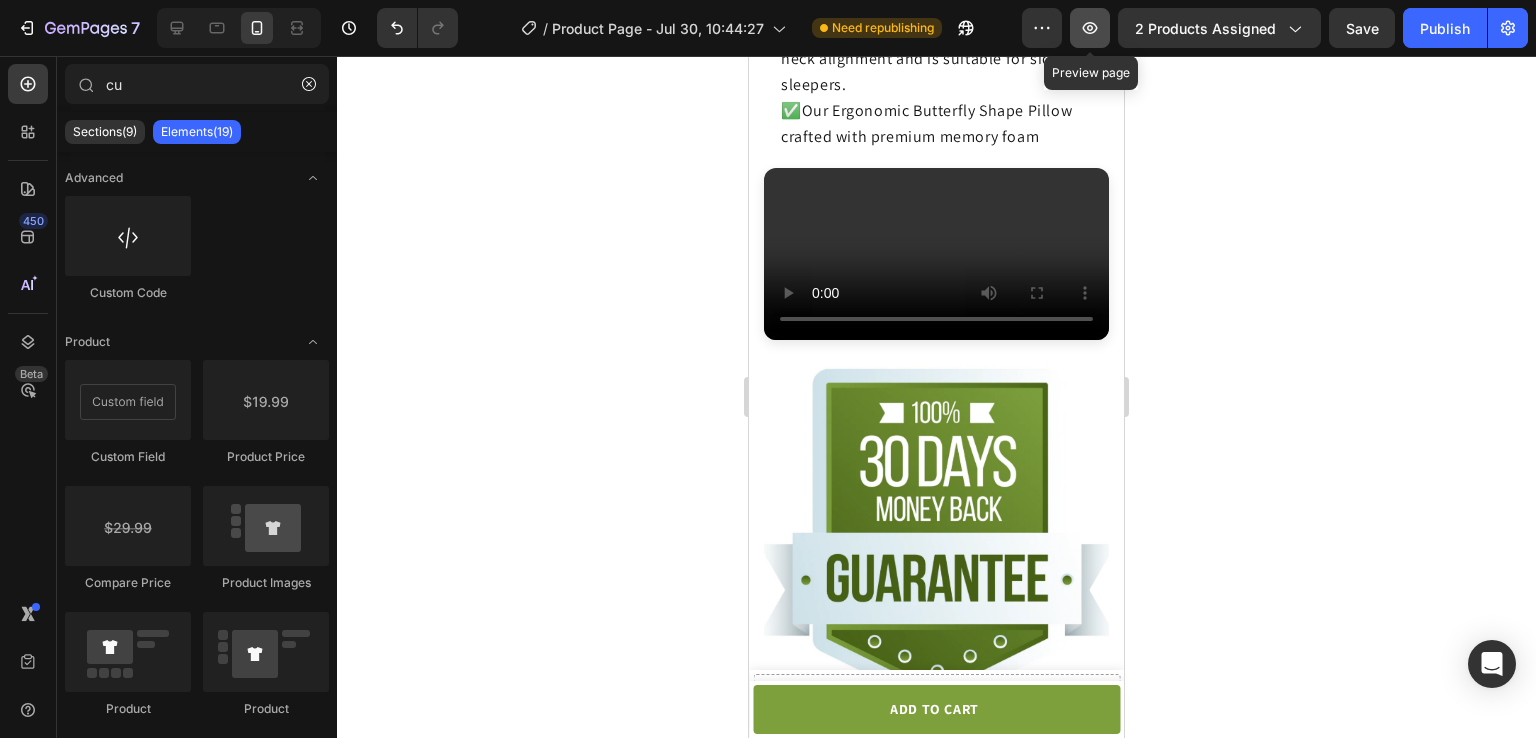 click 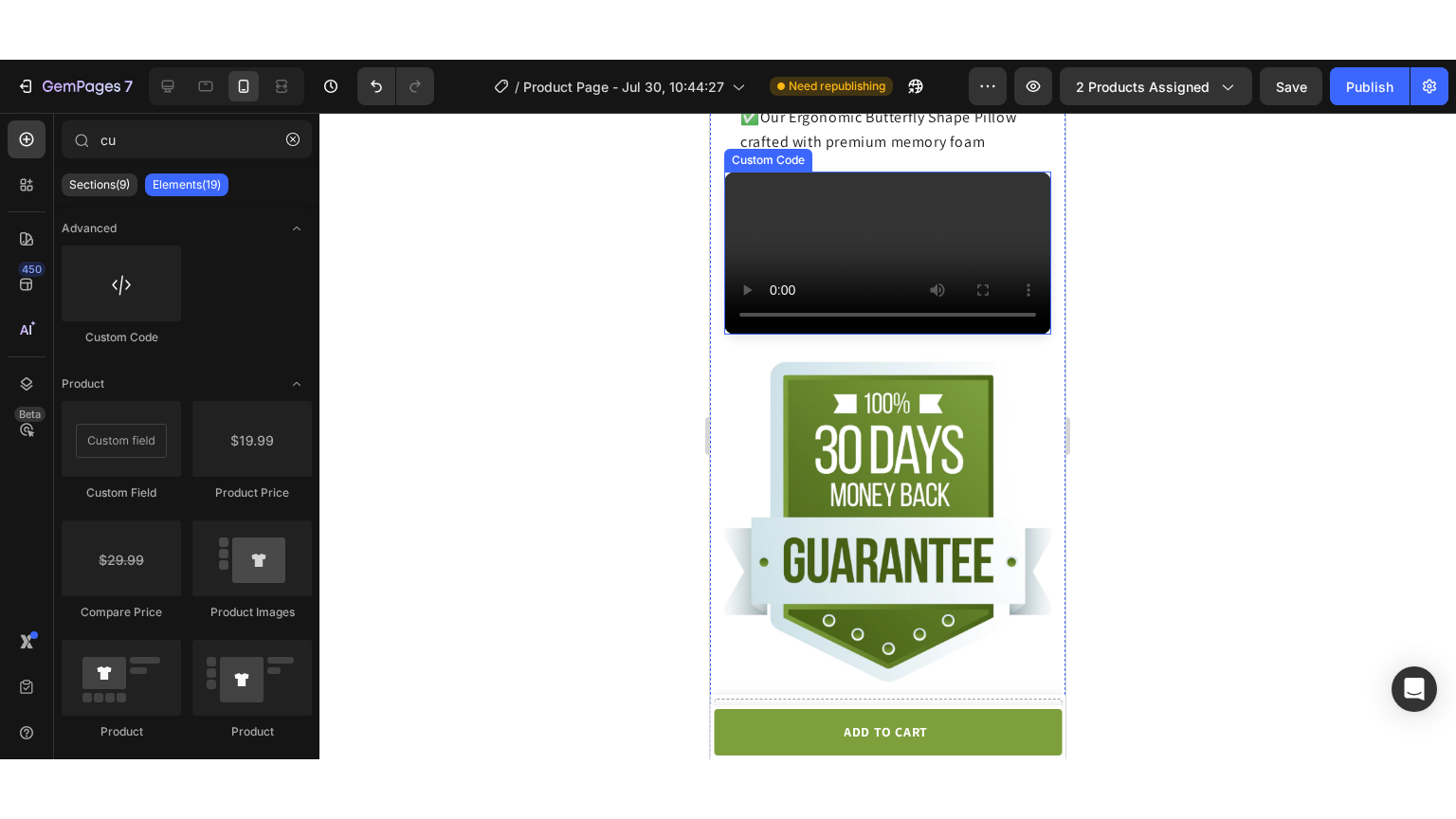 scroll, scrollTop: 3700, scrollLeft: 0, axis: vertical 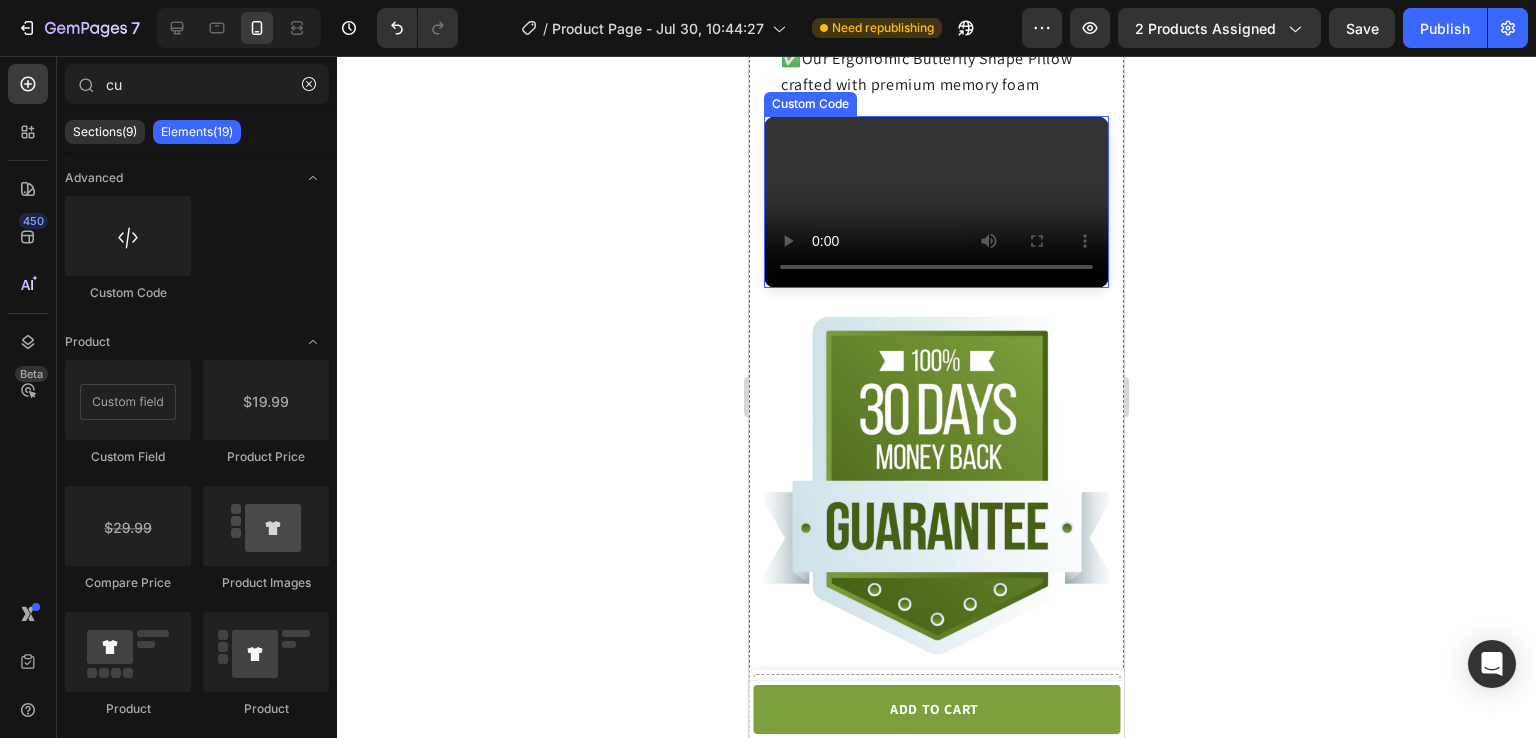 click on "iPhone 13 Mini  ( 375 px) iPhone 13 Mini iPhone 13 Pro iPhone 11 Pro Max iPhone 15 Pro Max Pixel 7 Galaxy S8+ Galaxy S20 Ultra iPad Mini iPad Air iPad Pro Header Product Images Butterfly Memory Foam Neck Pillow with Armrests for Side & Back Sleepers - Buy 1 Get 1 Free Product Title $69.00 Product Price Product Price Row
Drop element here Product Sticky Product Images Butterfly Memory Foam Neck Pillow with Armrests for Side & Back Sleepers - Buy 1 Get 1 Free Product Title $69.00 Product Price Product Price Row   Black - $69.00  Grey - $69.00  Product Variants & Swatches
1
Product Quantity ADD TO CART Add to Cart Row Product Sticky Product Images
Vero eos
At accusamus
Et iusto odio
Consectetur
Adipiscin Accordion Product Title $69.00 $173.00 1" at bounding box center [936, -873] 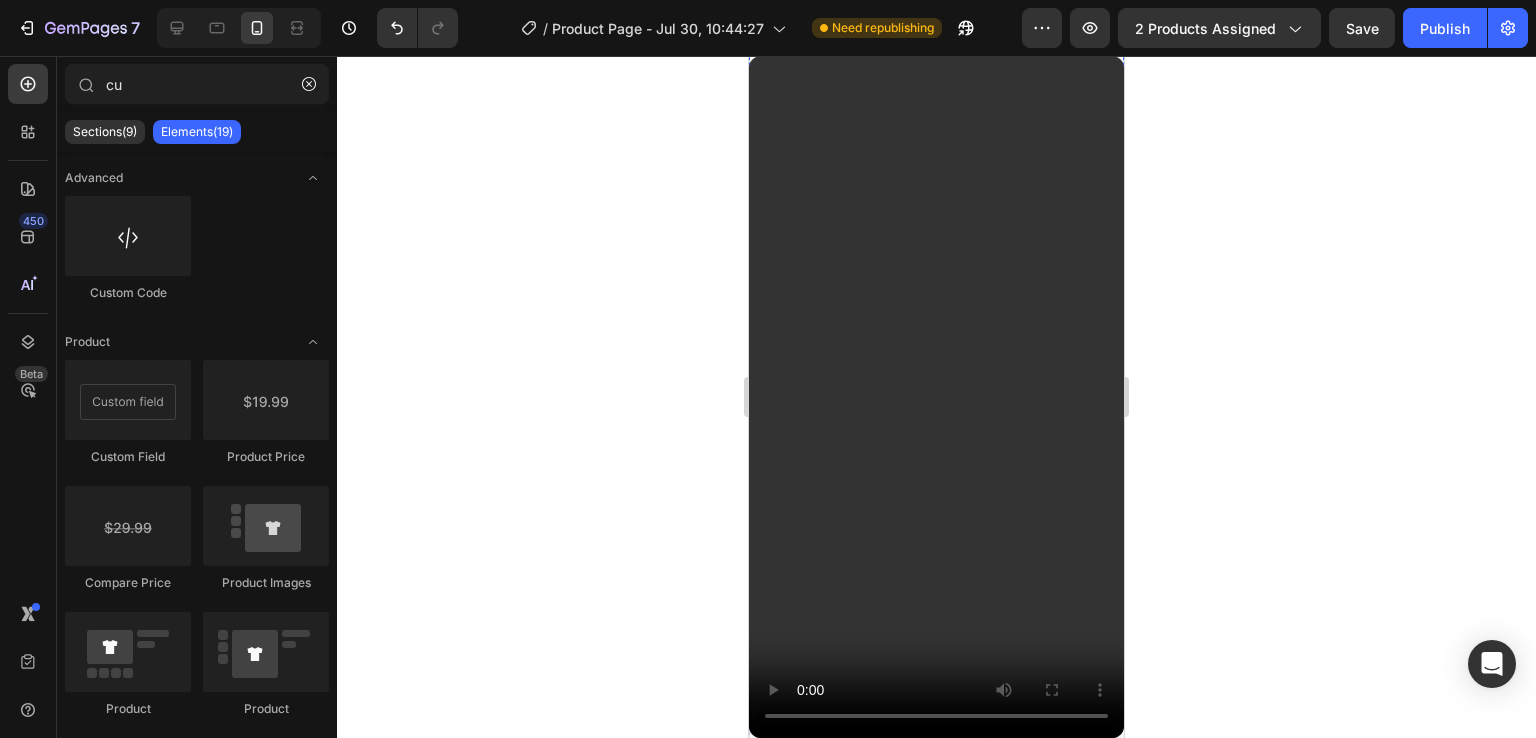 click 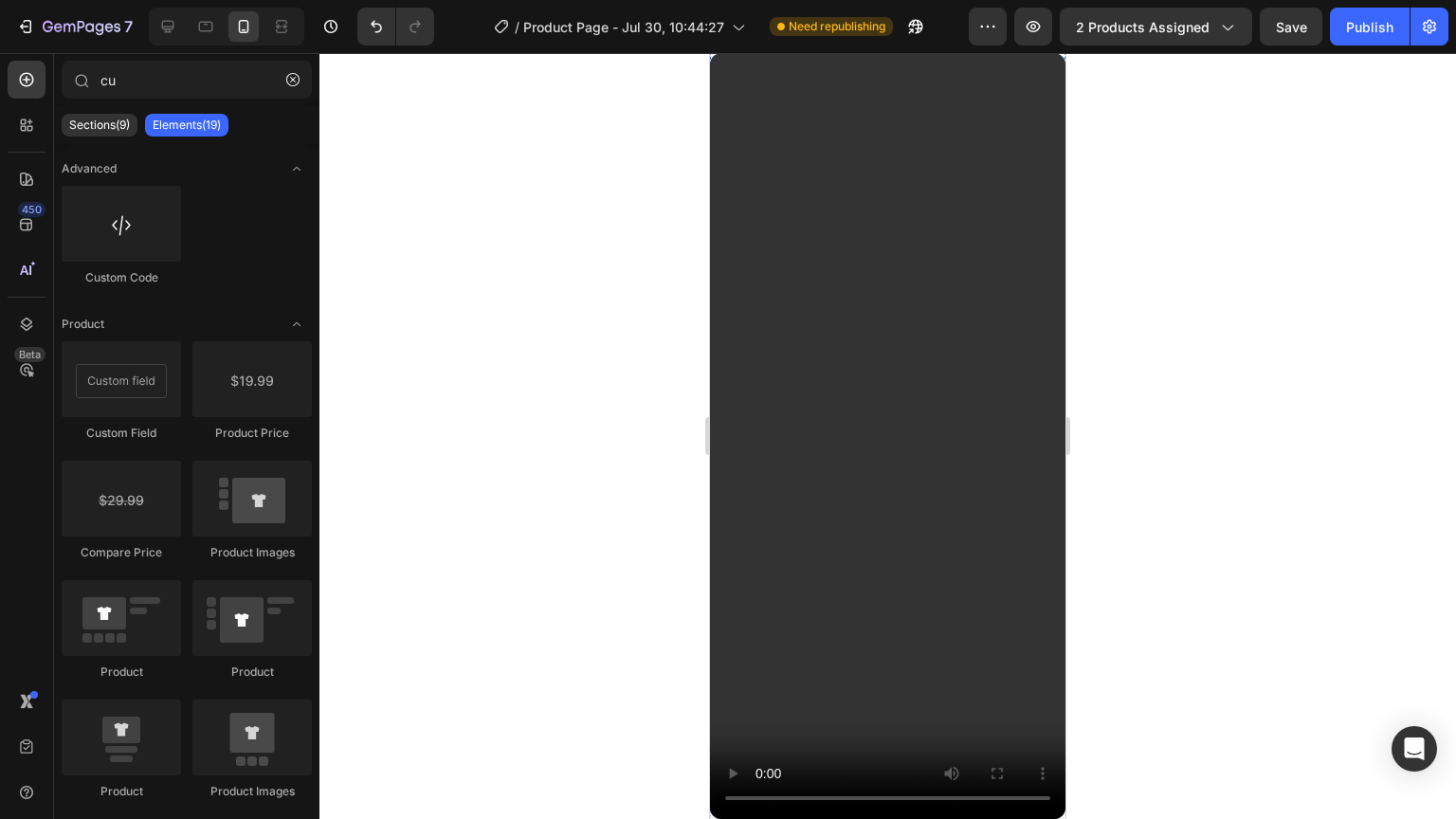 scroll, scrollTop: 3549, scrollLeft: 0, axis: vertical 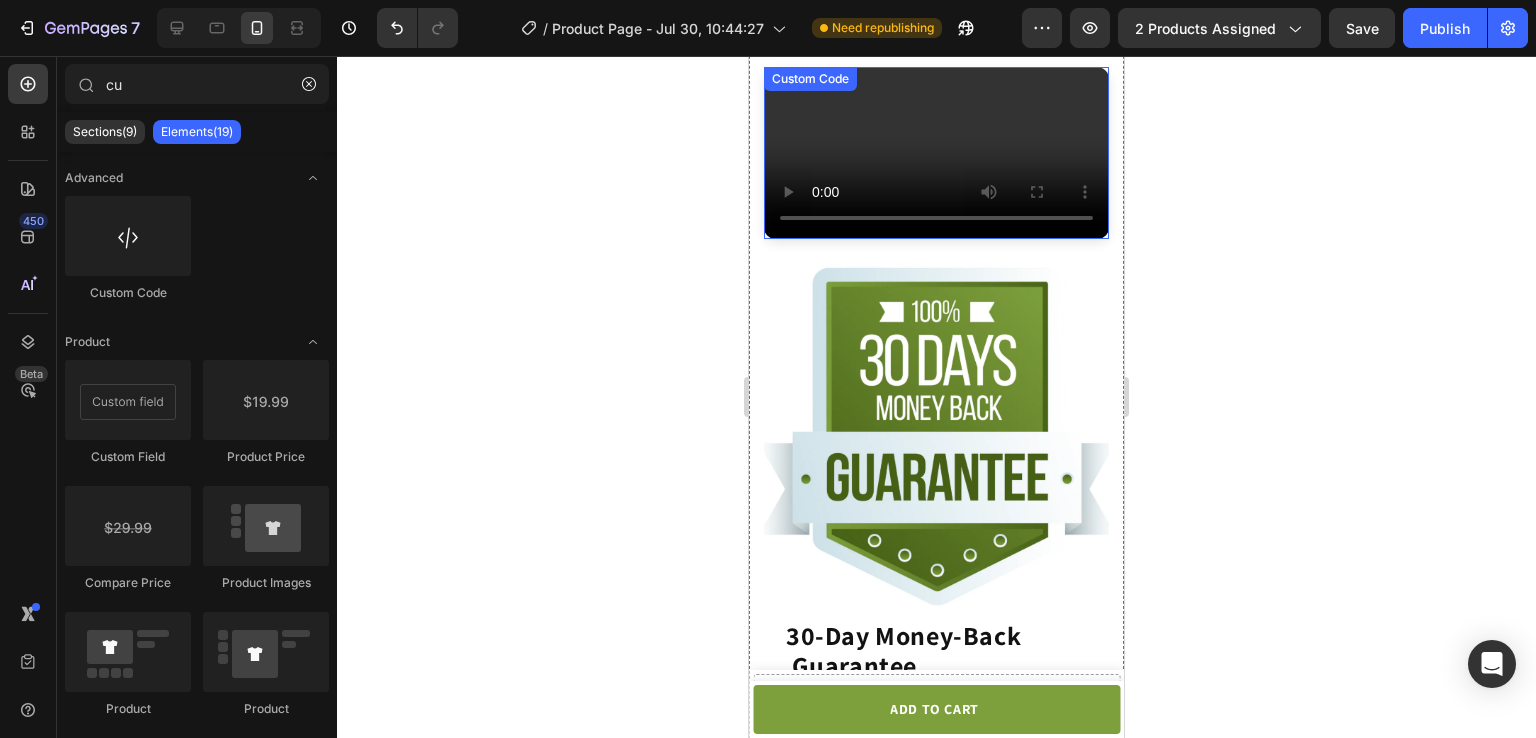 type 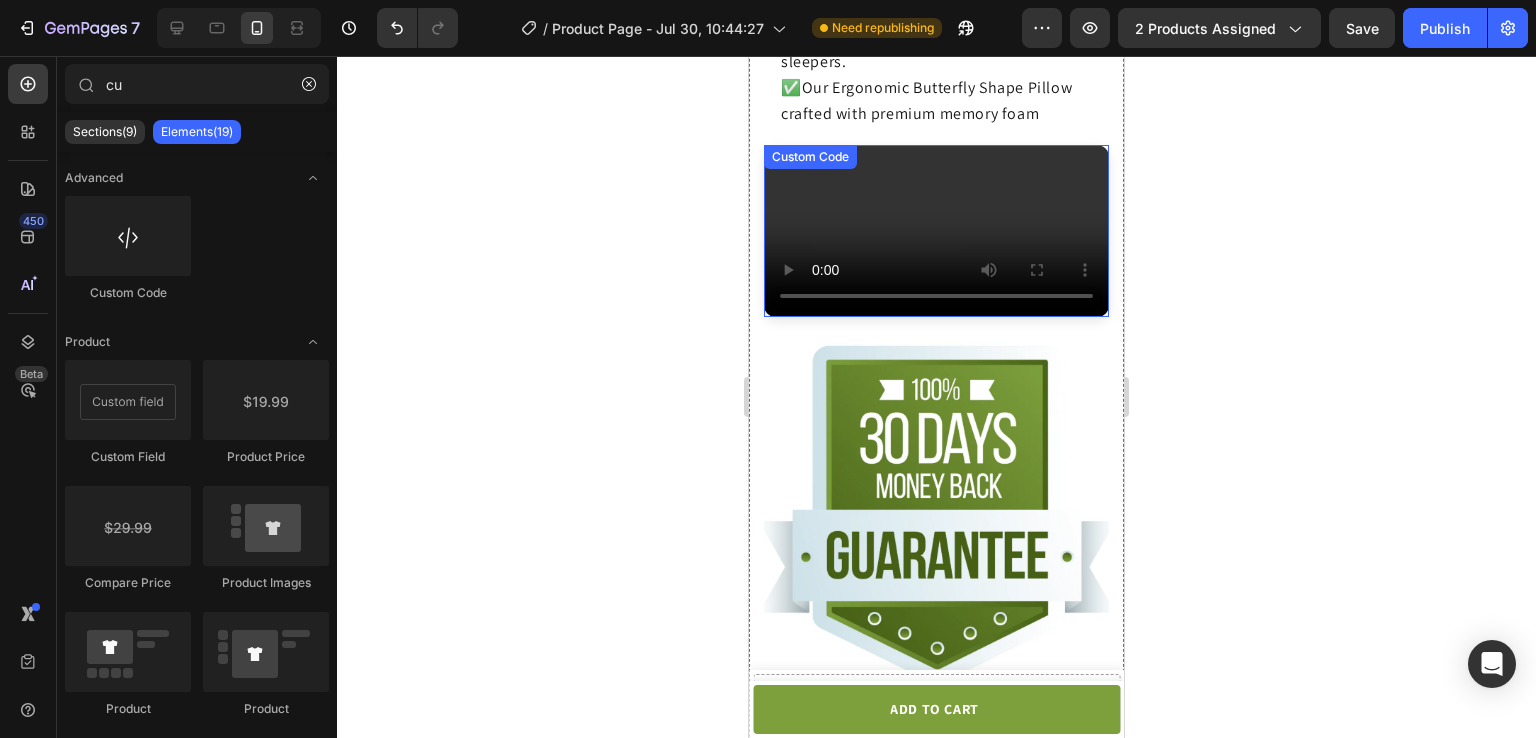 scroll, scrollTop: 4016, scrollLeft: 0, axis: vertical 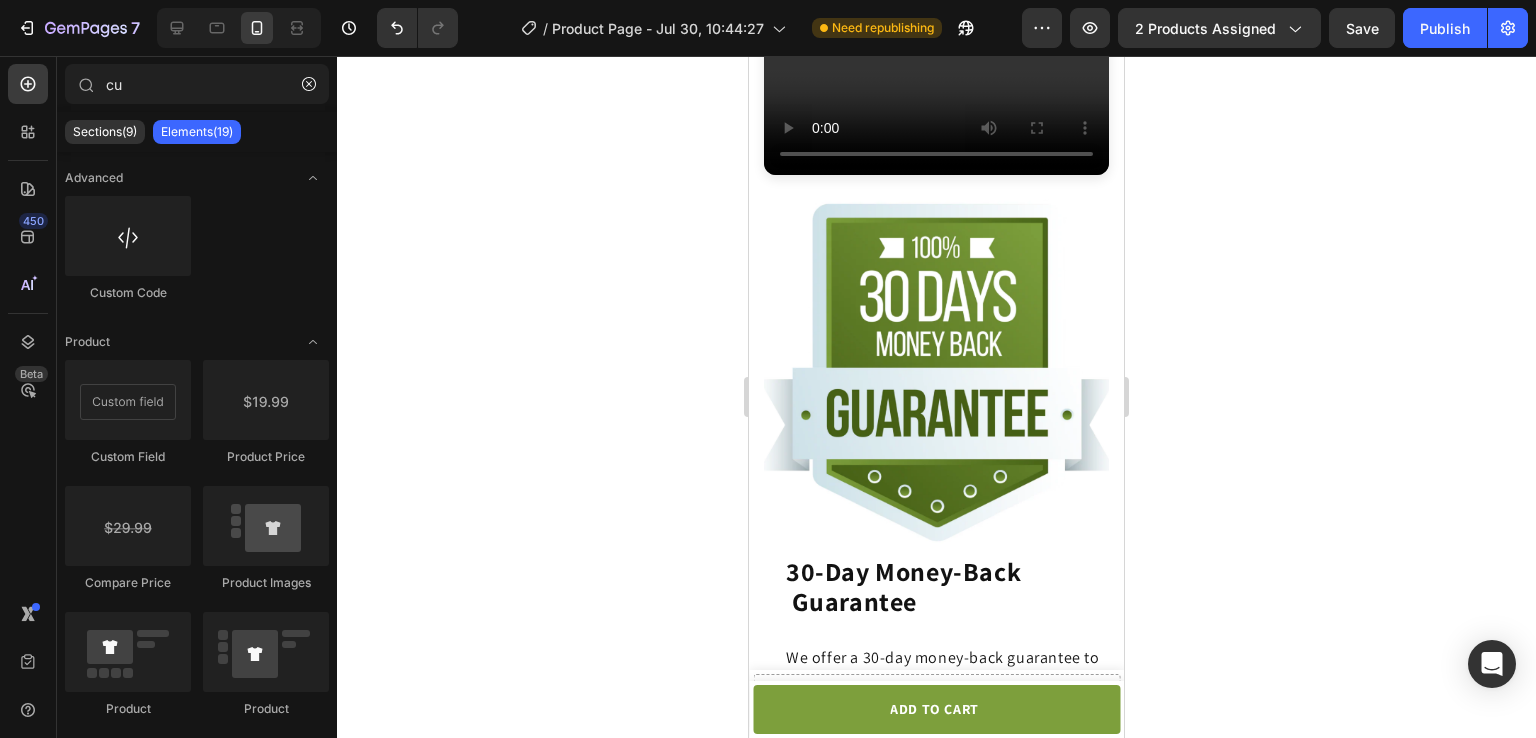 click 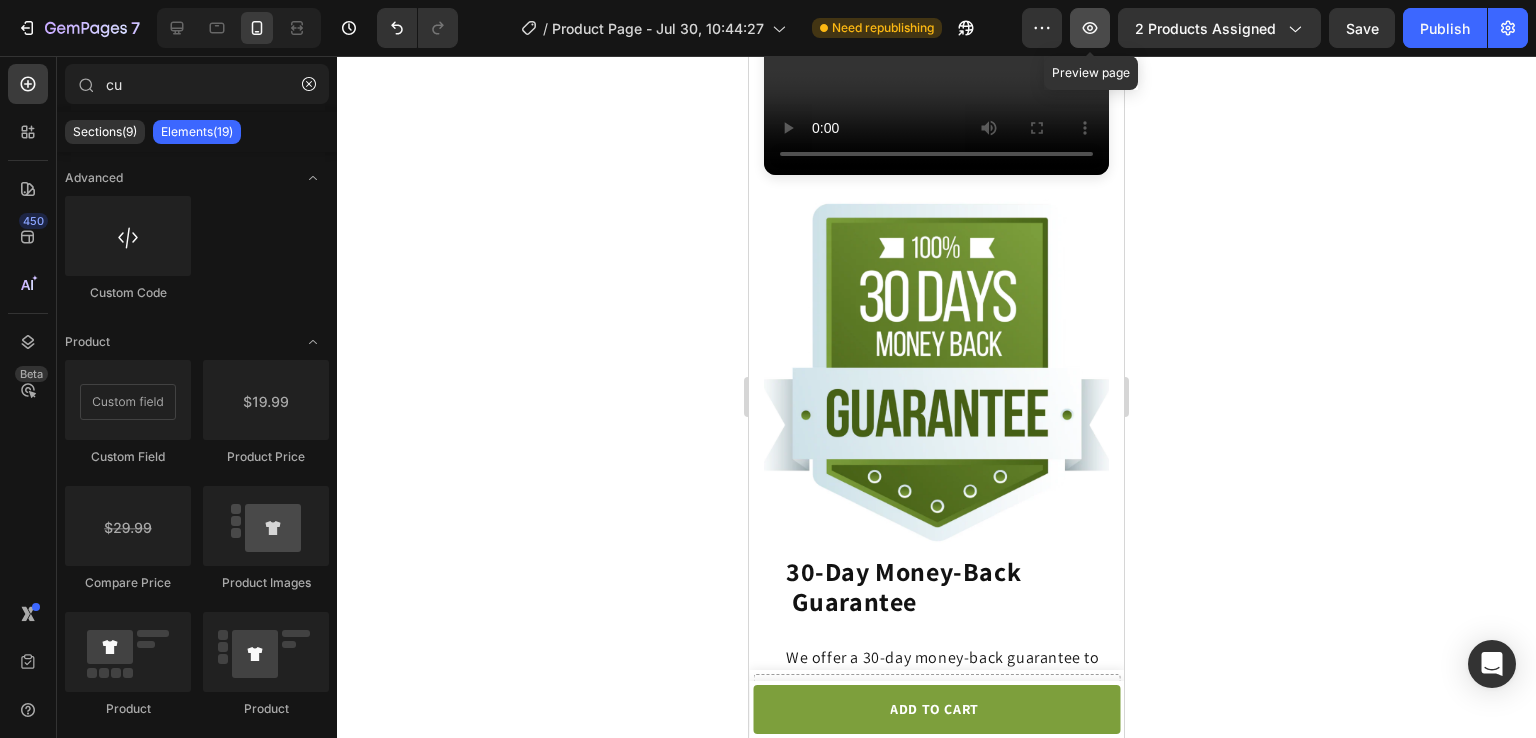 click 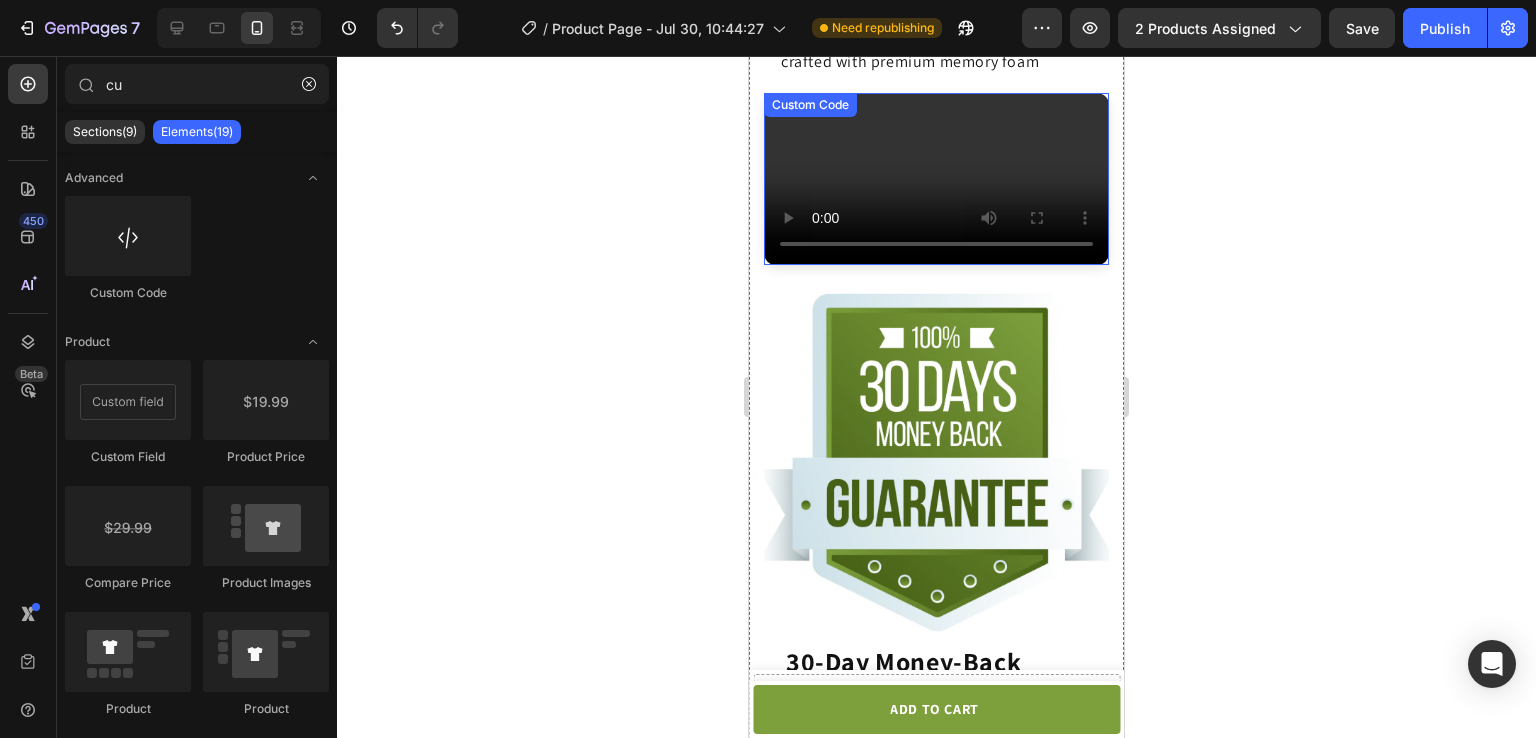 scroll, scrollTop: 3928, scrollLeft: 0, axis: vertical 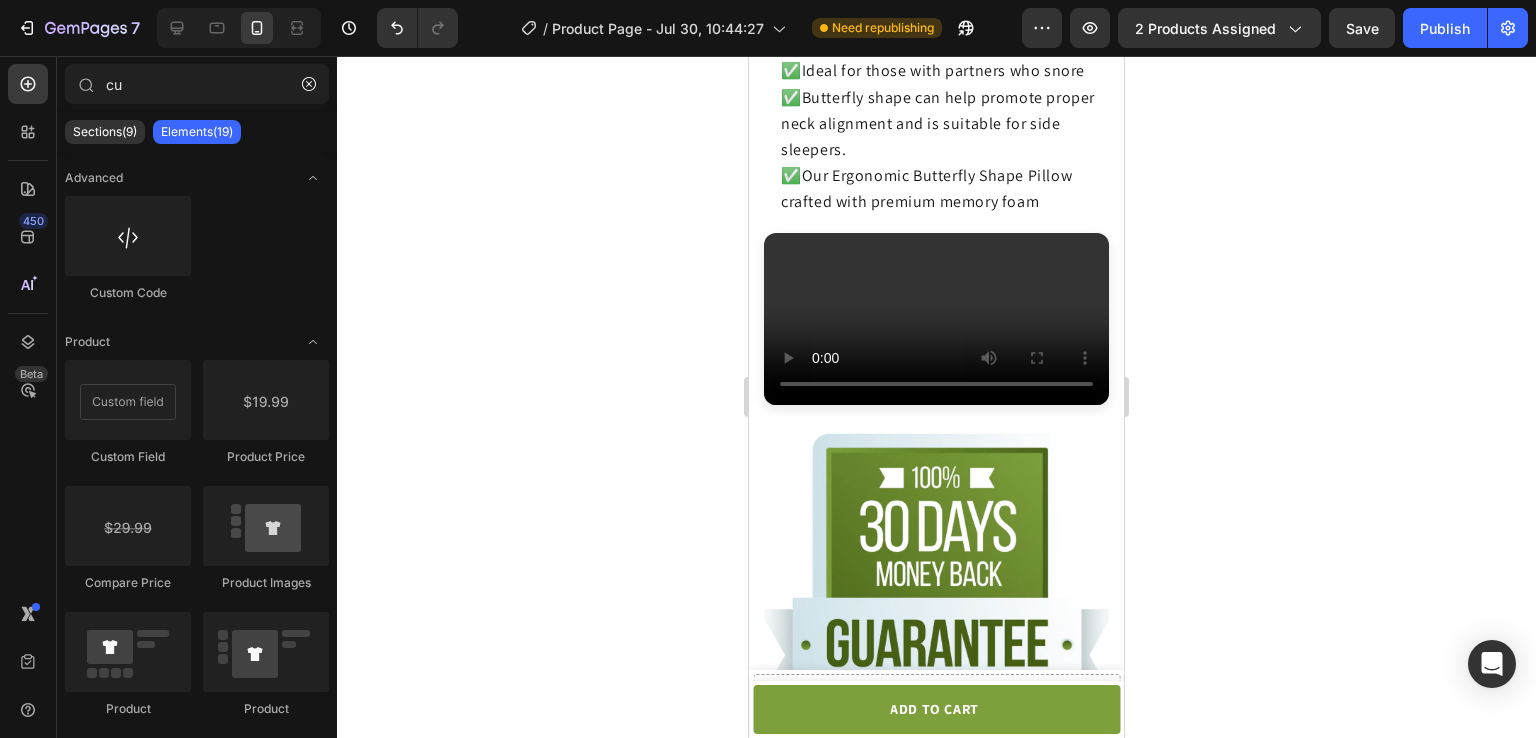 click 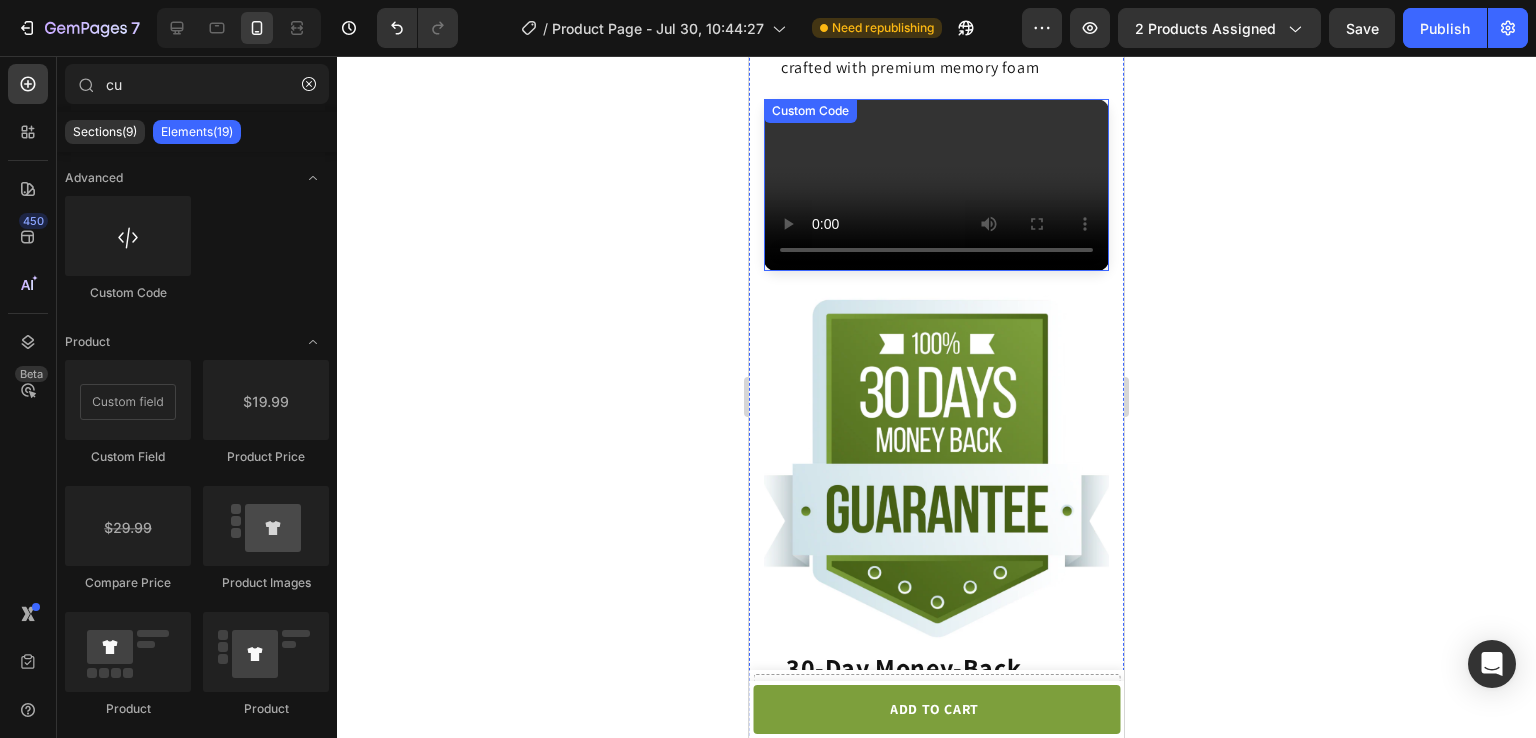scroll, scrollTop: 3742, scrollLeft: 0, axis: vertical 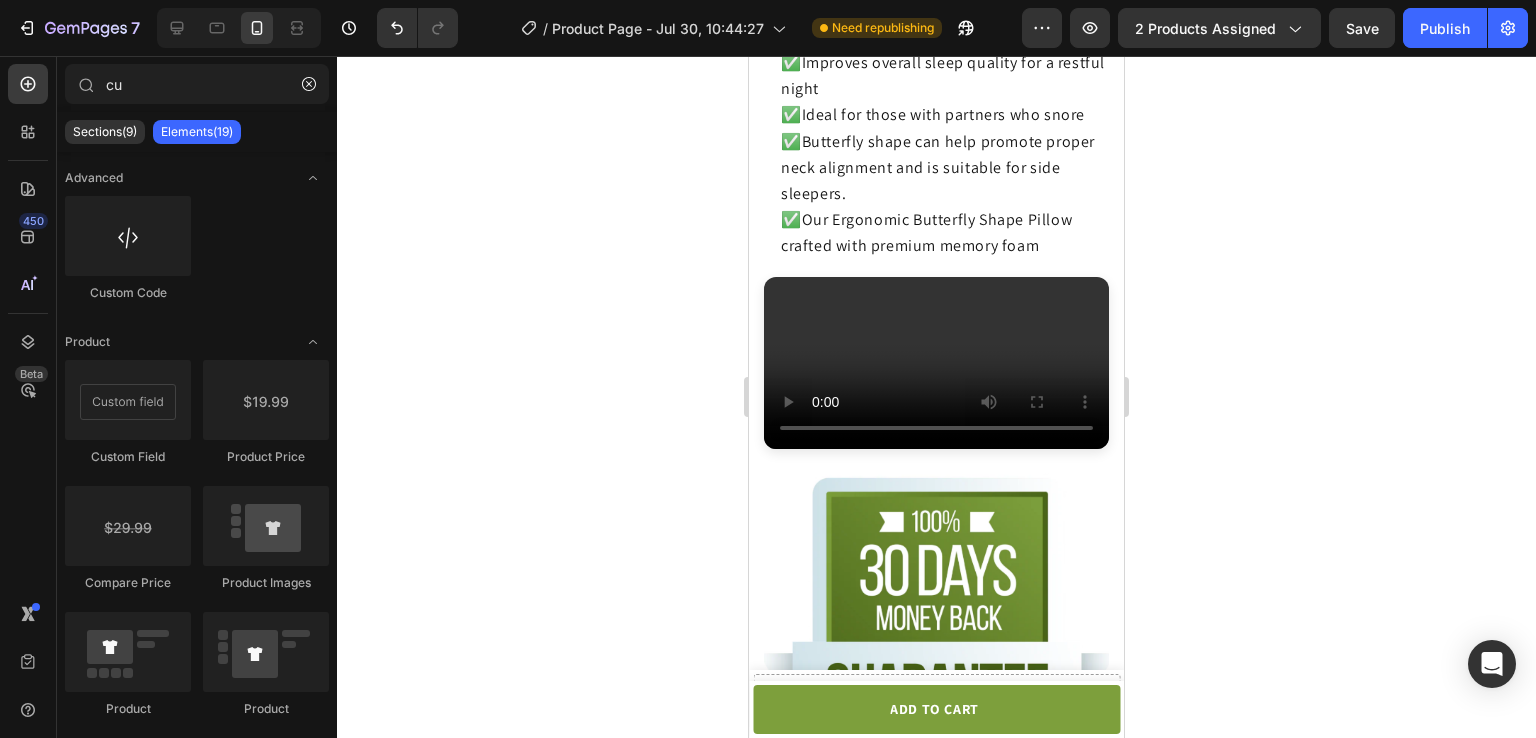 click 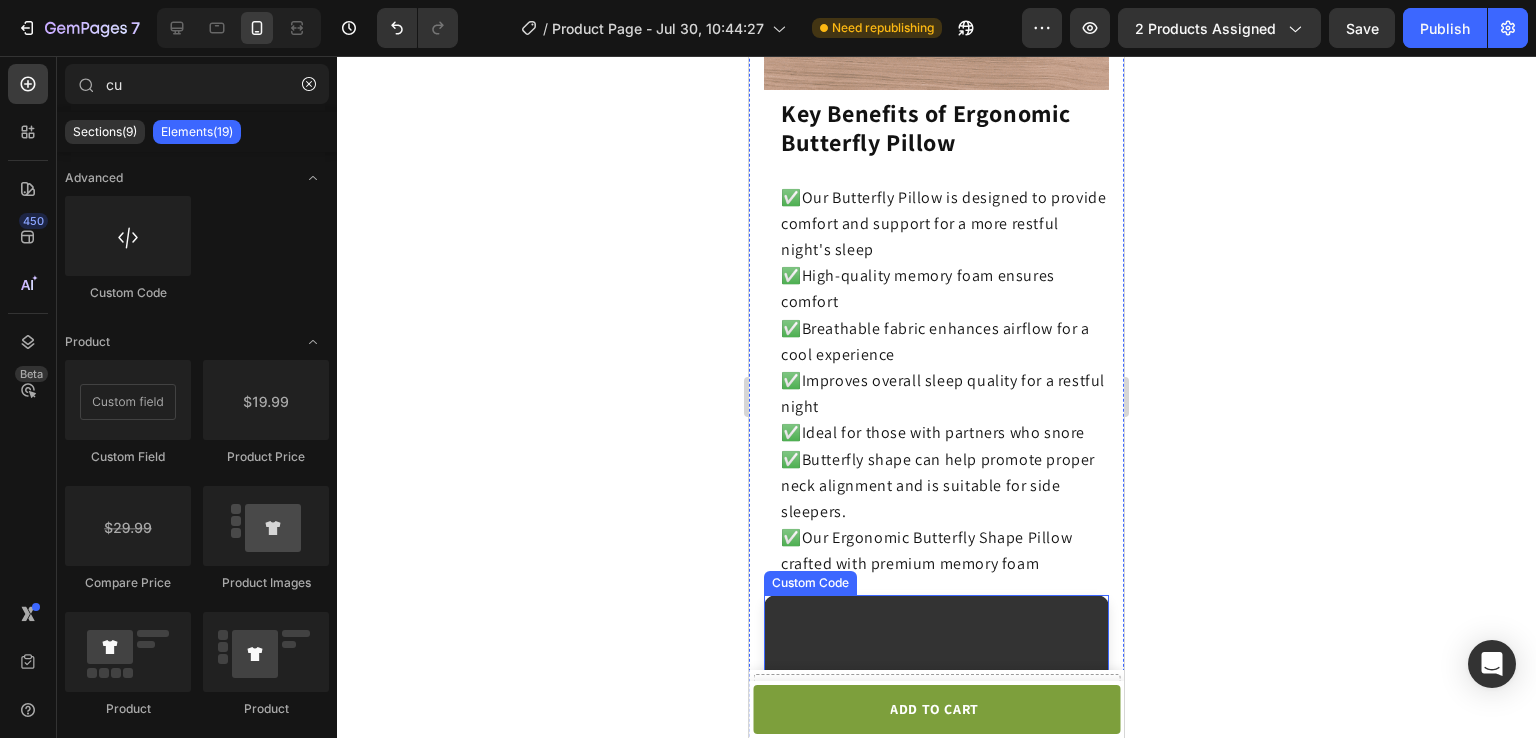 scroll, scrollTop: 3708, scrollLeft: 0, axis: vertical 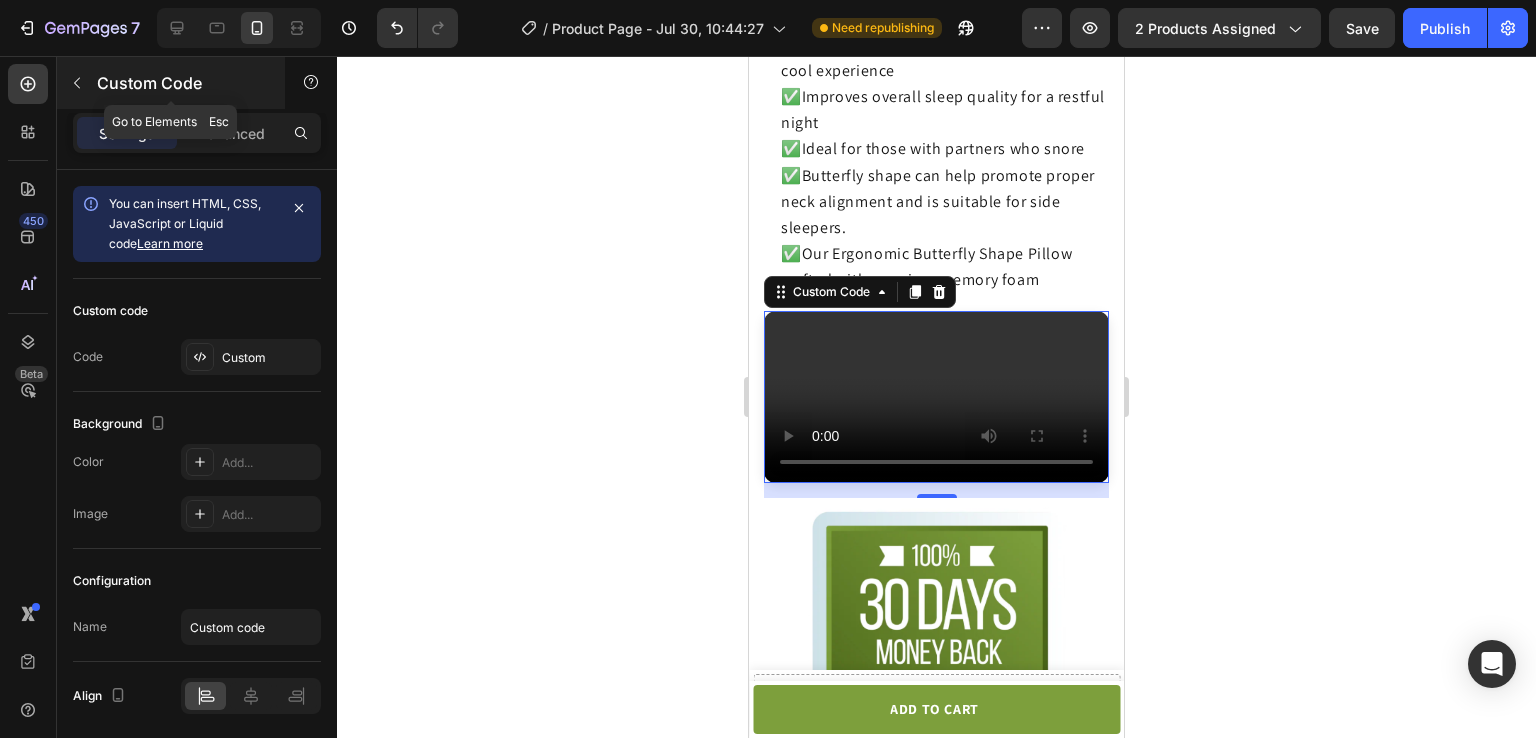 click 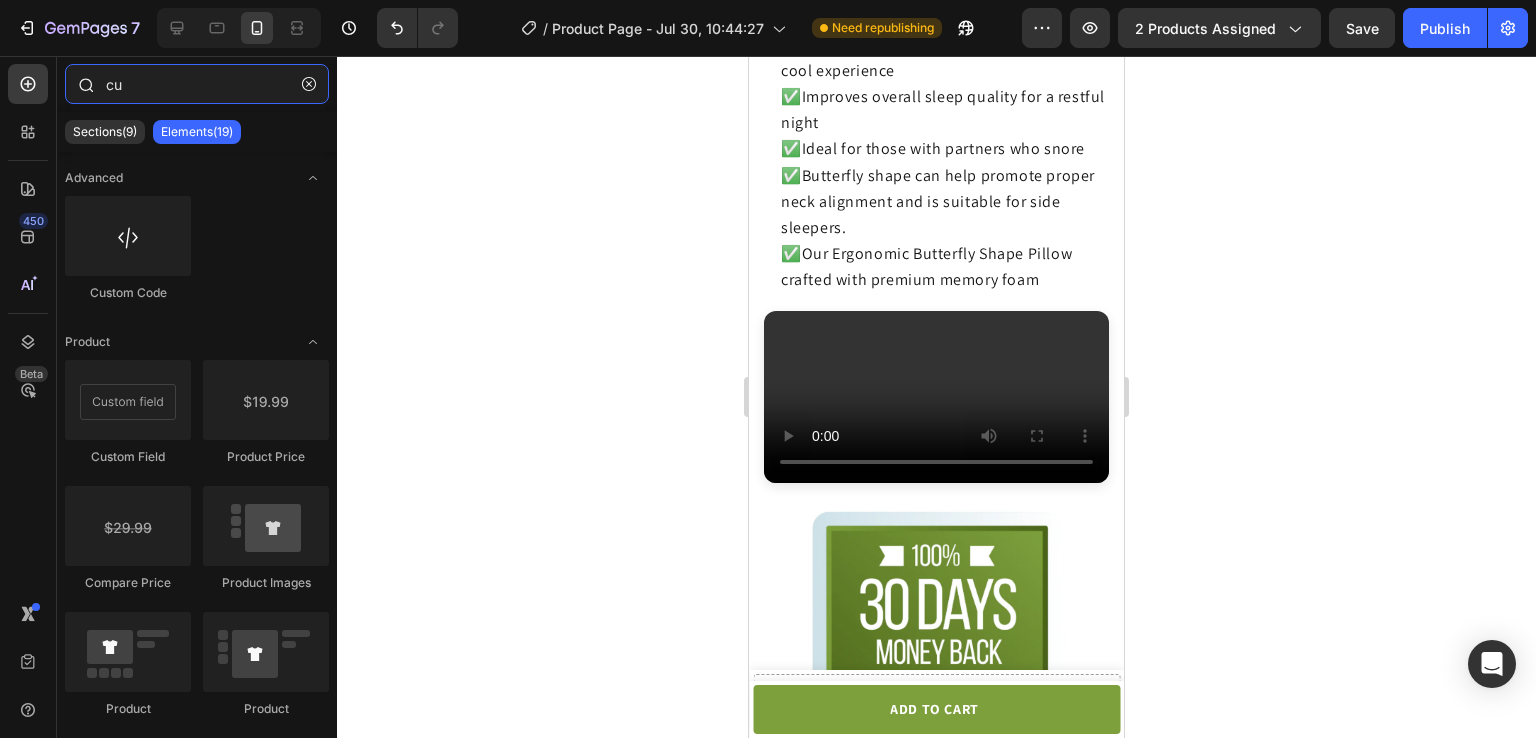 click on "cu" at bounding box center [197, 84] 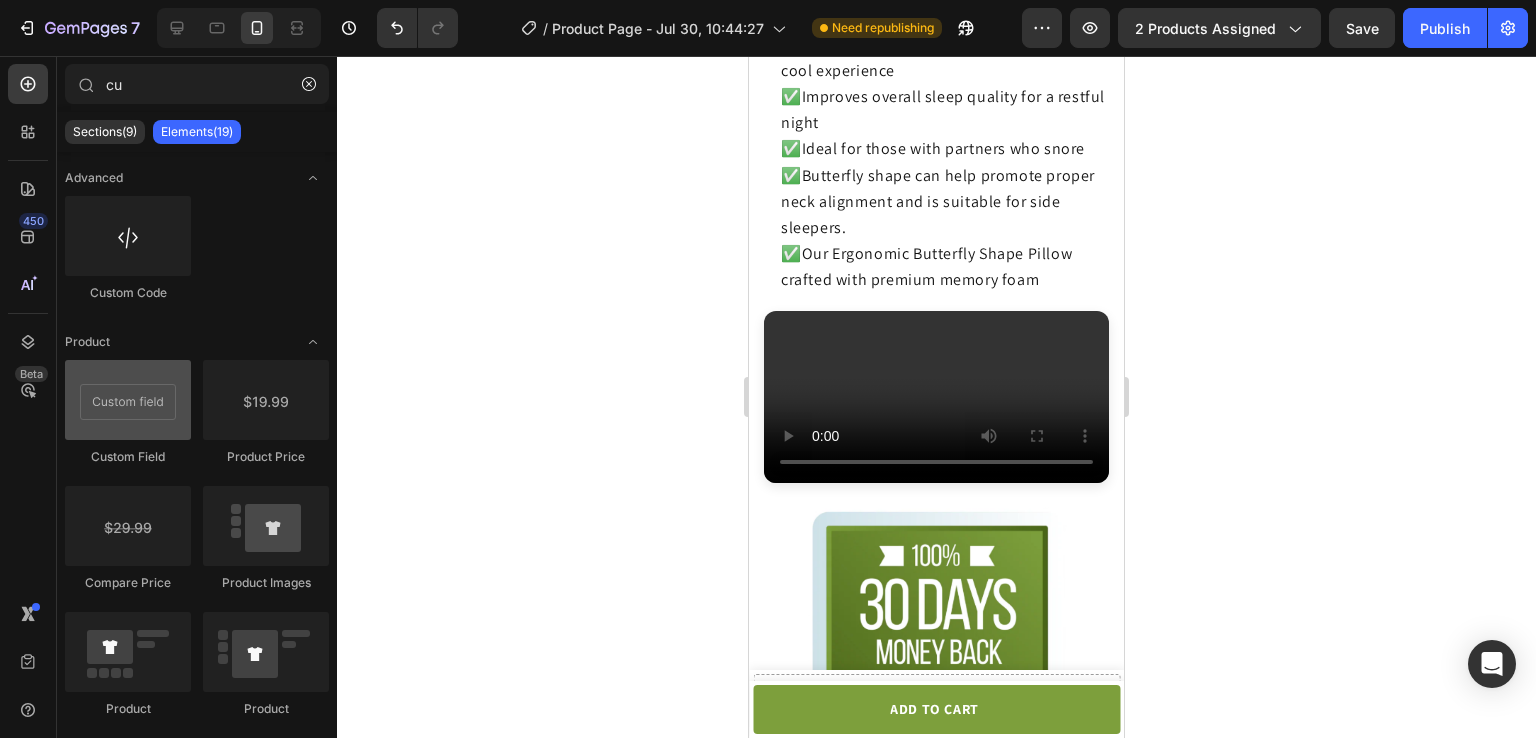 drag, startPoint x: 108, startPoint y: 233, endPoint x: 172, endPoint y: 388, distance: 167.69318 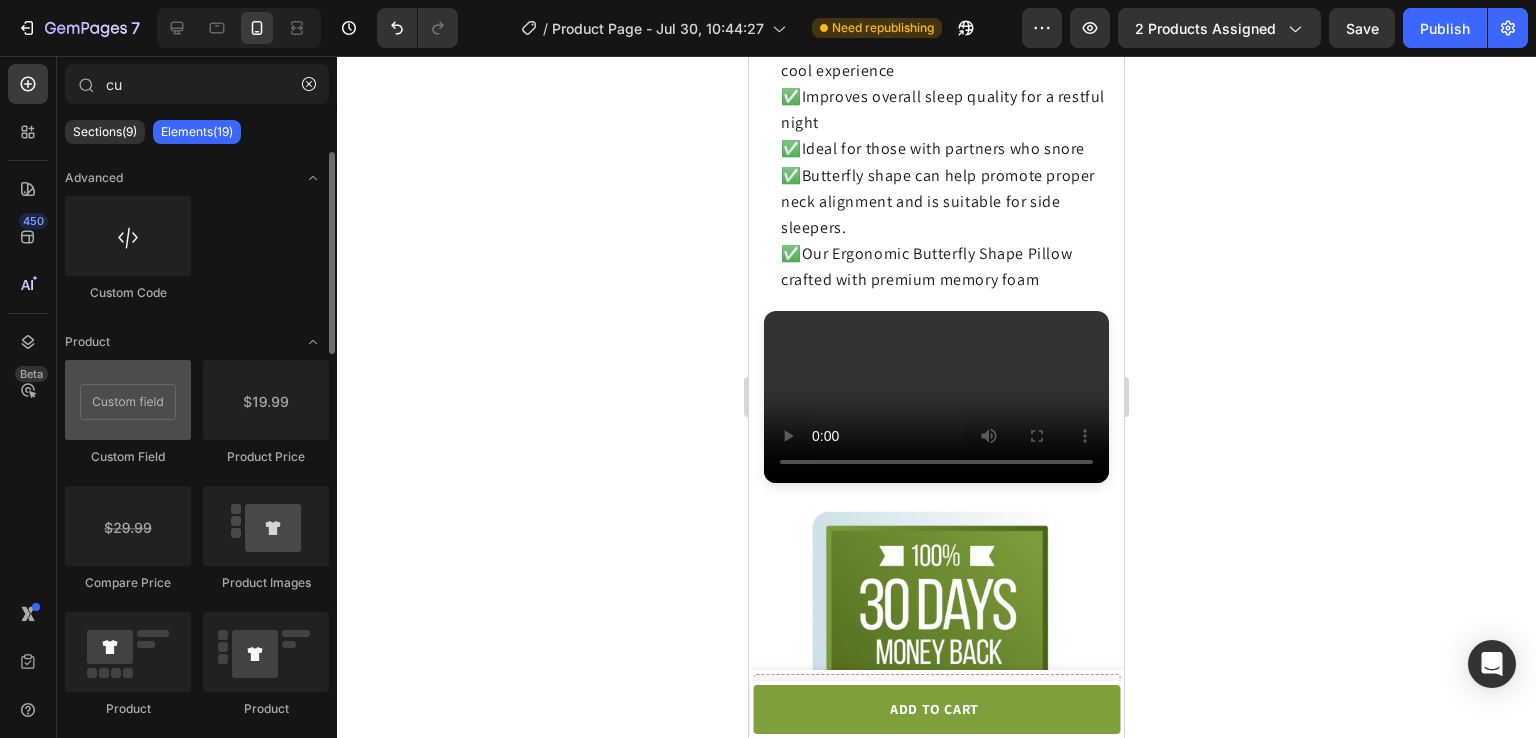 click at bounding box center [128, 400] 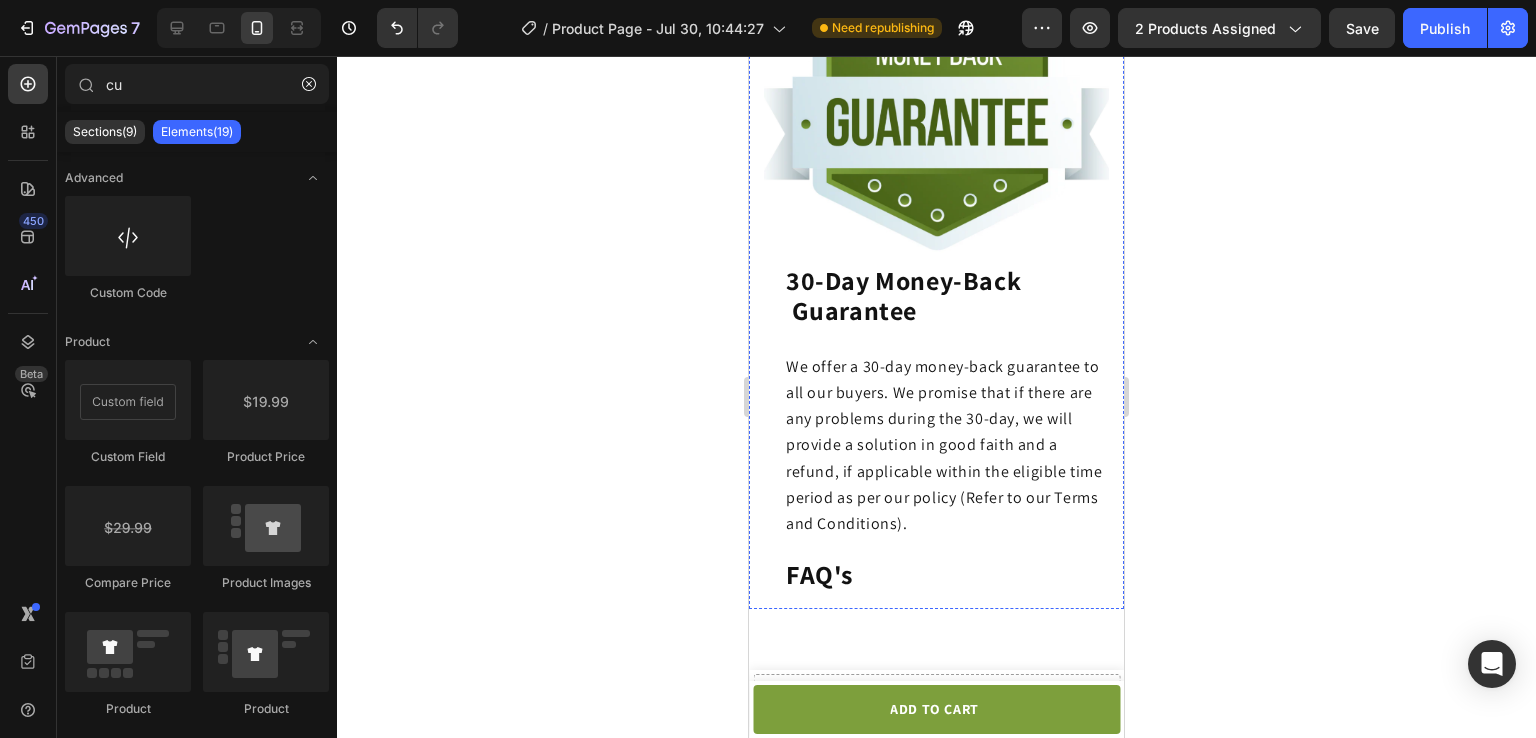 scroll, scrollTop: 4308, scrollLeft: 0, axis: vertical 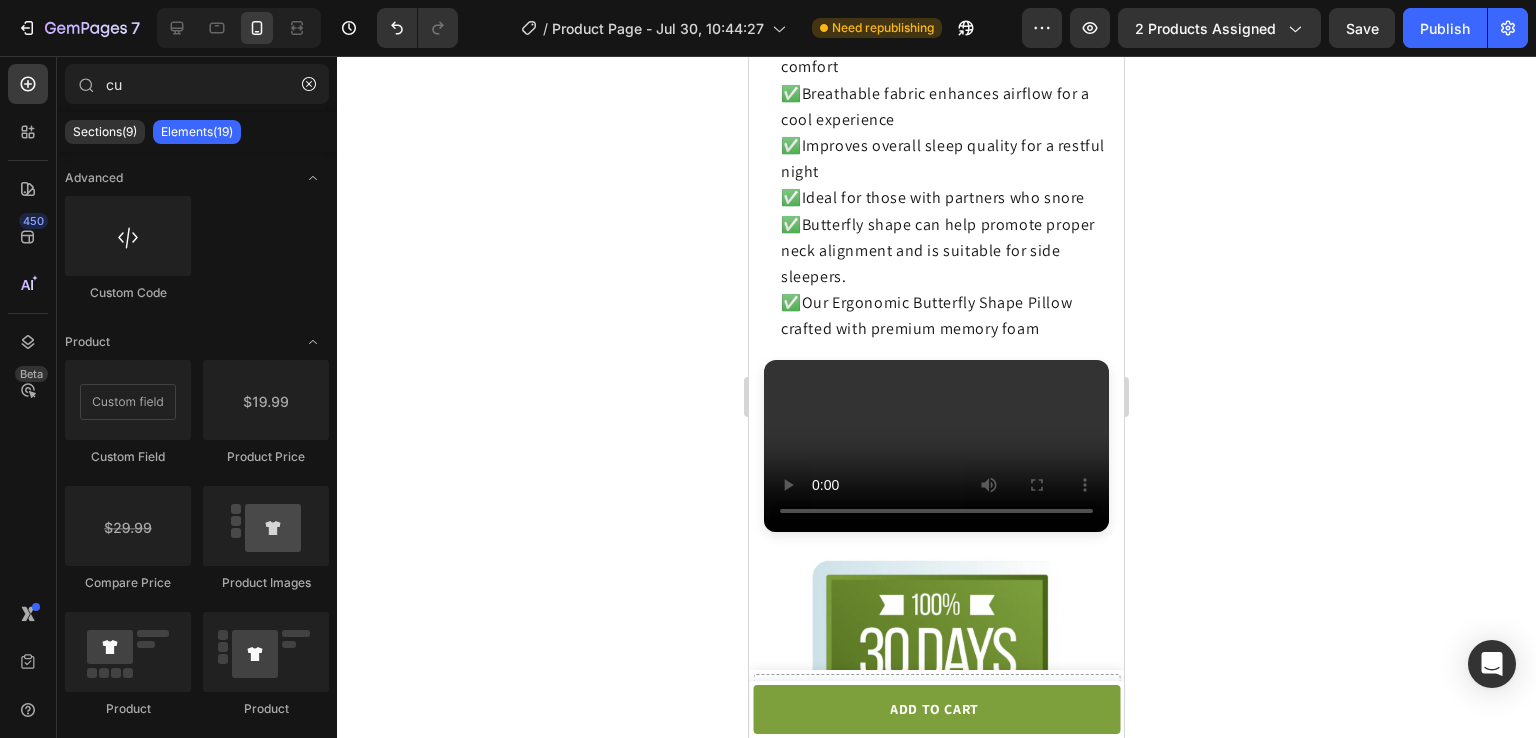 click 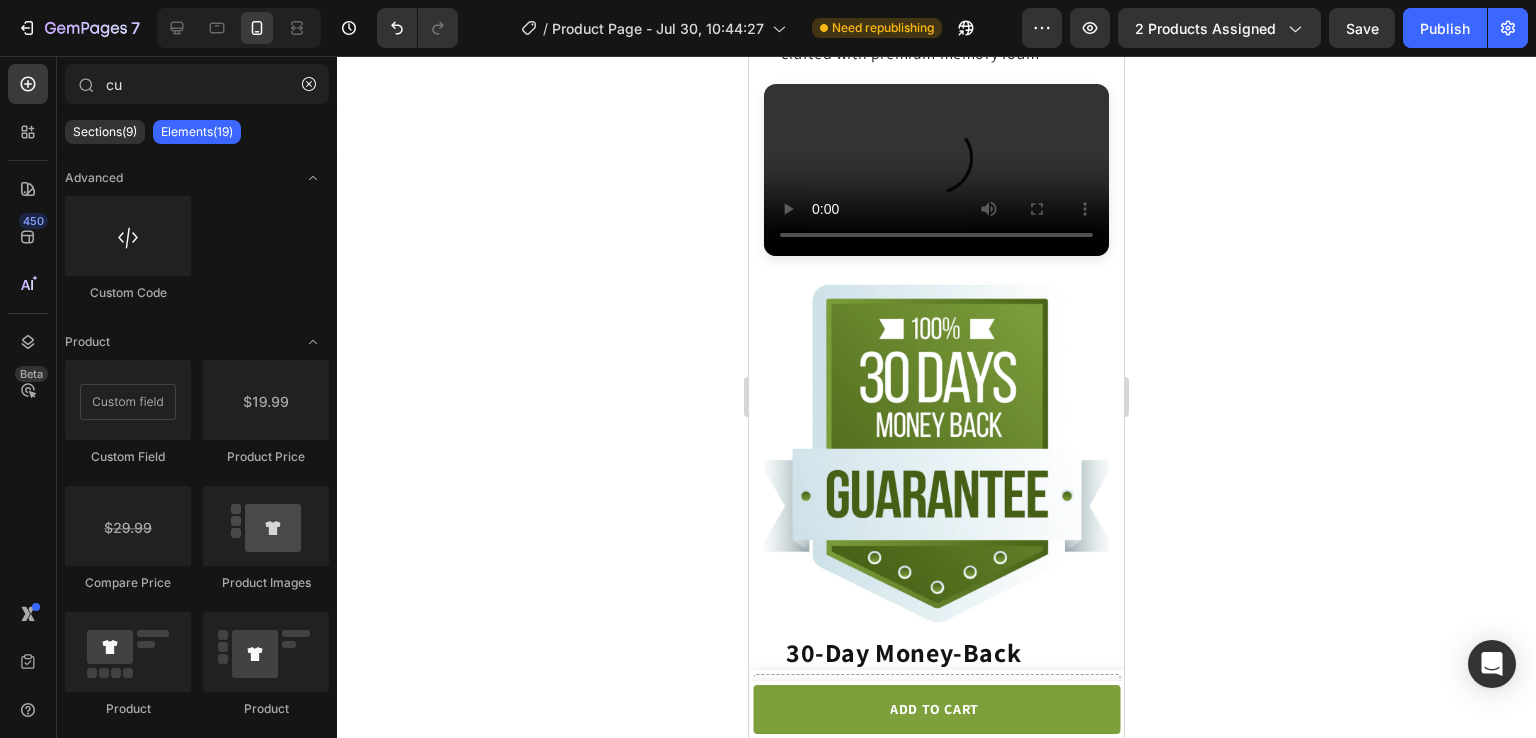 scroll, scrollTop: 3960, scrollLeft: 0, axis: vertical 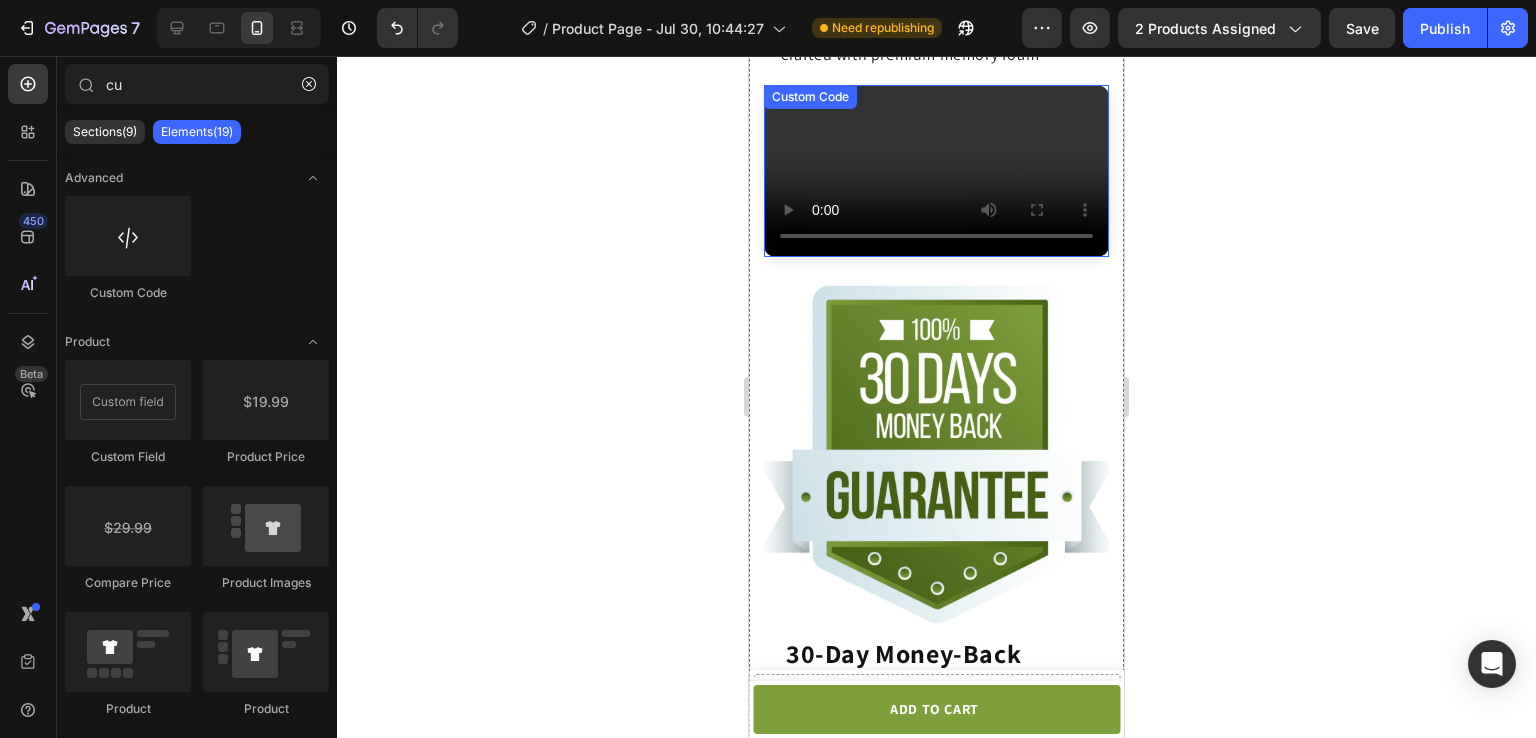 click 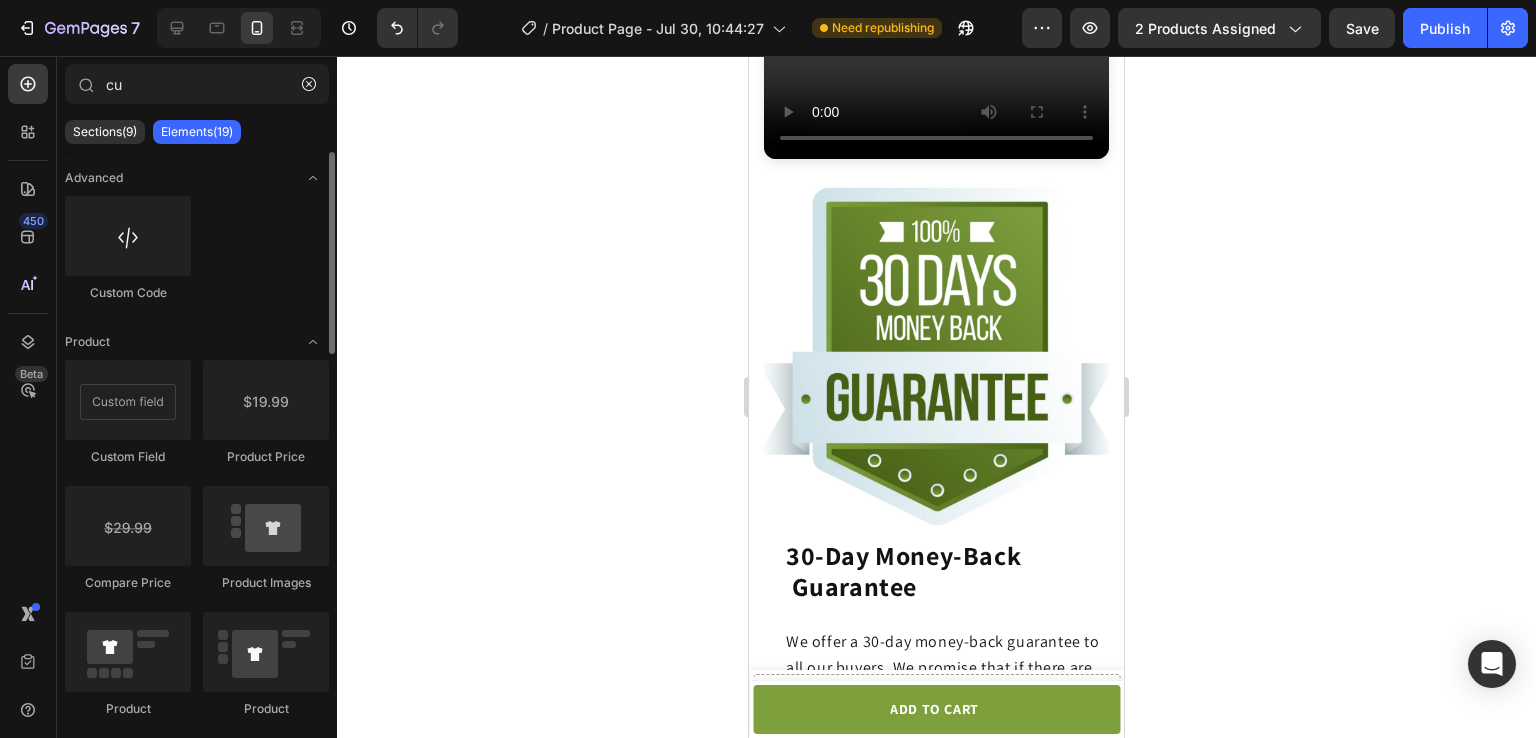 click on "Custom Code" 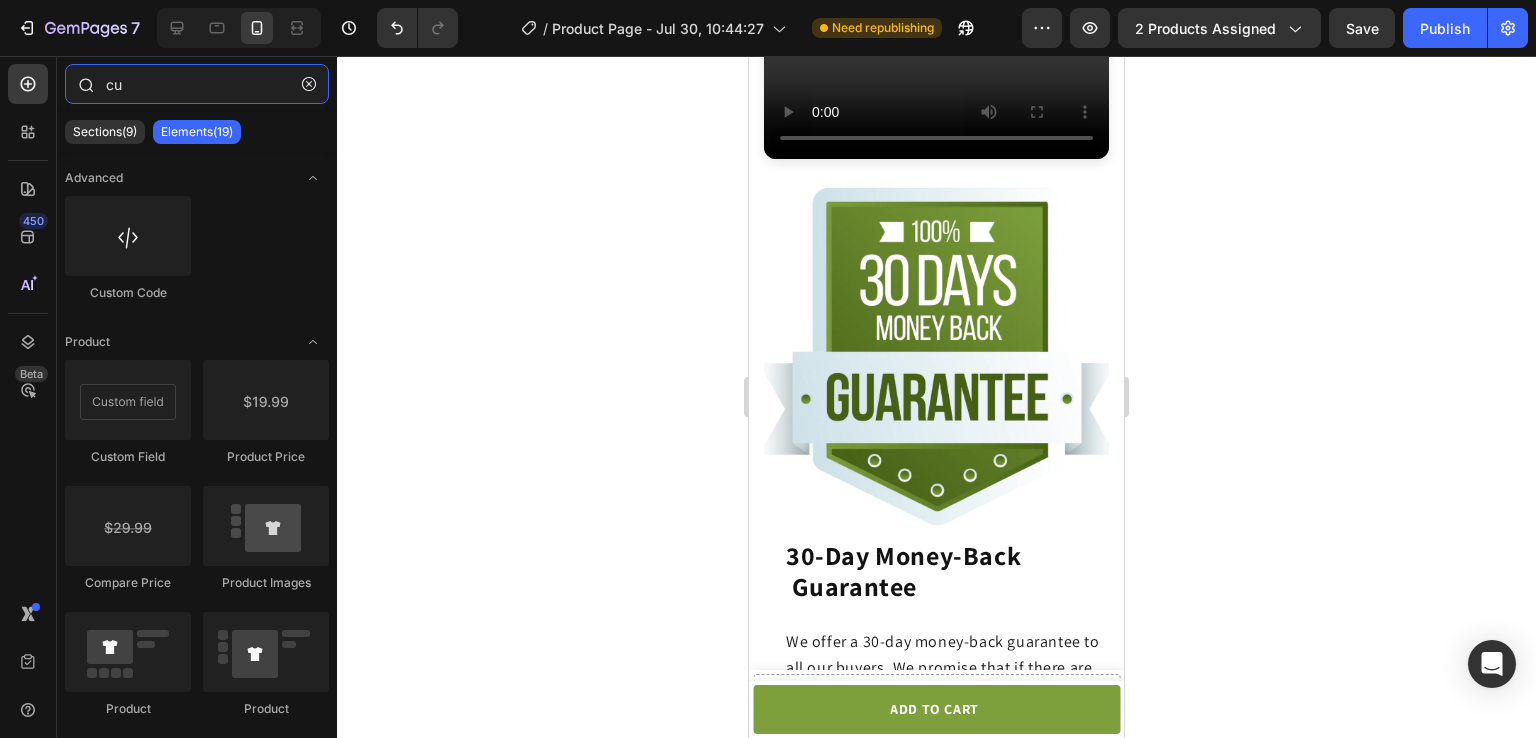 click on "cu" at bounding box center [197, 84] 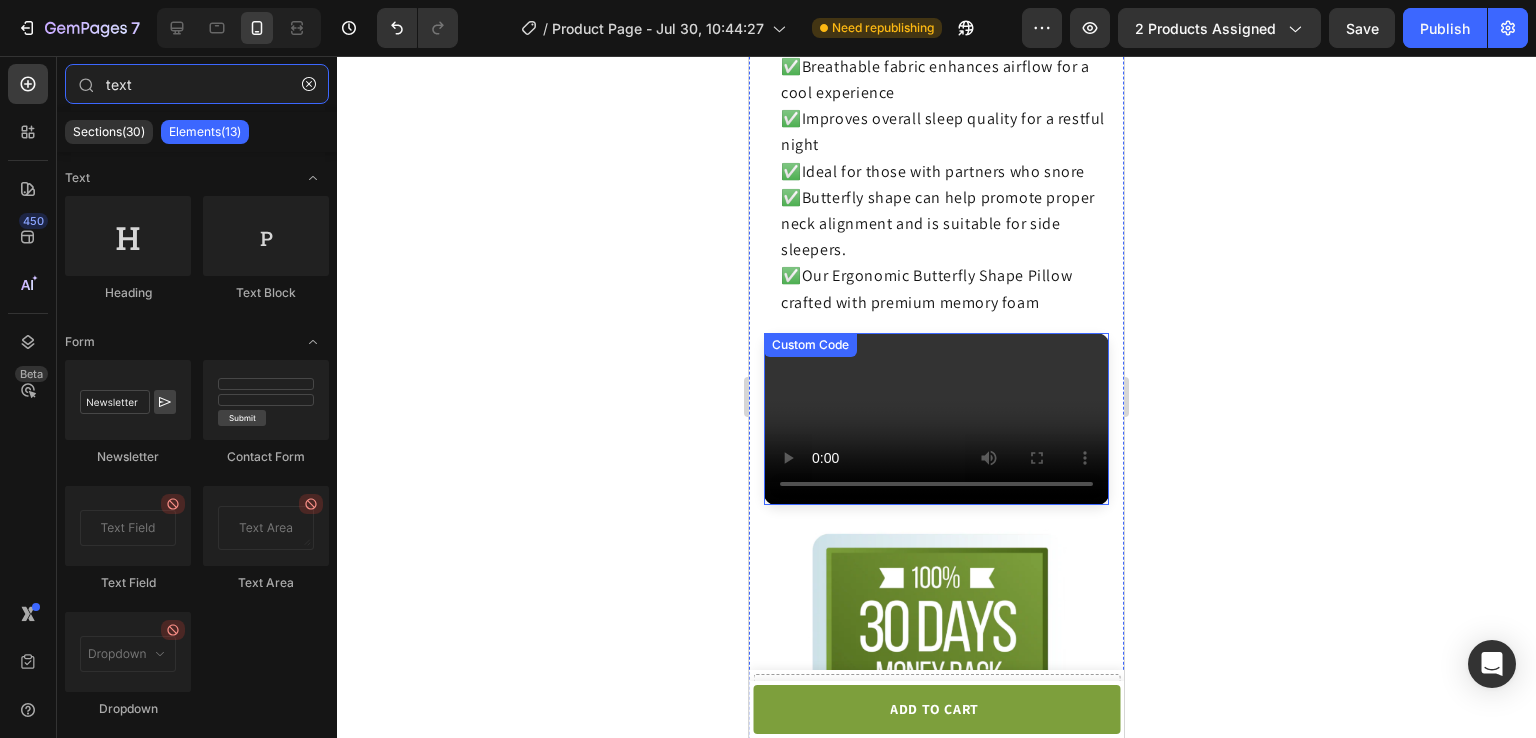 scroll, scrollTop: 3705, scrollLeft: 0, axis: vertical 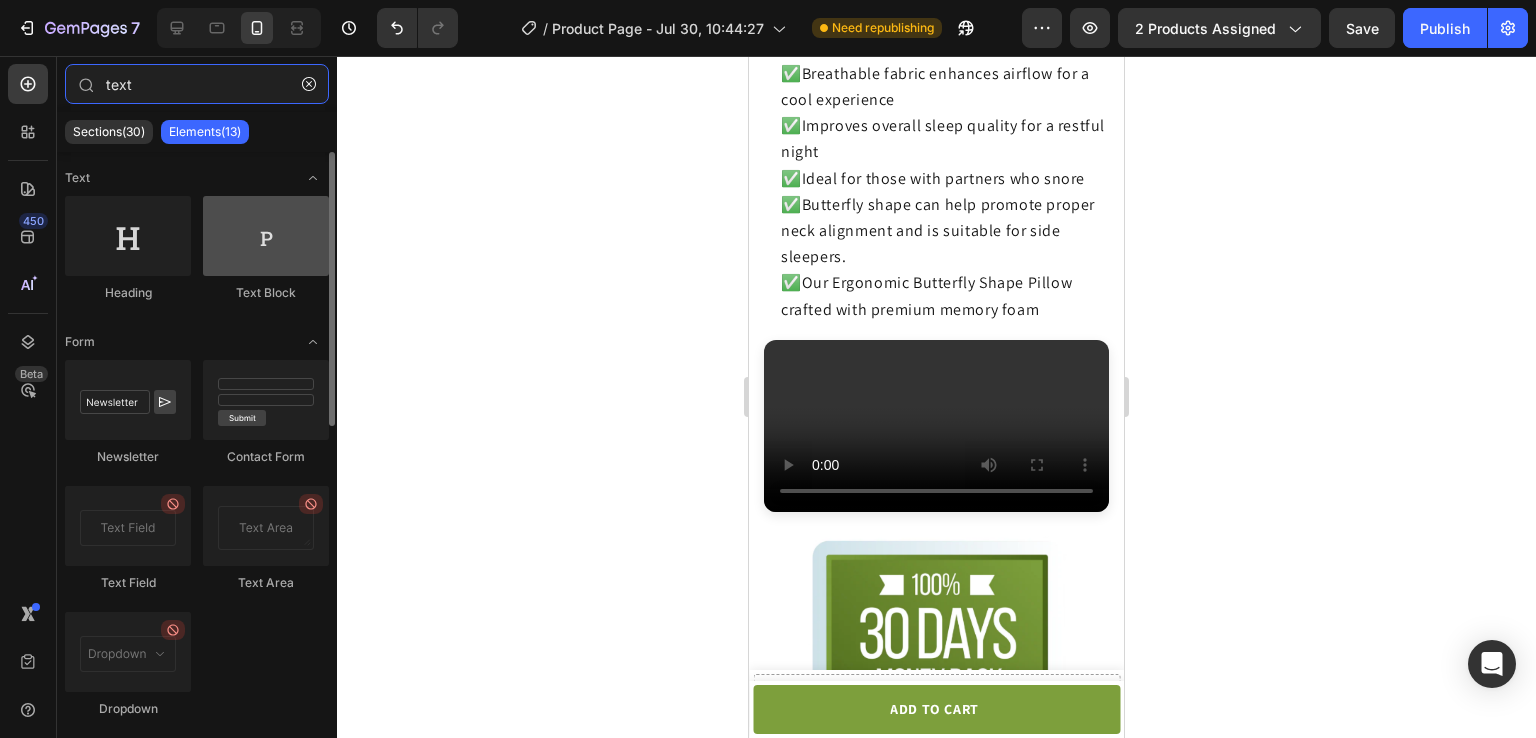 type on "text" 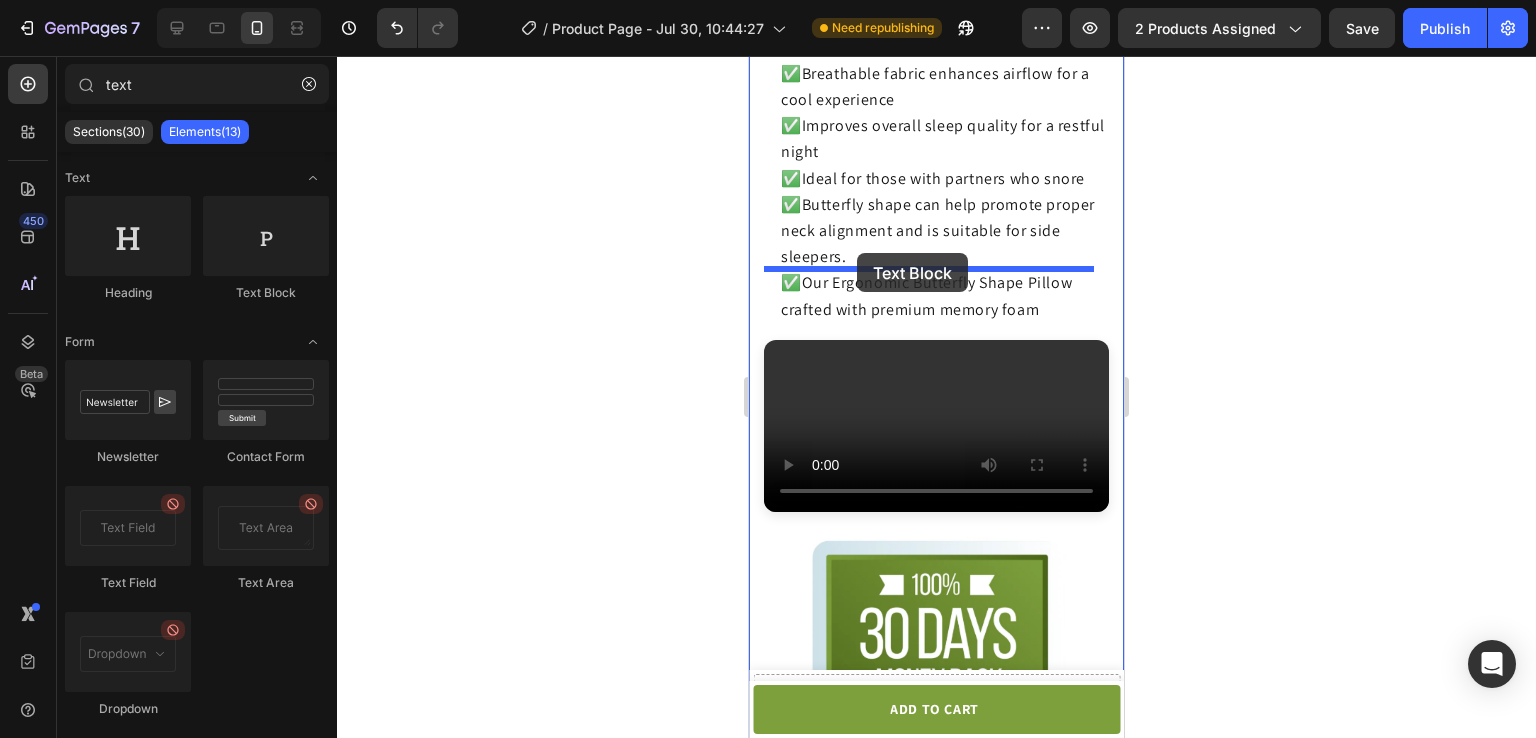 drag, startPoint x: 802, startPoint y: 227, endPoint x: 859, endPoint y: 253, distance: 62.649822 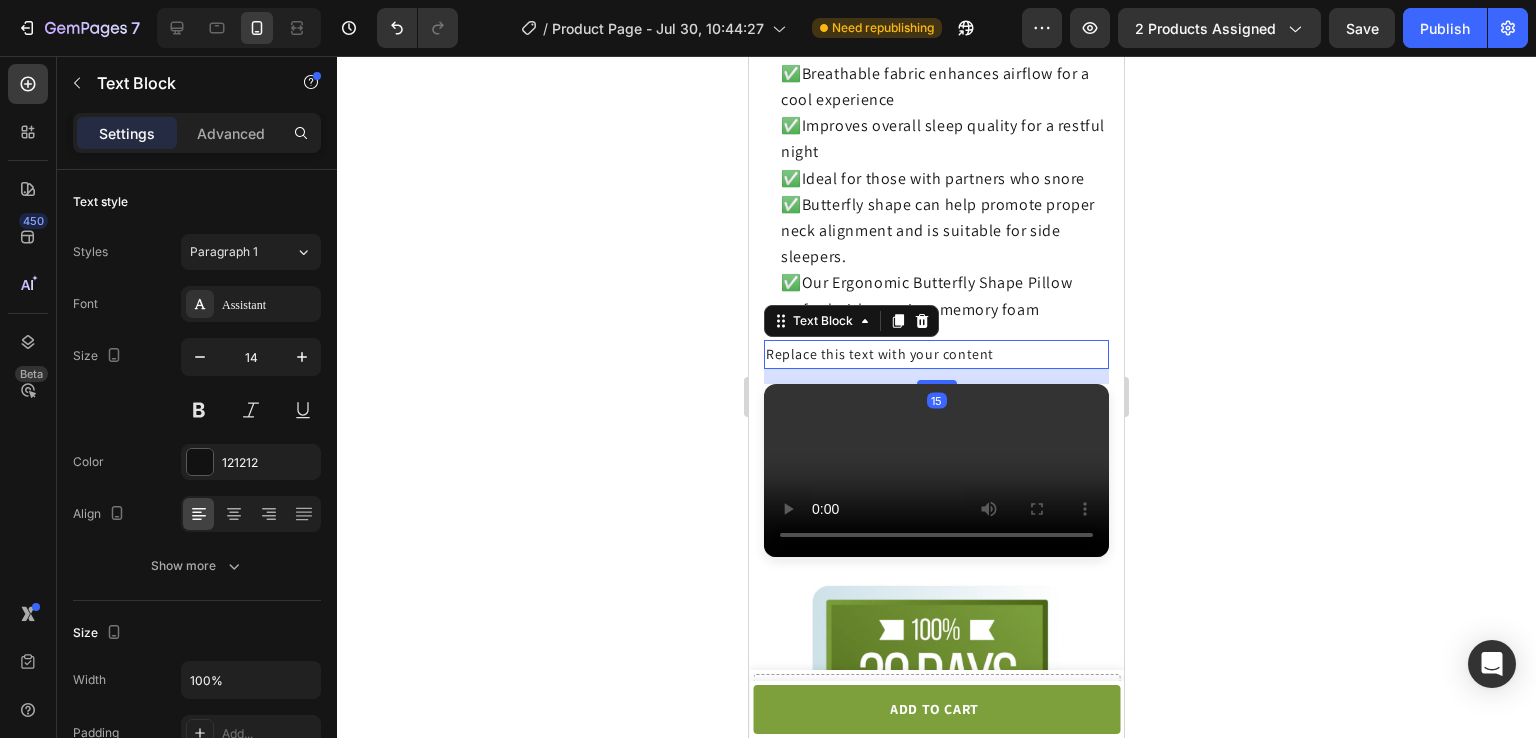 click on "Replace this text with your content" 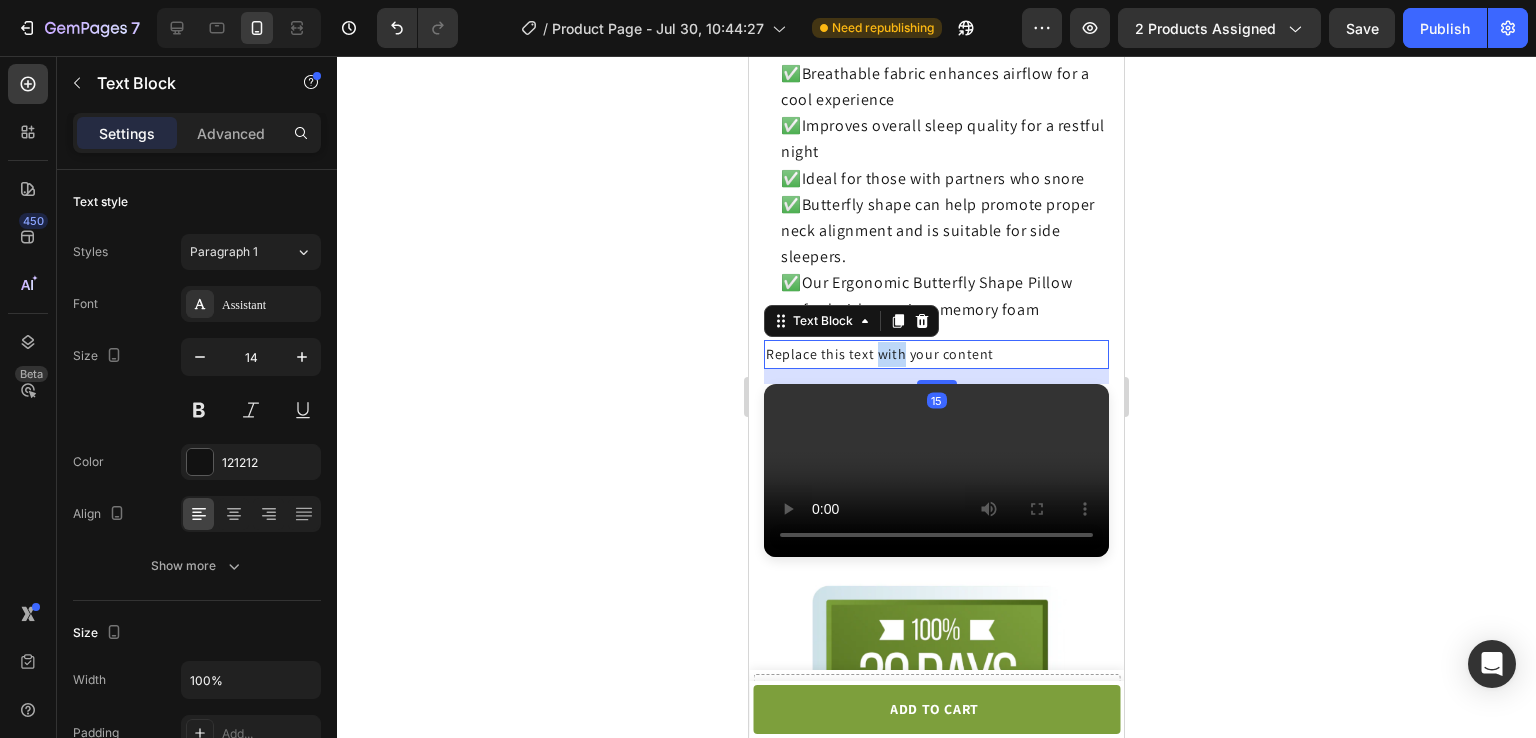 click on "Replace this text with your content" 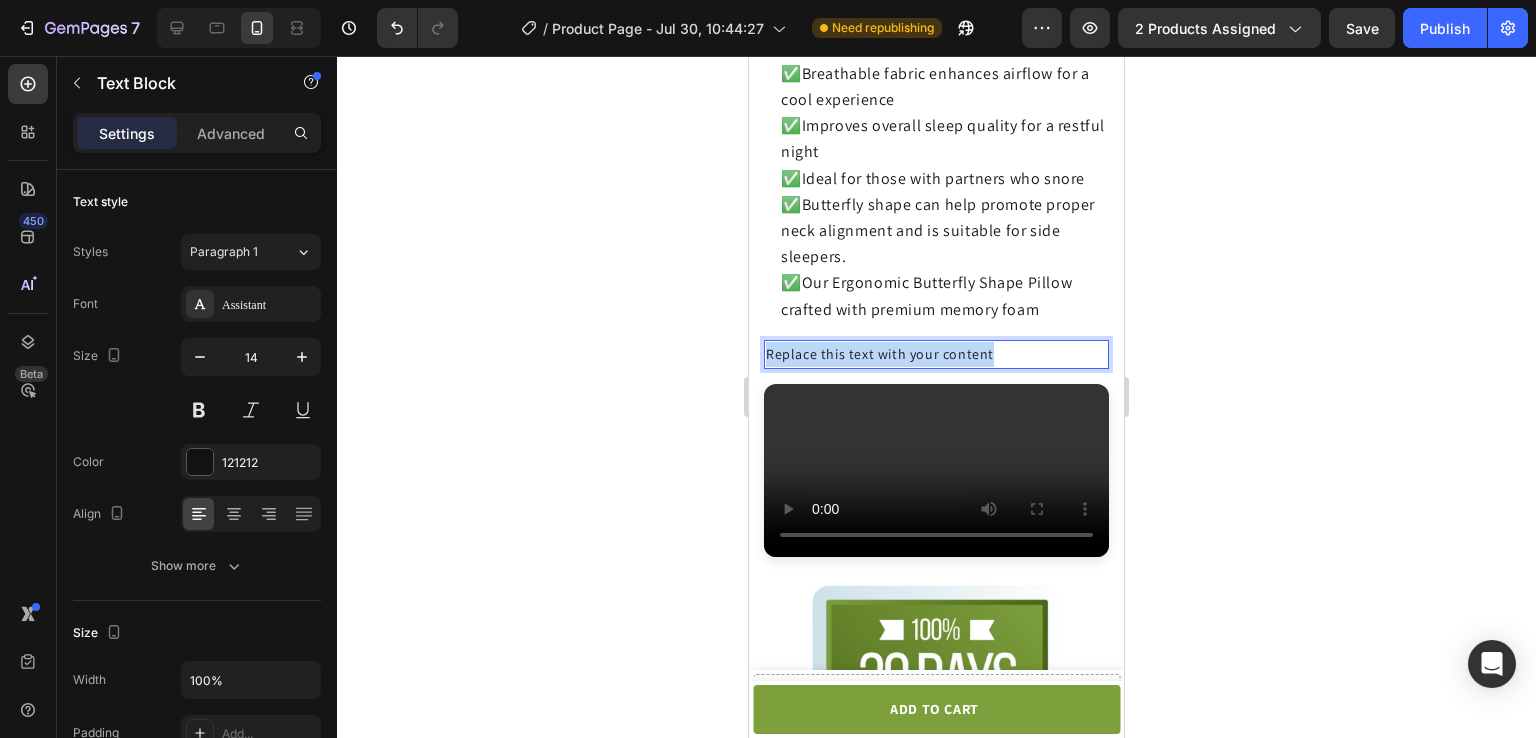click on "Replace this text with your content" 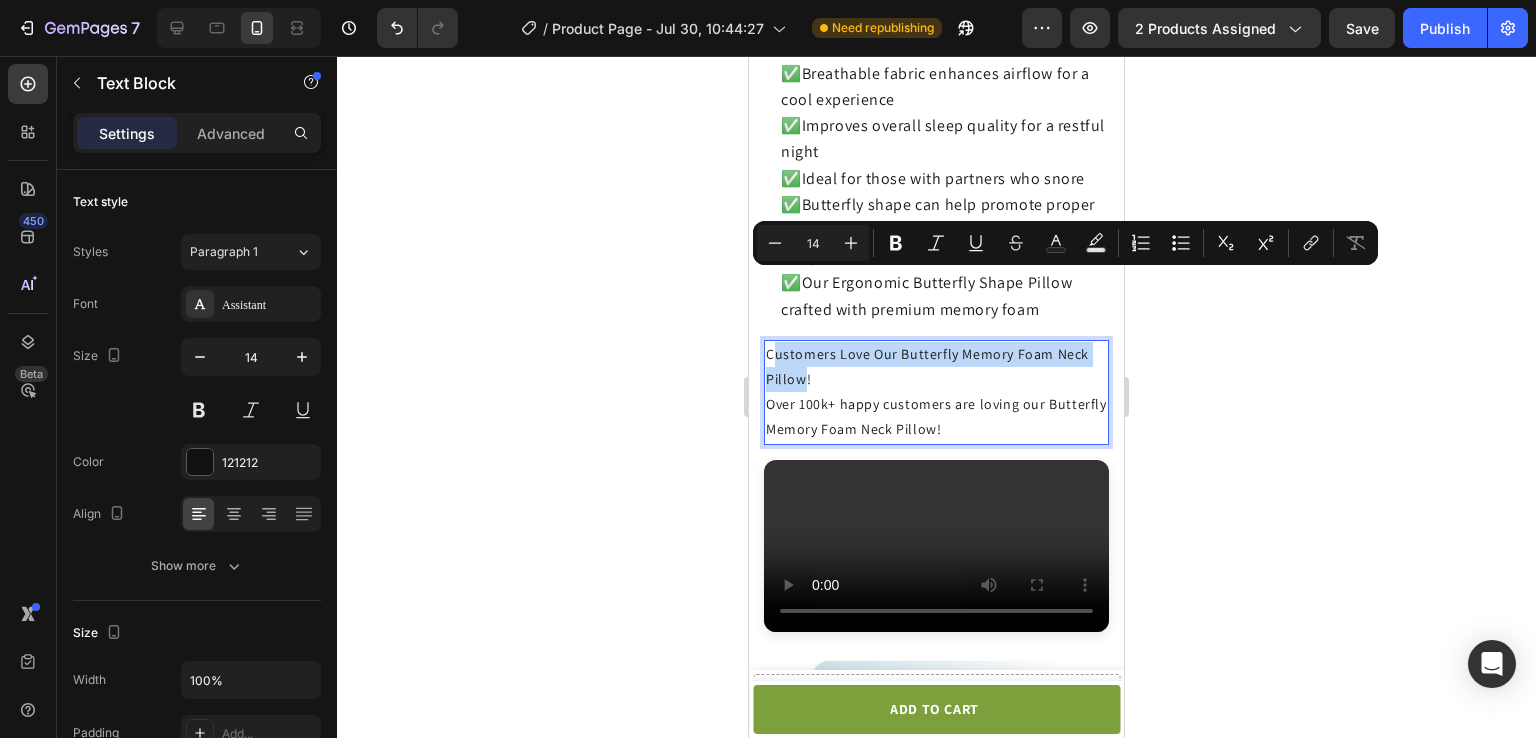 drag, startPoint x: 771, startPoint y: 285, endPoint x: 804, endPoint y: 306, distance: 39.115215 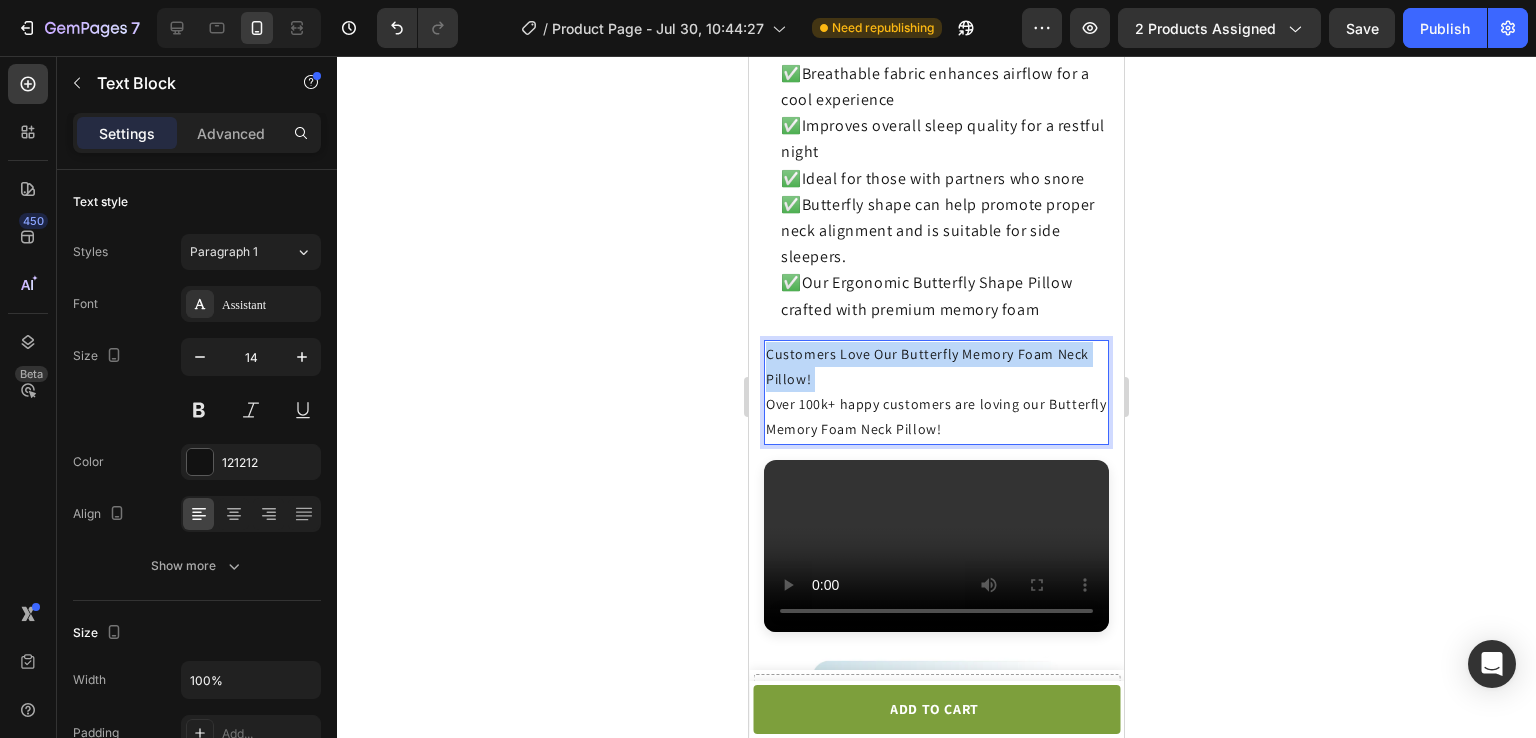 drag, startPoint x: 765, startPoint y: 280, endPoint x: 815, endPoint y: 304, distance: 55.461697 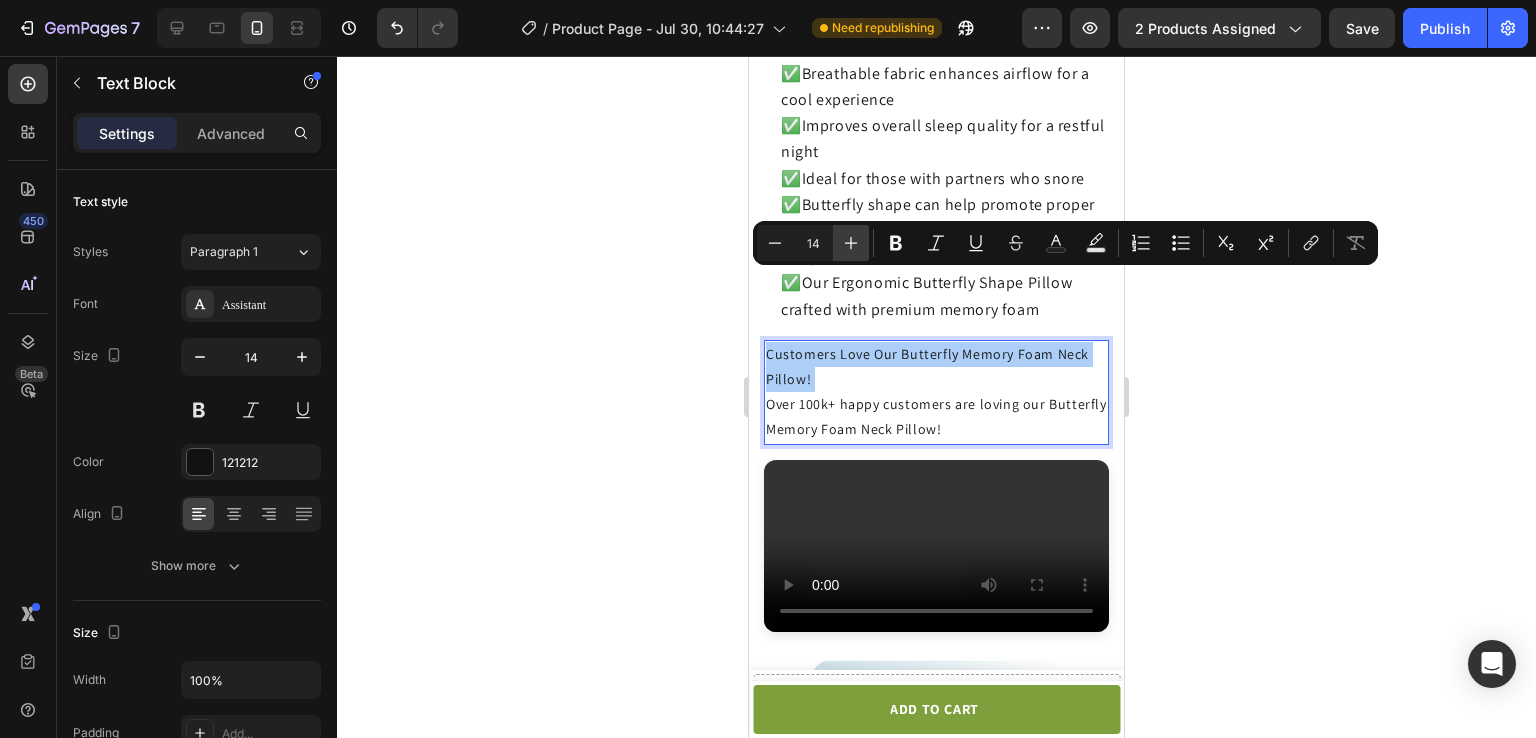 click 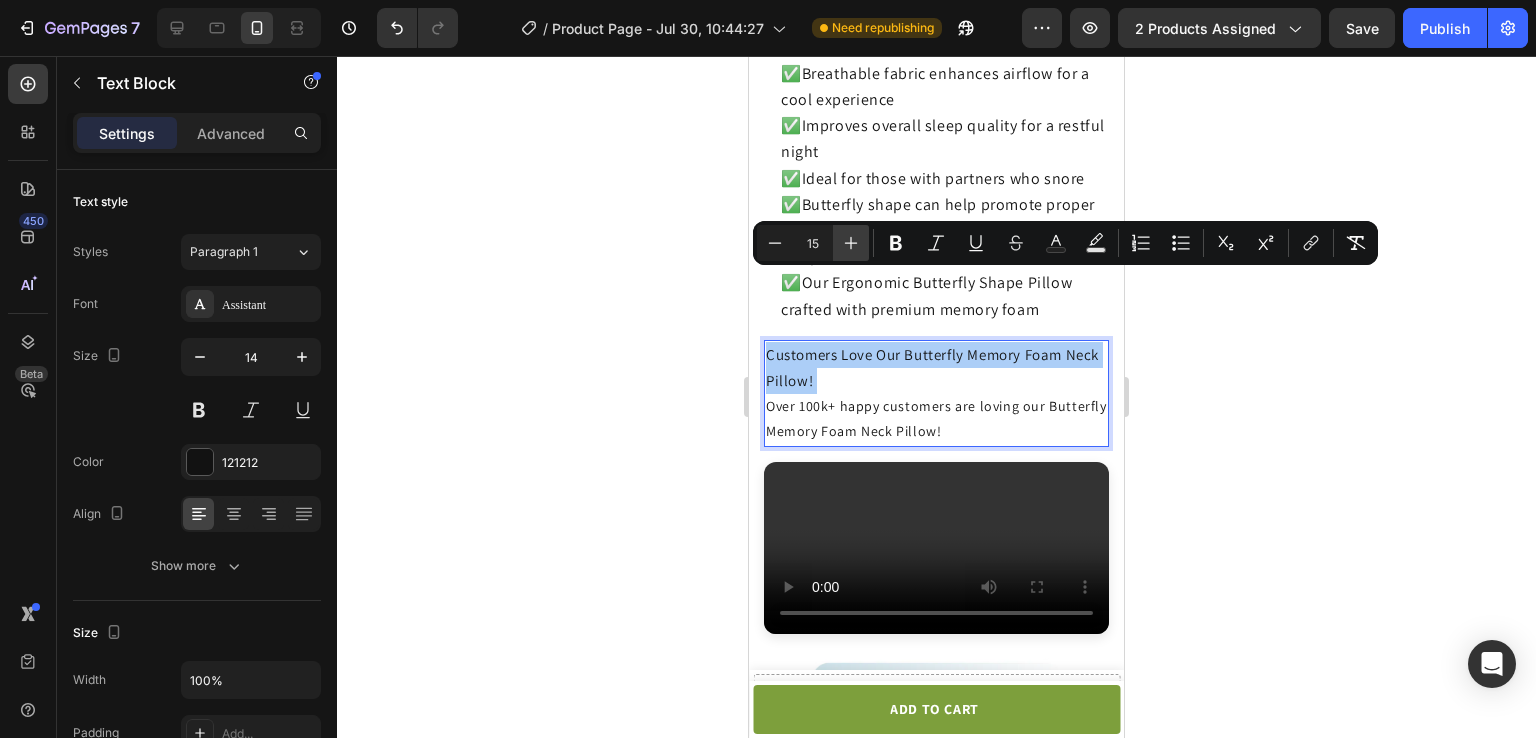 click 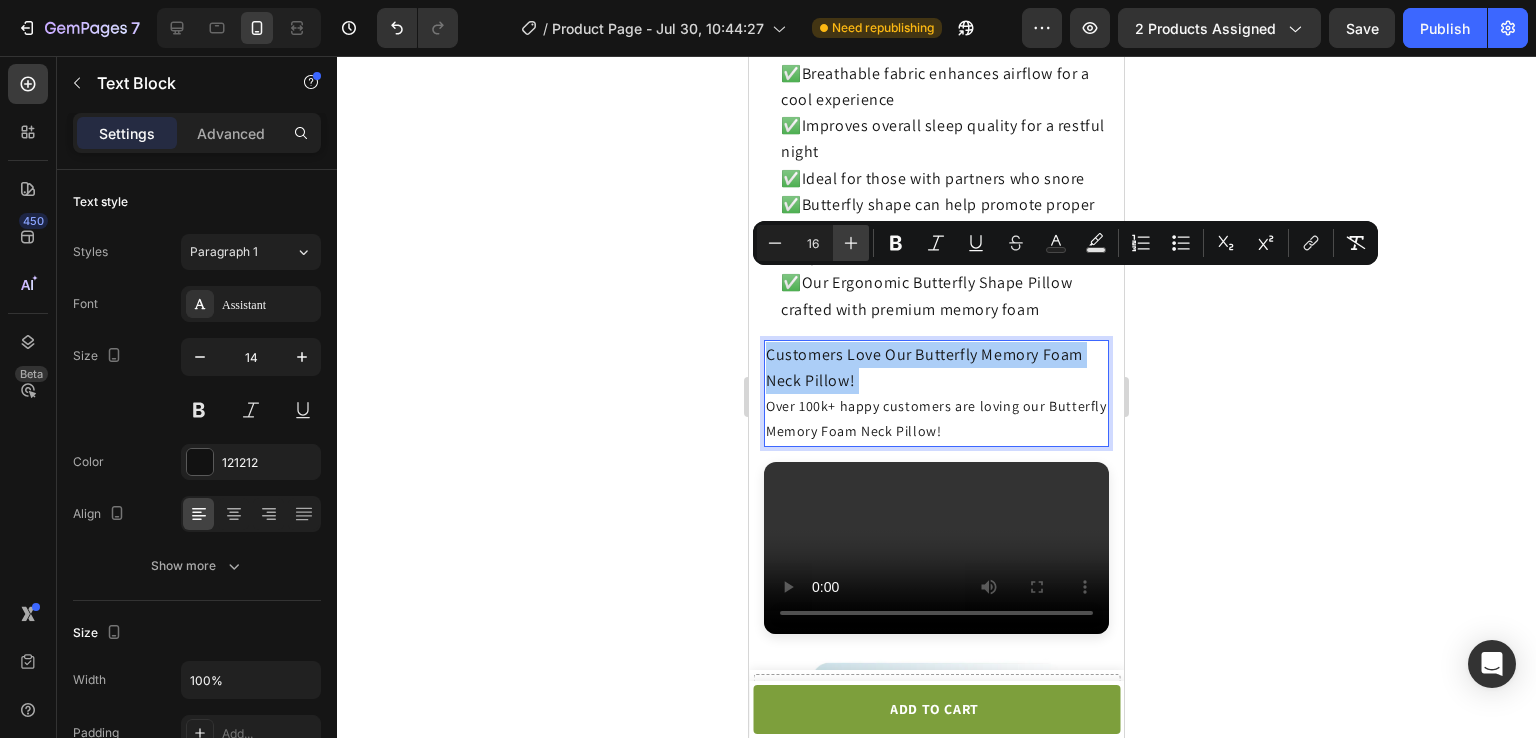 click 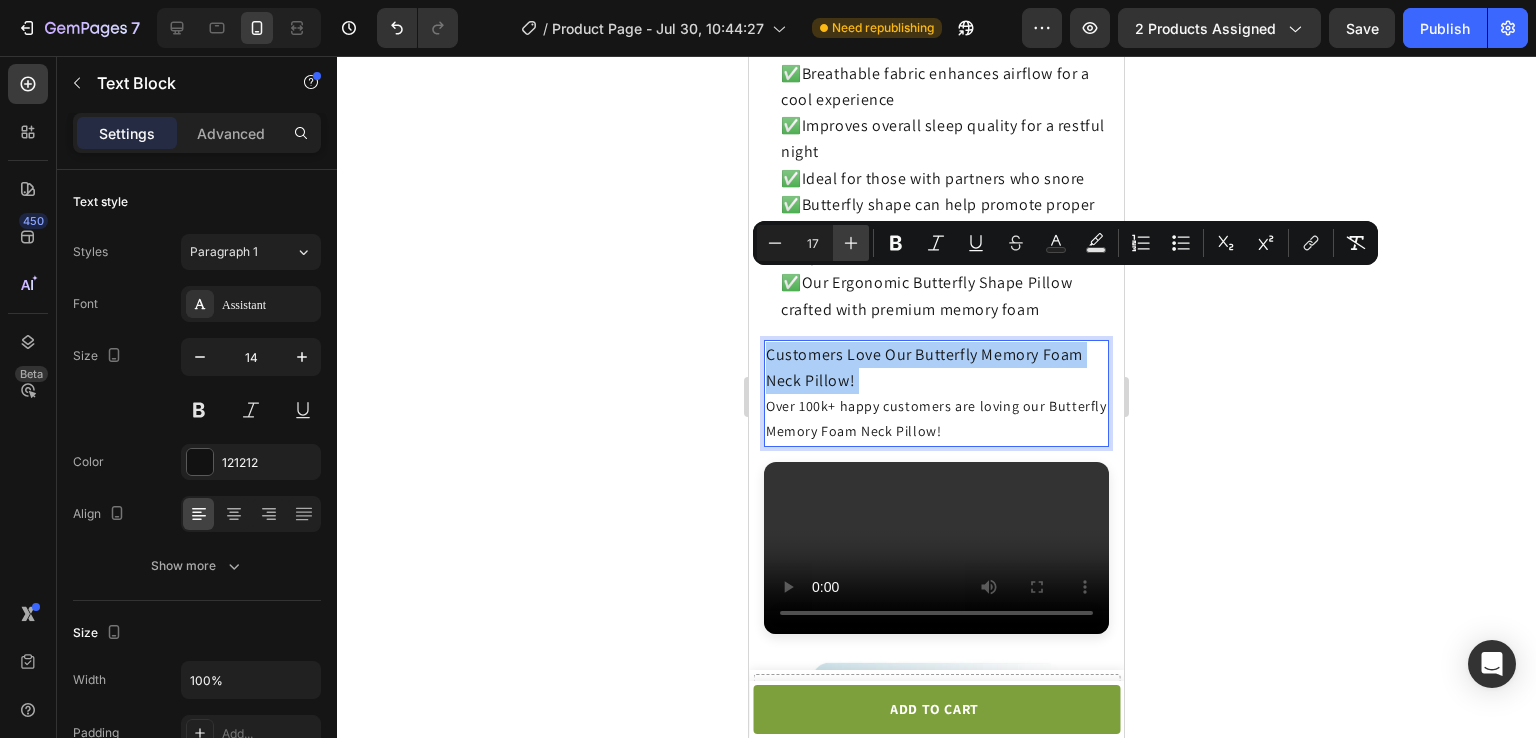 click 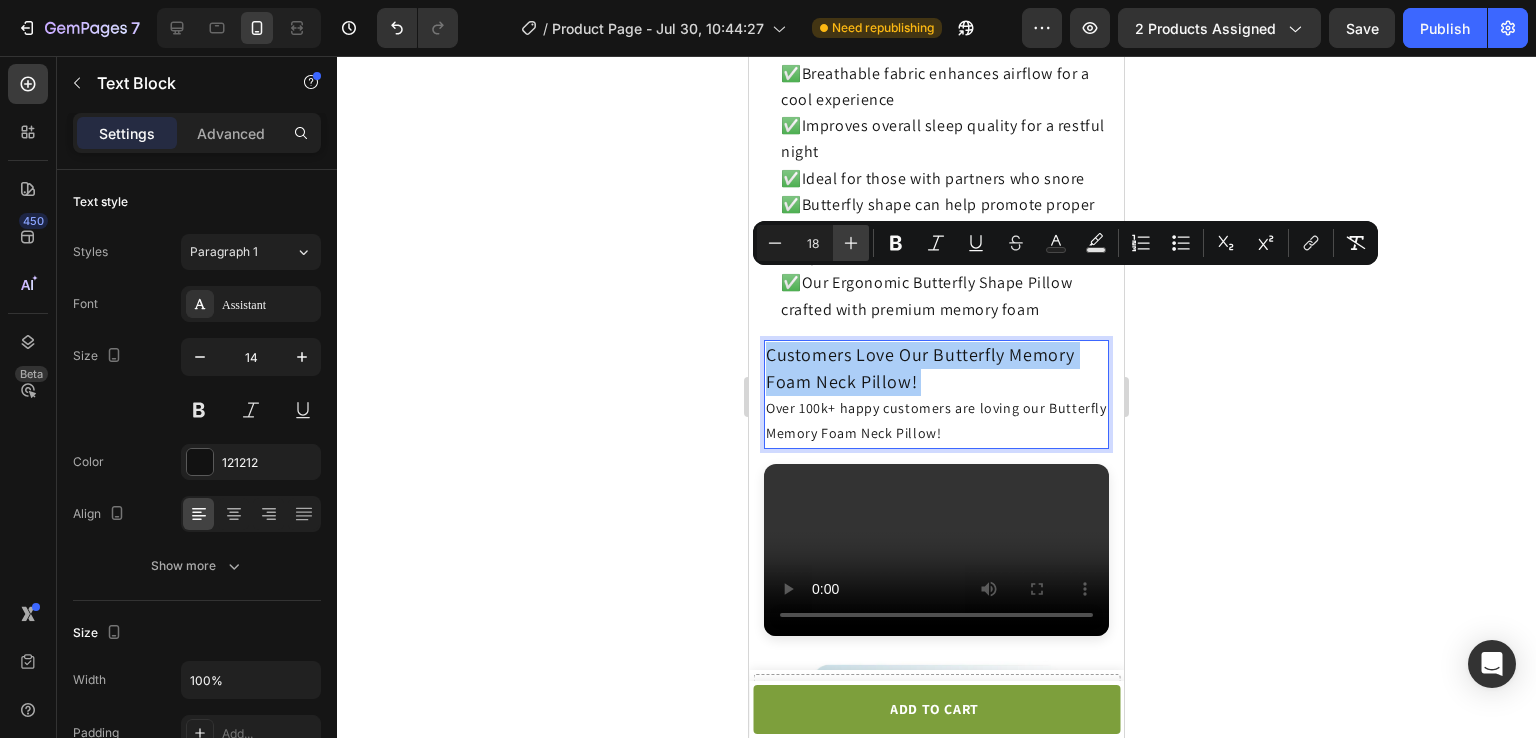 click 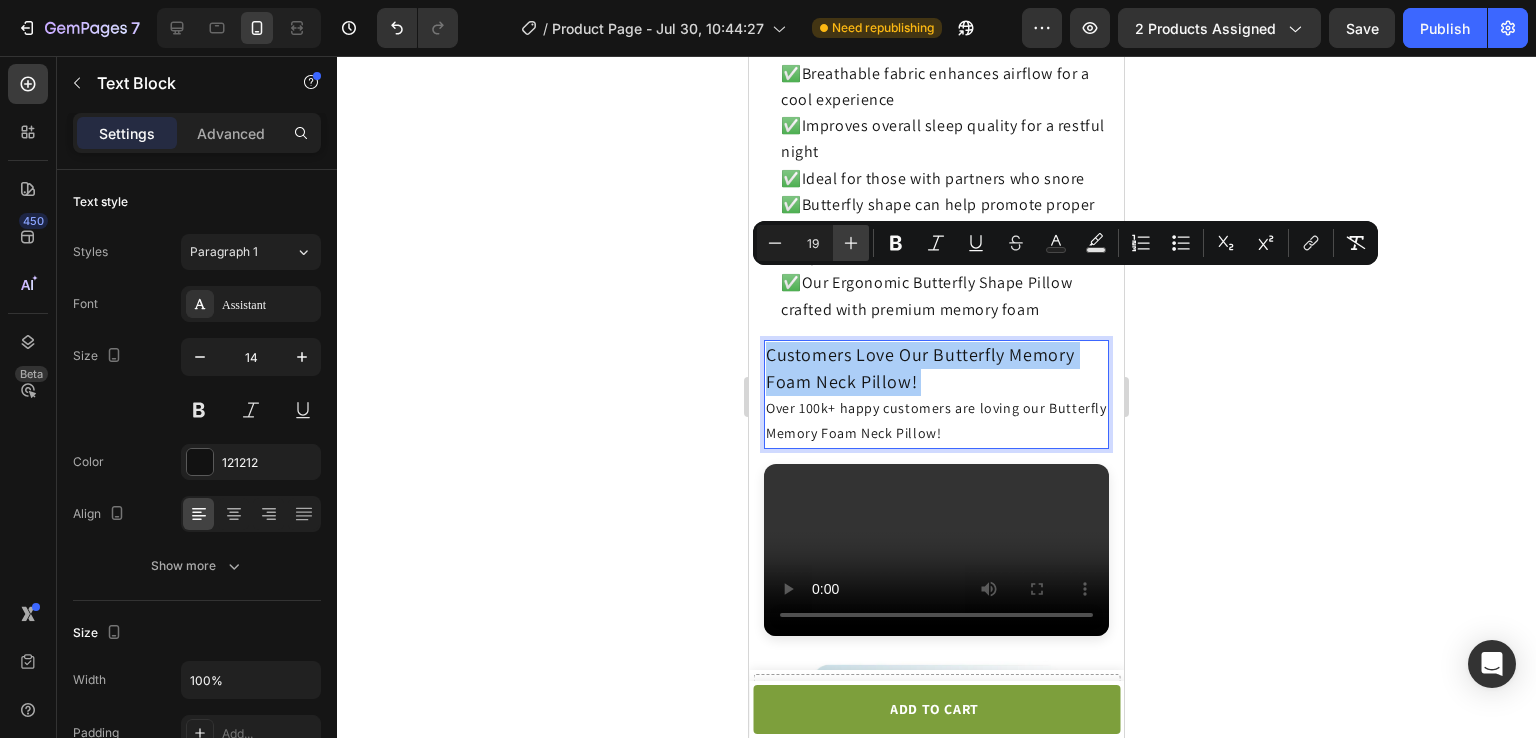 click 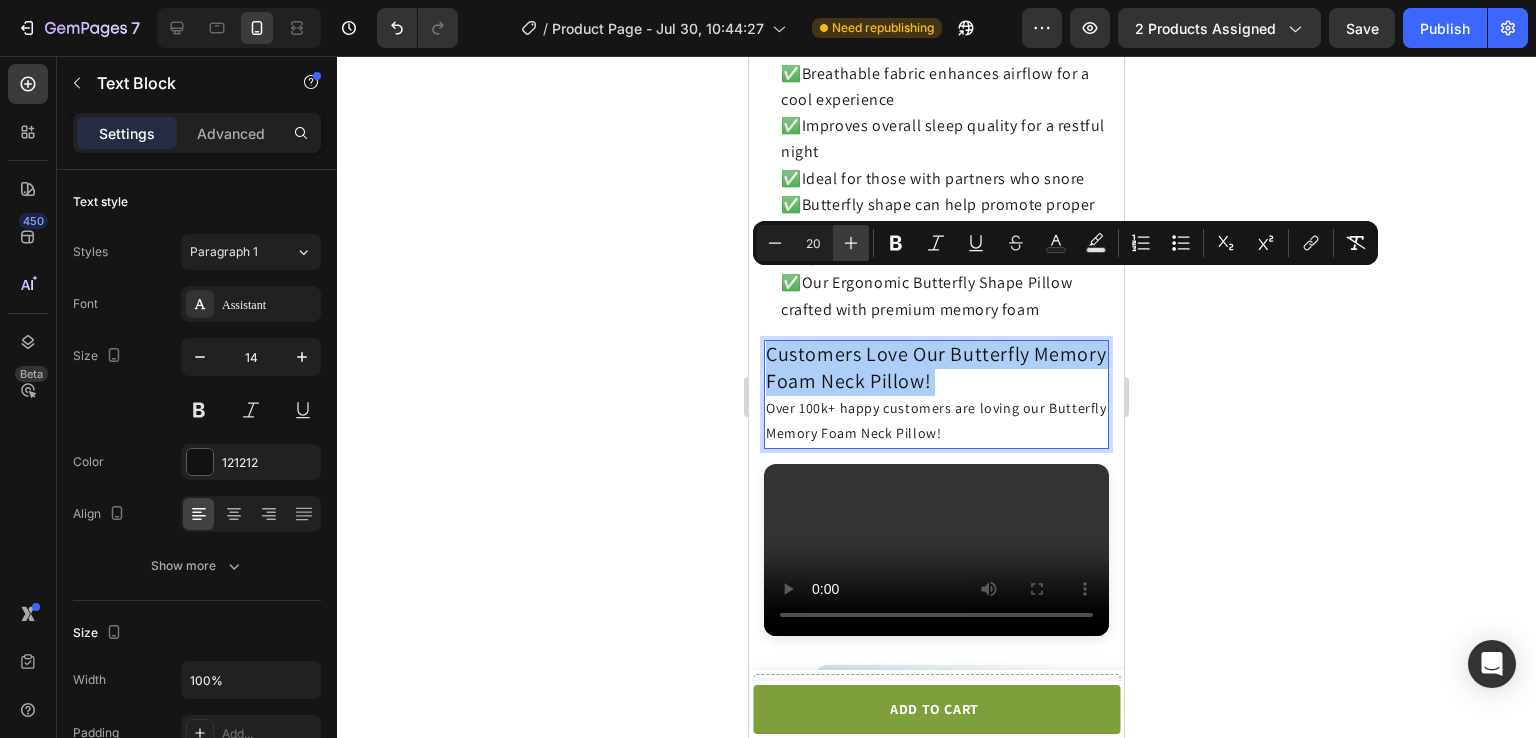 click 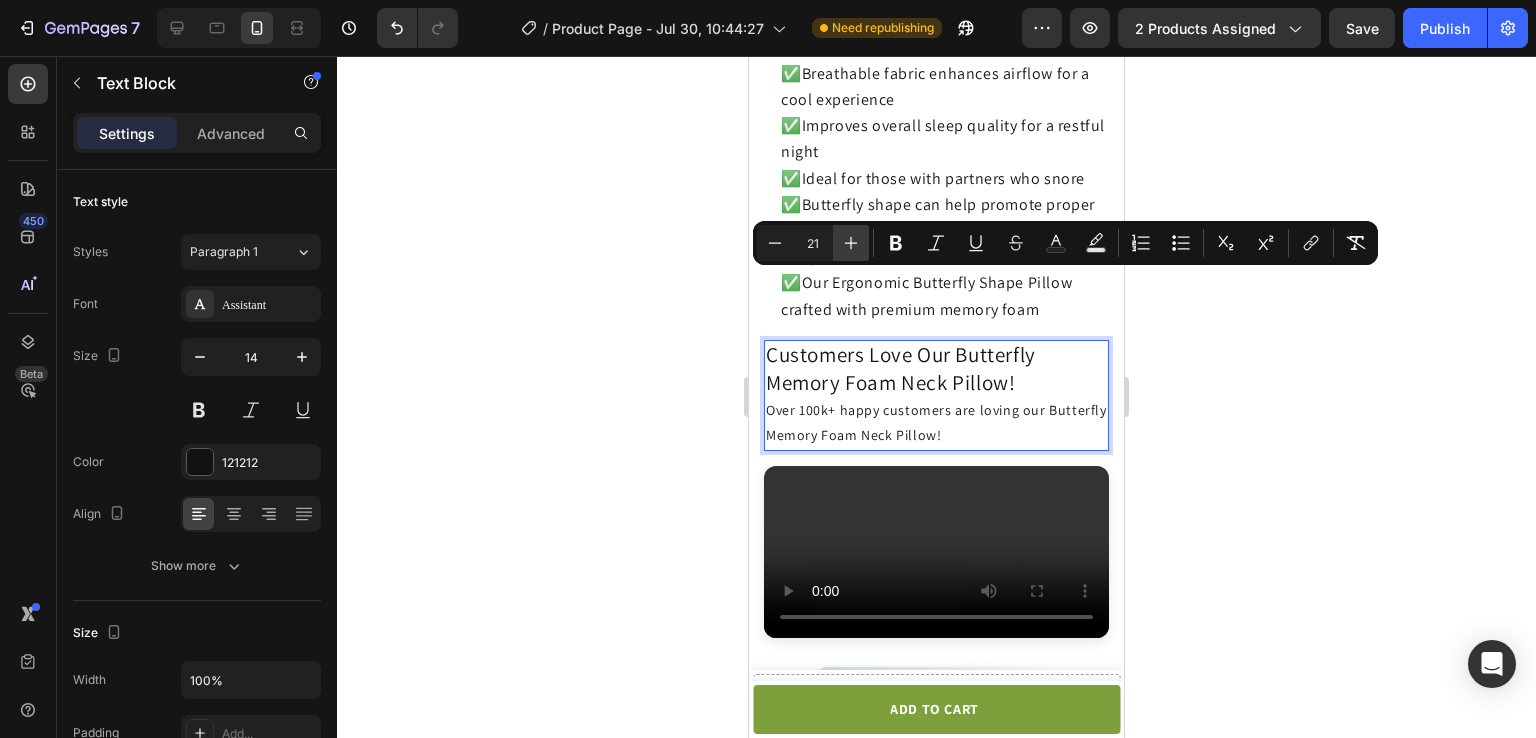 click 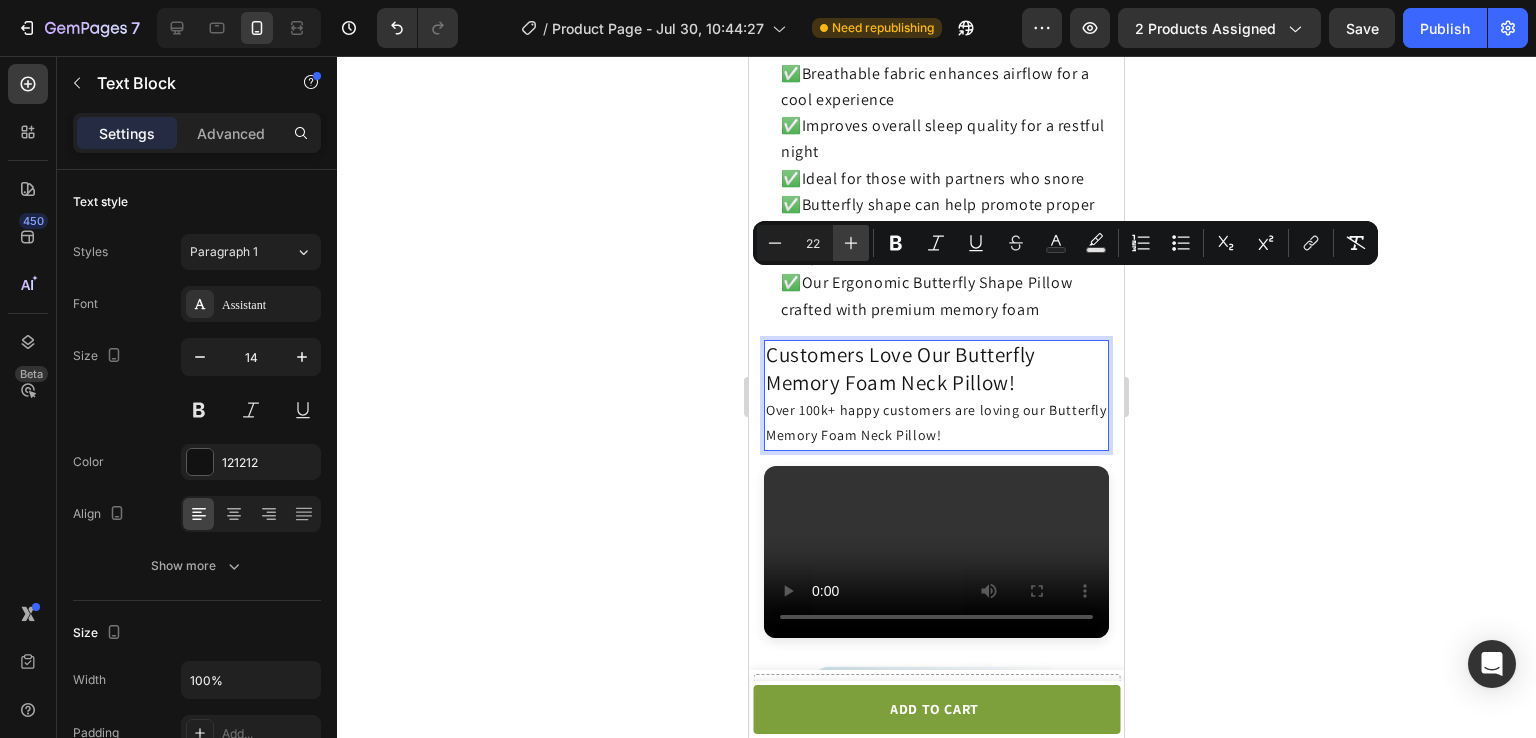 click 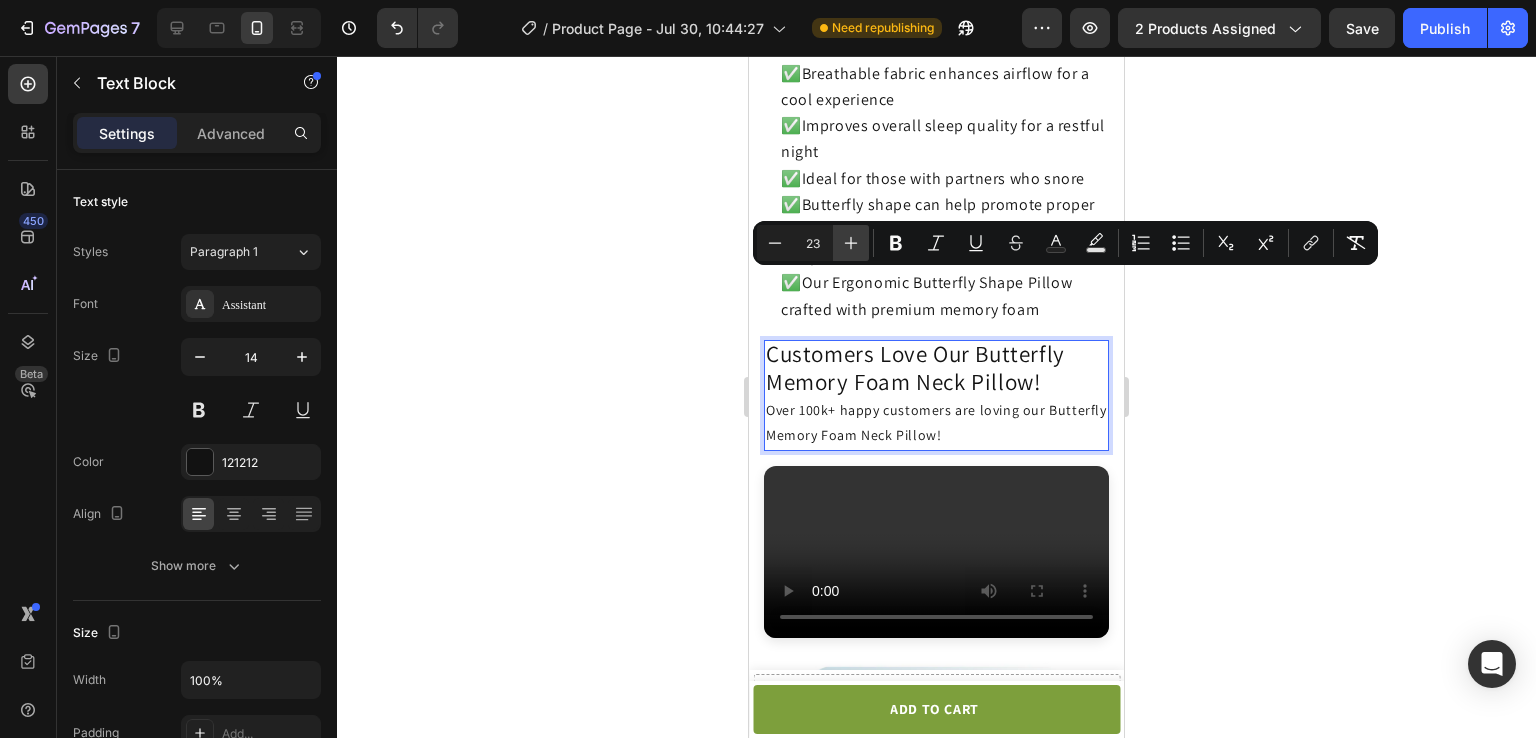 click 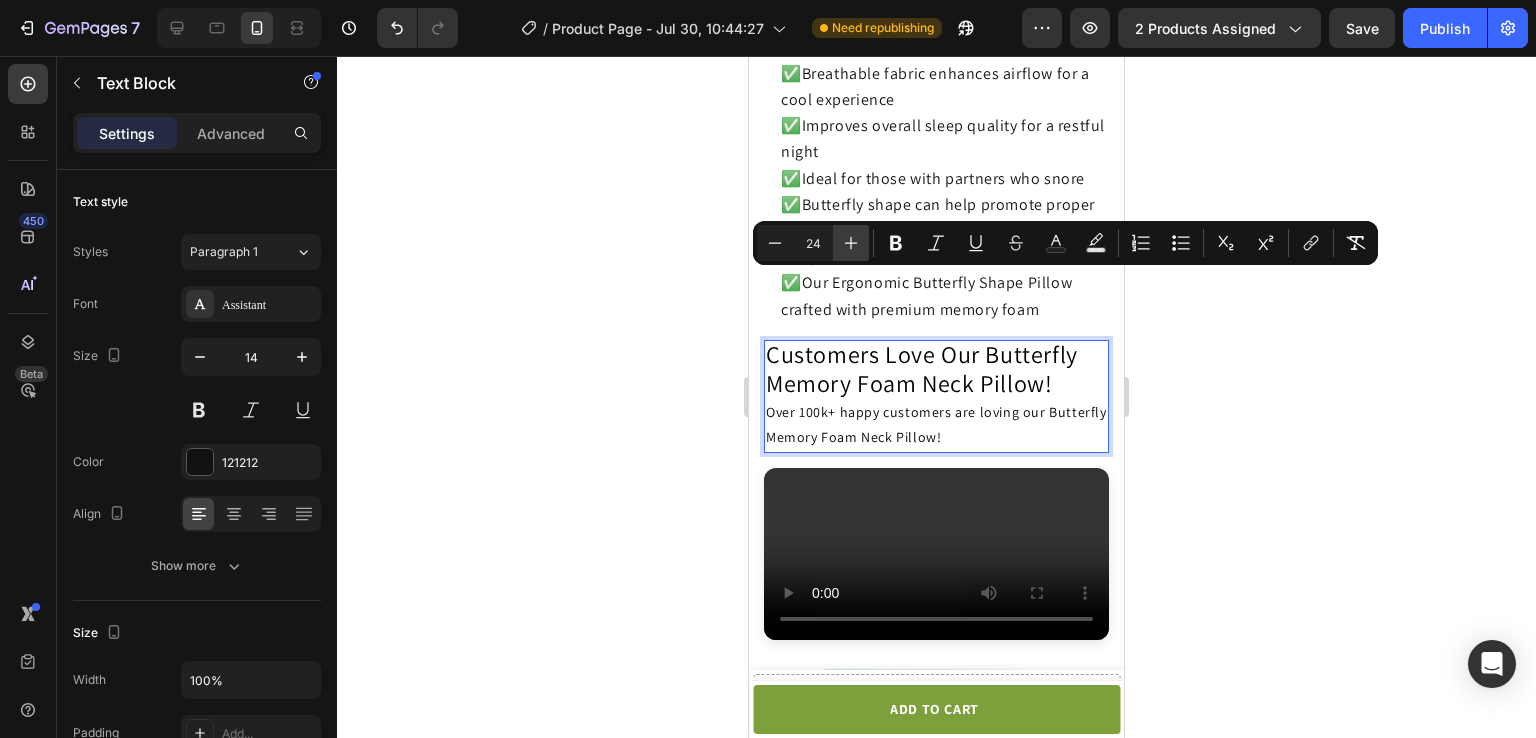 click 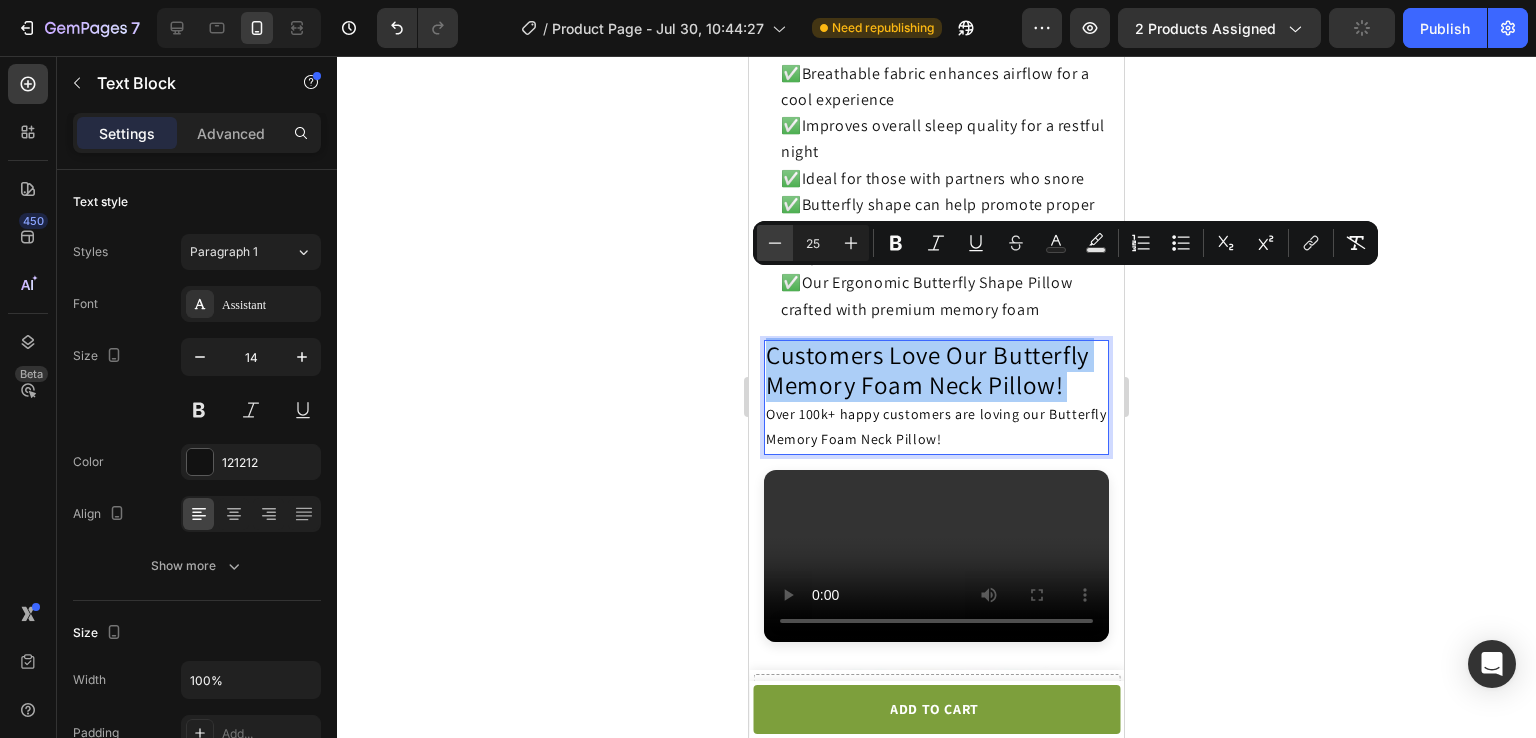 click 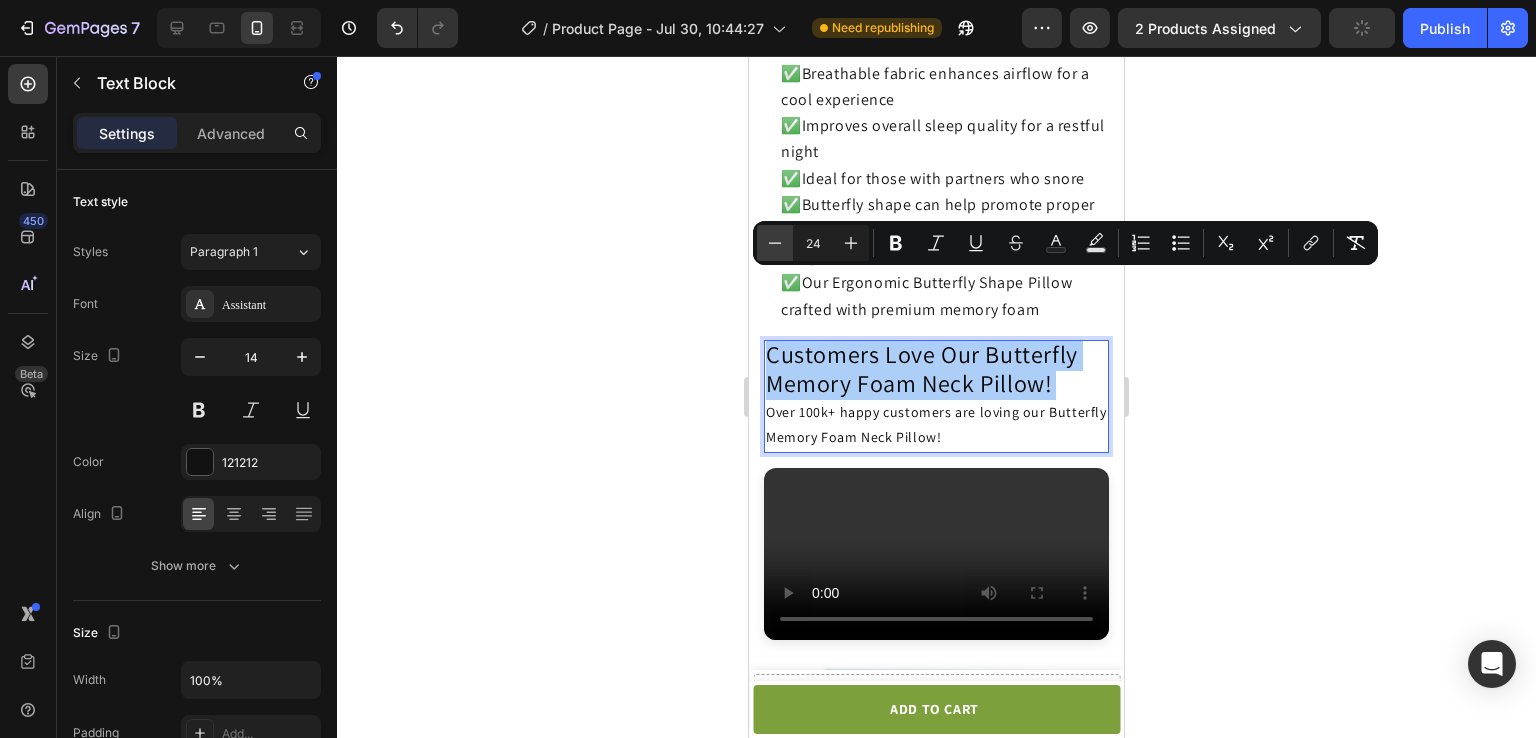 click 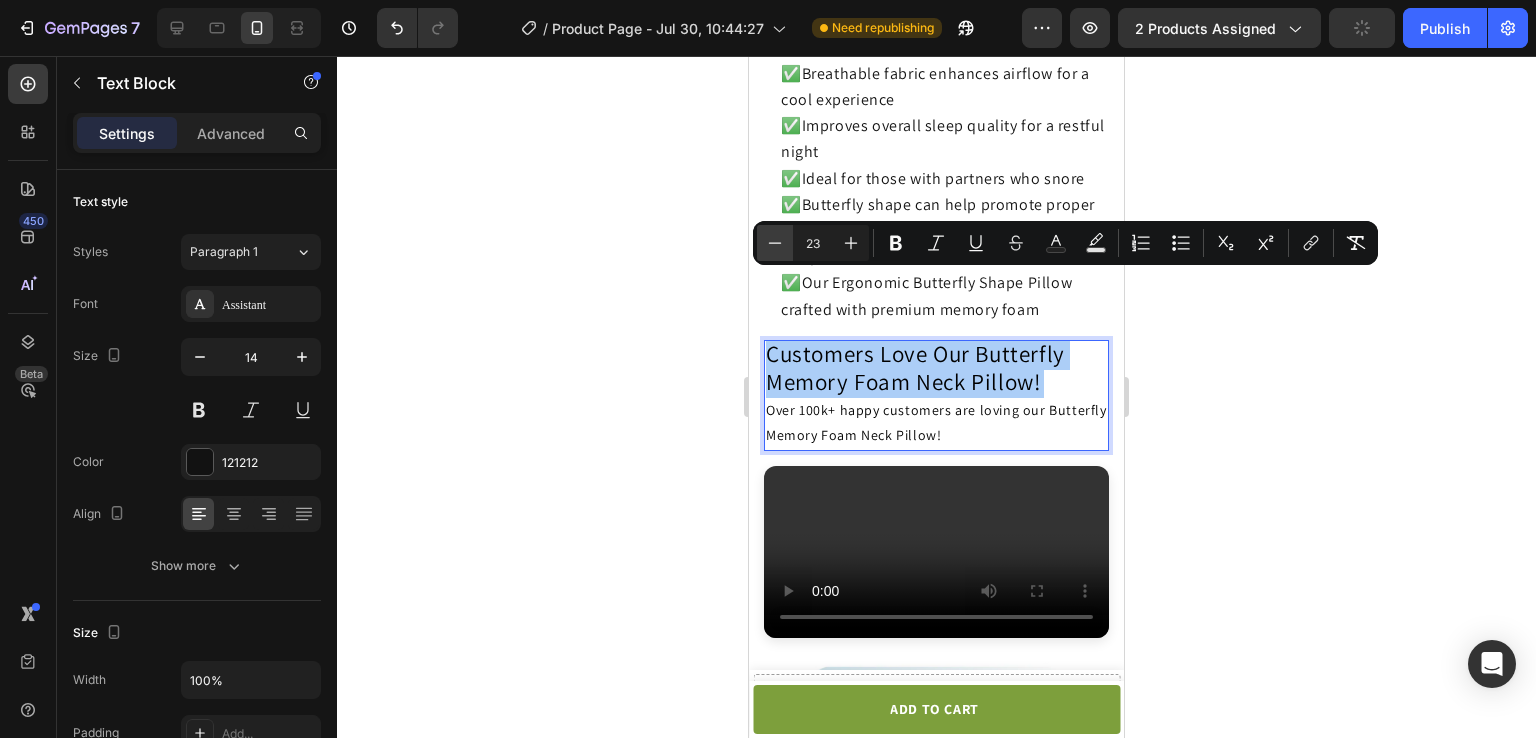 click 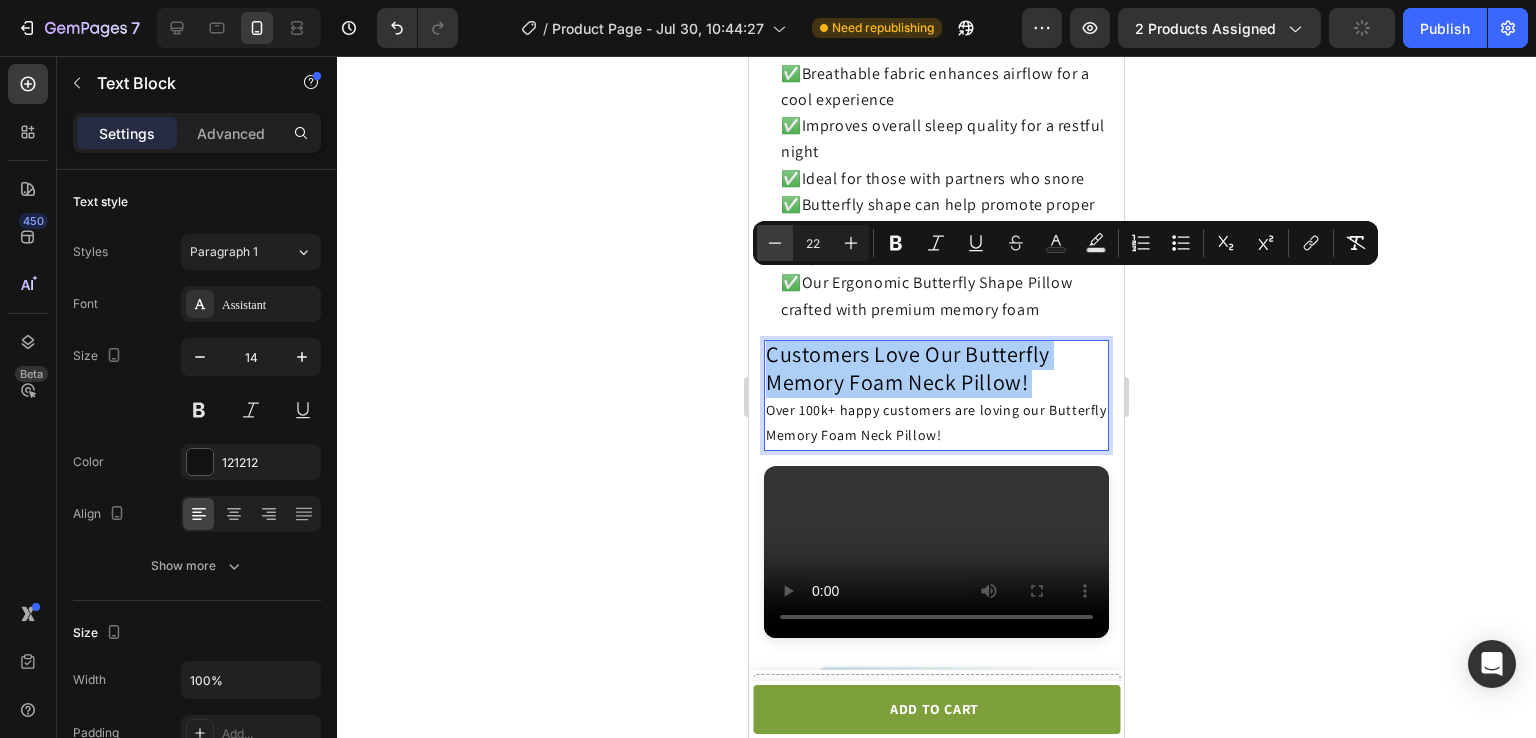 click 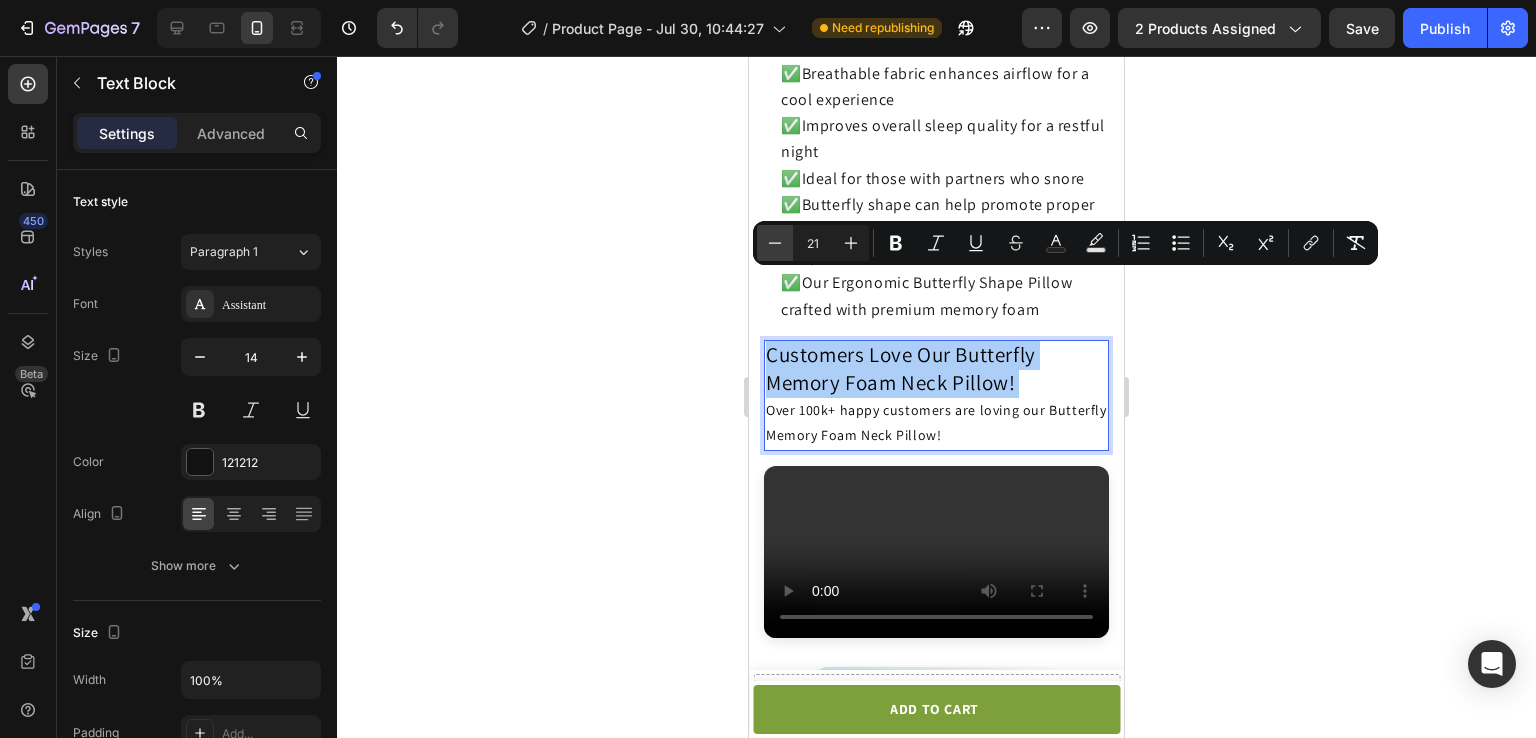 click 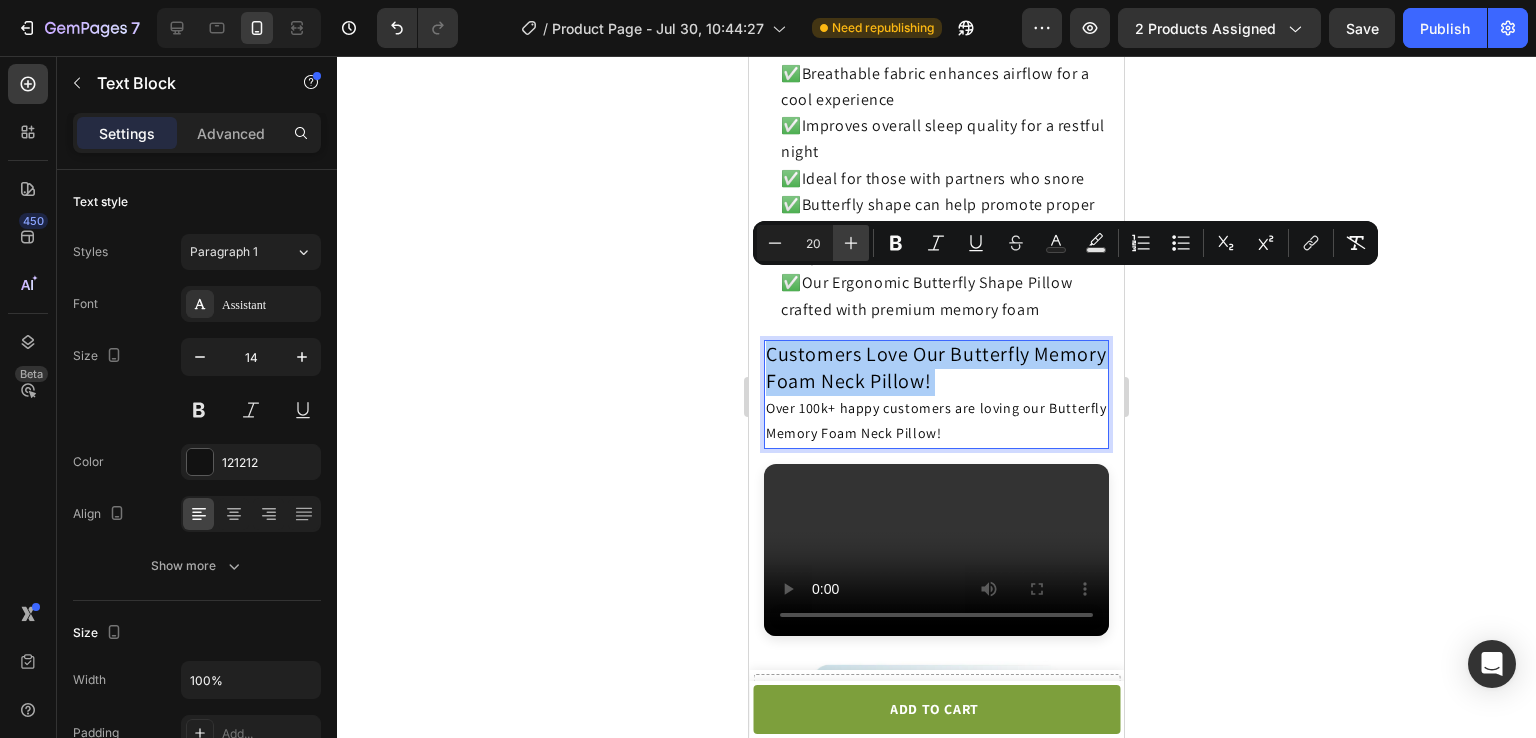 click 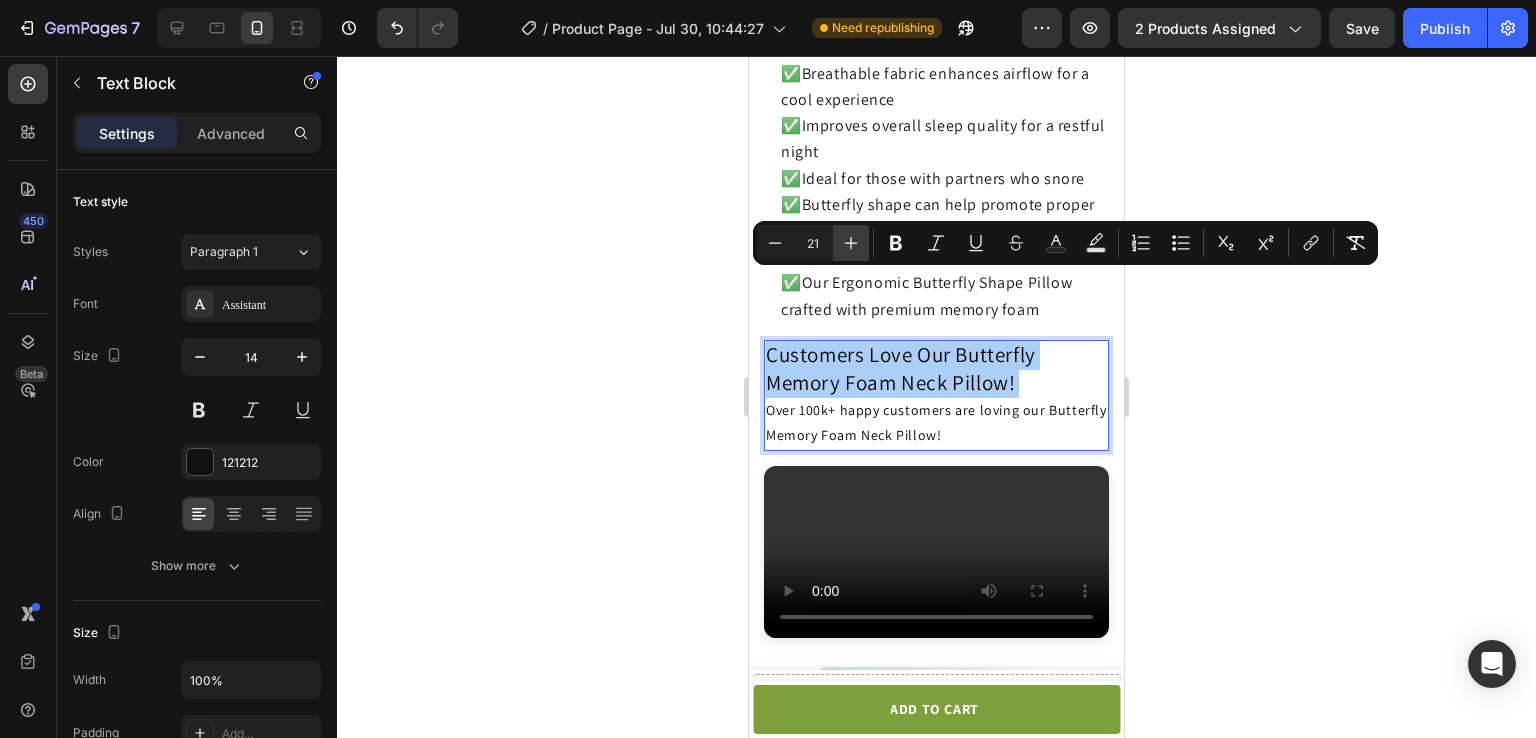 click 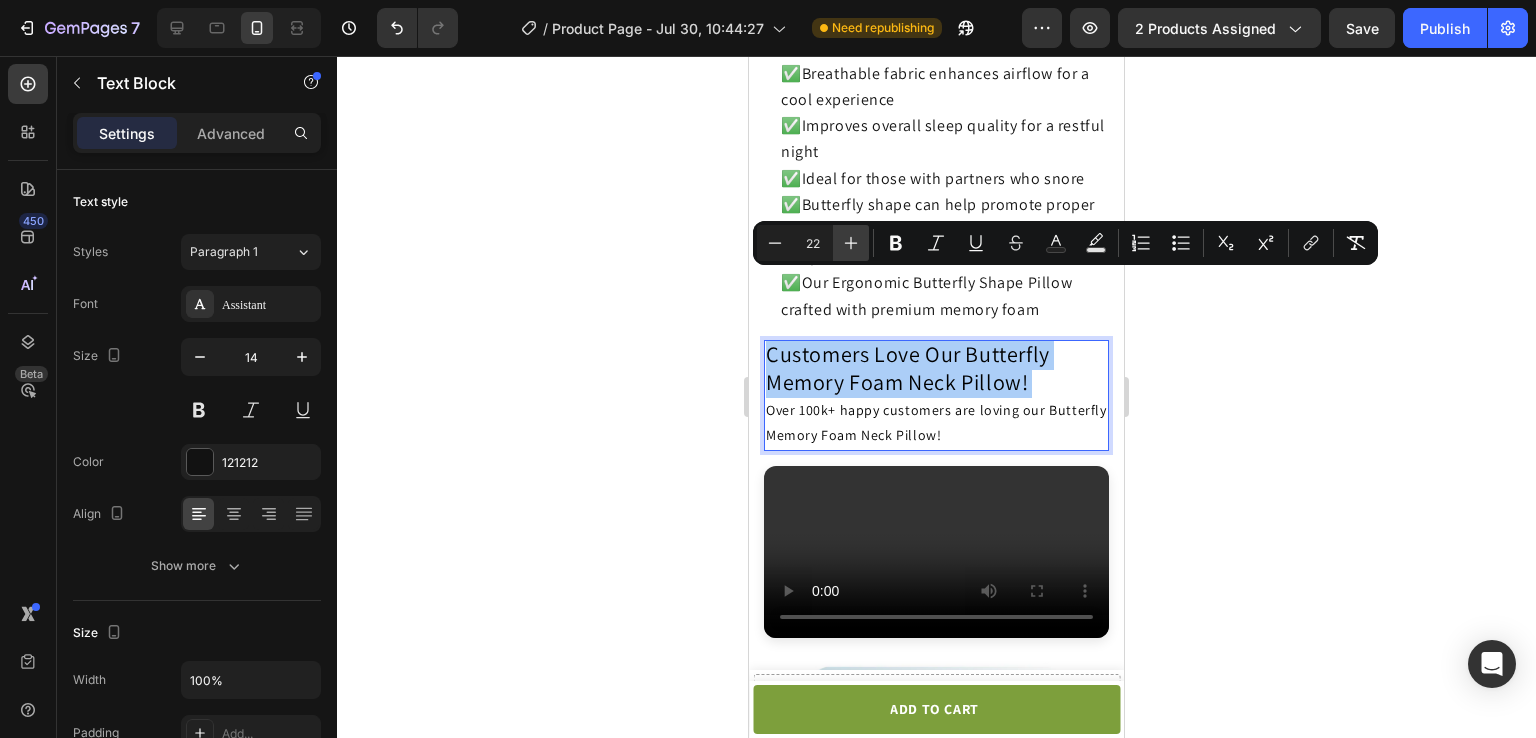 click 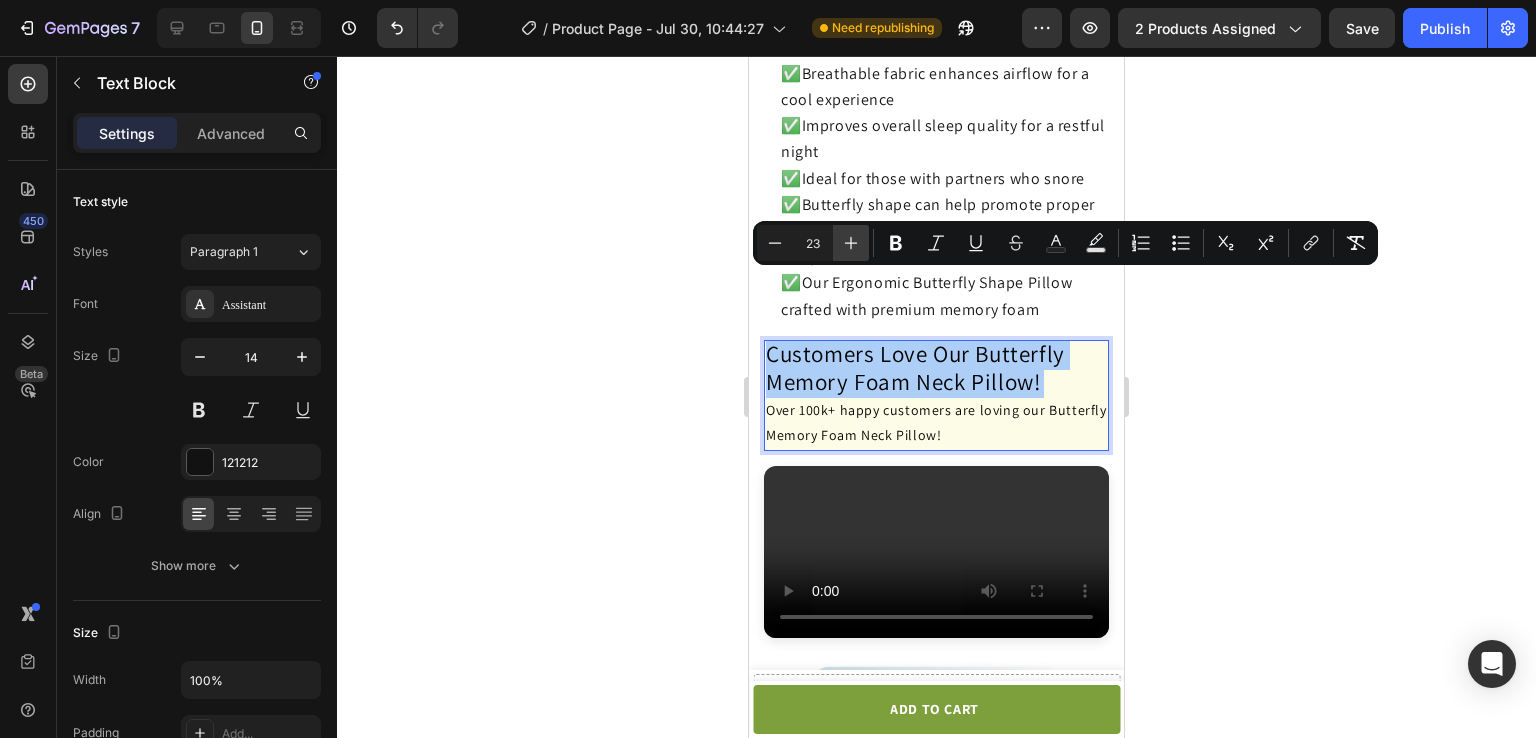 click 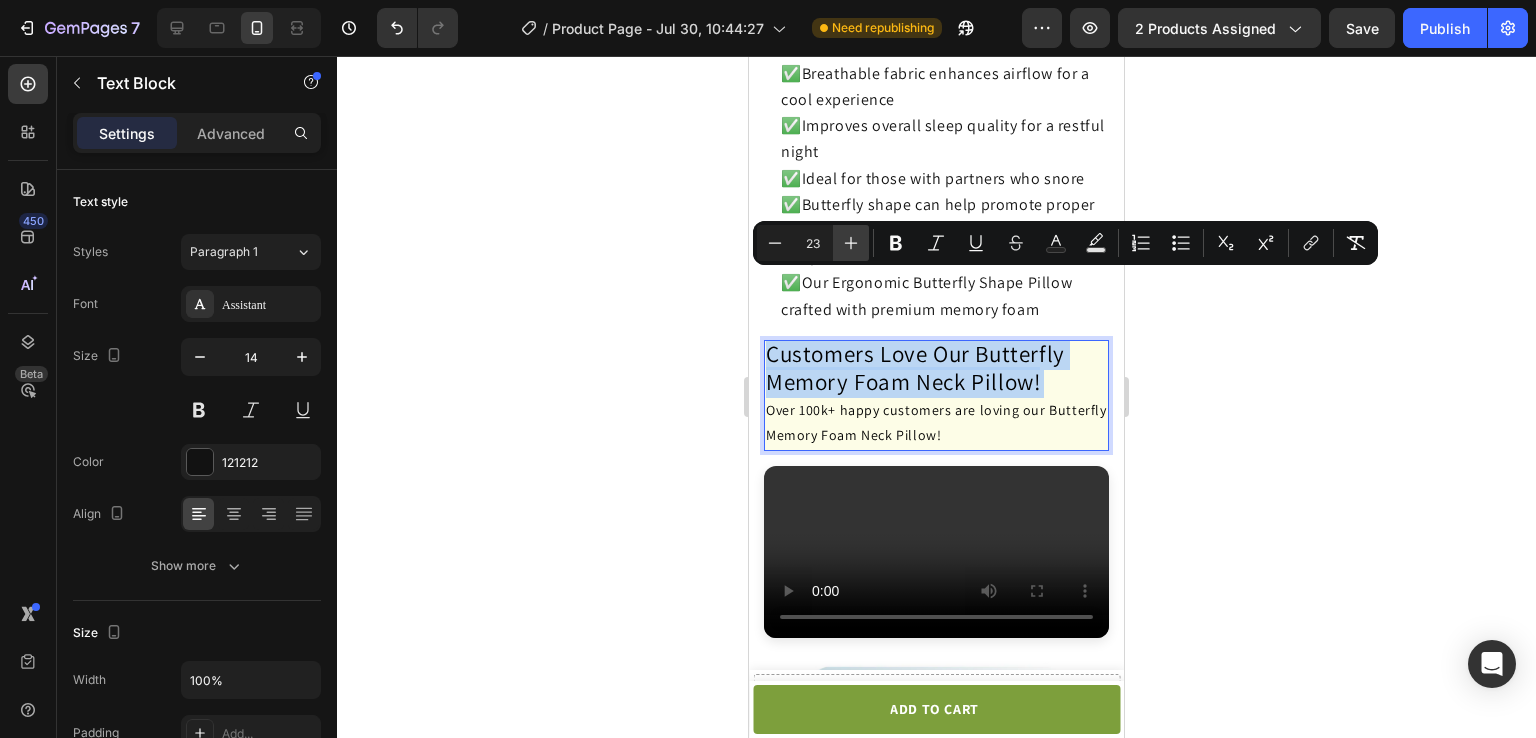 type on "24" 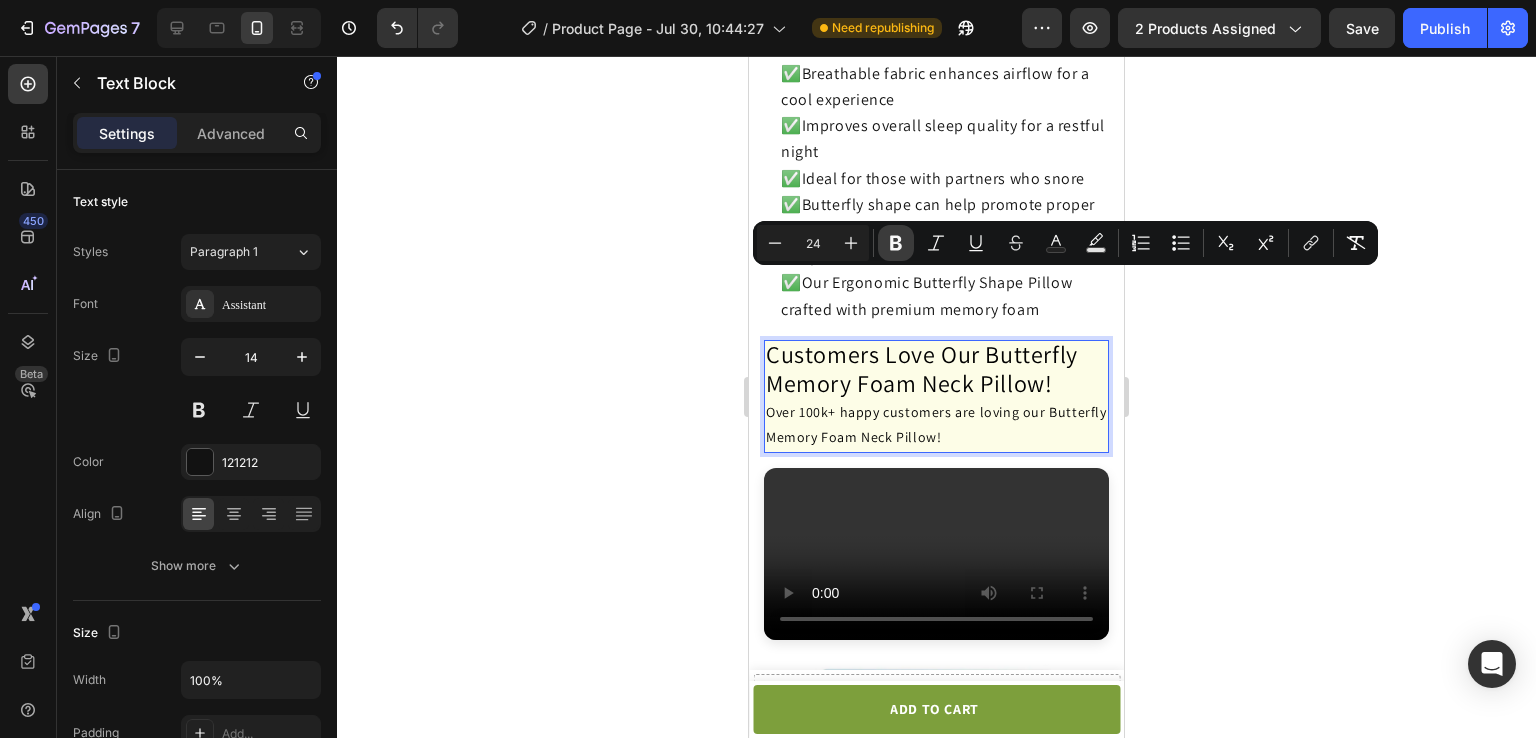 click 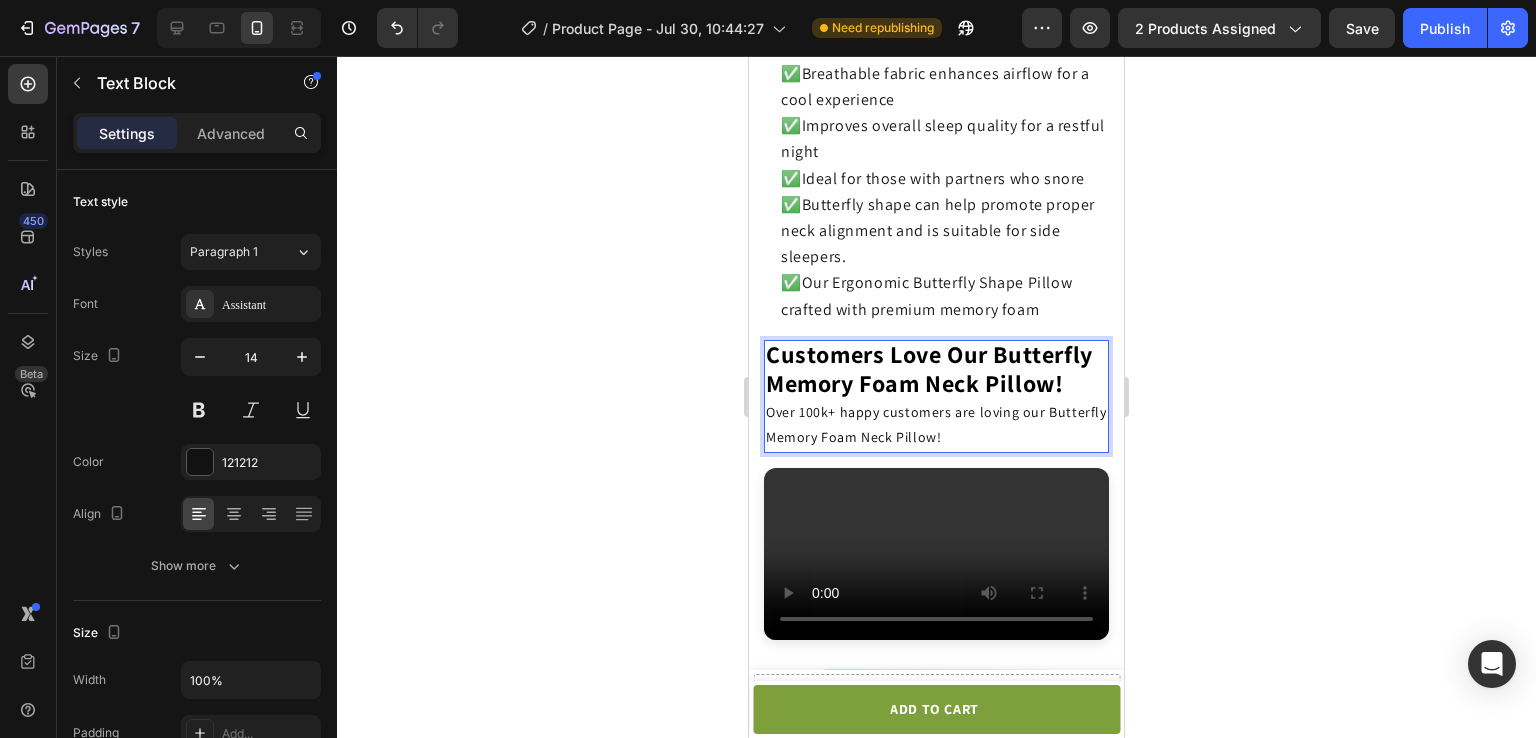 click on "Customers Love Our Butterfly Memory Foam Neck Pillow! Over 100k+ happy customers are loving our Butterfly Memory Foam Neck Pillow!" 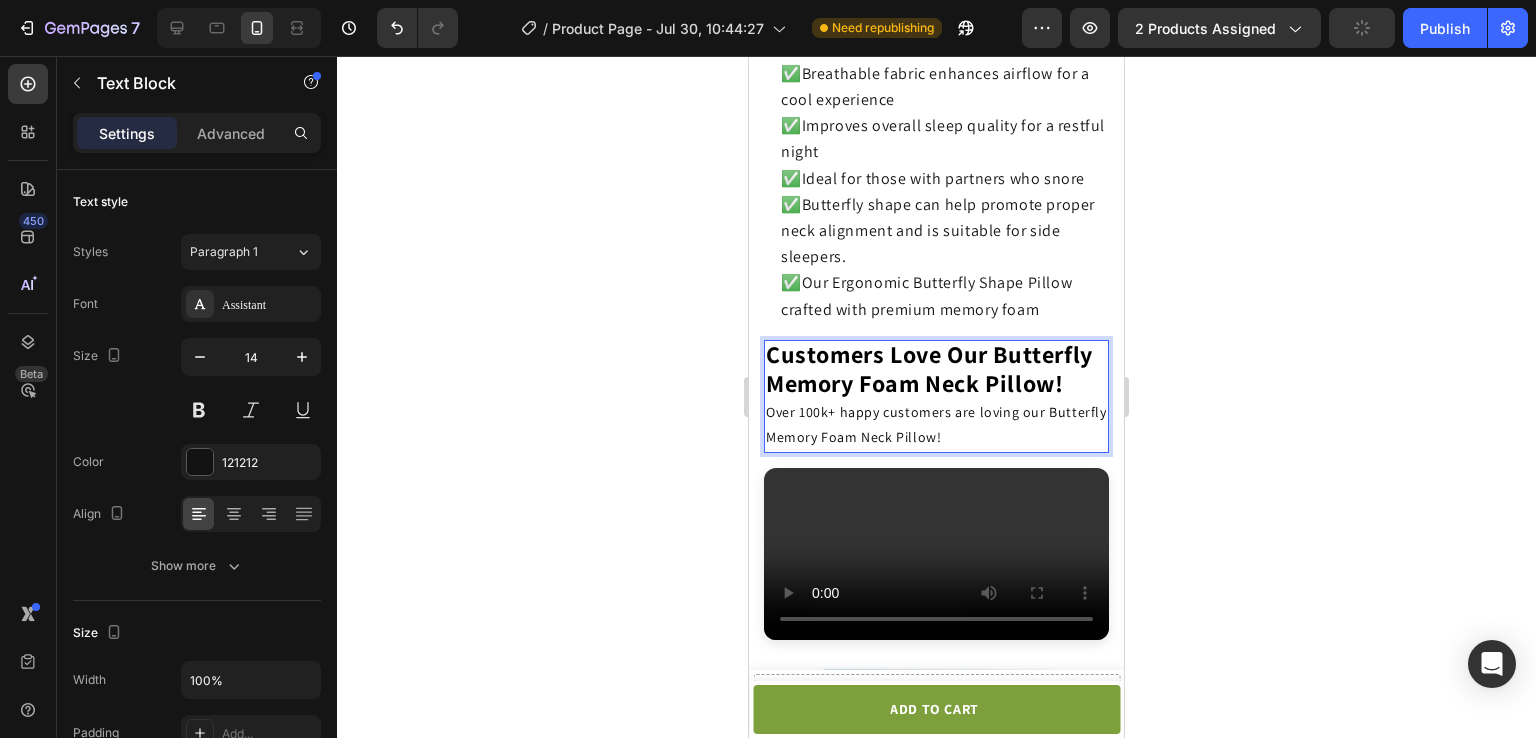 click on "Customers Love Our Butterfly Memory Foam Neck Pillow! Over 100k+ happy customers are loving our Butterfly Memory Foam Neck Pillow!" 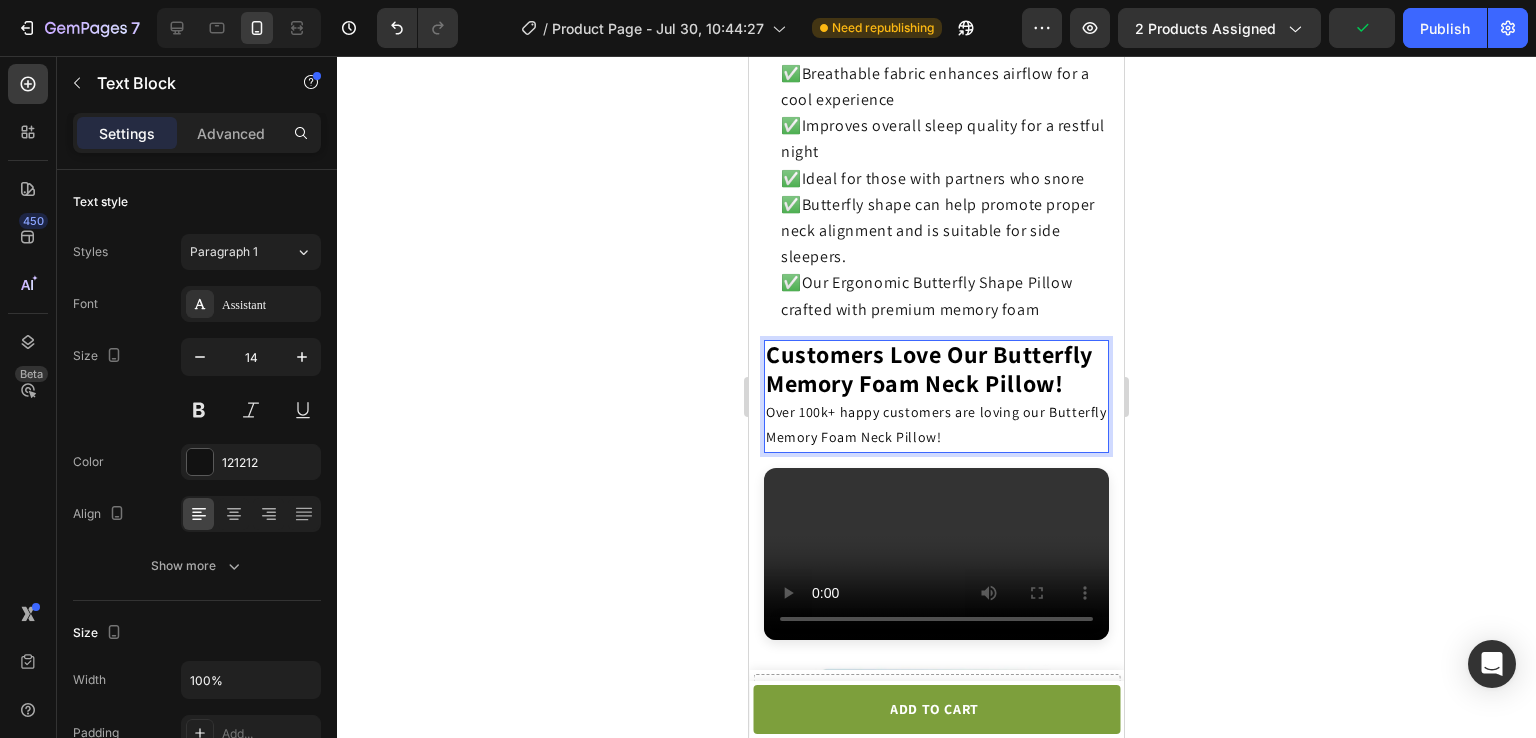 click on "Customers Love Our Butterfly Memory Foam Neck Pillow!    Over 100k+ happy customers are loving our Butterfly Memory Foam Neck Pillow!" 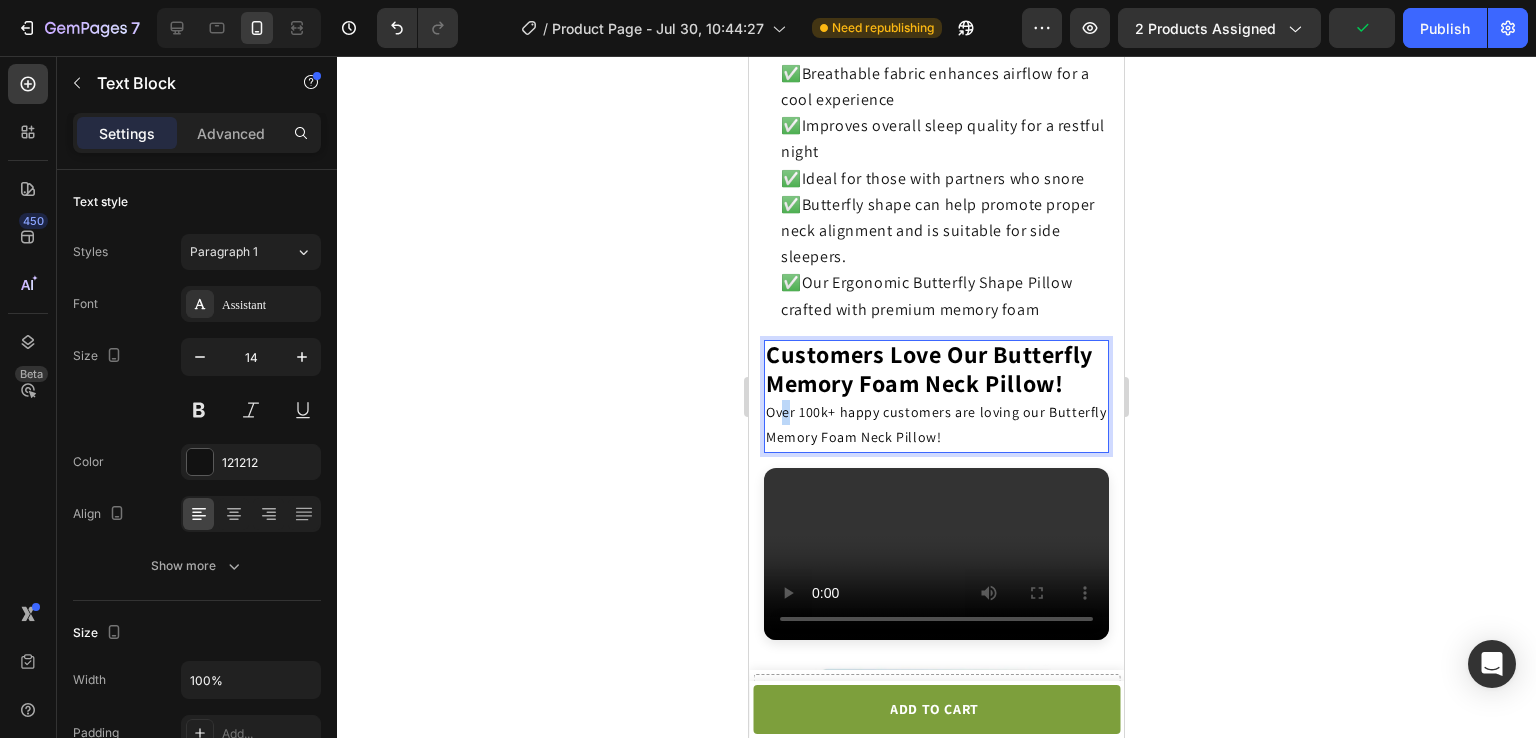 click on "Customers Love Our Butterfly Memory Foam Neck Pillow!    Over 100k+ happy customers are loving our Butterfly Memory Foam Neck Pillow!" 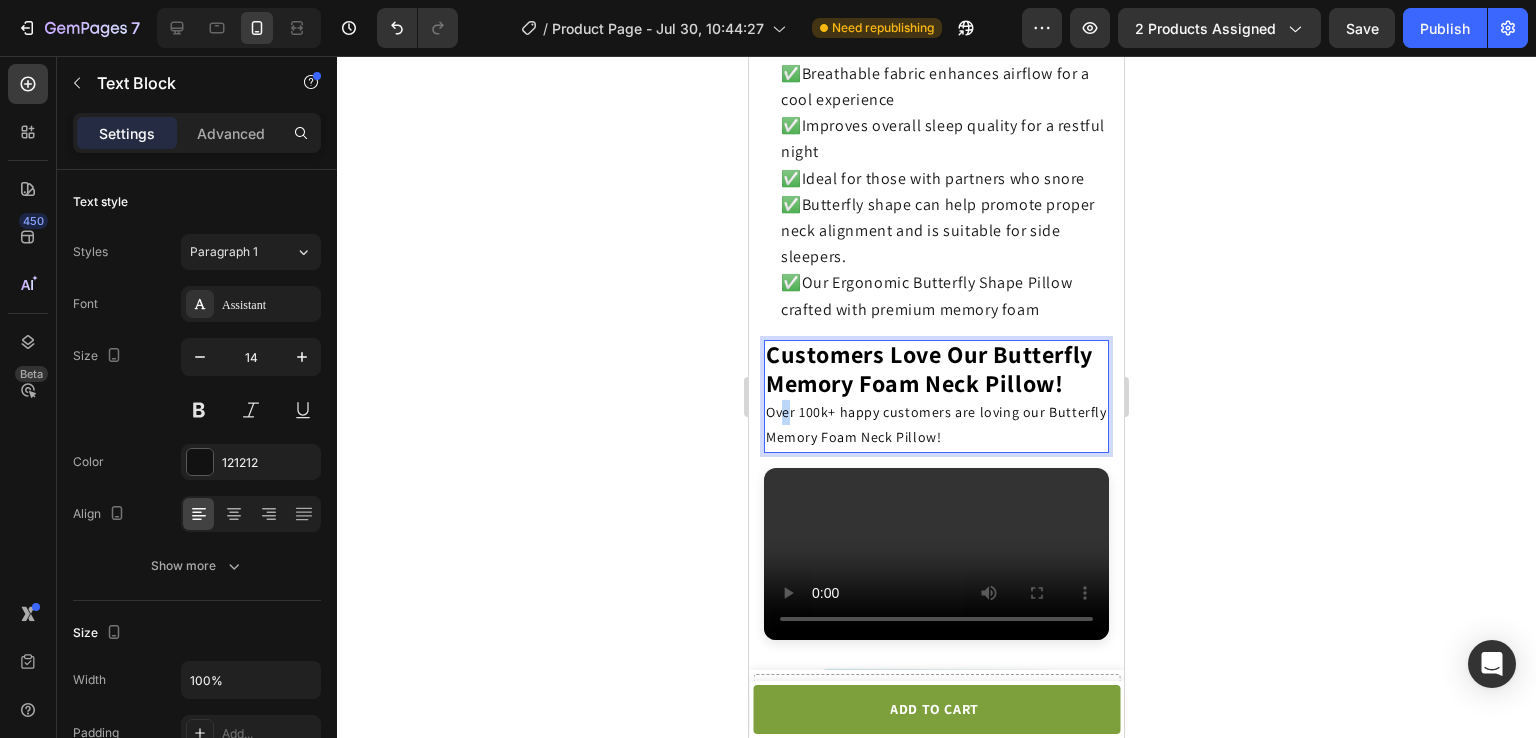 click on "Customers Love Our Butterfly Memory Foam Neck Pillow!    Over 100k+ happy customers are loving our Butterfly Memory Foam Neck Pillow!" 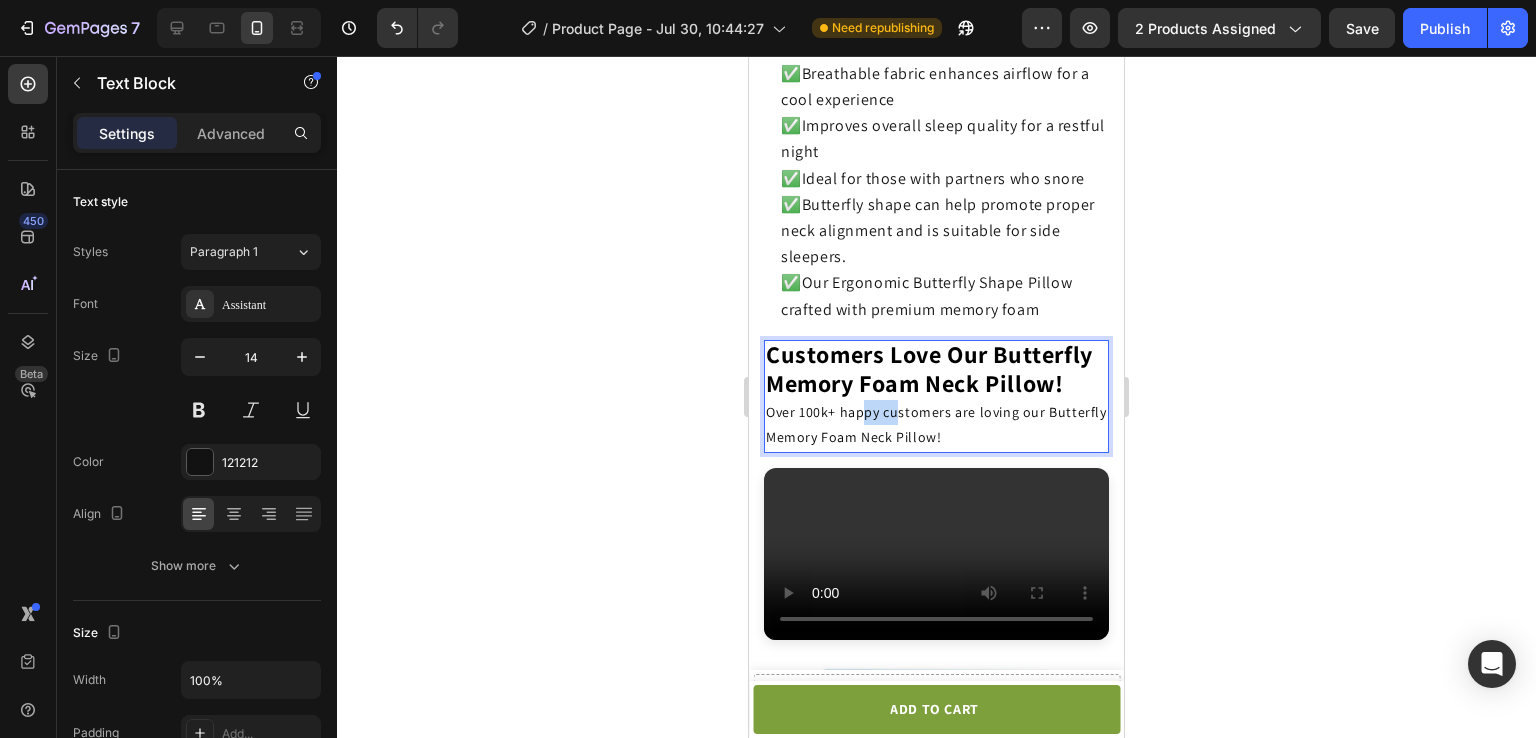 click on "Customers Love Our Butterfly Memory Foam Neck Pillow!    Over 100k+ happy customers are loving our Butterfly Memory Foam Neck Pillow!" 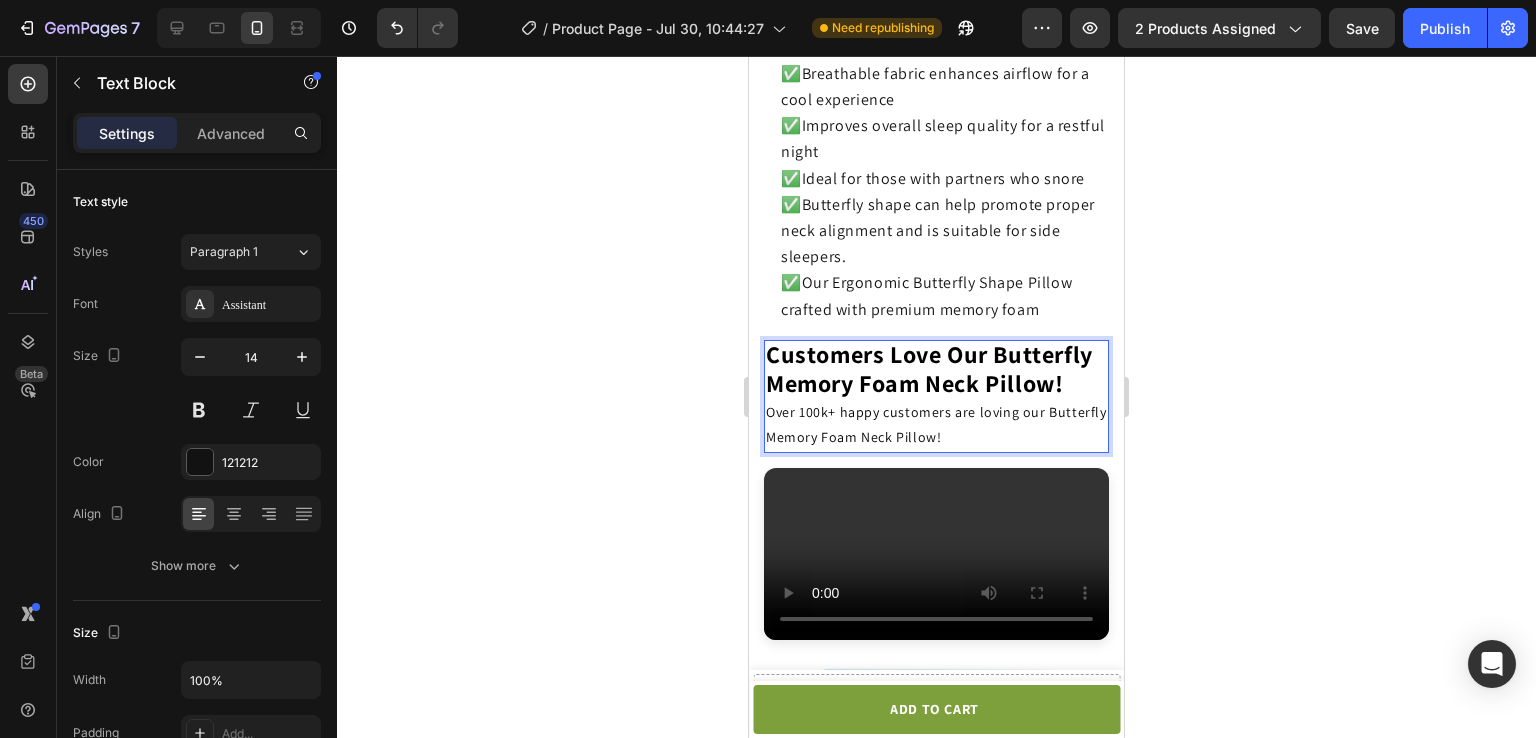 click on "Customers Love Our Butterfly Memory Foam Neck Pillow!    Over 100k+ happy customers are loving our Butterfly Memory Foam Neck Pillow!" 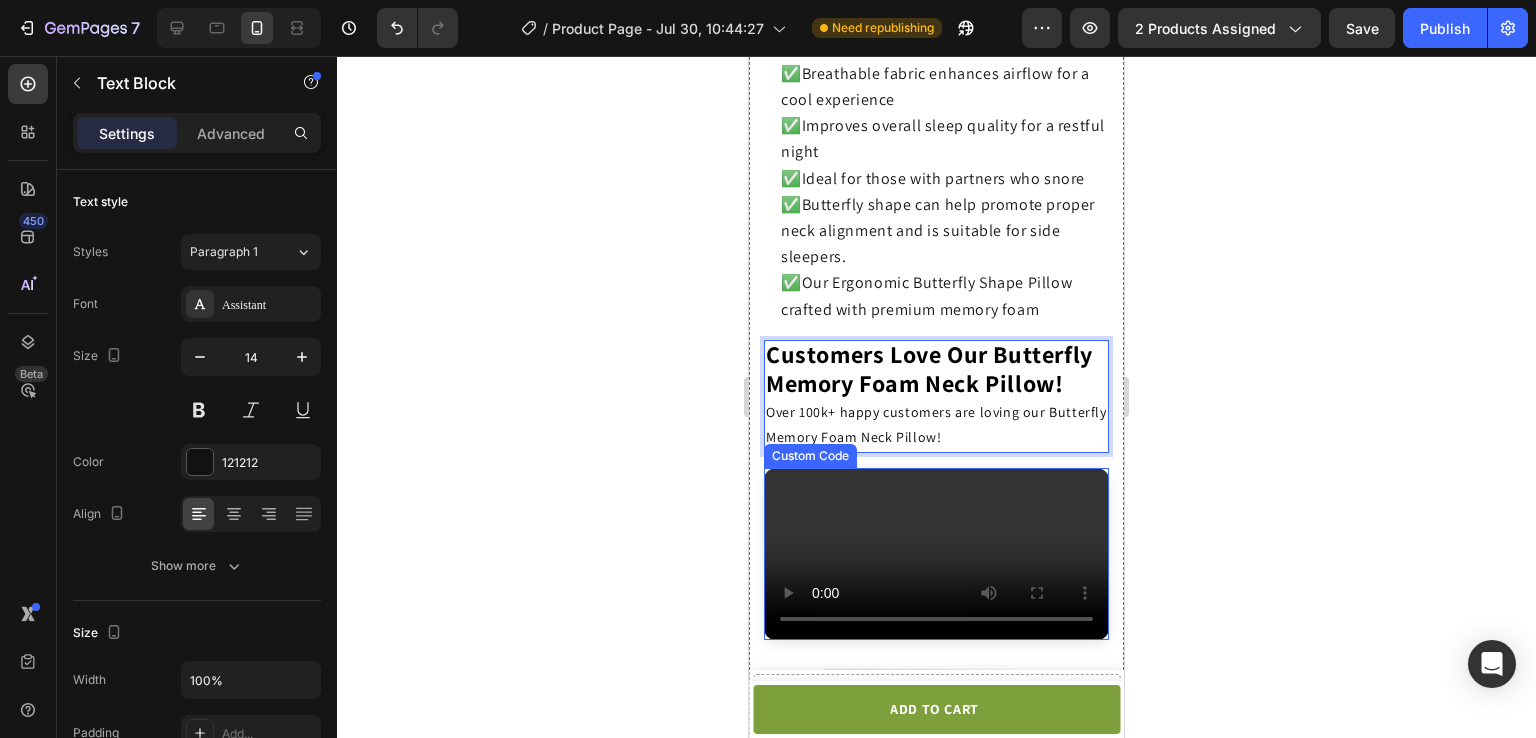 scroll, scrollTop: 3638, scrollLeft: 0, axis: vertical 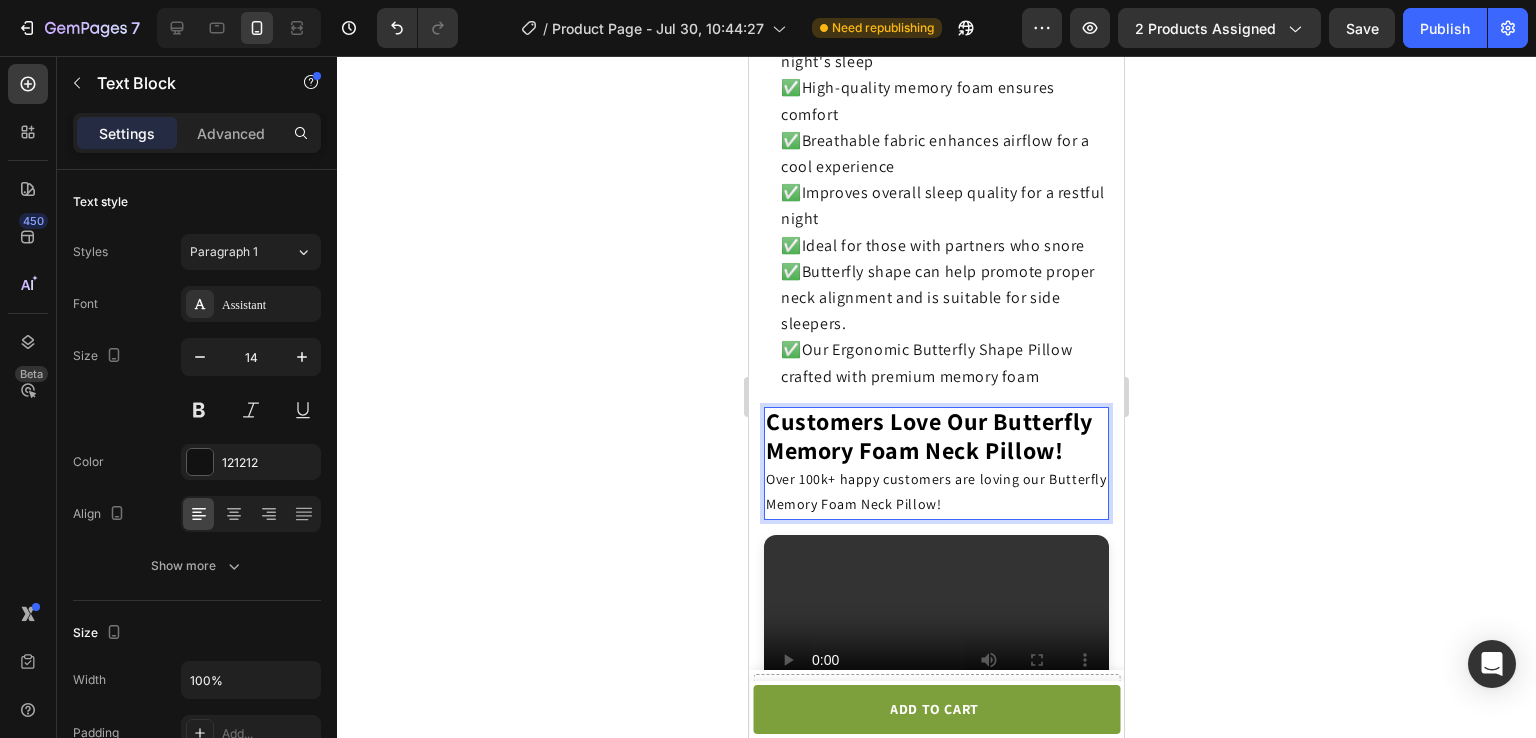 click 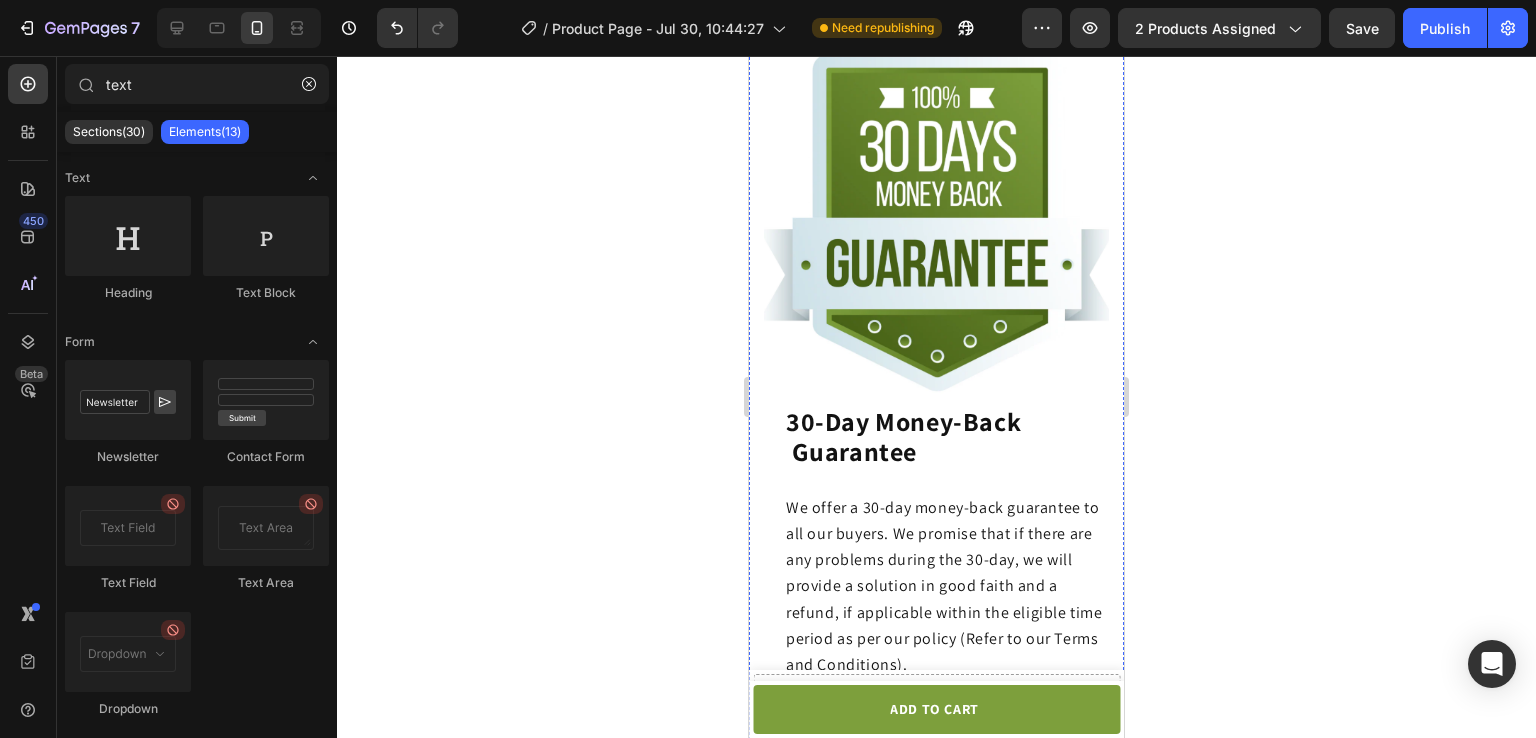 scroll, scrollTop: 4030, scrollLeft: 0, axis: vertical 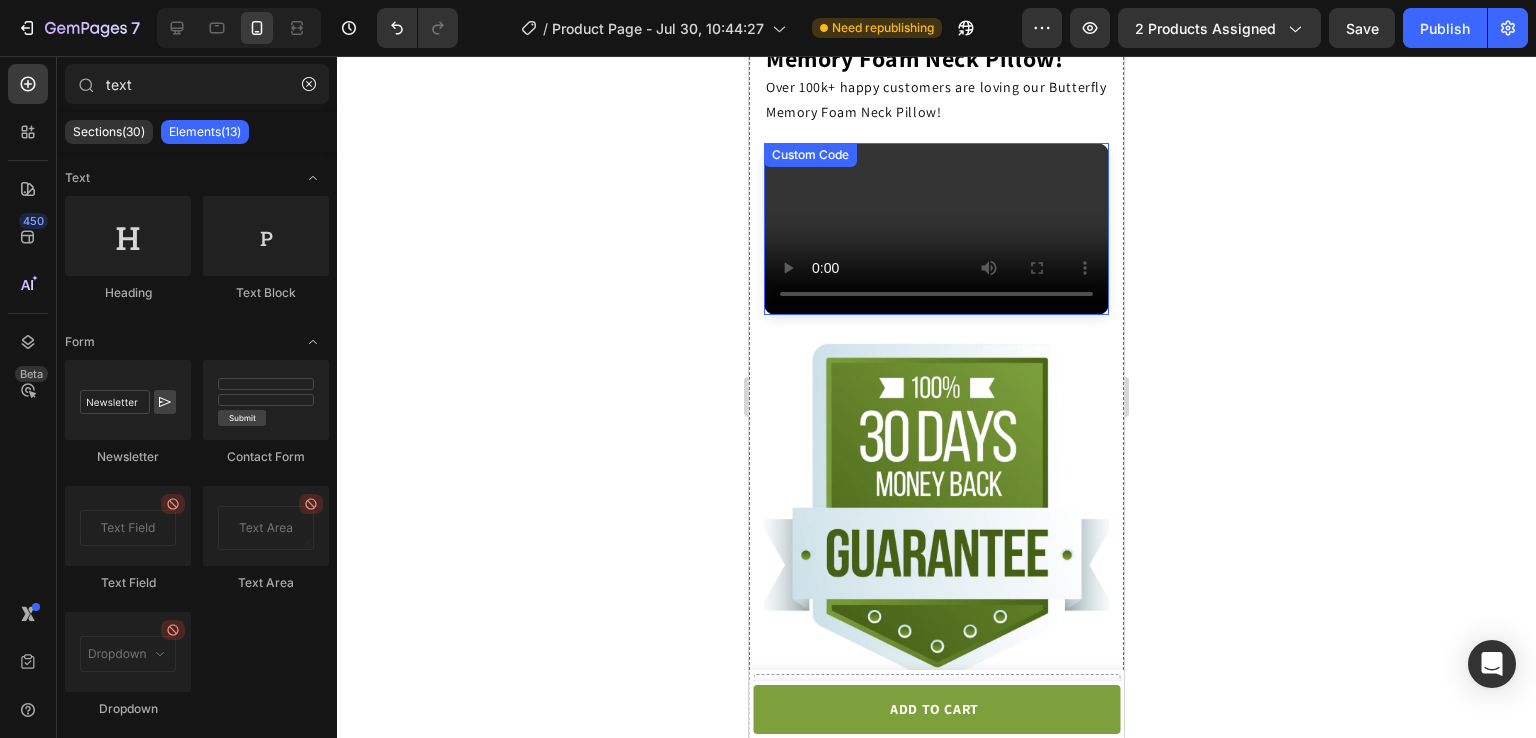 type 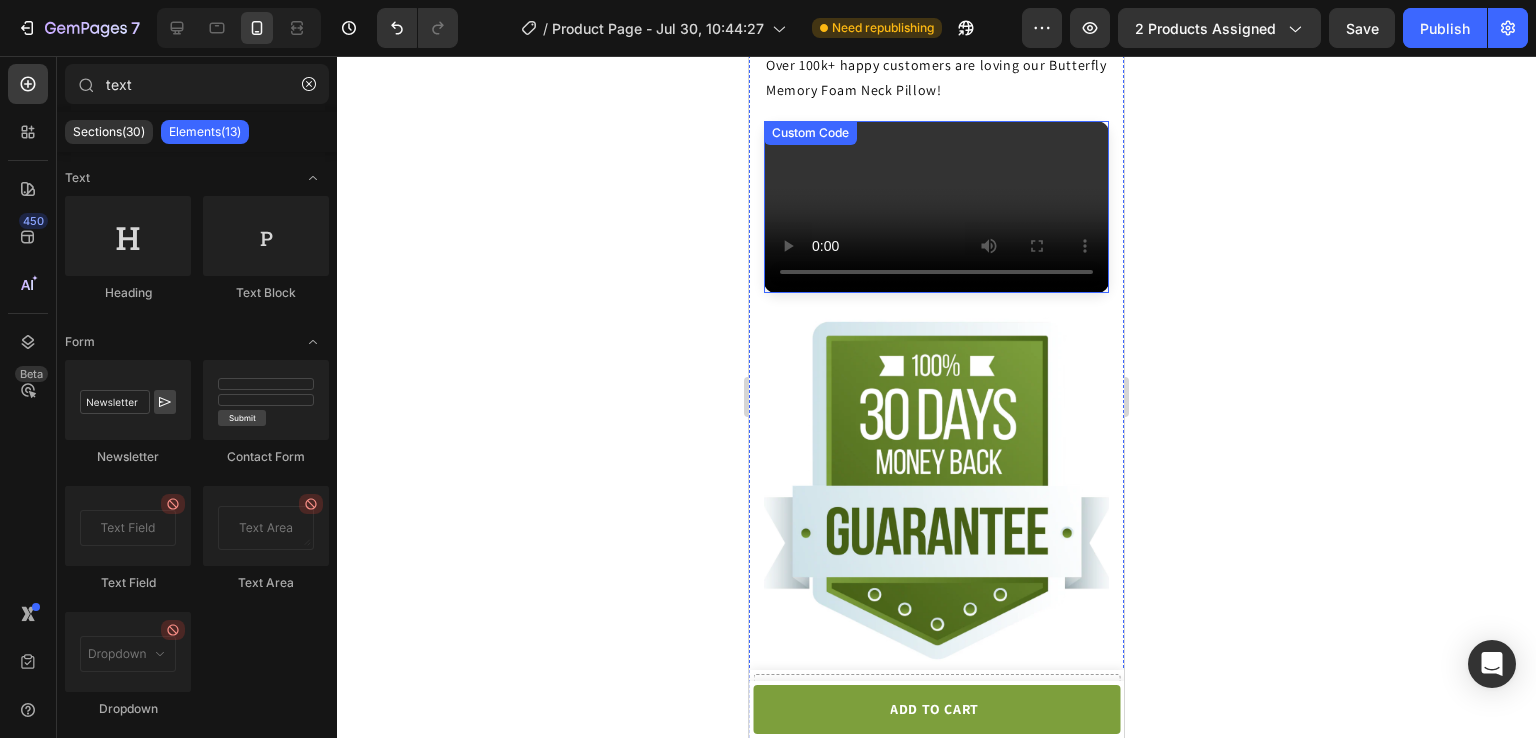 scroll, scrollTop: 3964, scrollLeft: 0, axis: vertical 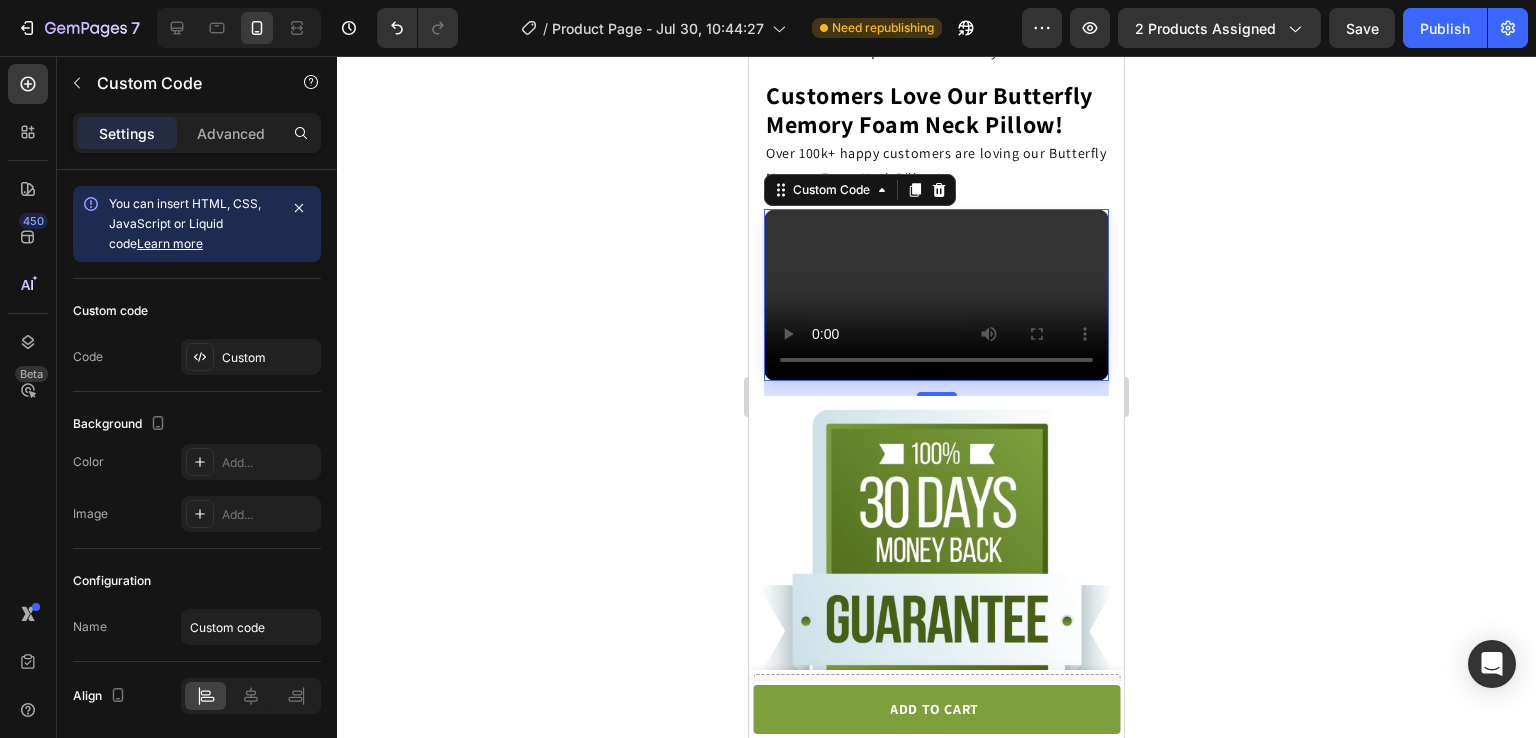 click on "متصفحك لا يدعم تشغيل الفيديو." 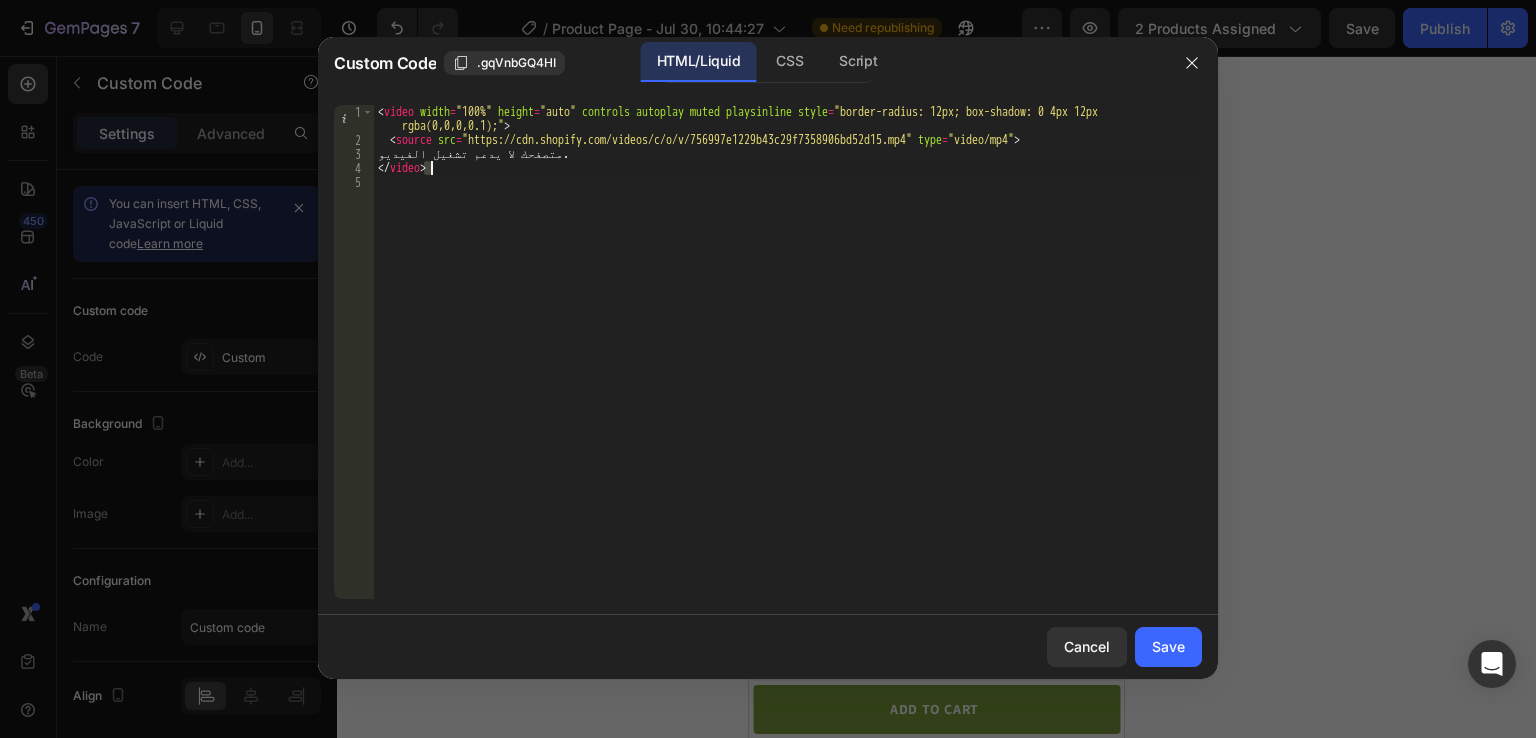 click at bounding box center (768, 369) 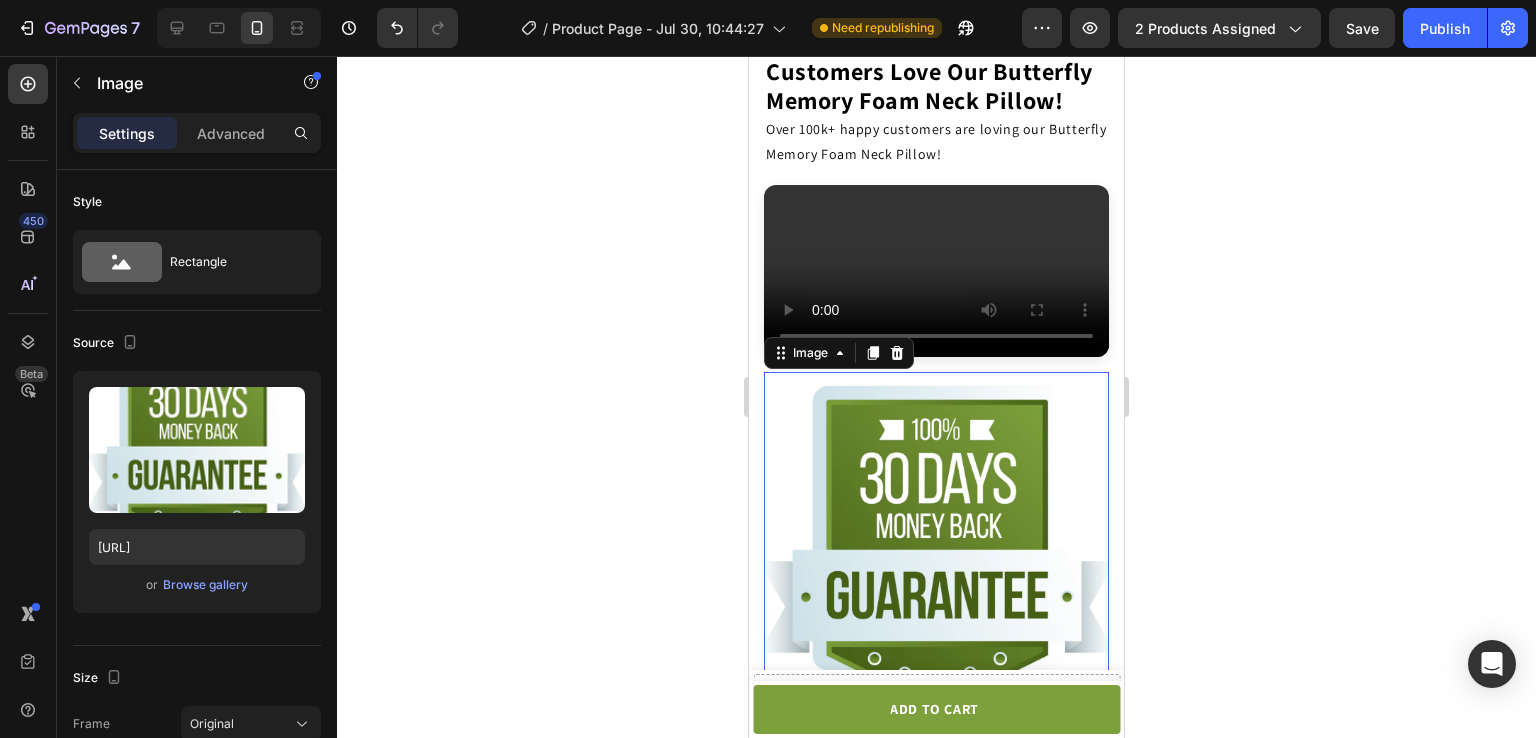 scroll, scrollTop: 3986, scrollLeft: 0, axis: vertical 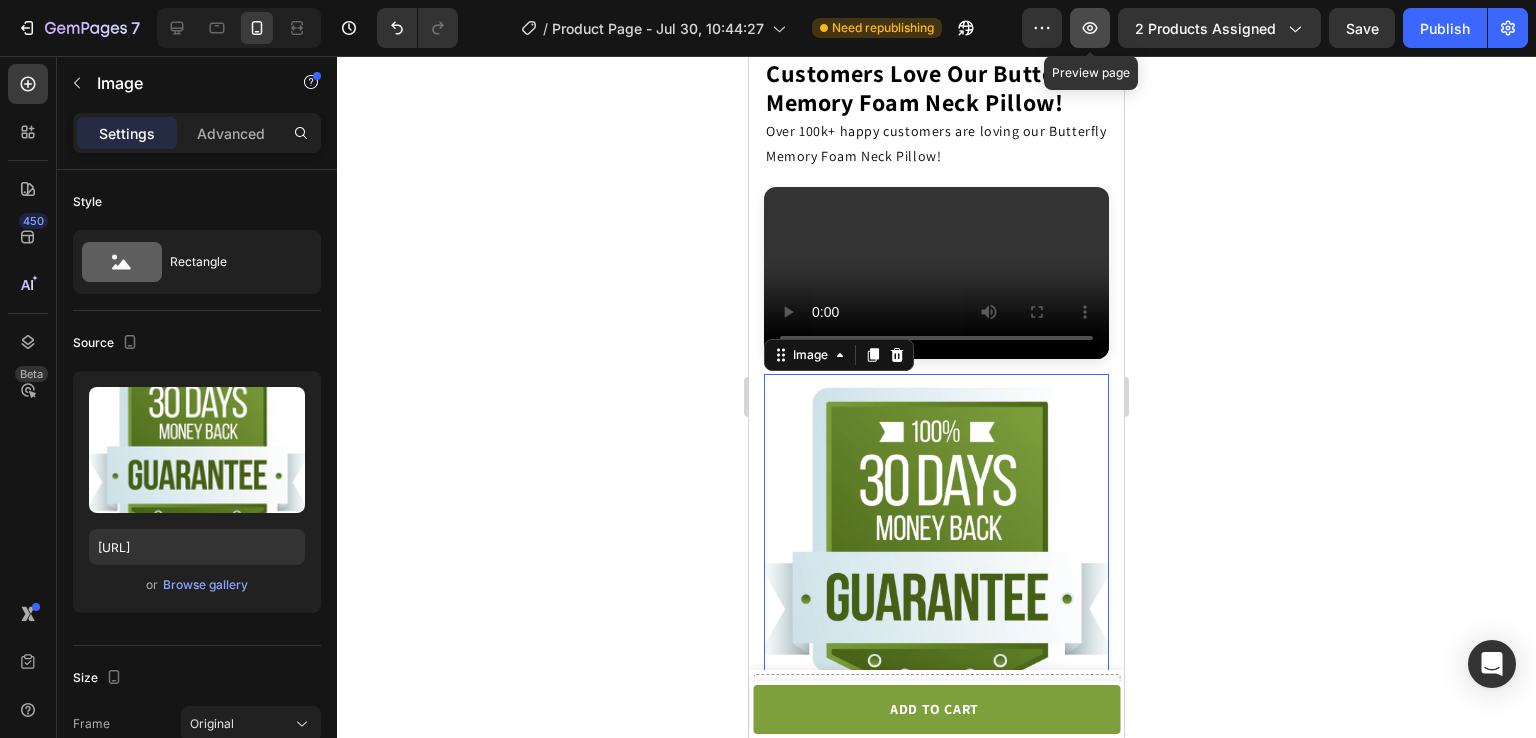 click 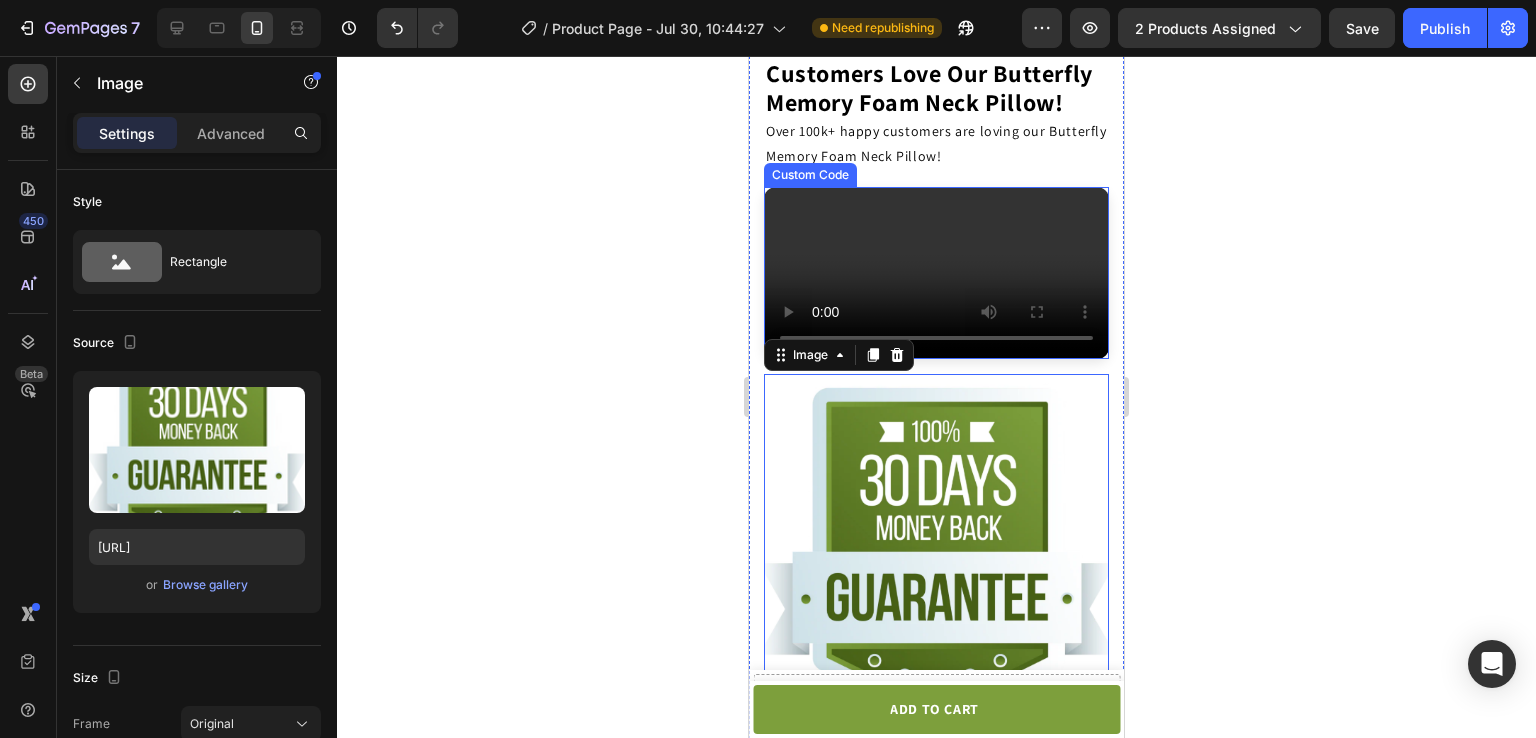 scroll, scrollTop: 3915, scrollLeft: 0, axis: vertical 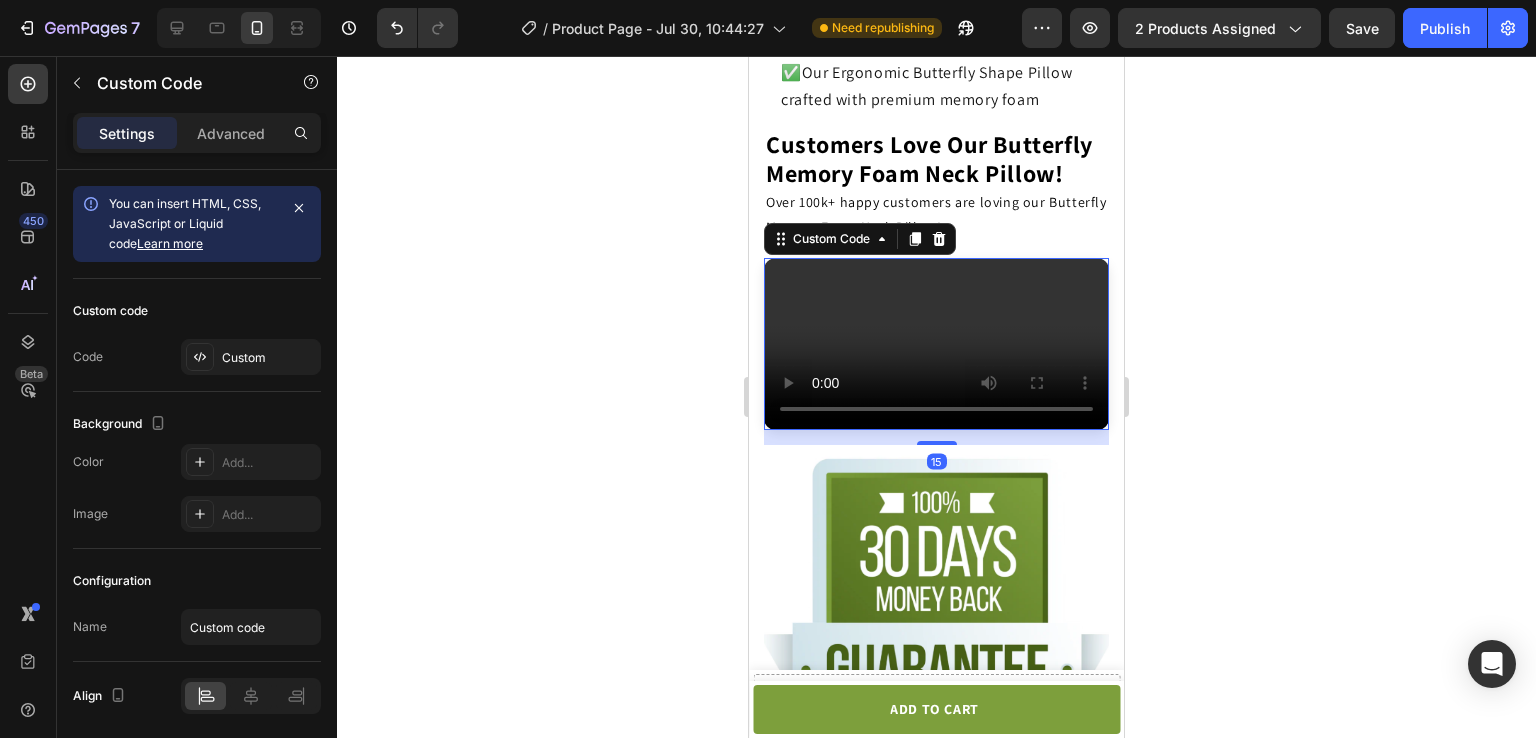 click 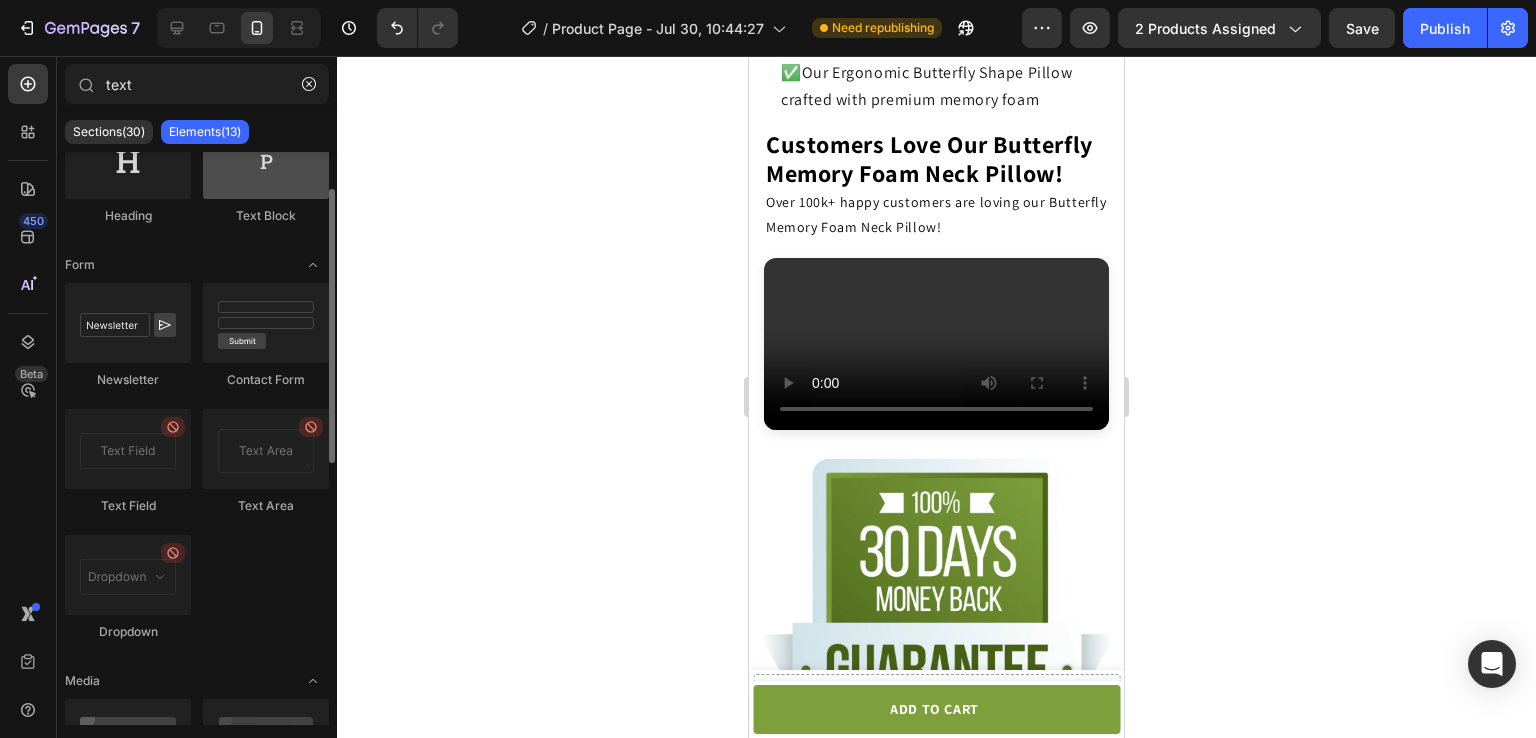 scroll, scrollTop: 76, scrollLeft: 0, axis: vertical 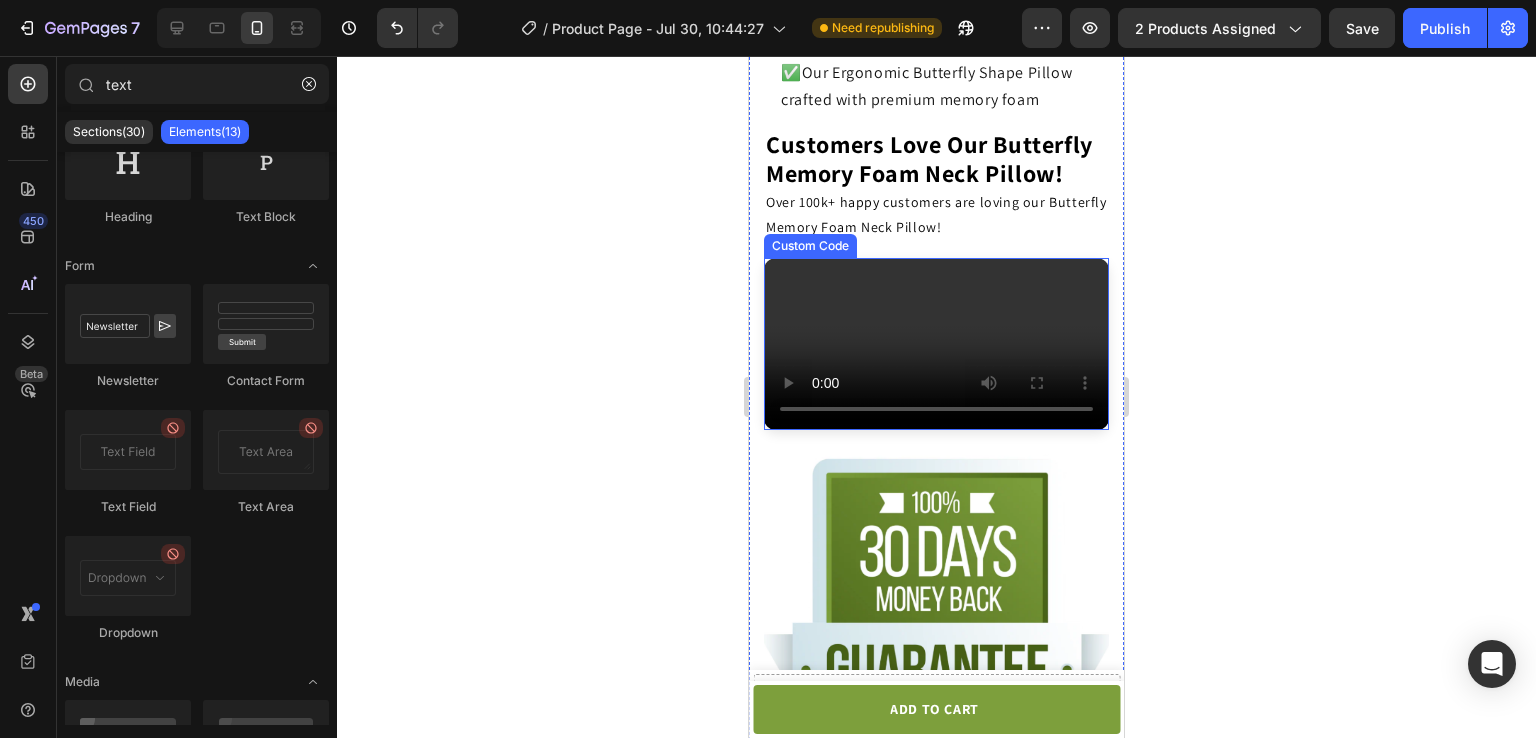 click on "متصفحك لا يدعم تشغيل الفيديو." 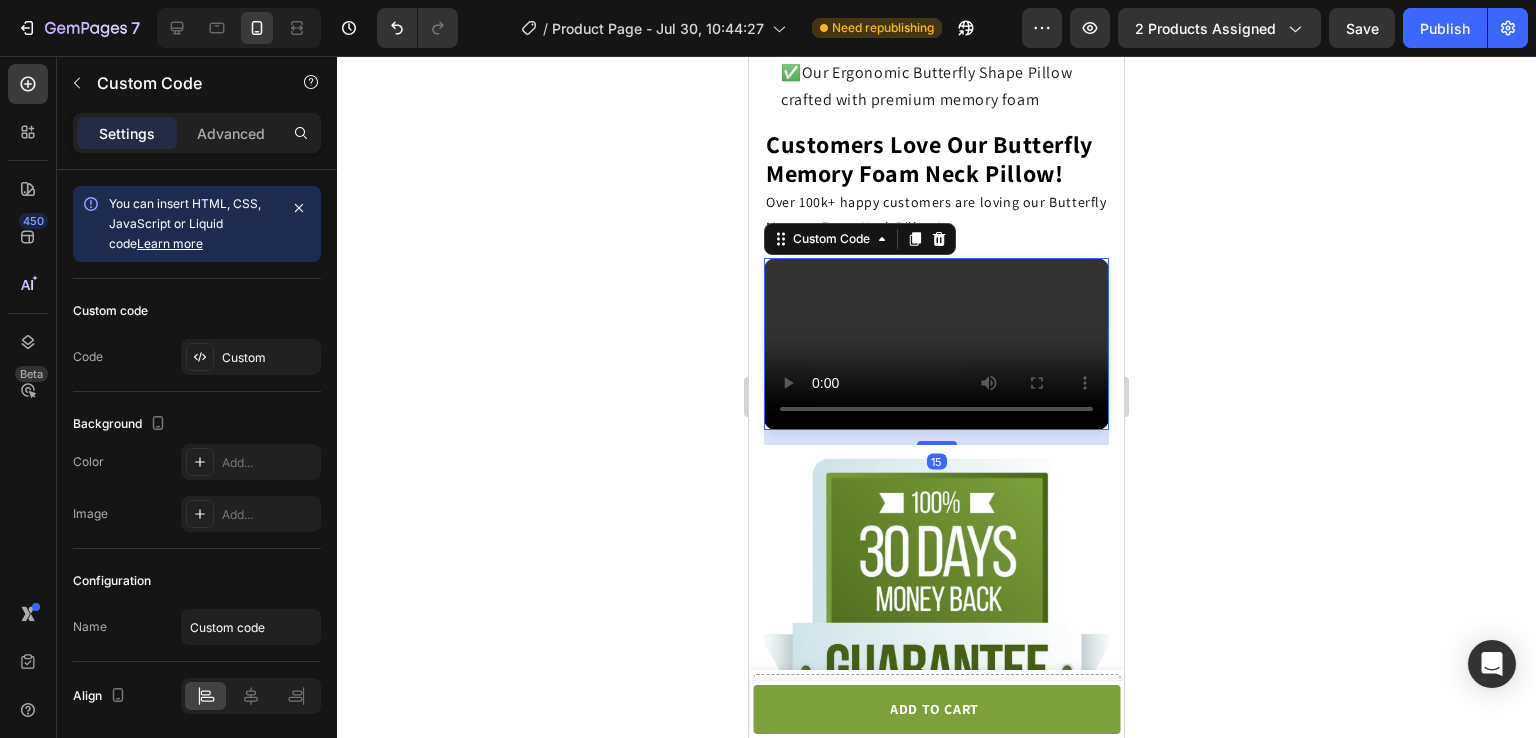 click on "متصفحك لا يدعم تشغيل الفيديو." 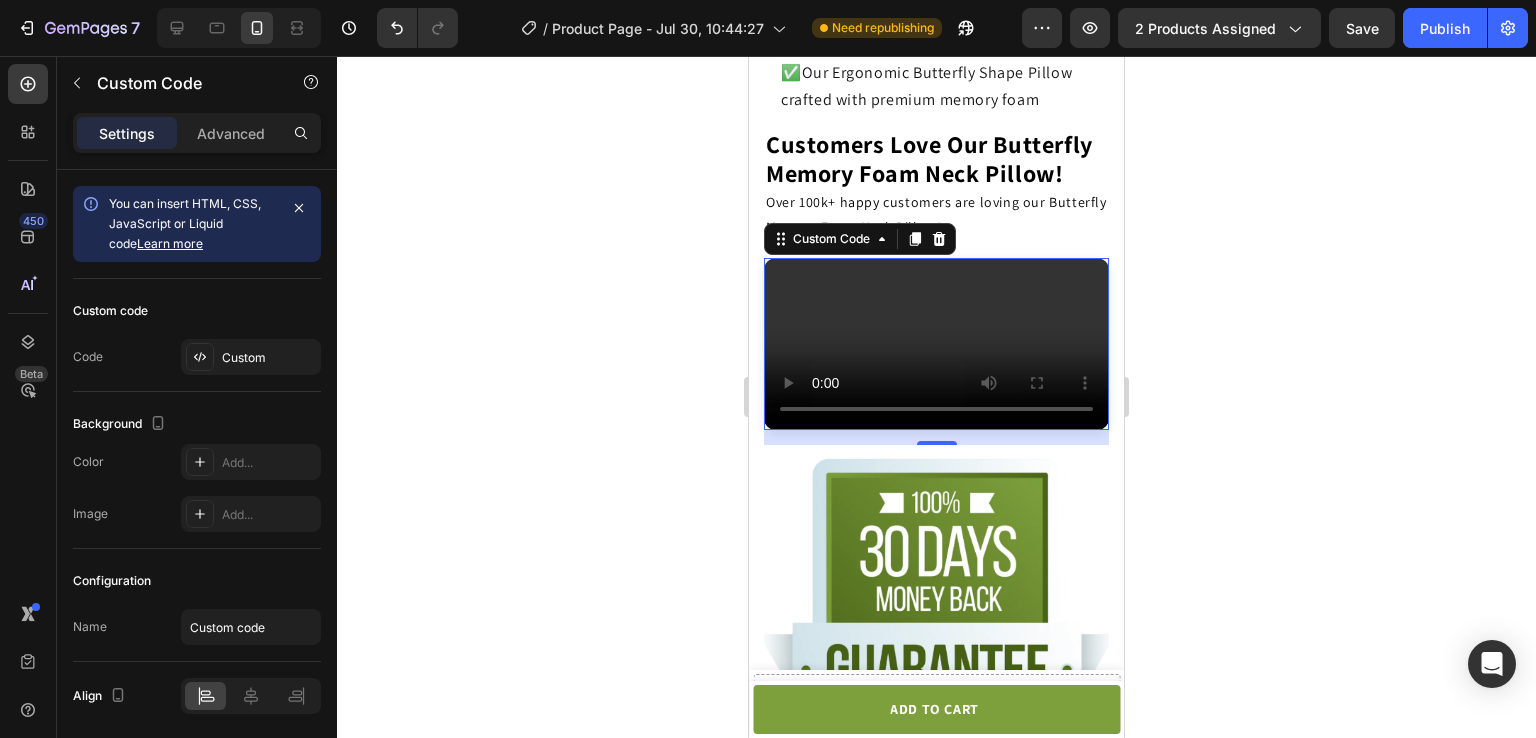 click on "متصفحك لا يدعم تشغيل الفيديو." 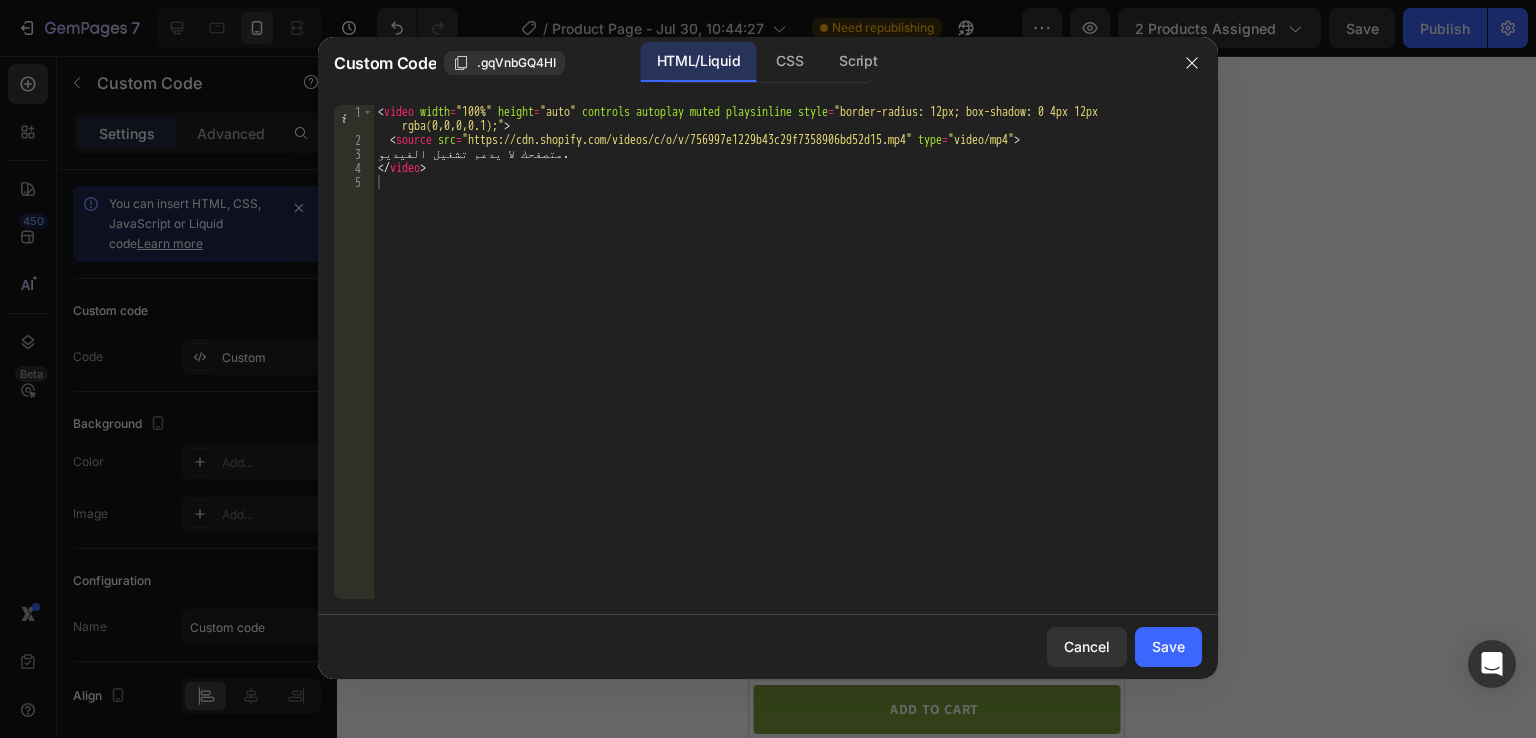 scroll, scrollTop: 3524, scrollLeft: 0, axis: vertical 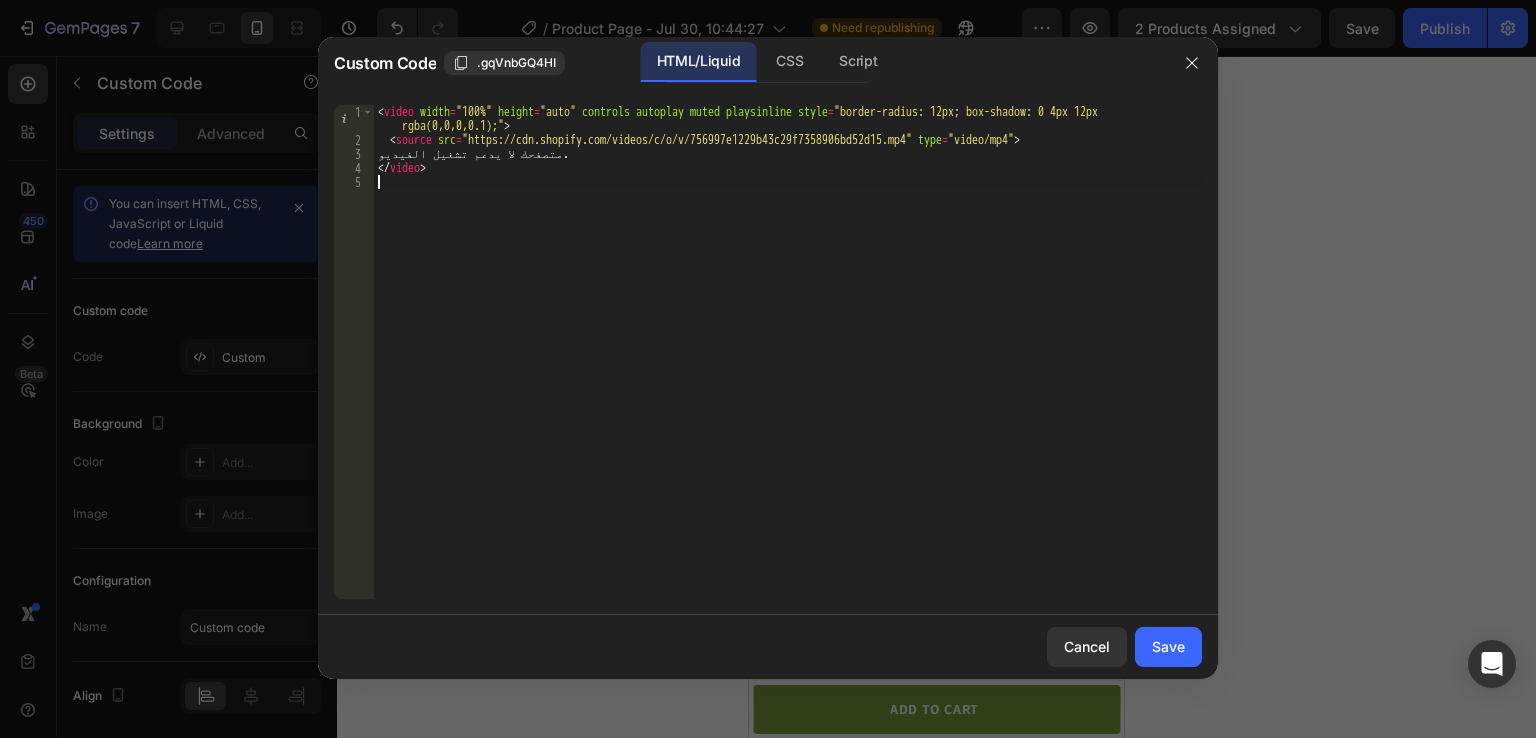 click on "< video   width = "100%"   height = "auto"   controls   autoplay   muted   playsinline   style = "border-radius: 12px; box-shadow: 0 4px 12px       rgba(0,0,0,0.1);" >    < source   src = "https://cdn.shopify.com/videos/c/o/v/756997e1229b43c29f7358906bd52d15.mp4"   type = "video/mp4" >   متصفحك لا يدعم تشغيل الفيديو. </ video >" at bounding box center [788, 373] 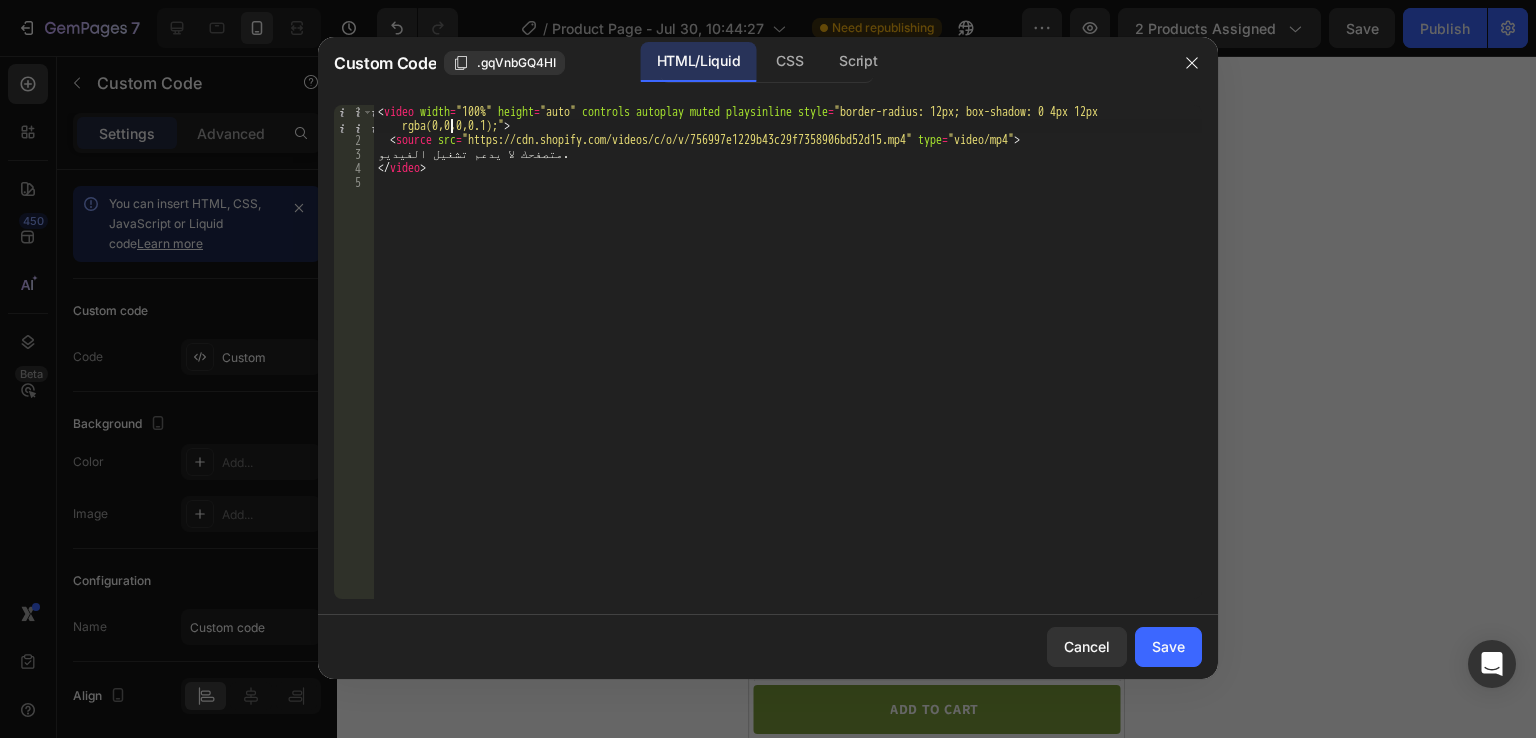 click on "< video   width = "100%"   height = "auto"   controls   autoplay   muted   playsinline   style = "border-radius: 12px; box-shadow: 0 4px 12px       rgba(0,0,0,0.1);" >    < source   src = "https://cdn.shopify.com/videos/c/o/v/756997e1229b43c29f7358906bd52d15.mp4"   type = "video/mp4" >   متصفحك لا يدعم تشغيل الفيديو. </ video >" at bounding box center (788, 373) 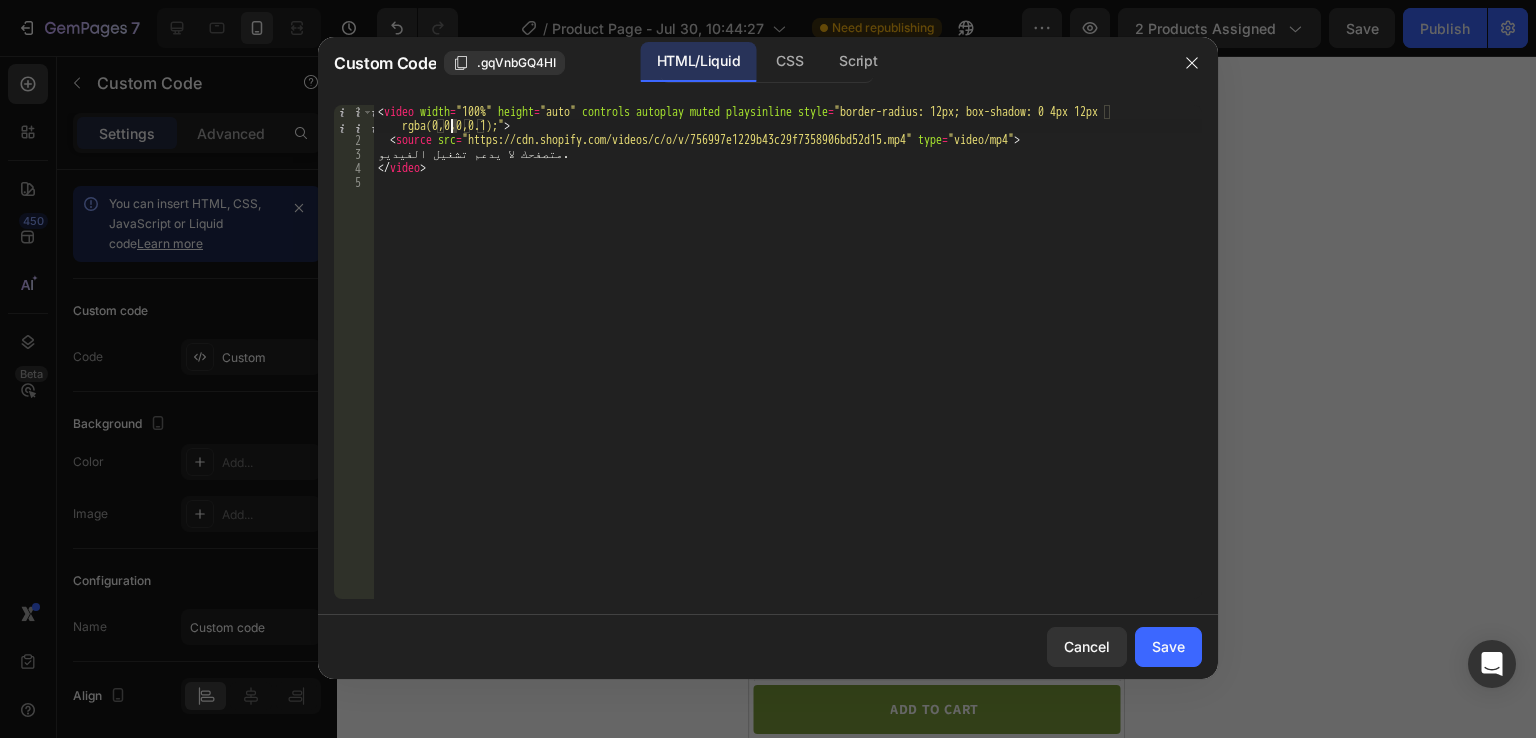 click on "< video   width = "100%"   height = "auto"   controls   autoplay   muted   playsinline   style = "border-radius: 12px; box-shadow: 0 4px 12px       rgba(0,0,0,0.1);" >    < source   src = "https://cdn.shopify.com/videos/c/o/v/756997e1229b43c29f7358906bd52d15.mp4"   type = "video/mp4" >   متصفحك لا يدعم تشغيل الفيديو. </ video >" at bounding box center (788, 373) 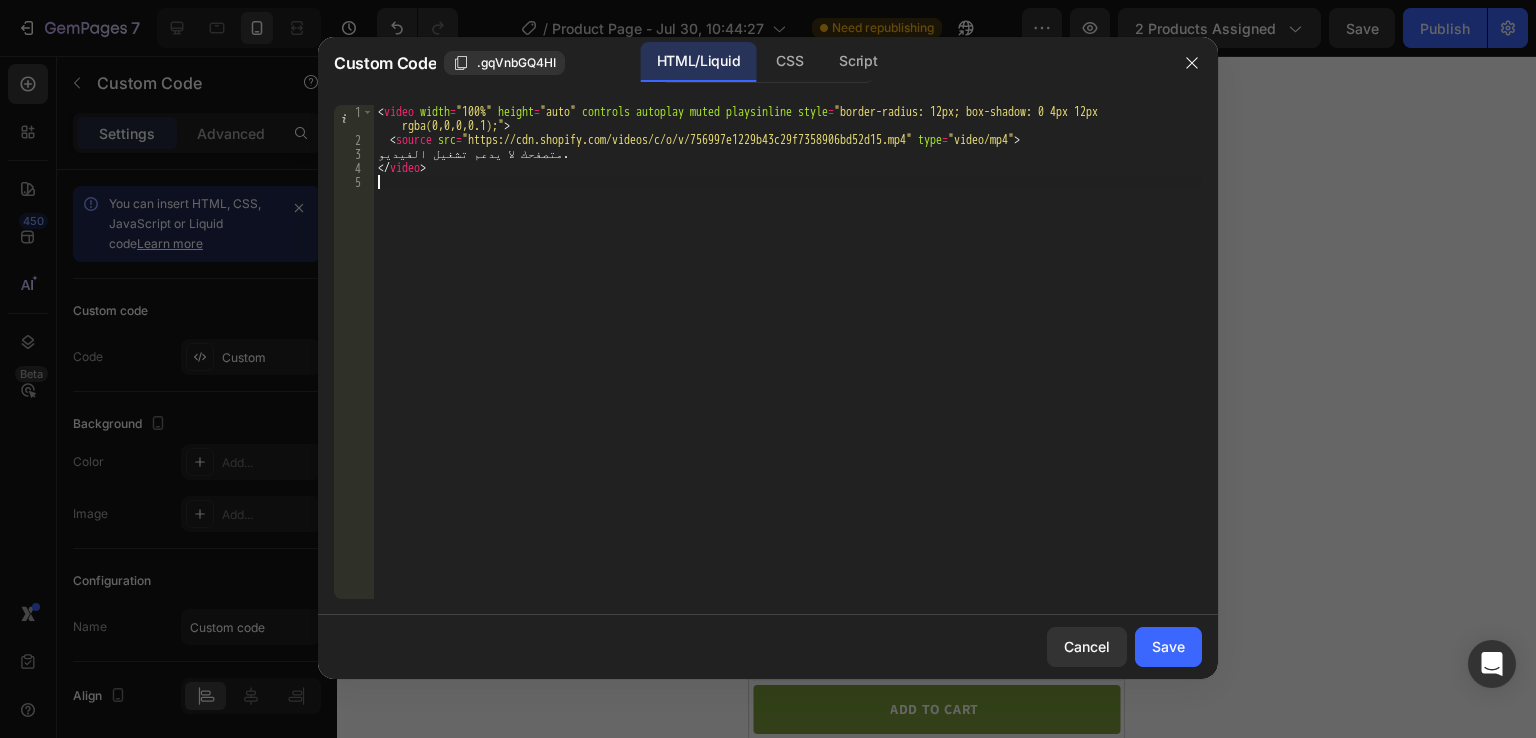 click on "< video   width = "100%"   height = "auto"   controls   autoplay   muted   playsinline   style = "border-radius: 12px; box-shadow: 0 4px 12px       rgba(0,0,0,0.1);" >    < source   src = "https://cdn.shopify.com/videos/c/o/v/756997e1229b43c29f7358906bd52d15.mp4"   type = "video/mp4" >   متصفحك لا يدعم تشغيل الفيديو. </ video >" at bounding box center [788, 373] 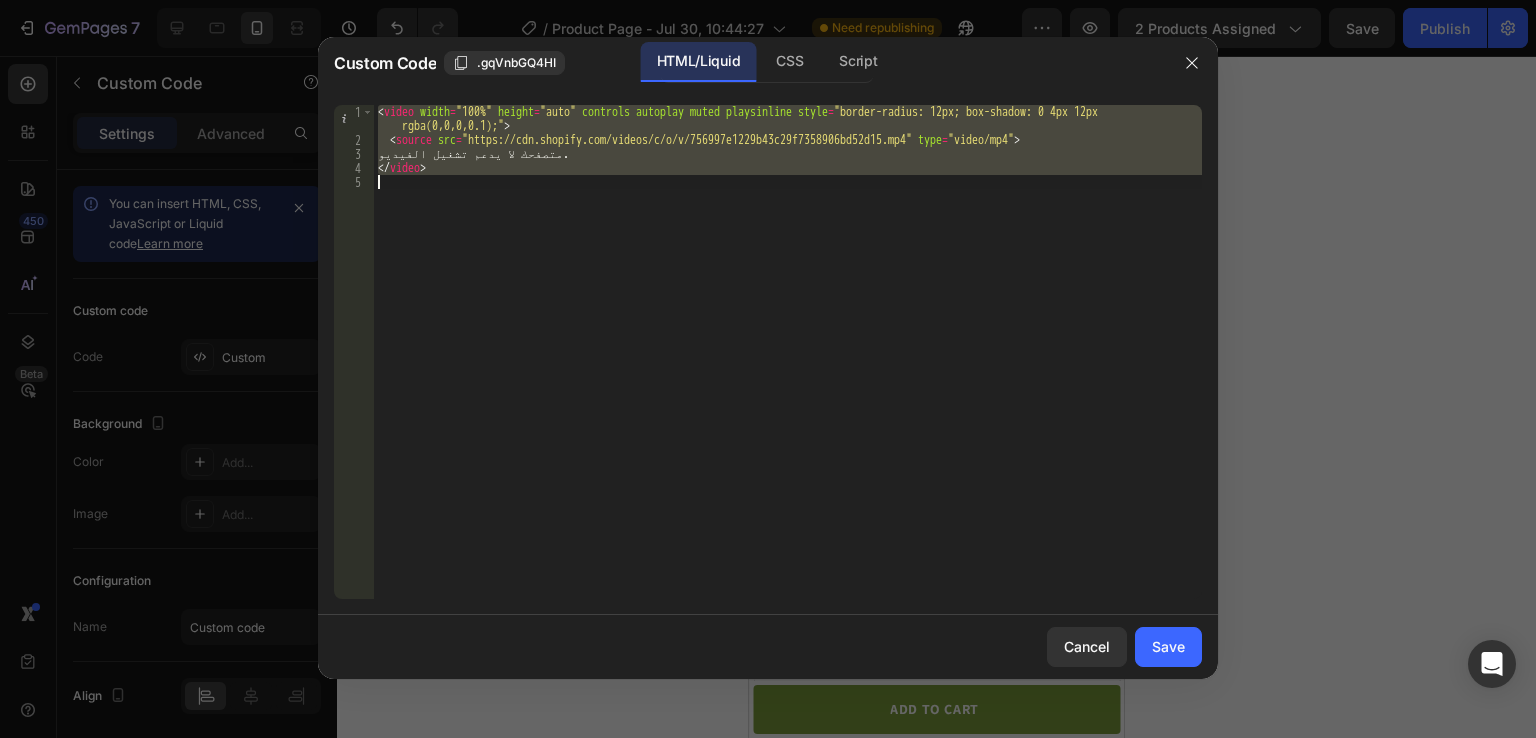 type 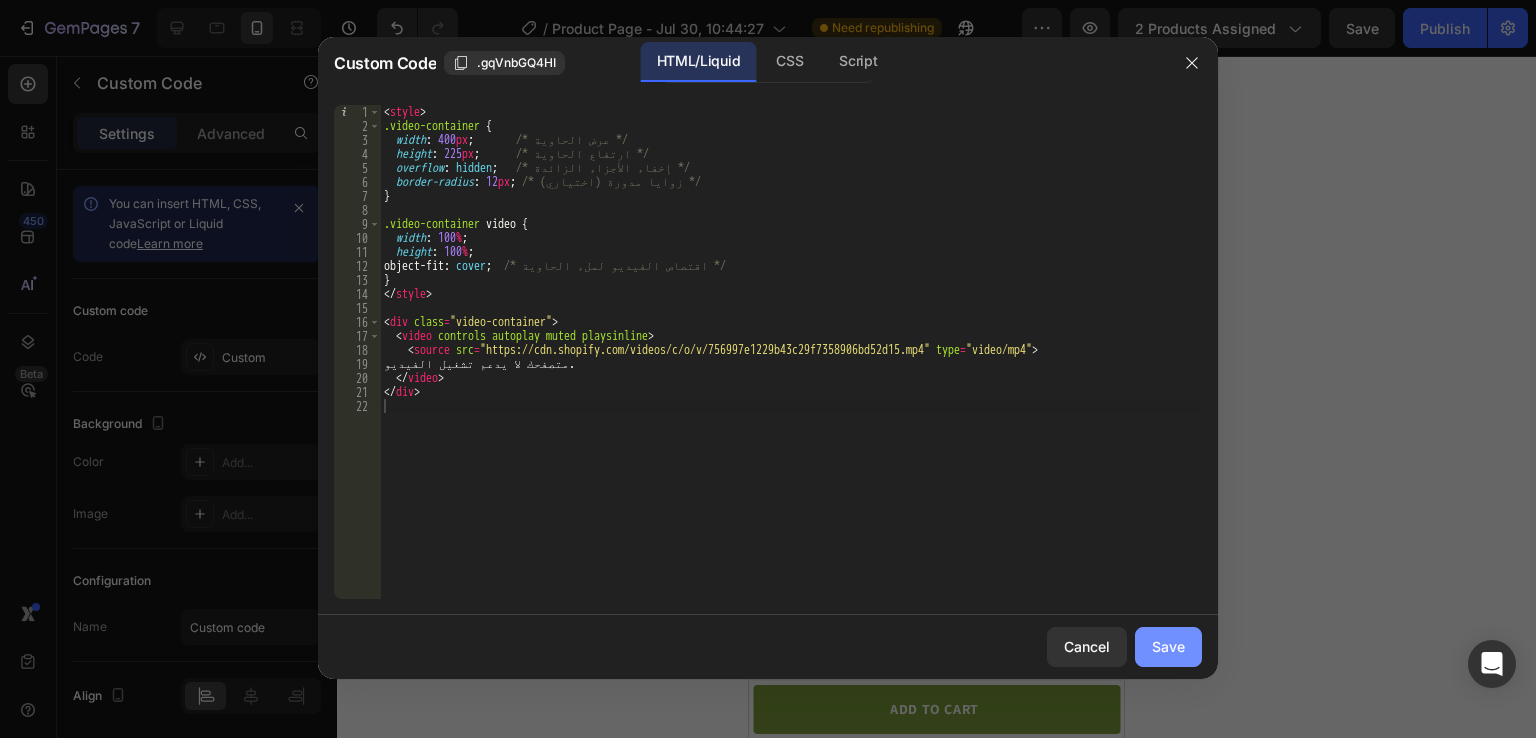click on "Save" 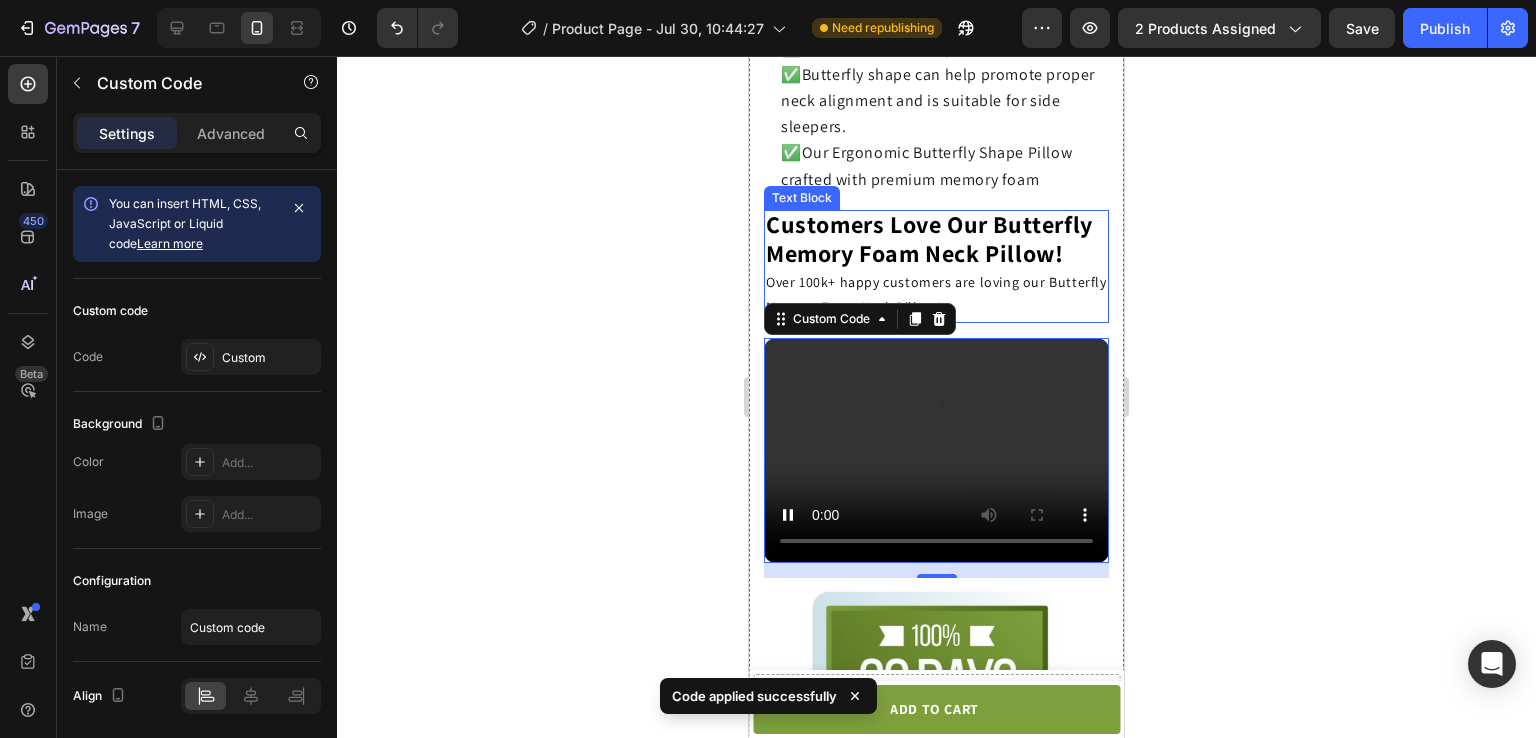 scroll, scrollTop: 3907, scrollLeft: 0, axis: vertical 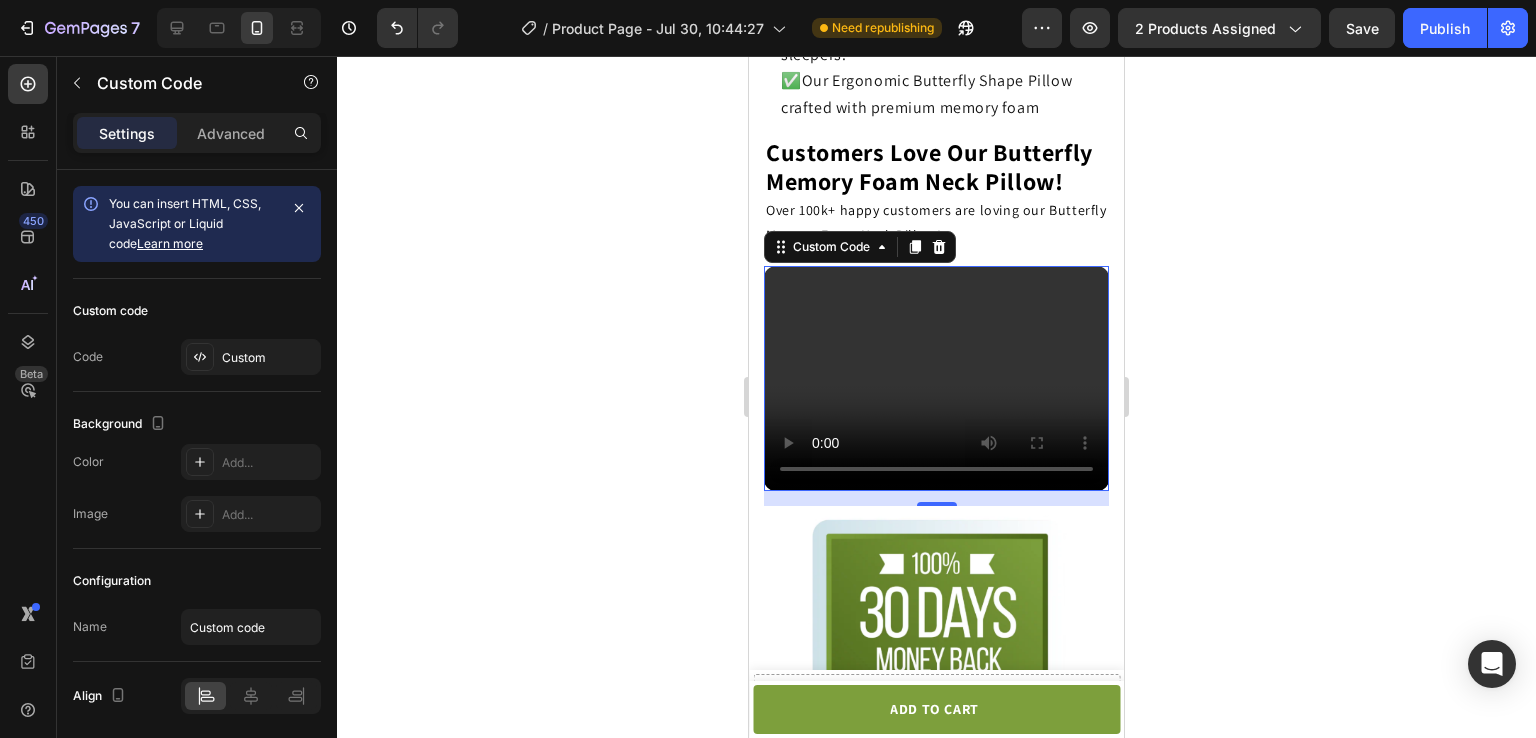 click 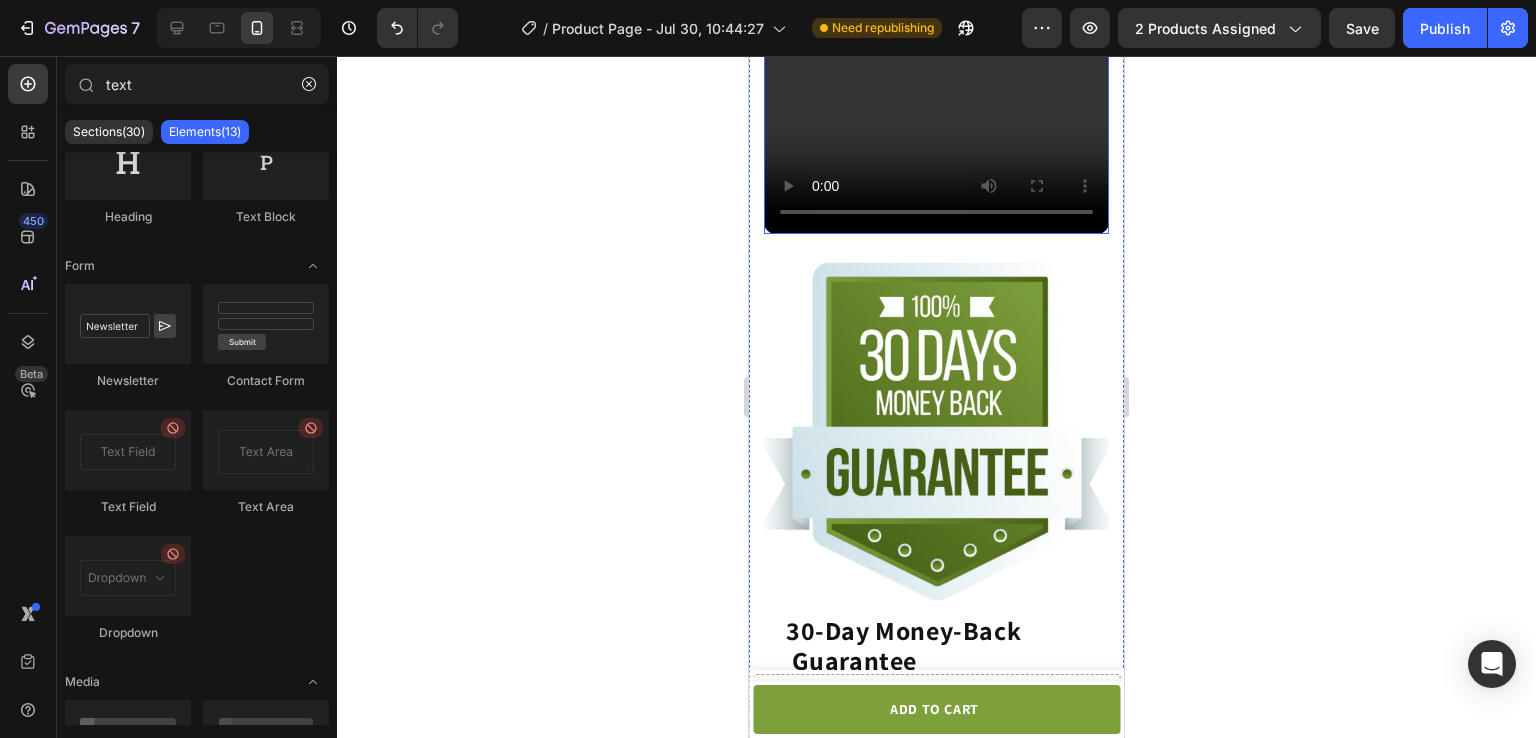 scroll, scrollTop: 3915, scrollLeft: 0, axis: vertical 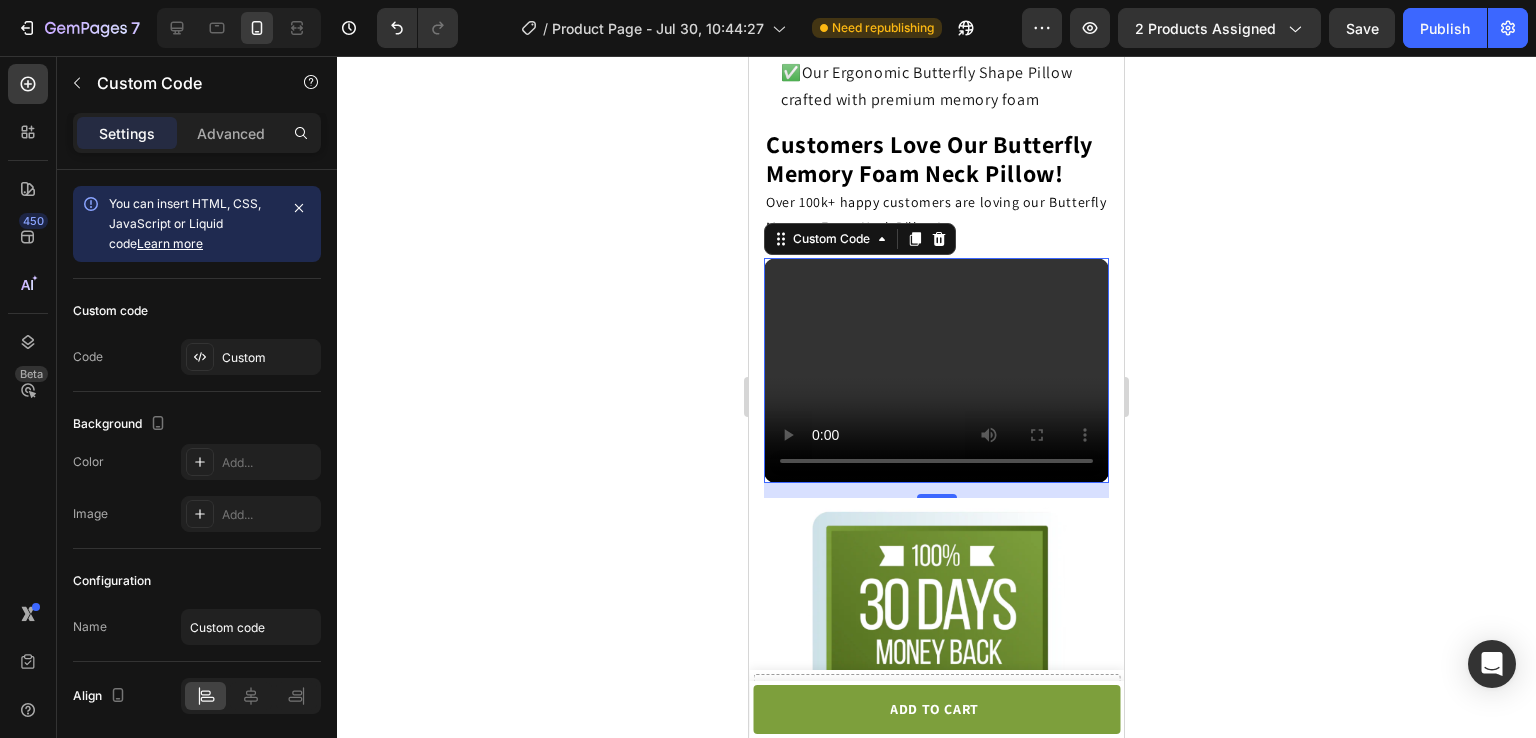 click on "متصفحك لا يدعم تشغيل الفيديو." 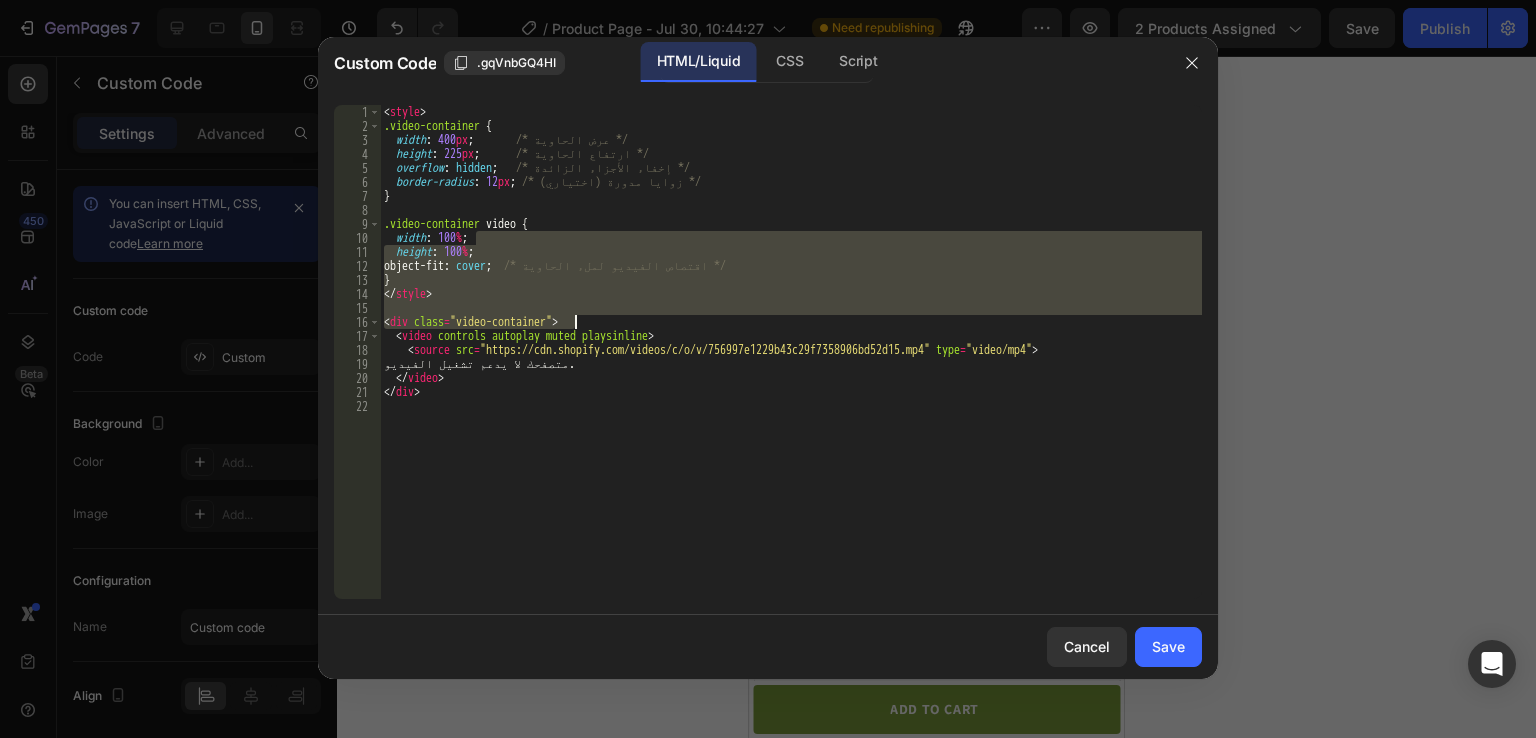 scroll, scrollTop: 3756, scrollLeft: 0, axis: vertical 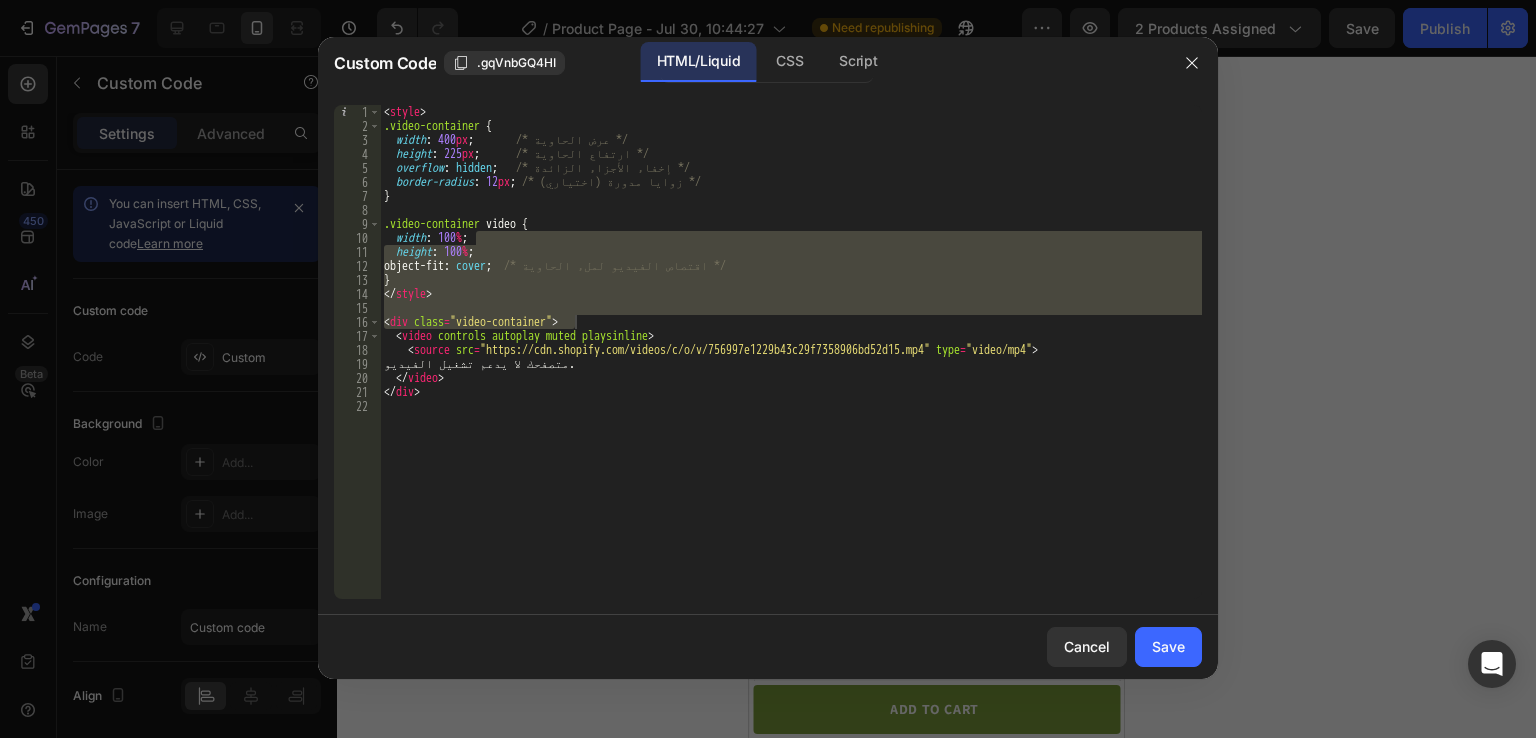 click on "/* height :   225 px ;        /* ارتفاع الحاوية */    overflow :   hidden ;     /* إخفاء الأجزاء الزائدة */    border-radius :   12 px ;   /* (اختياري) زوايا مدورة */ } .video-container   video   {    width :   100 % ;    height :   100 % ;   object-fit :   cover ;    /* اقتصاص الفيديو لملء الحاوية */ } </ style > < div   class = "video-container" >    < video   controls   autoplay   muted   playsinline >      < source   src = "https://cdn.shopify.com/videos/c/o/v/756997e1229b43c29f7358906bd52d15.mp4"   type = "video/mp4" >     متصفحك لا يدعم تشغيل الفيديو.    </ video > </ div >" at bounding box center (791, 352) 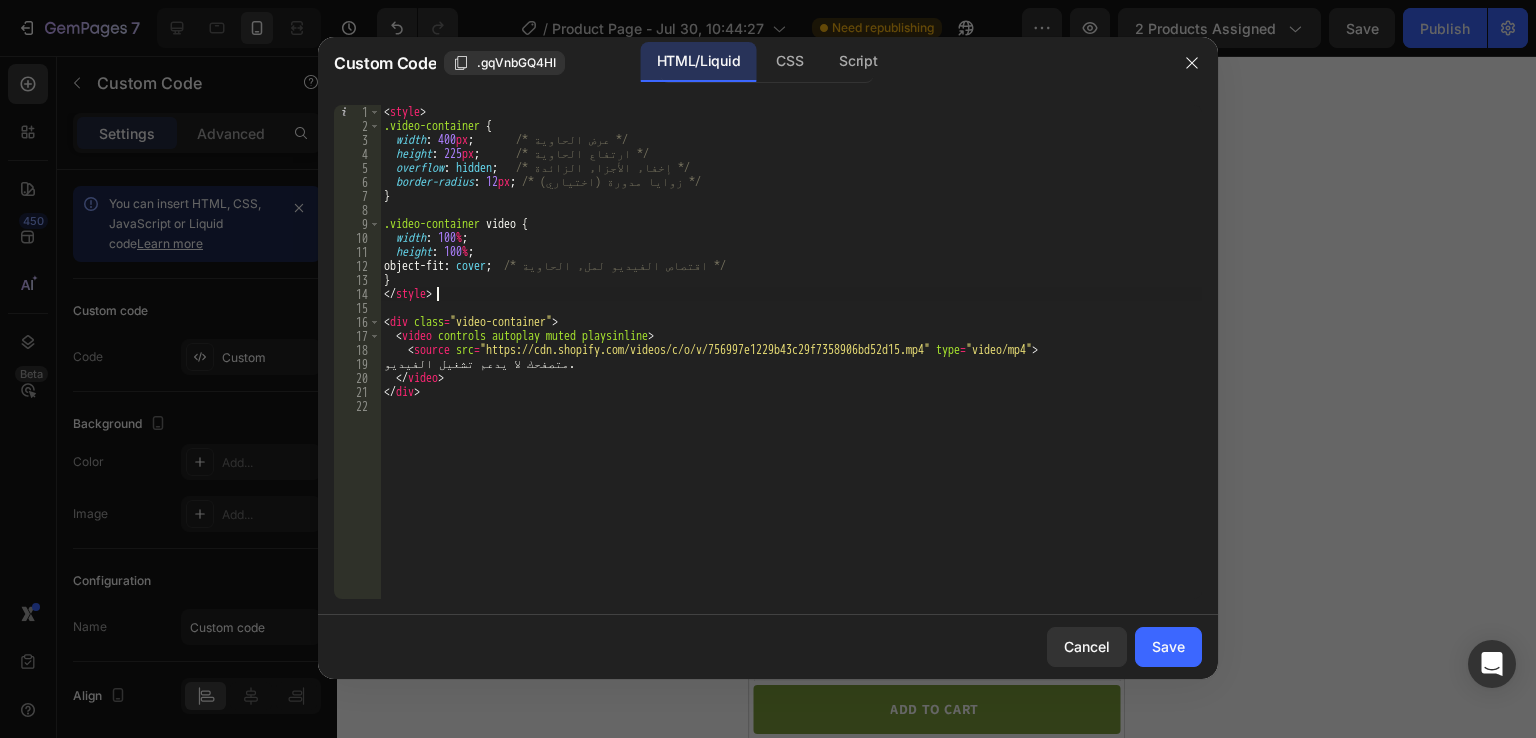 type on "</div>" 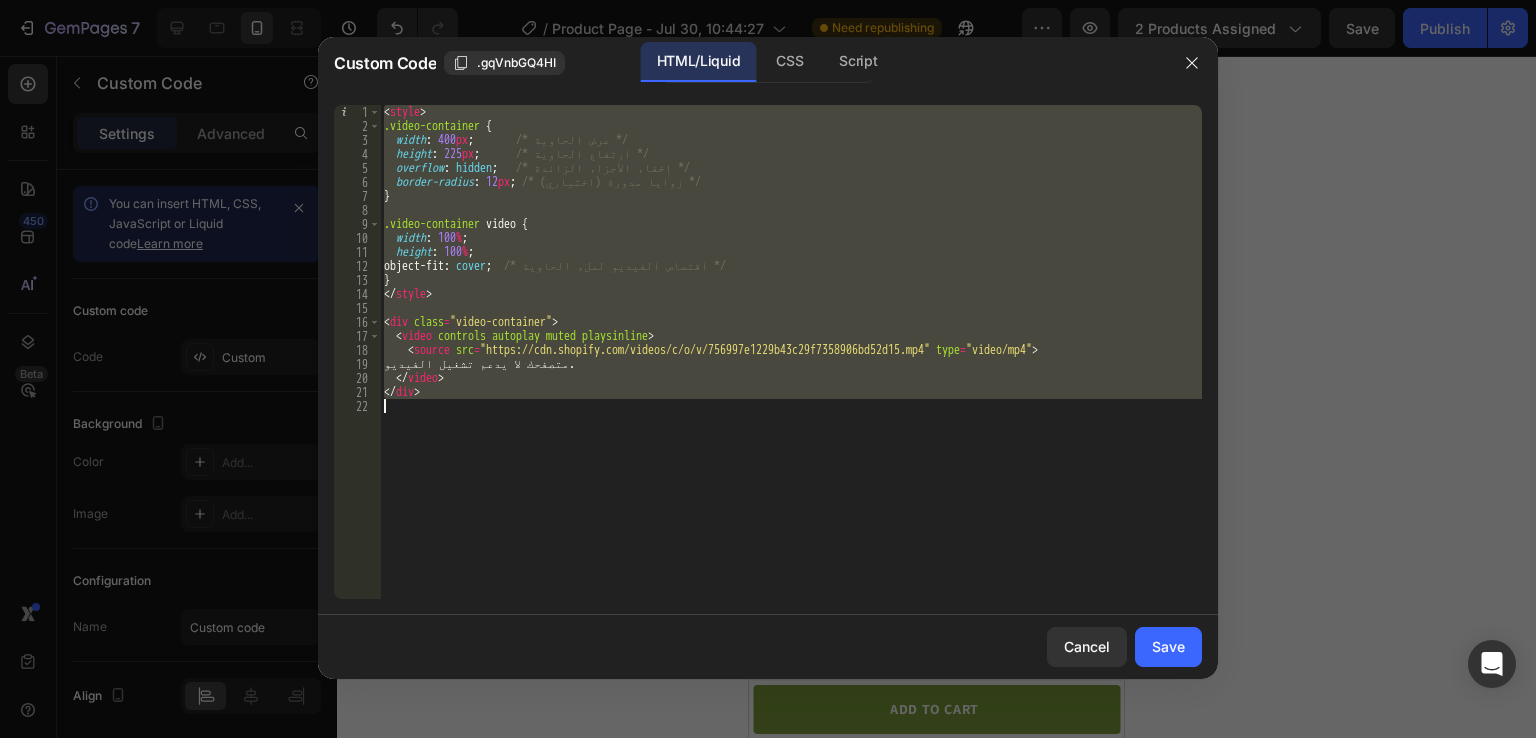 type 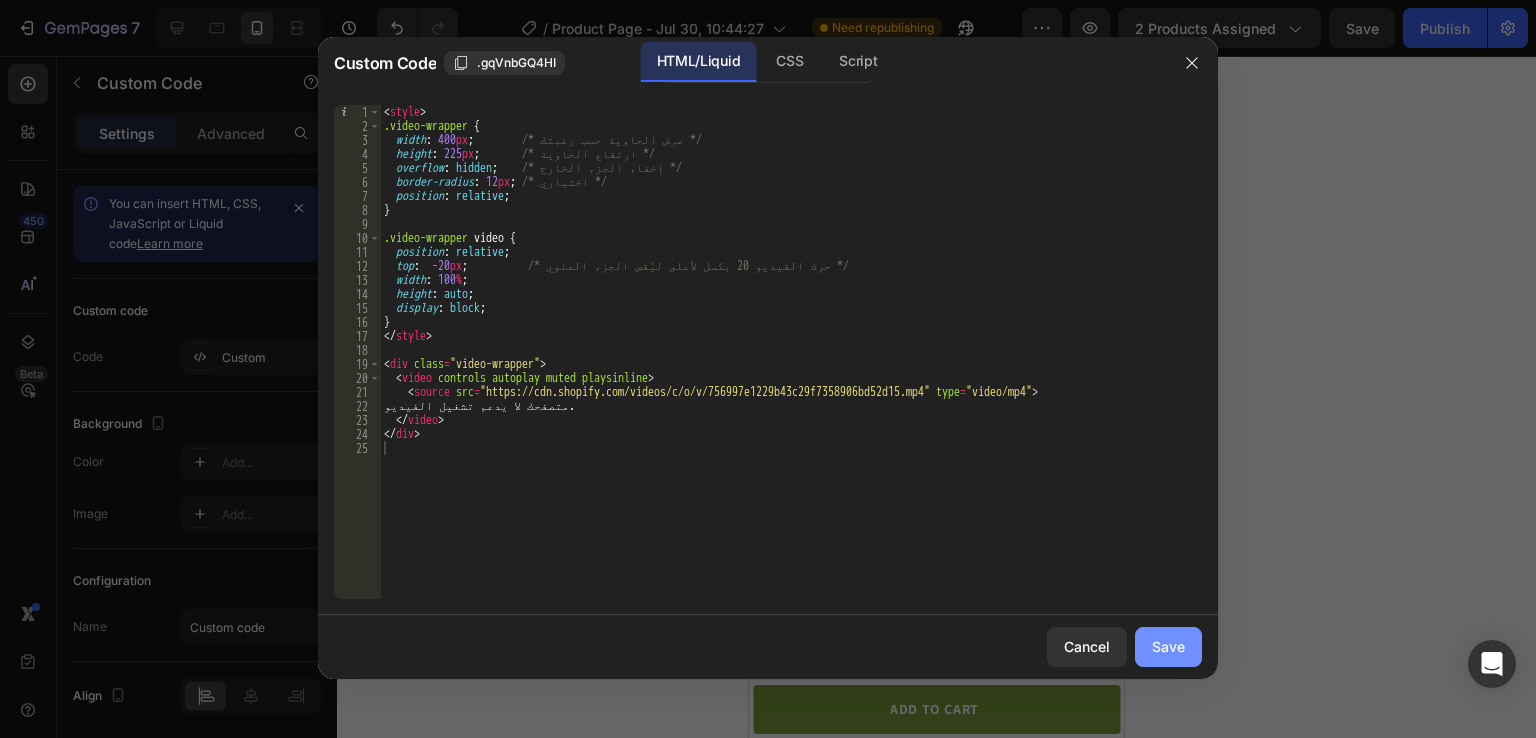 click on "Save" 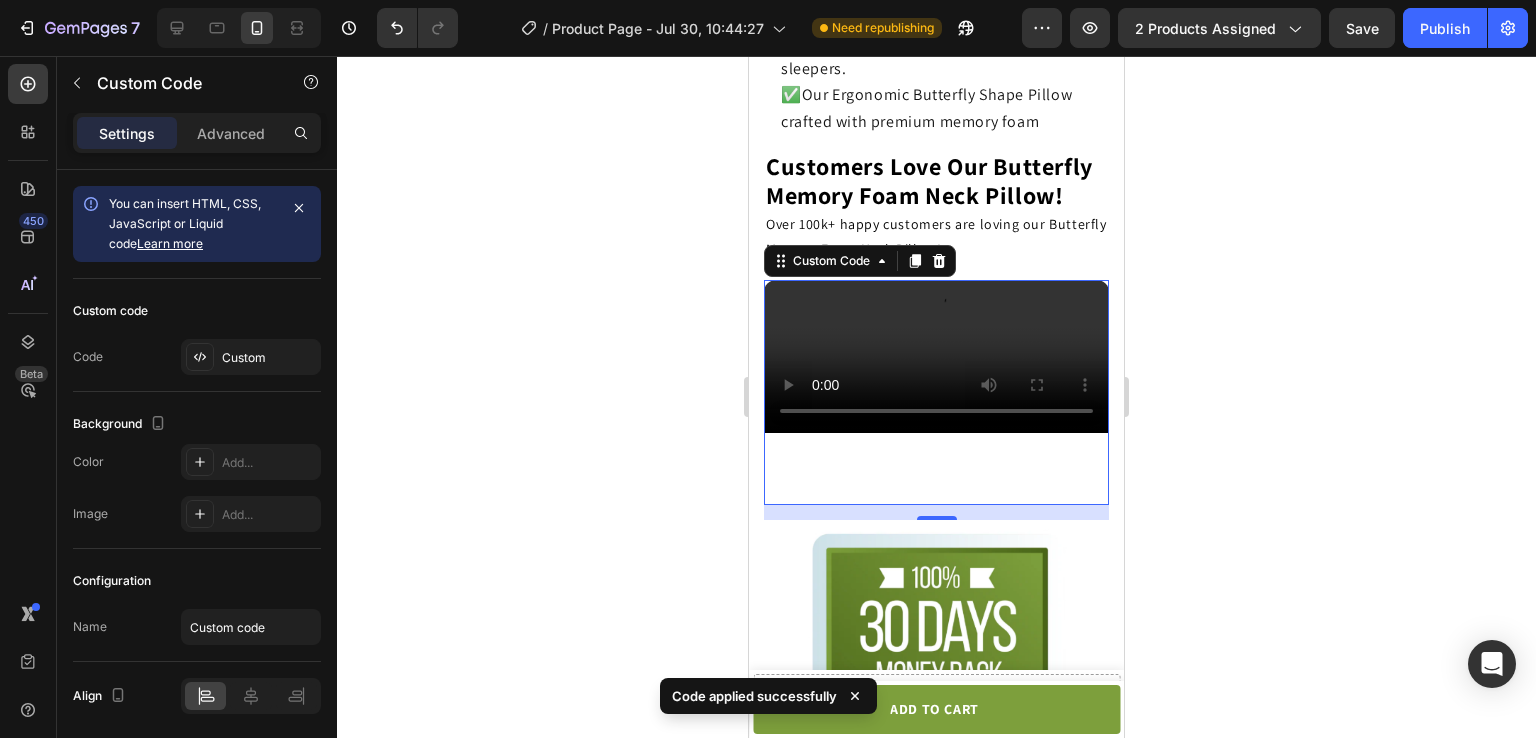 scroll, scrollTop: 3924, scrollLeft: 0, axis: vertical 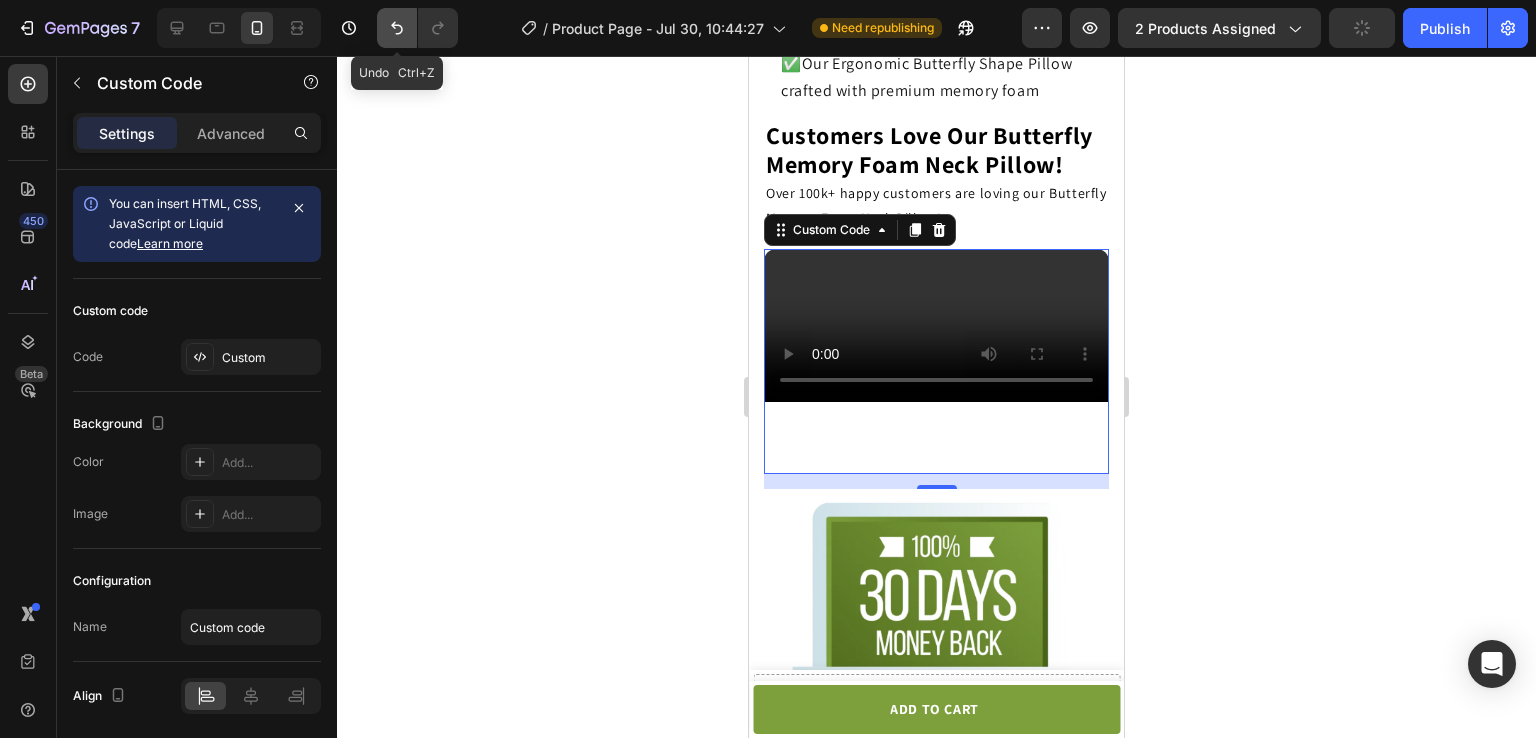click 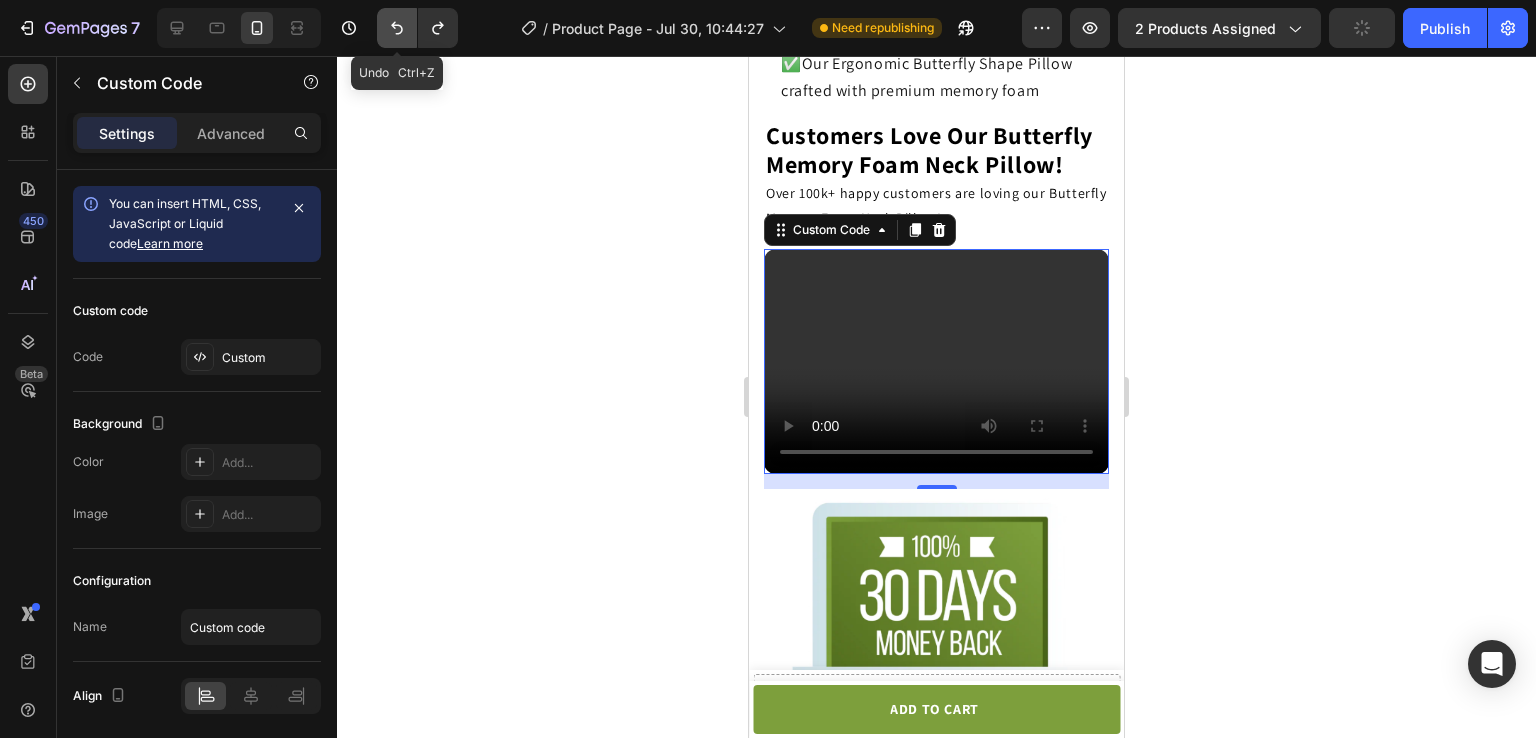 click 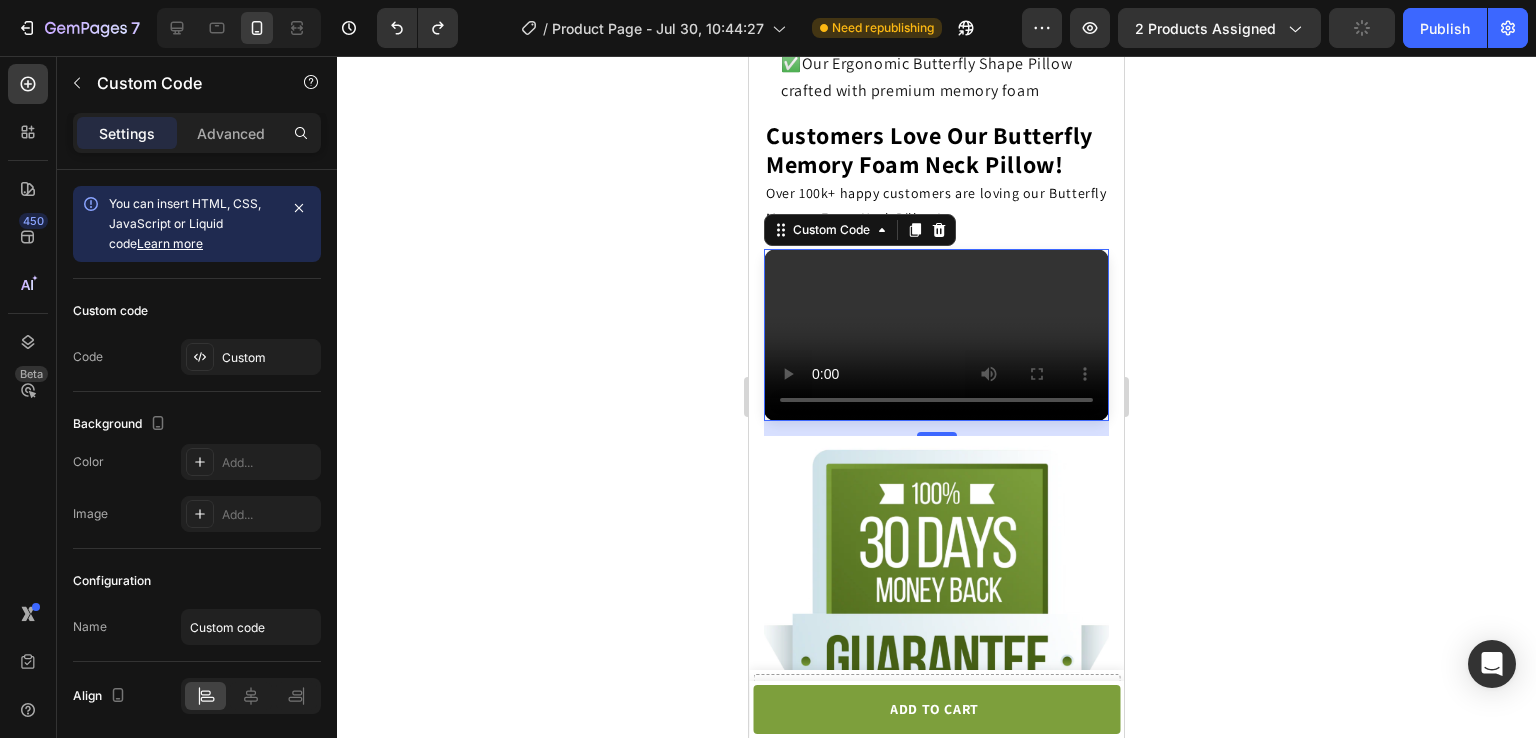 drag, startPoint x: 401, startPoint y: 24, endPoint x: 552, endPoint y: 187, distance: 222.1936 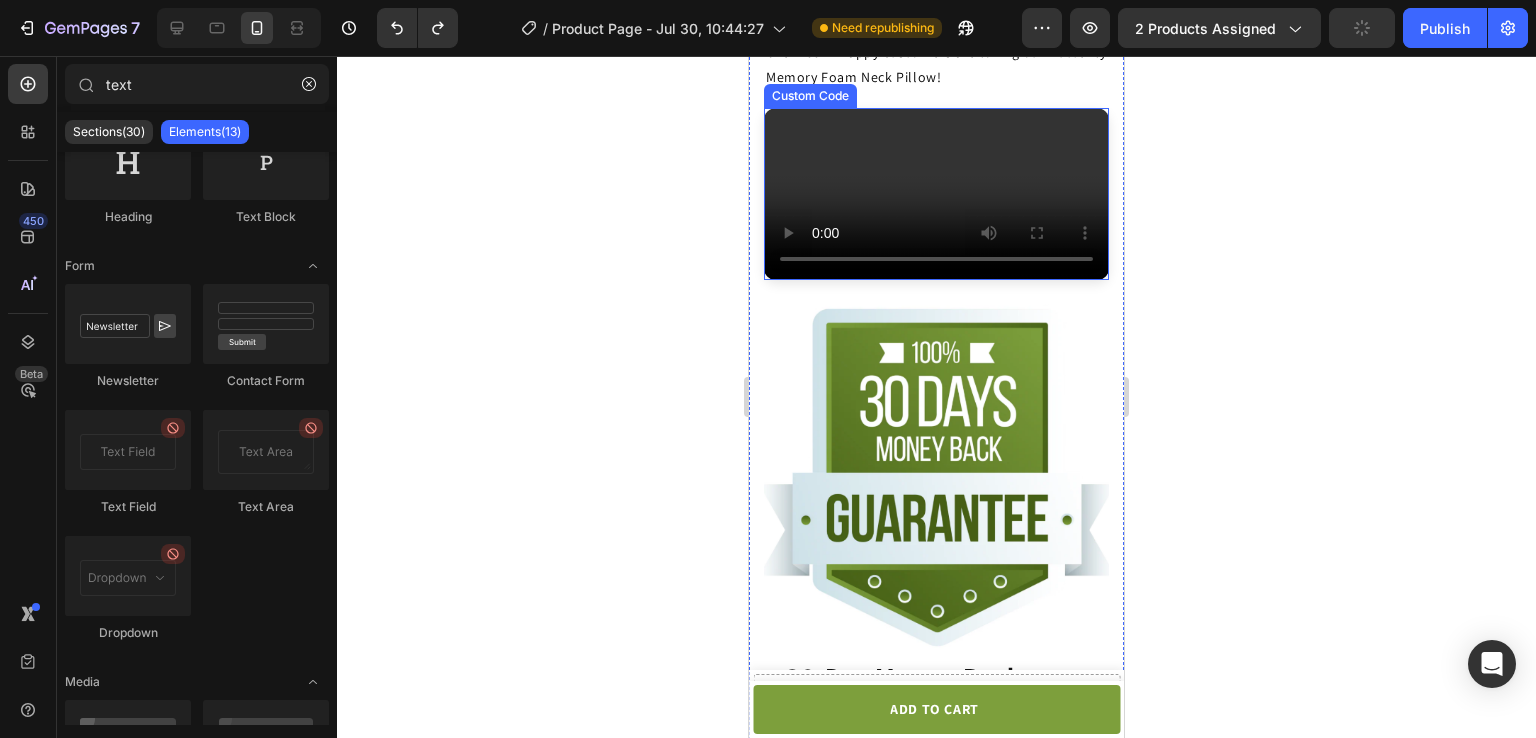 scroll, scrollTop: 4064, scrollLeft: 0, axis: vertical 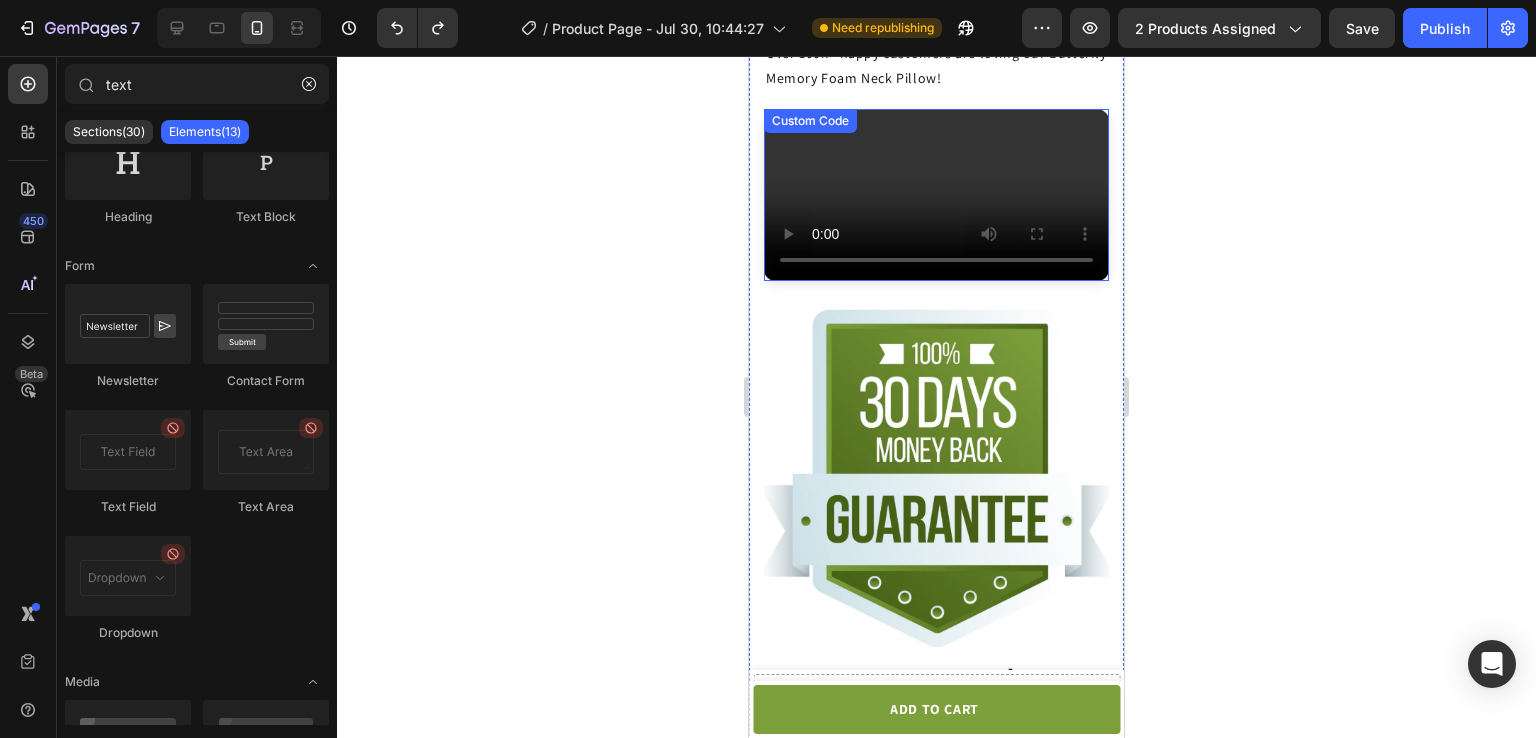 click on "متصفحك لا يدعم تشغيل الفيديو." 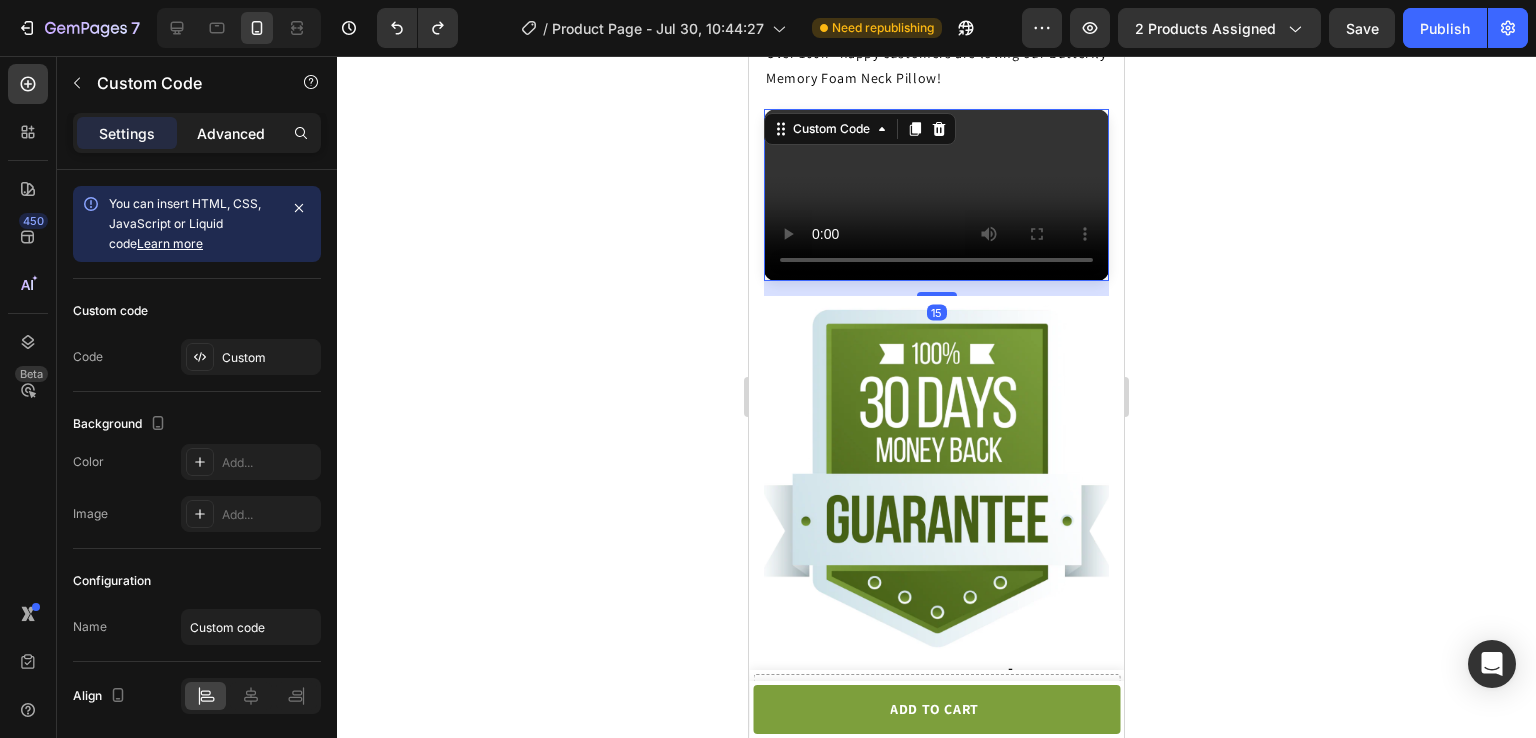 click on "Advanced" at bounding box center (231, 133) 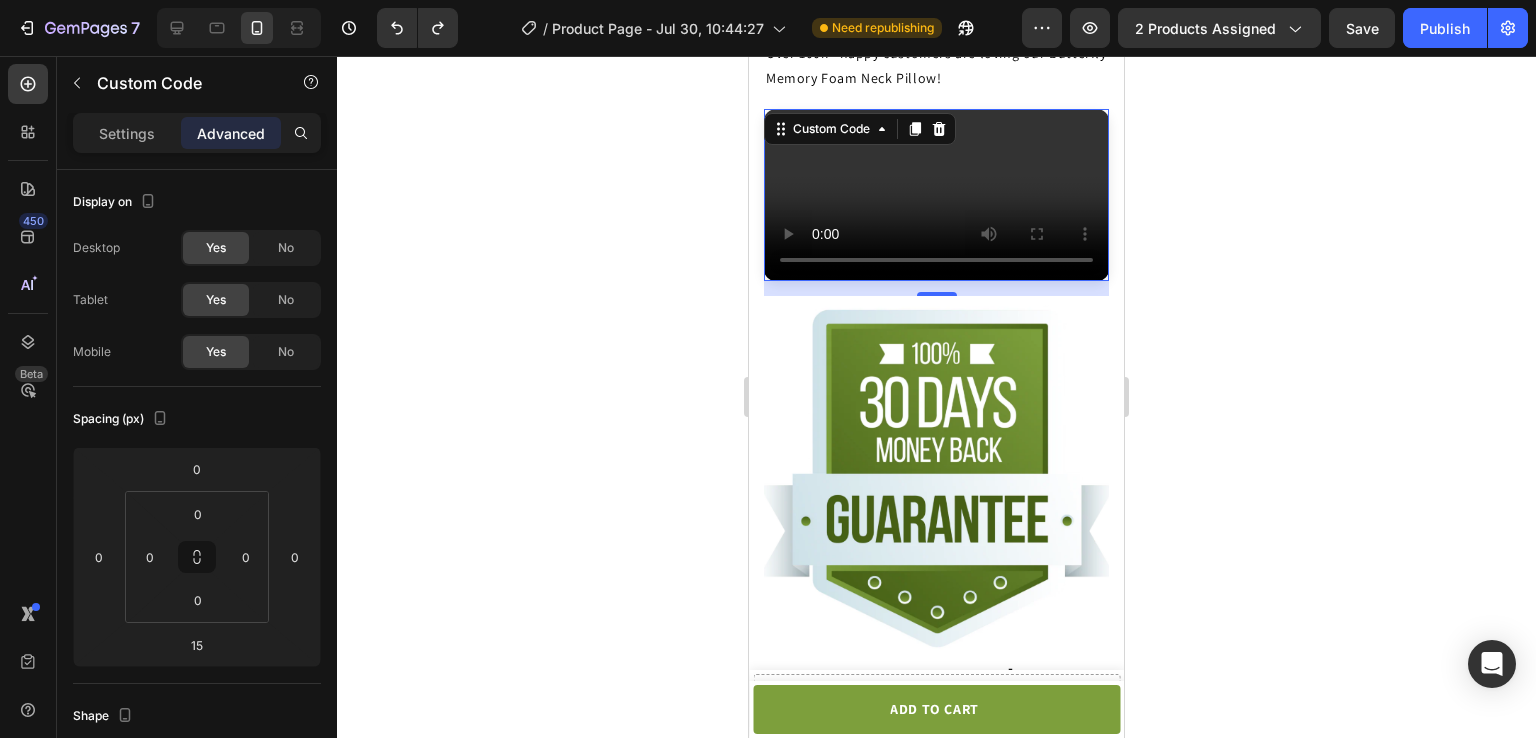 click on "متصفحك لا يدعم تشغيل الفيديو." 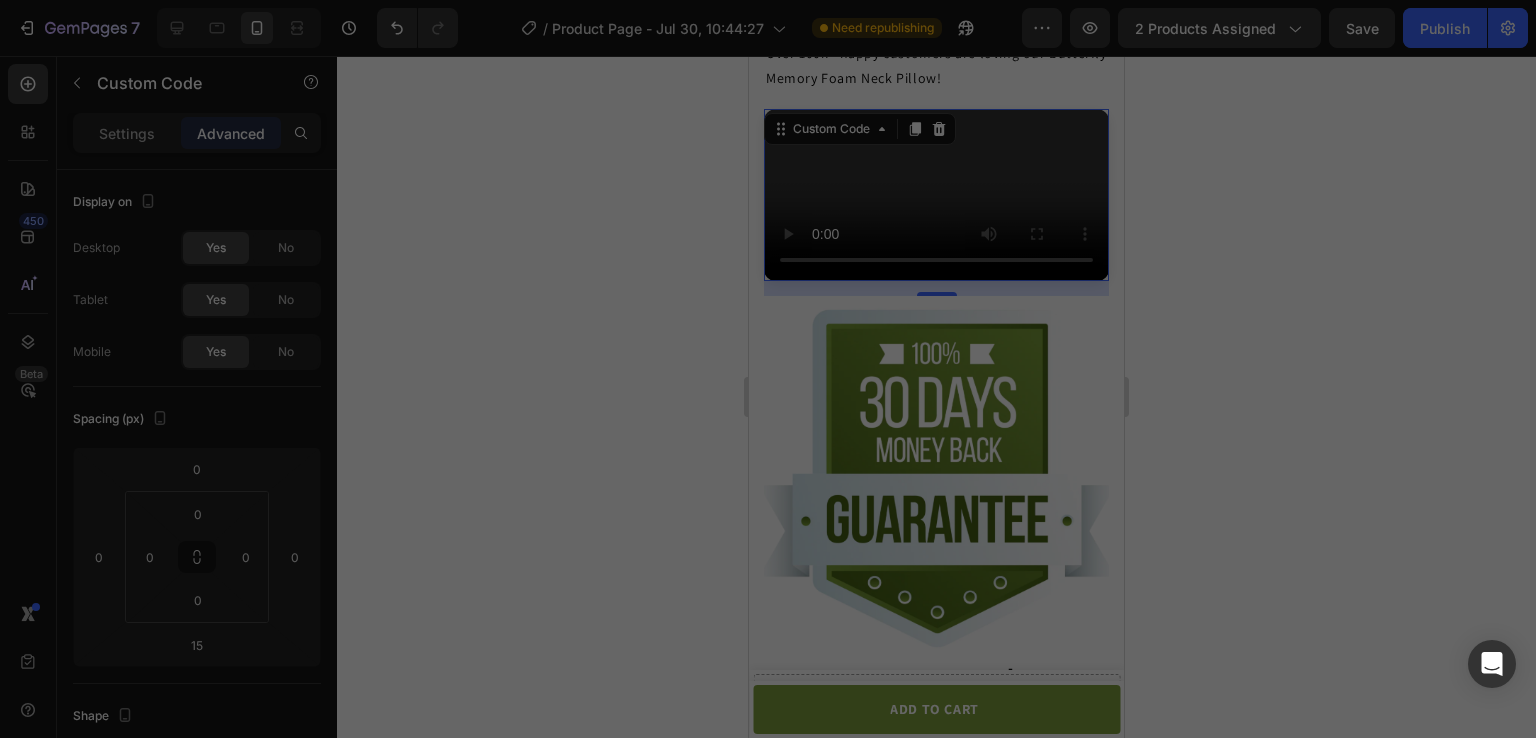 click on "< video   width = "100%"   height = "auto"   controls   autoplay   muted   playsinline   style = "border-radius: 12px; box-shadow: 0 4px 12px       rgba(0,0,0,0.1);" >    < source   src = "https://cdn.shopify.com/videos/c/o/v/756997e1229b43c29f7358906bd52d15.mp4"   type = "video/mp4" >   متصفحك لا يدعم تشغيل الفيديو. </ video >" at bounding box center [788, 373] 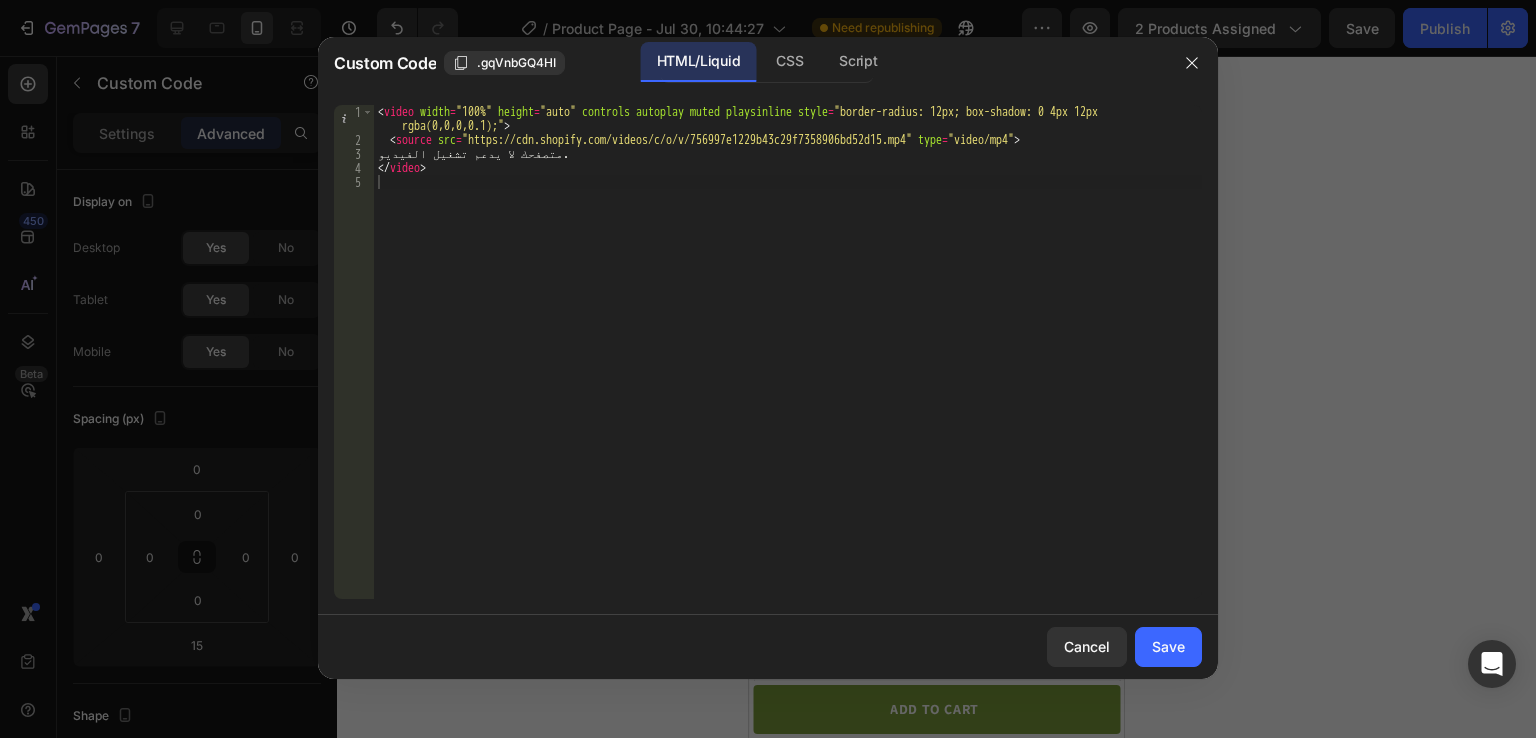 scroll, scrollTop: 3757, scrollLeft: 0, axis: vertical 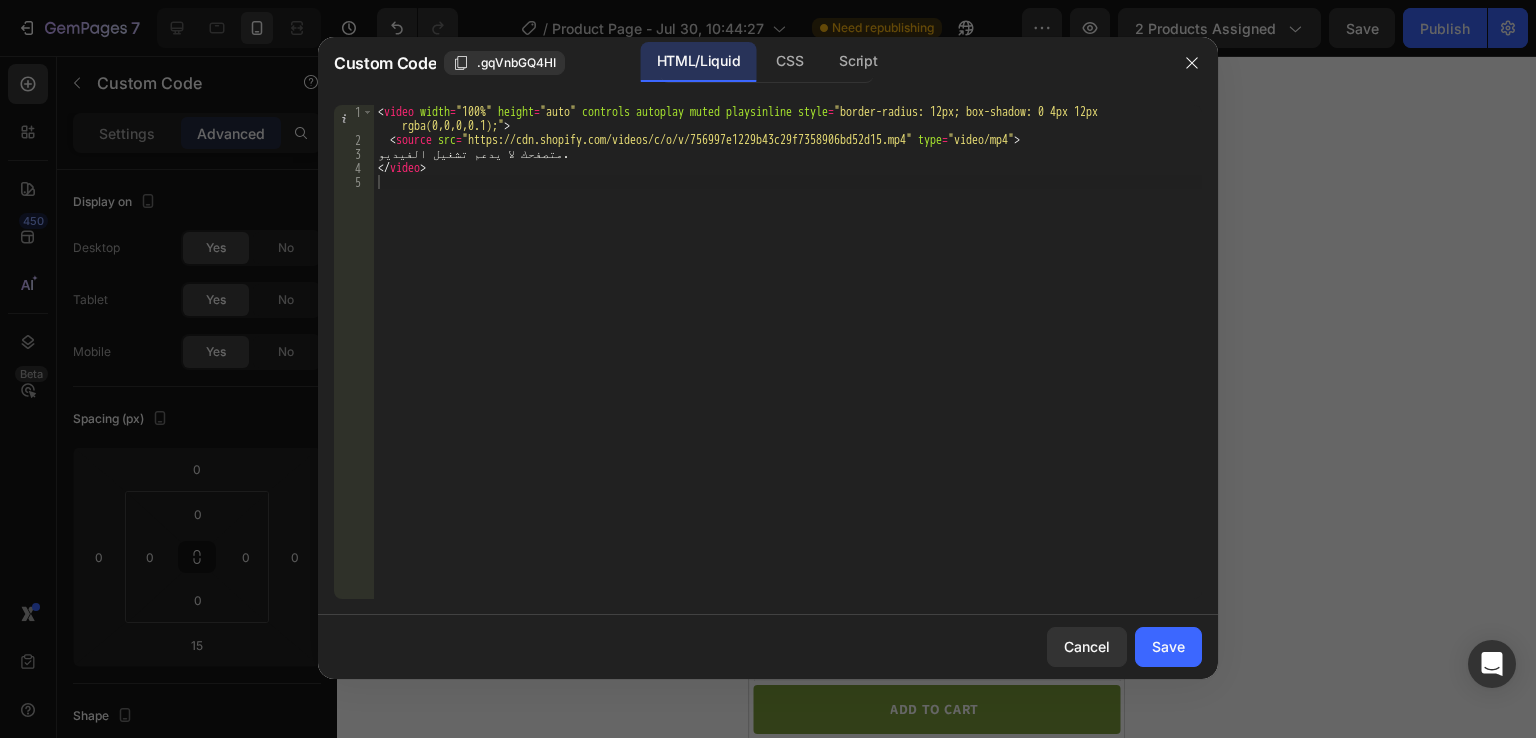 click on "< video   width = "100%"   height = "auto"   controls   autoplay   muted   playsinline   style = "border-radius: 12px; box-shadow: 0 4px 12px       rgba(0,0,0,0.1);" >    < source   src = "https://cdn.shopify.com/videos/c/o/v/756997e1229b43c29f7358906bd52d15.mp4"   type = "video/mp4" >   متصفحك لا يدعم تشغيل الفيديو. </ video >" at bounding box center [788, 373] 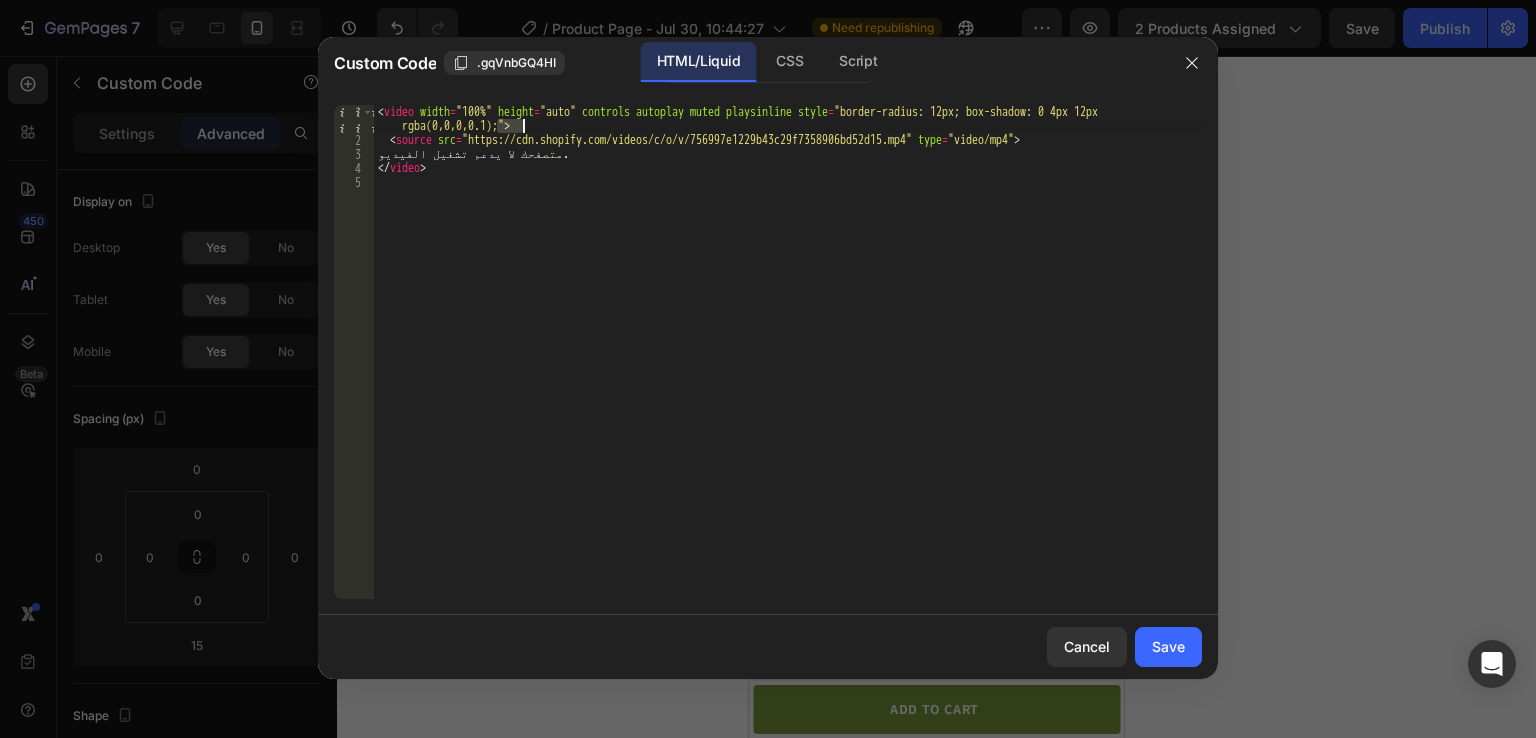 click on "< video   width = "100%"   height = "auto"   controls   autoplay   muted   playsinline   style = "border-radius: 12px; box-shadow: 0 4px 12px       rgba(0,0,0,0.1);" >    < source   src = "https://cdn.shopify.com/videos/c/o/v/756997e1229b43c29f7358906bd52d15.mp4"   type = "video/mp4" >   متصفحك لا يدعم تشغيل الفيديو. </ video >" at bounding box center [788, 373] 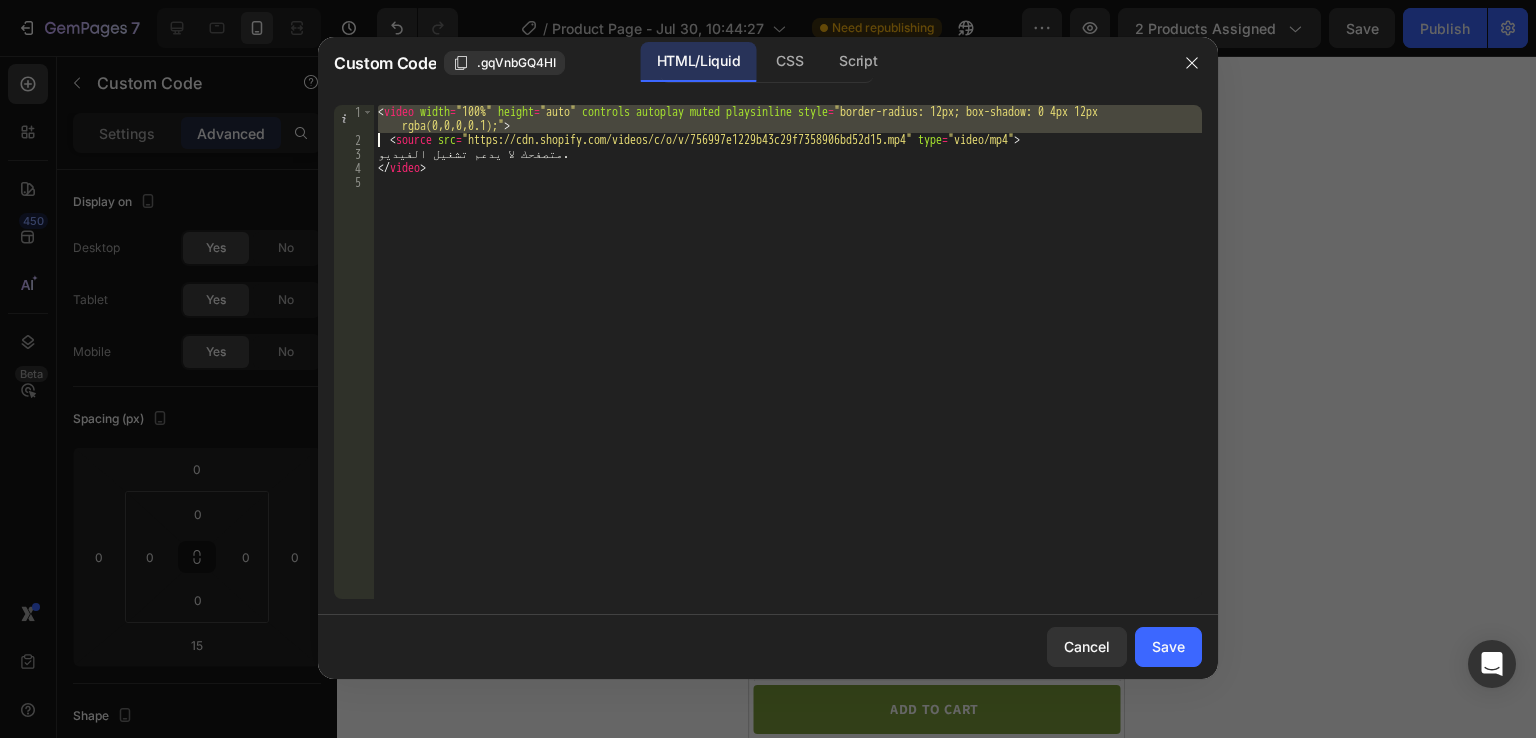 click on "< video   width = "100%"   height = "auto"   controls   autoplay   muted   playsinline   style = "border-radius: 12px; box-shadow: 0 4px 12px       rgba(0,0,0,0.1);" >    < source   src = "https://cdn.shopify.com/videos/c/o/v/756997e1229b43c29f7358906bd52d15.mp4"   type = "video/mp4" >   متصفحك لا يدعم تشغيل الفيديو. </ video >" at bounding box center (788, 373) 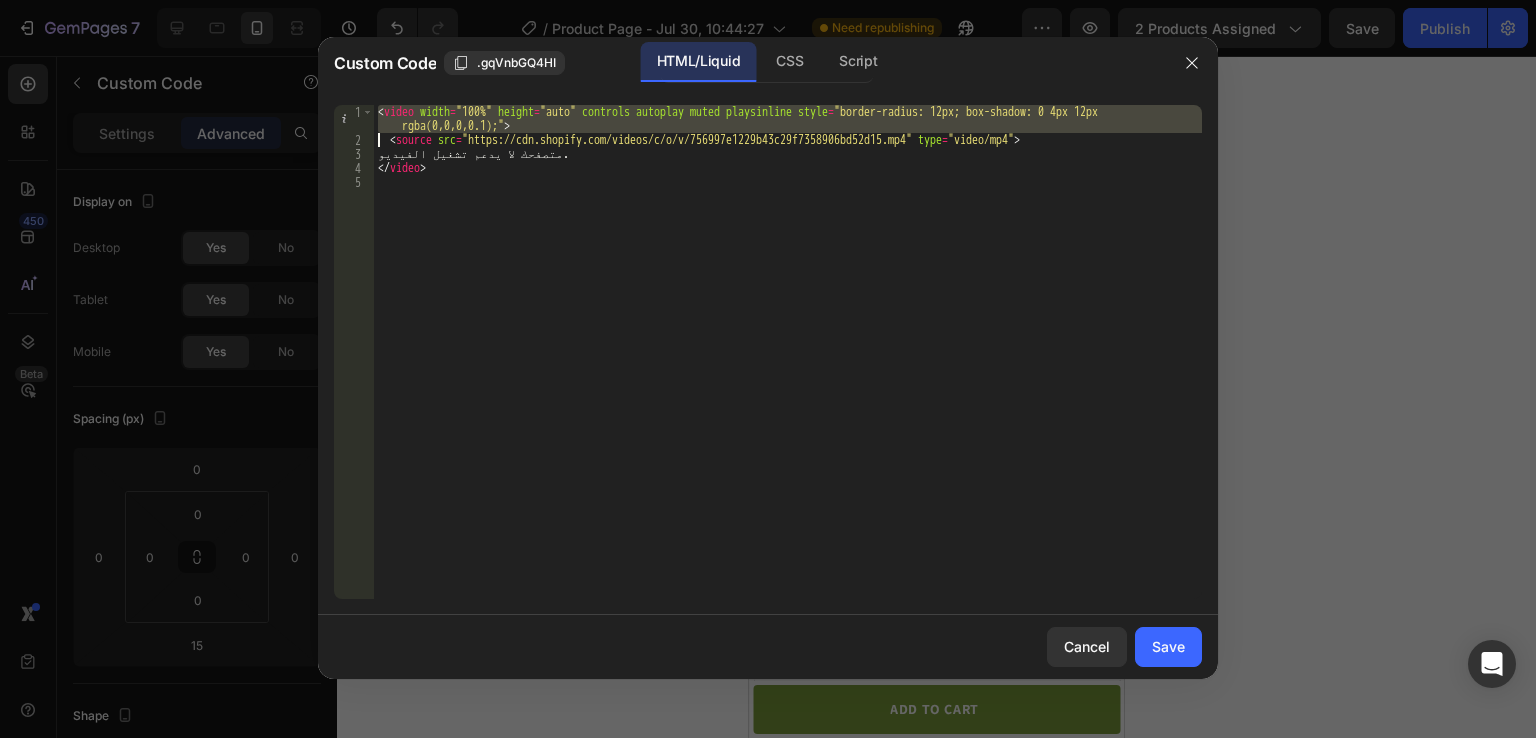 type on "</video>" 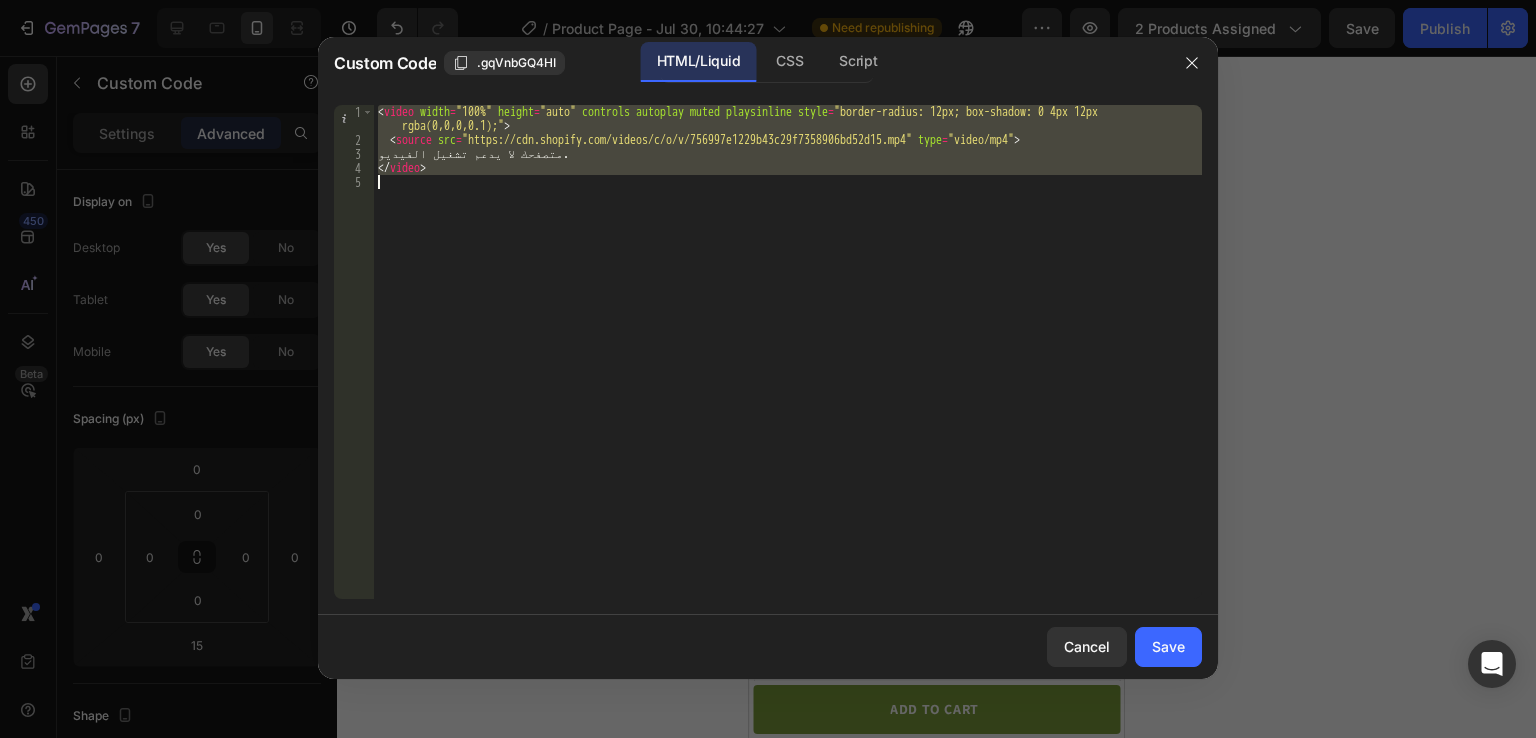 type 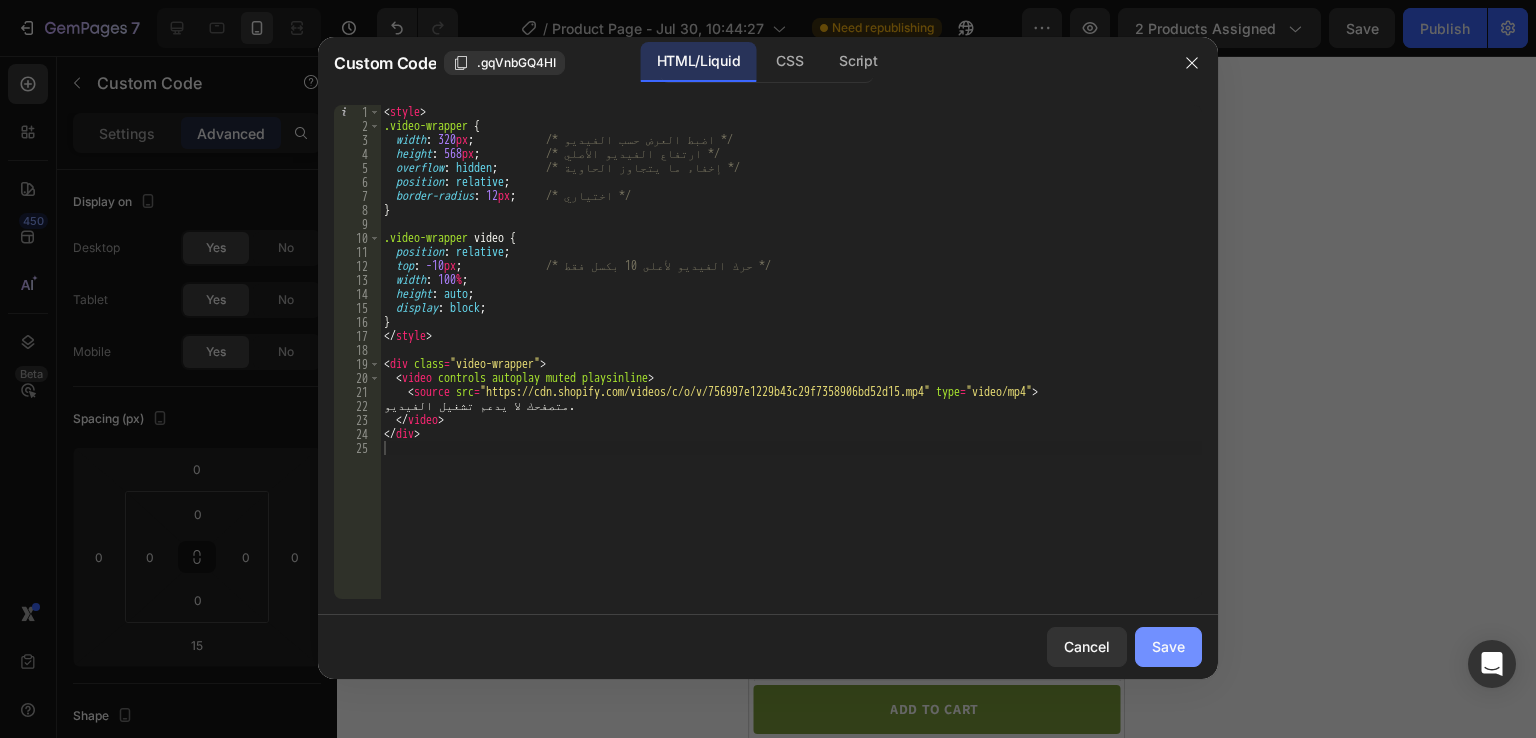 click on "Save" at bounding box center [1168, 646] 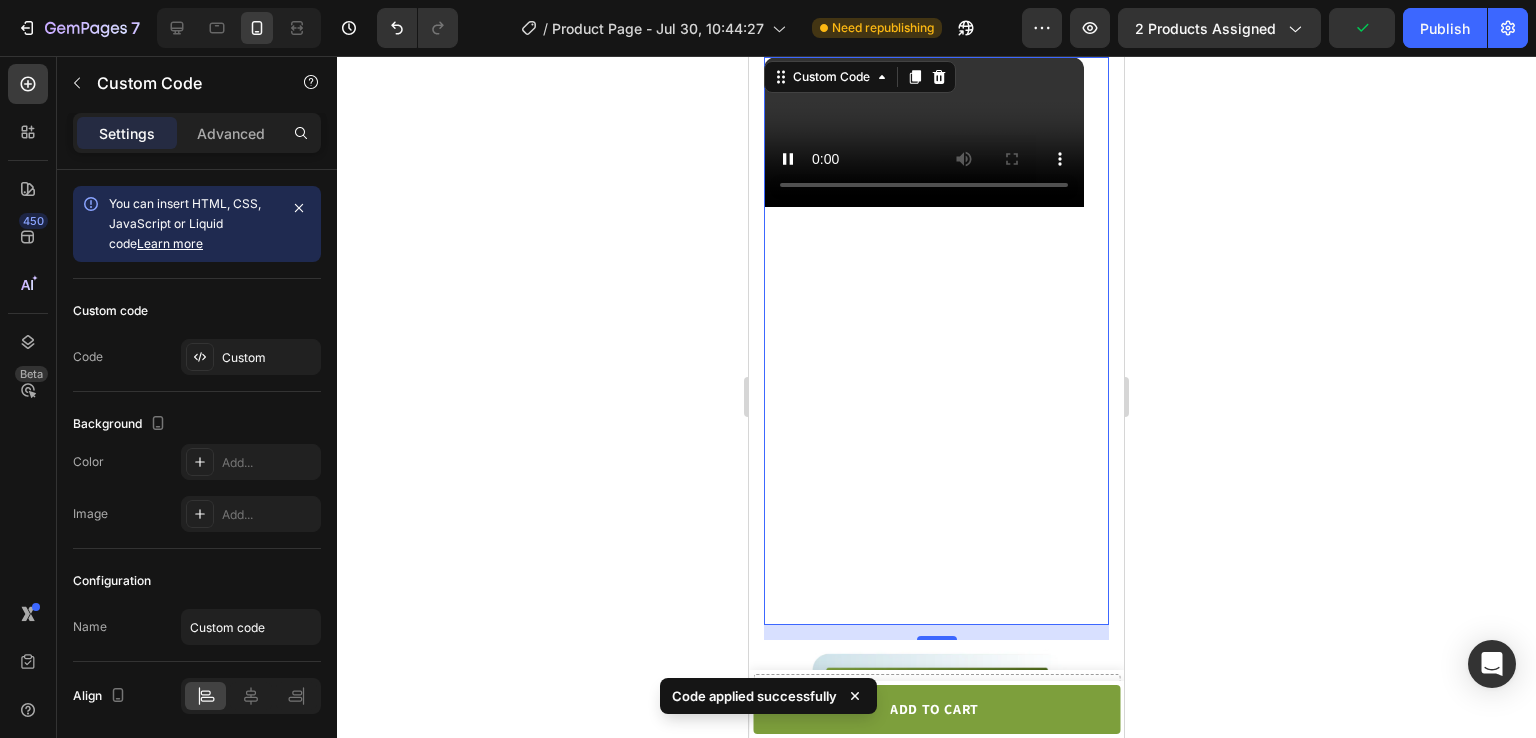 scroll, scrollTop: 3963, scrollLeft: 0, axis: vertical 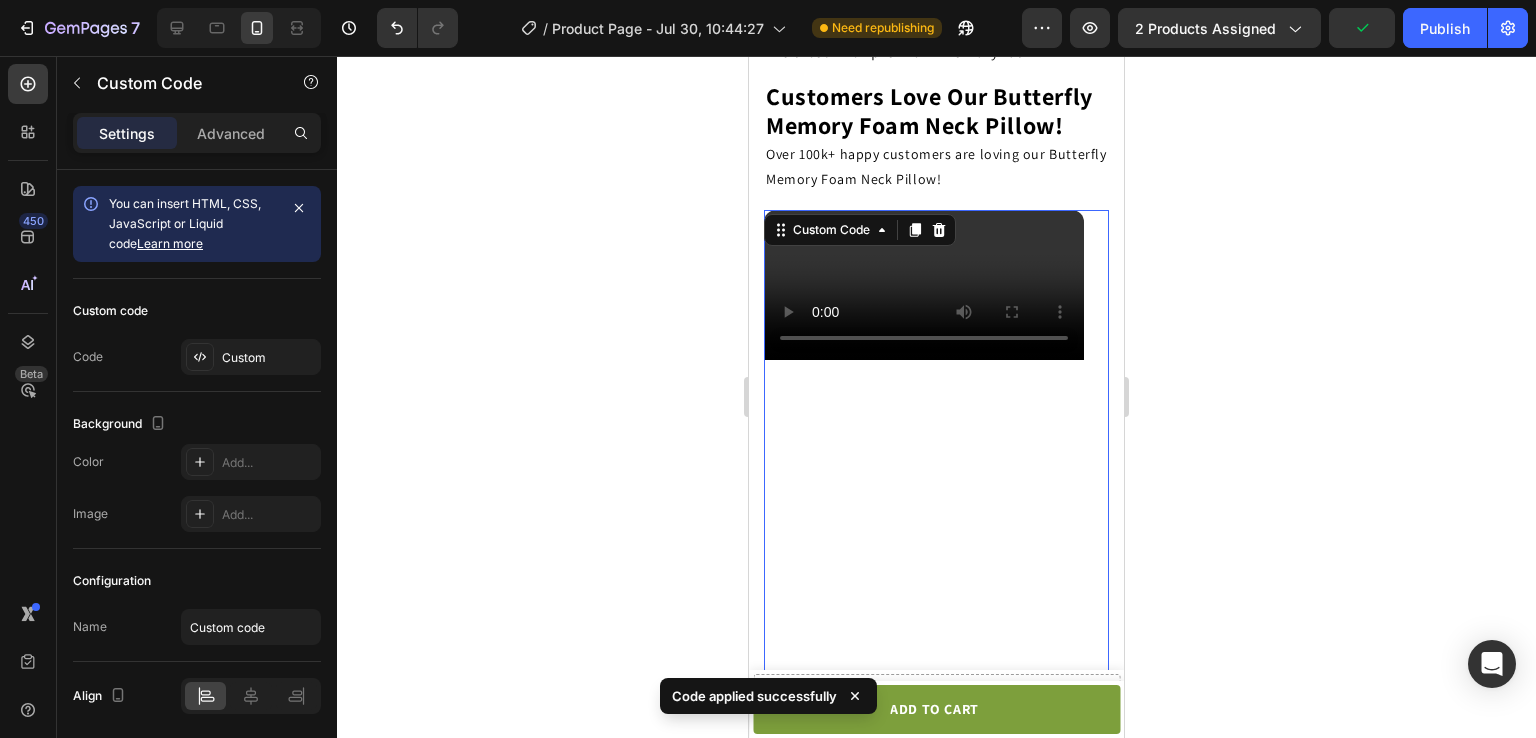 click 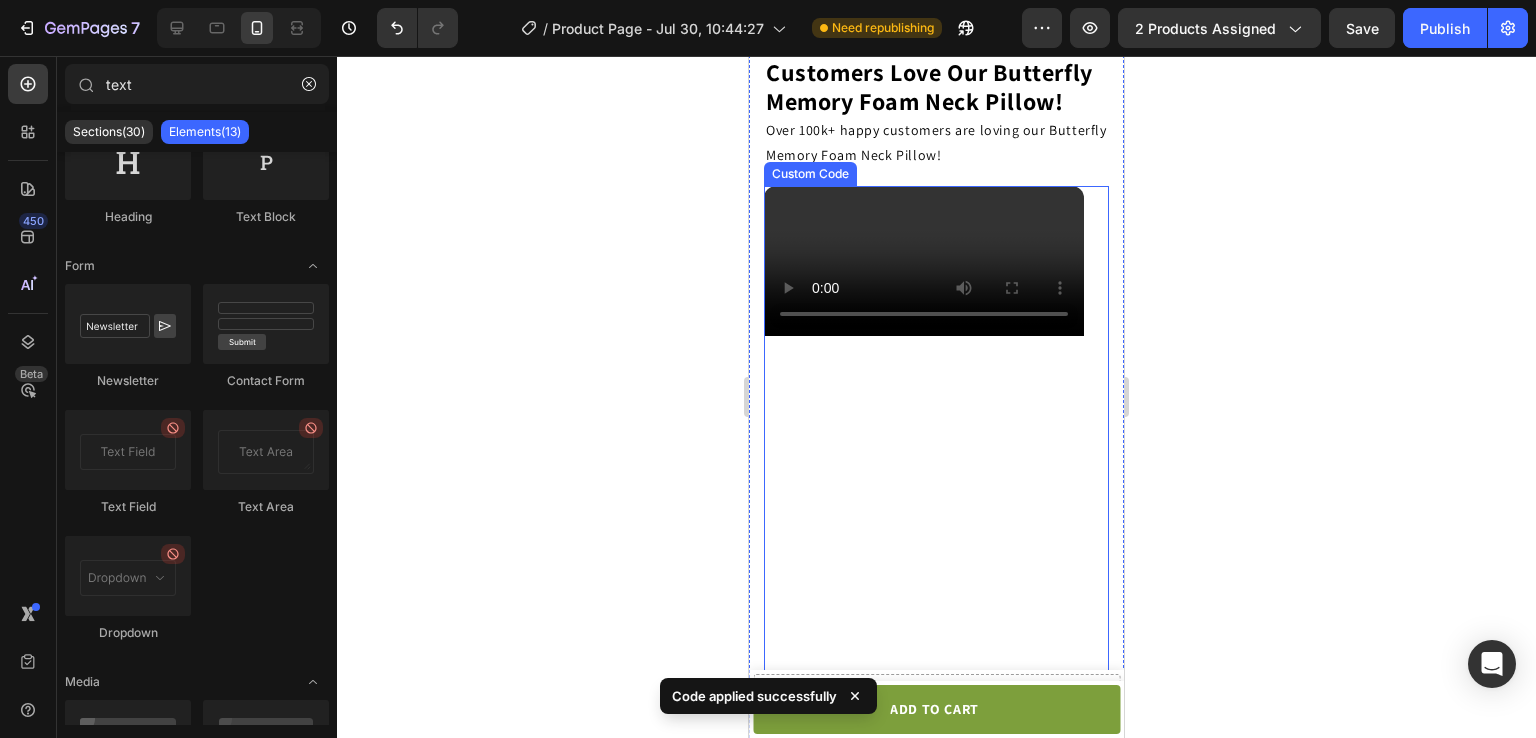 scroll, scrollTop: 3982, scrollLeft: 0, axis: vertical 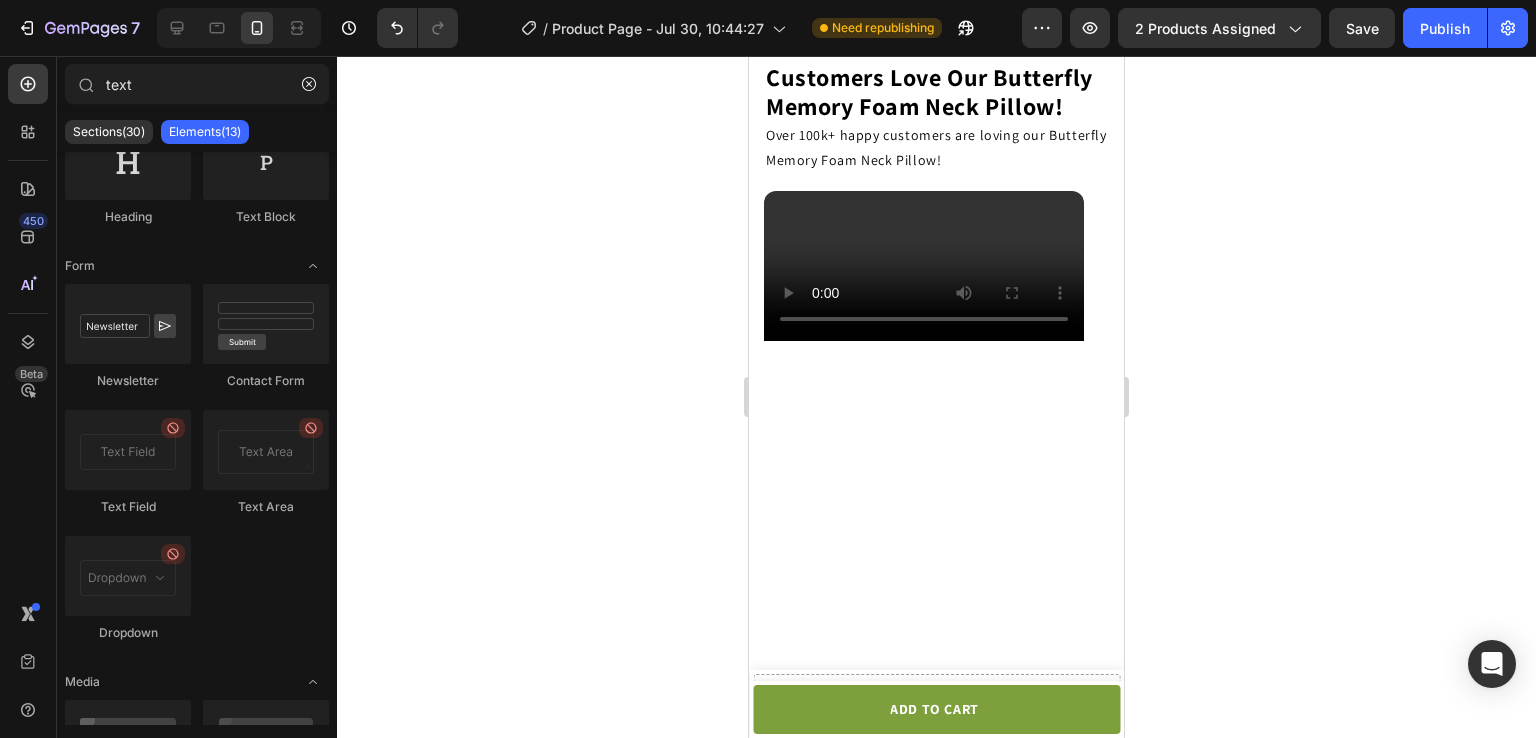 click 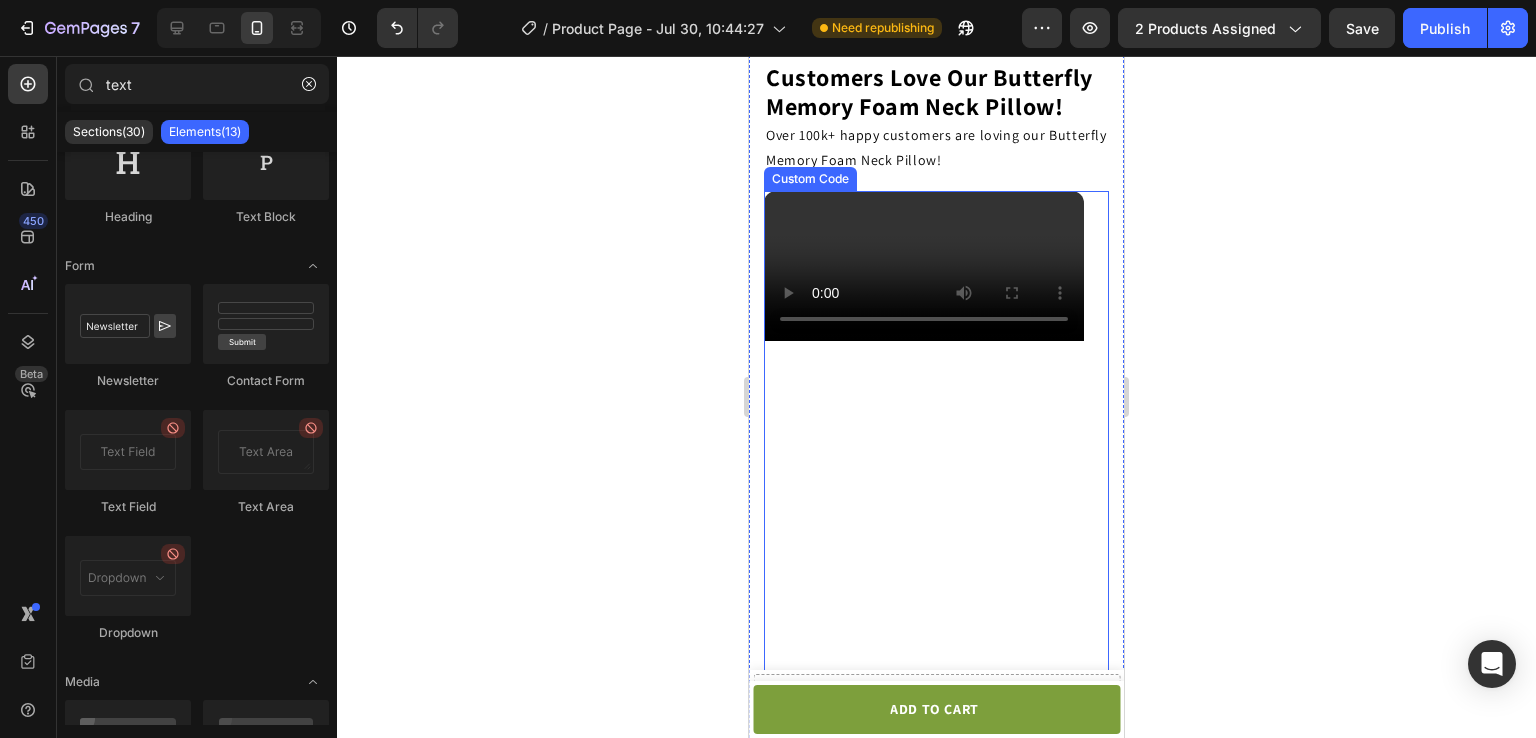 click on "متصفحك لا يدعم تشغيل الفيديو." 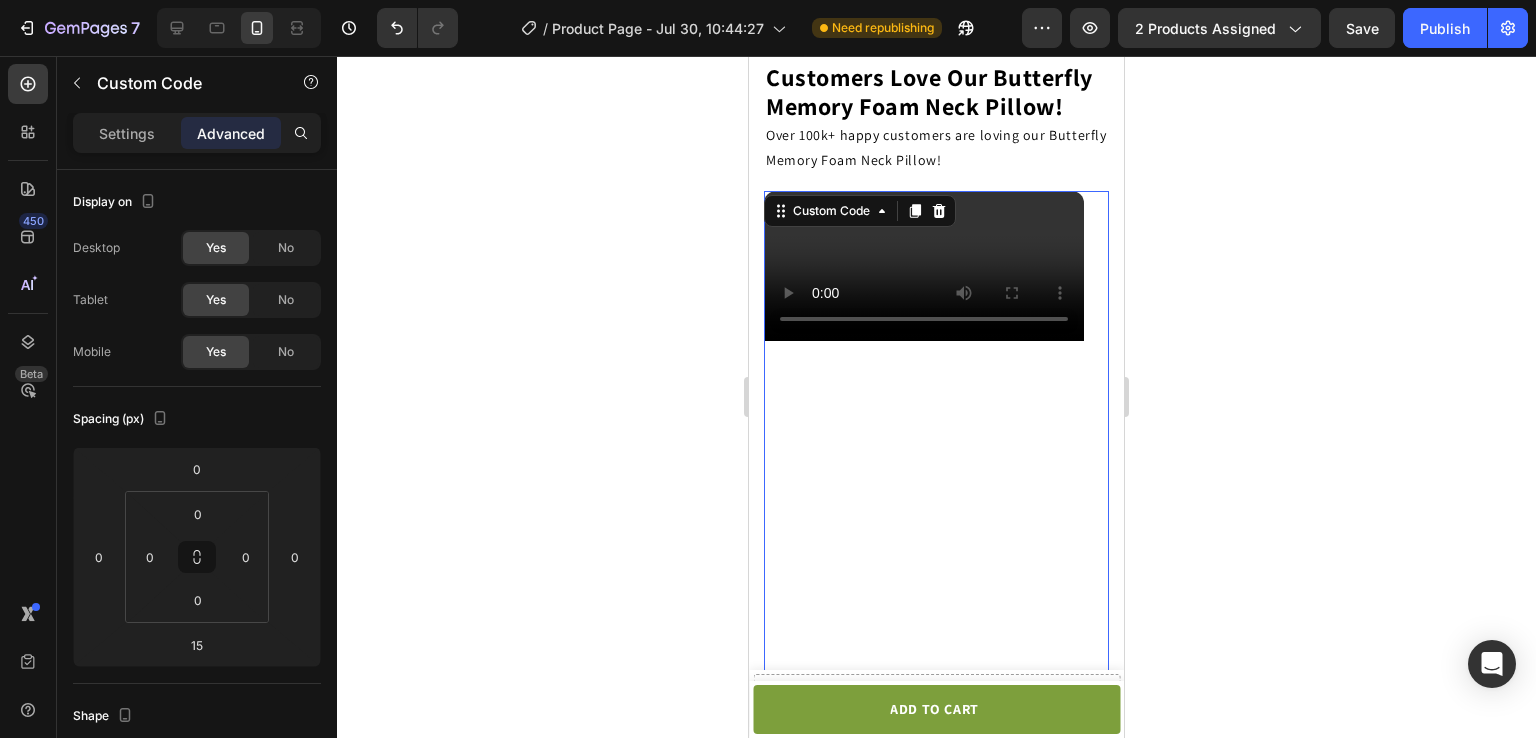 click on "متصفحك لا يدعم تشغيل الفيديو." 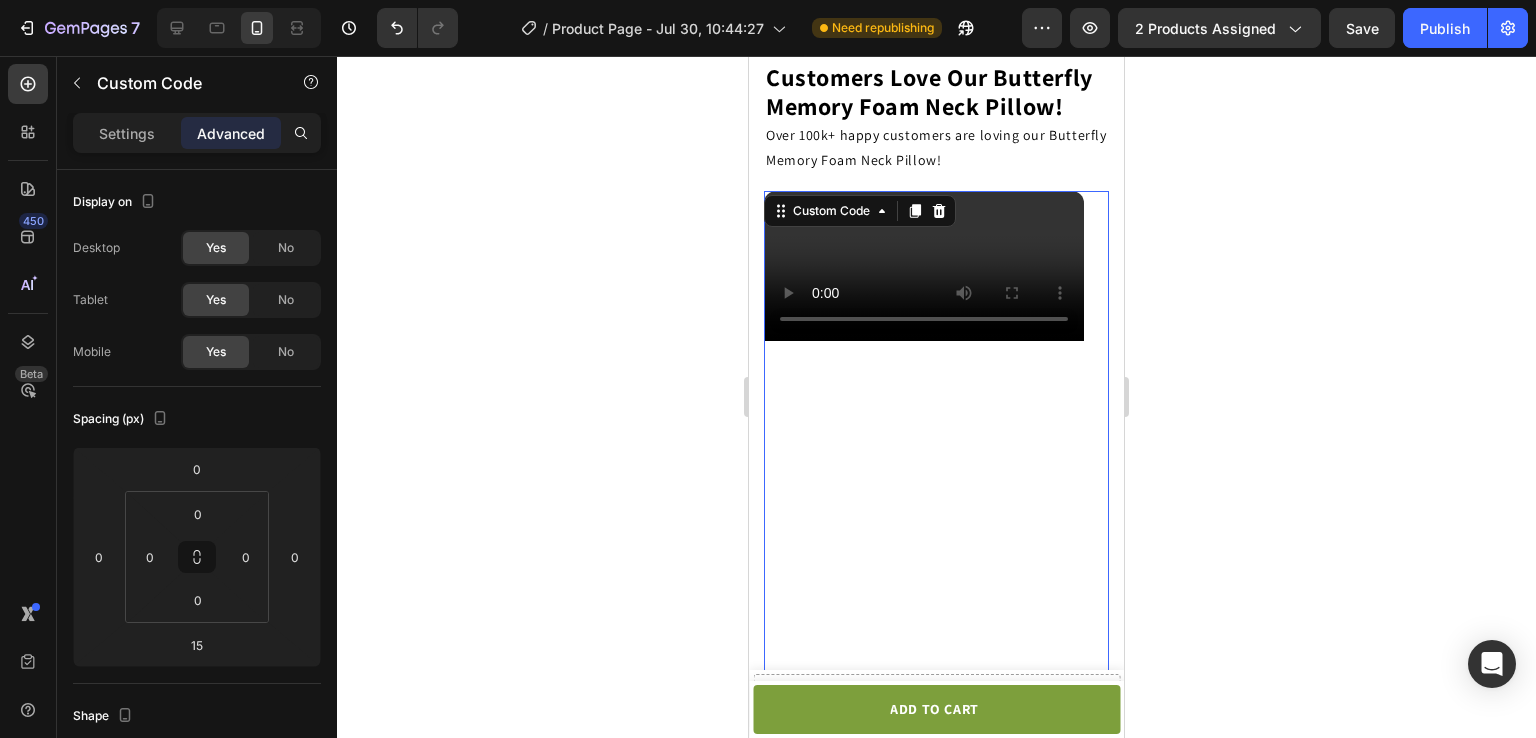 click on "متصفحك لا يدعم تشغيل الفيديو." 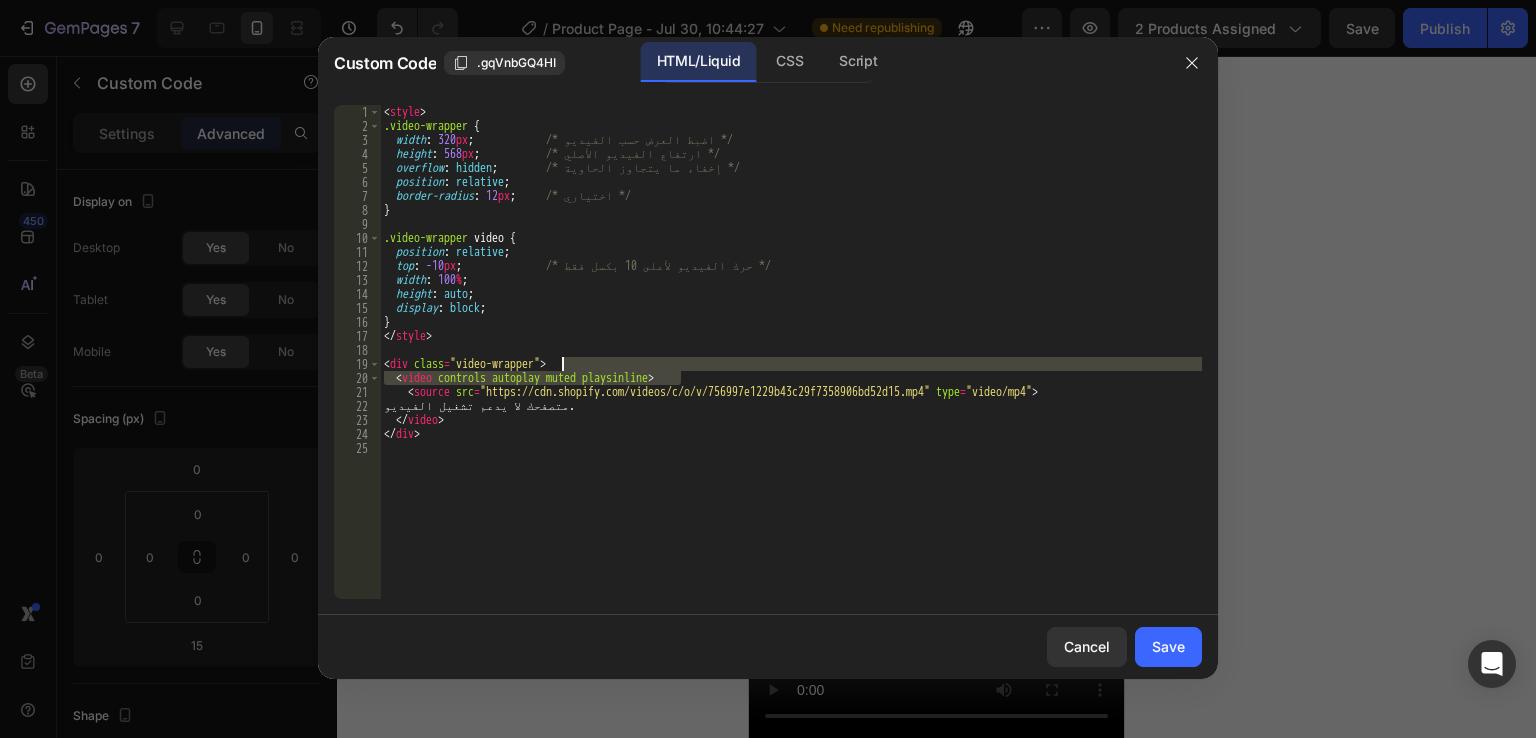 click on "متصفحك لا يدعم تشغيل الفيديو." 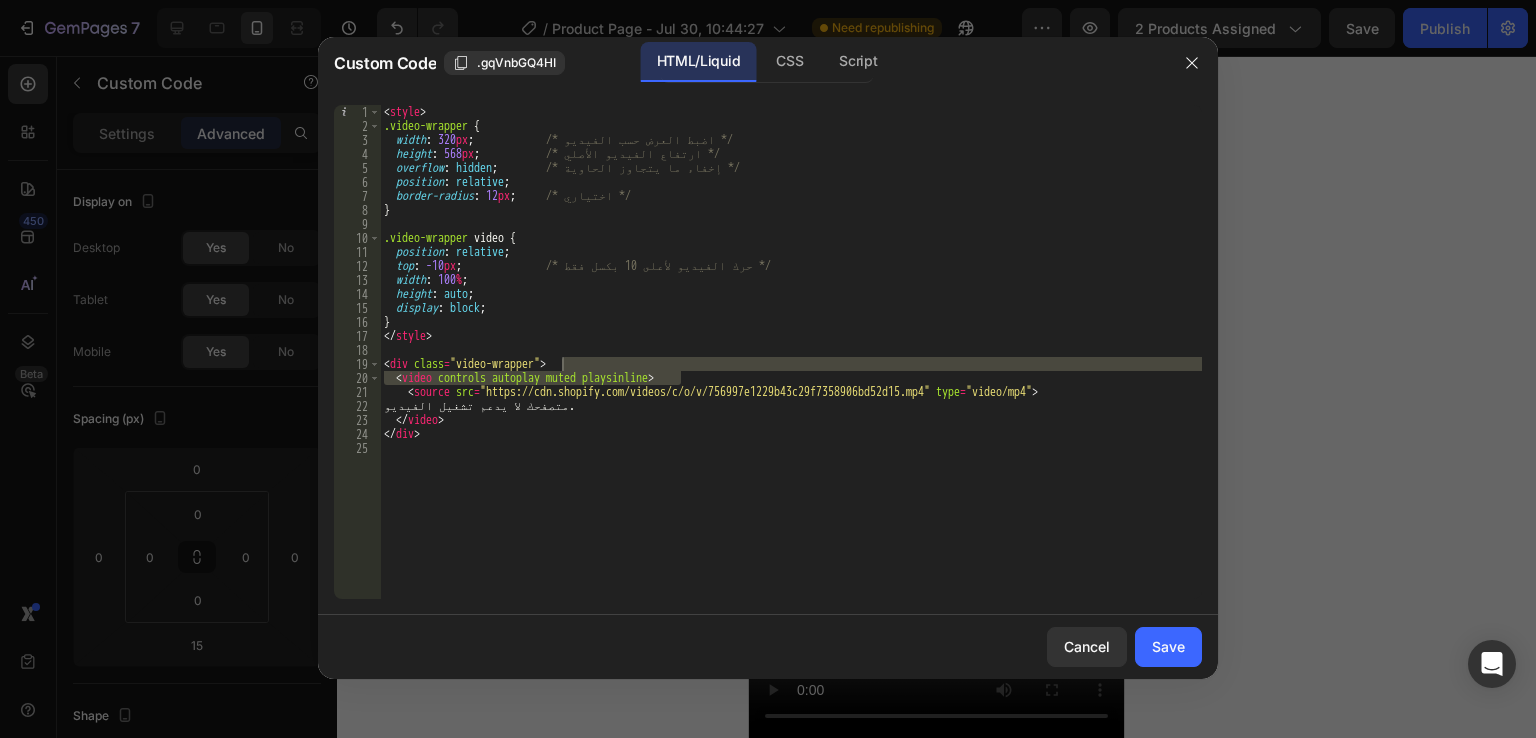 scroll, scrollTop: 3604, scrollLeft: 0, axis: vertical 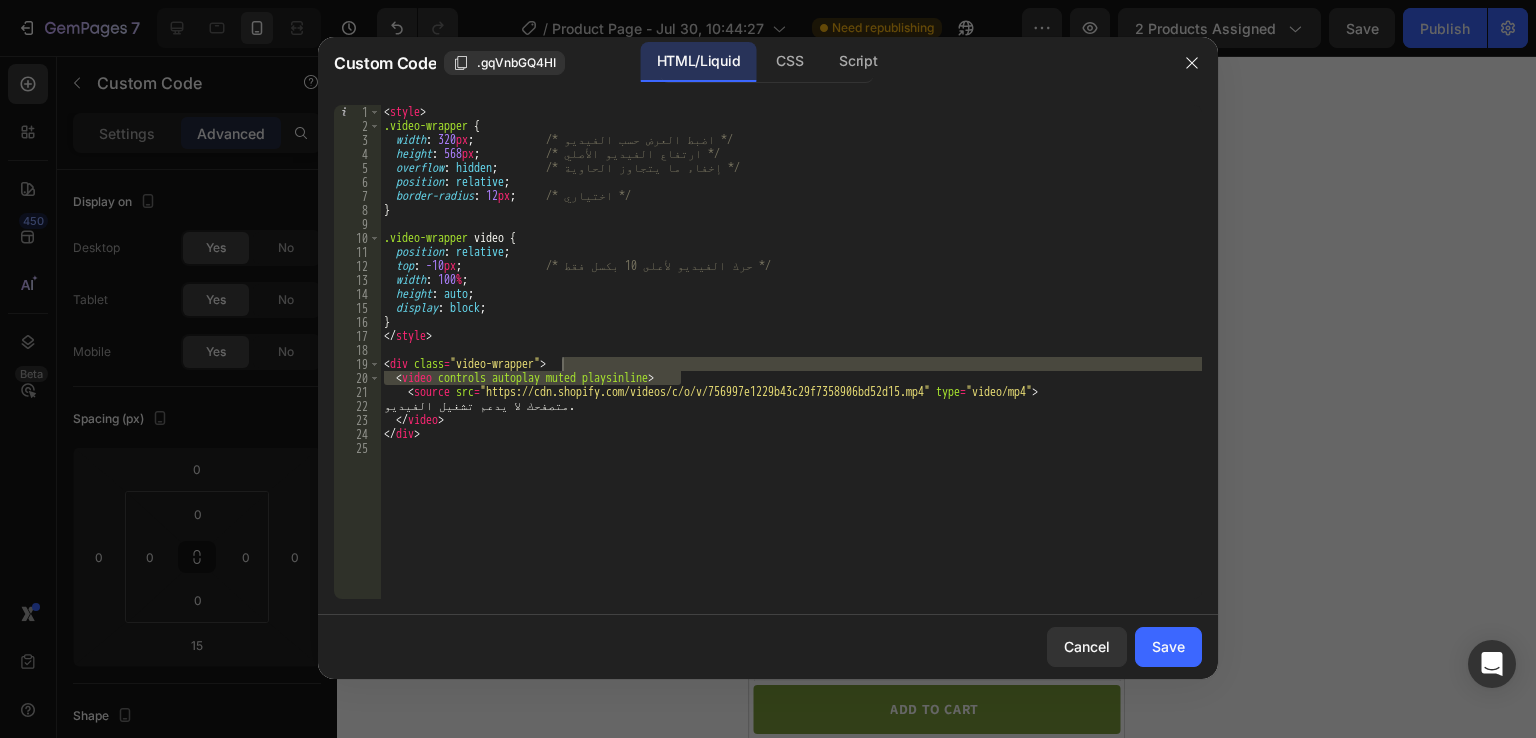 click on "< style > .video-wrapper   {    width :   320 px ;              /* اضبط العرض حسب الفيديو */    height :   568 px ;             /* ارتفاع الفيديو الأصلي */    overflow :   hidden ;          /* إخفاء ما يتجاوز الحاوية */    position :   relative ;    border-radius :   12 px ;       /* اختياري */ } .video-wrapper   video   {    position :   relative ;    top :   -10 px ;                /* حرك الفيديو لأعلى 10 بكسل فقط */    width :   100 % ;    height :   auto ;    display :   block ; } </ style > < div   class = "video-wrapper" >    < video   controls   autoplay   muted   playsinline >      < source   src = "https://cdn.shopify.com/videos/c/o/v/756997e1229b43c29f7358906bd52d15.mp4"   type = "video/mp4" >     متصفحك لا يدعم تشغيل الفيديو.    </ video > </ div >" at bounding box center (791, 366) 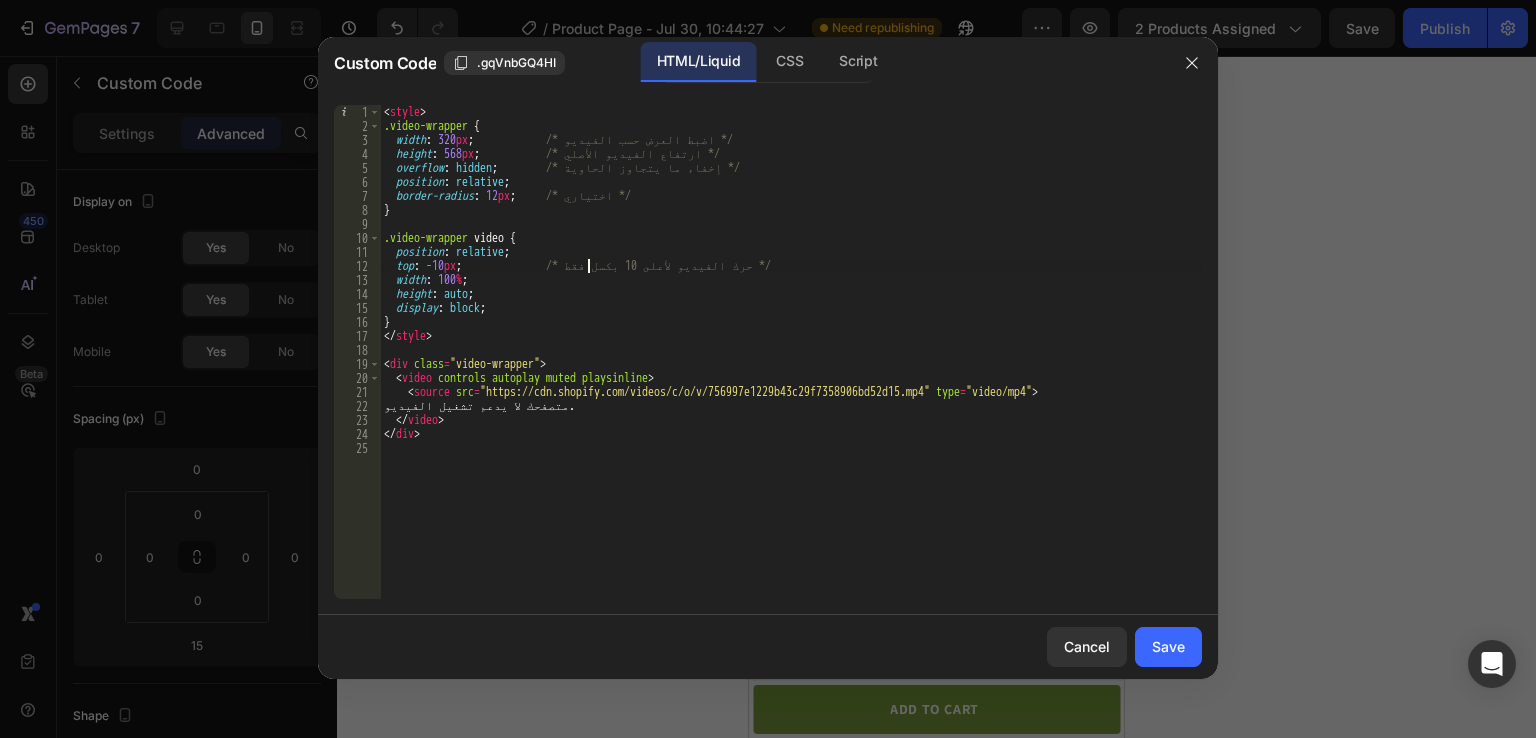 click on "< style > .video-wrapper   {    width :   320 px ;              /* اضبط العرض حسب الفيديو */    height :   568 px ;             /* ارتفاع الفيديو الأصلي */    overflow :   hidden ;          /* إخفاء ما يتجاوز الحاوية */    position :   relative ;    border-radius :   12 px ;       /* اختياري */ } .video-wrapper   video   {    position :   relative ;    top :   -10 px ;                /* حرك الفيديو لأعلى 10 بكسل فقط */    width :   100 % ;    height :   auto ;    display :   block ; } </ style > < div   class = "video-wrapper" >    < video   controls   autoplay   muted   playsinline >      < source   src = "https://cdn.shopify.com/videos/c/o/v/756997e1229b43c29f7358906bd52d15.mp4"   type = "video/mp4" >     متصفحك لا يدعم تشغيل الفيديو.    </ video > </ div >" at bounding box center (791, 366) 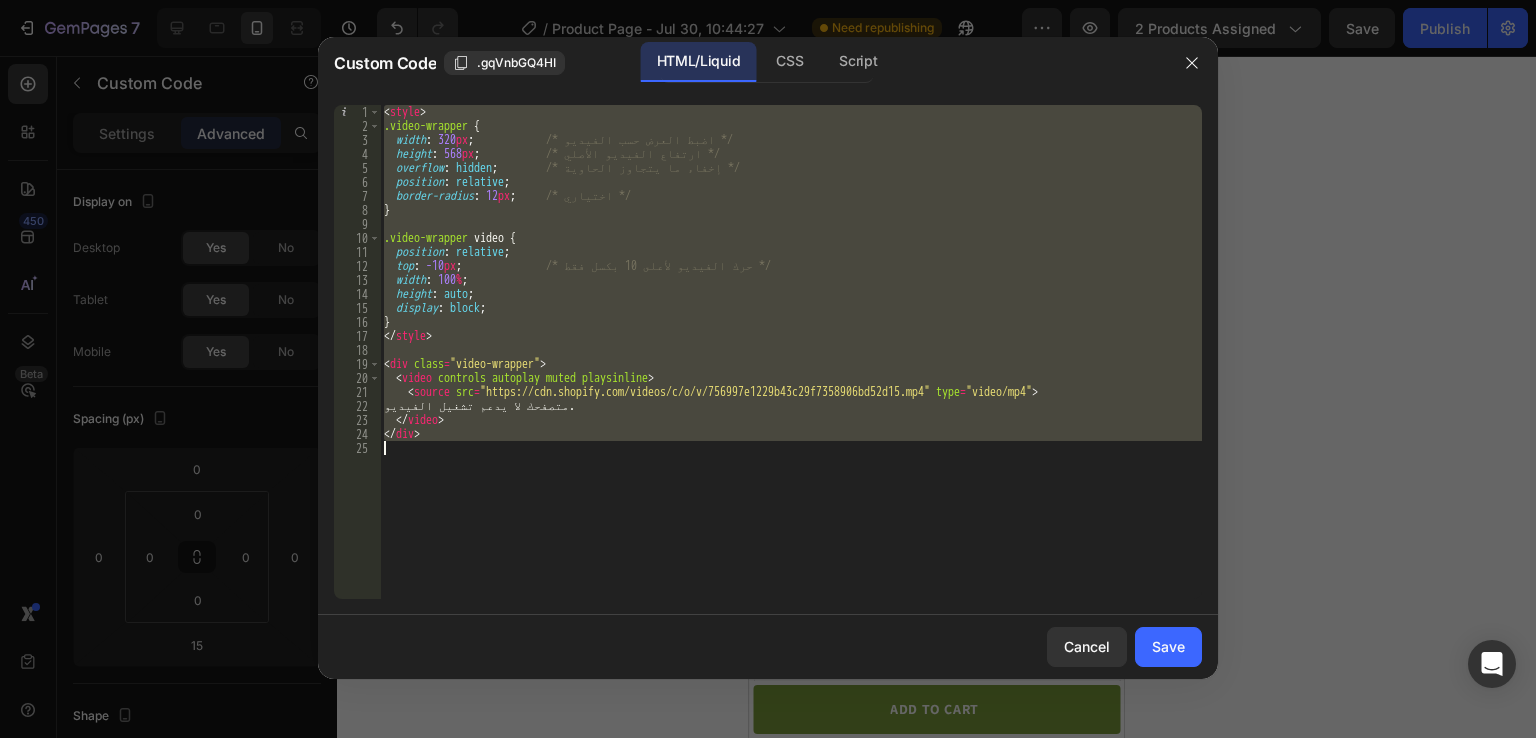type 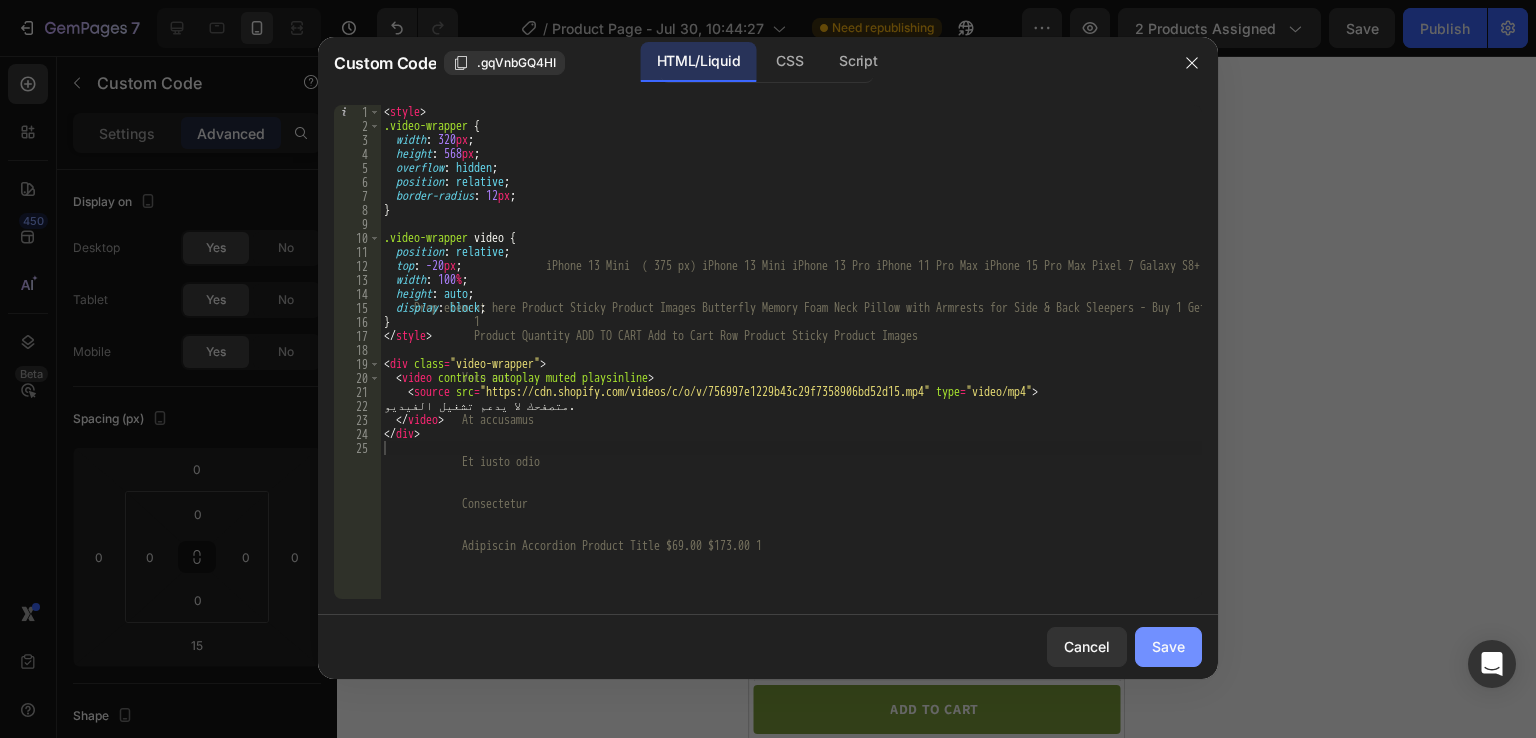 click on "Save" at bounding box center (1168, 646) 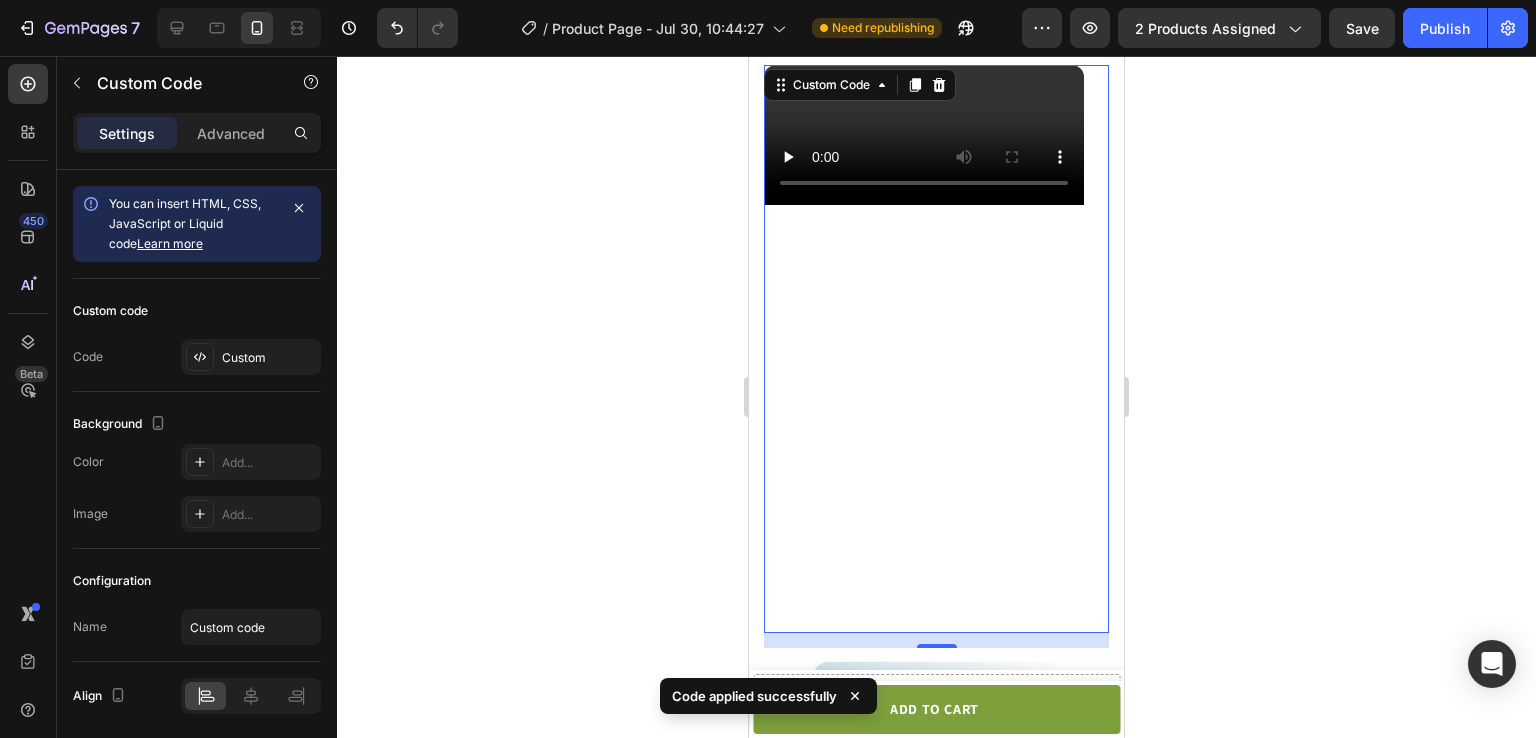 scroll, scrollTop: 4158, scrollLeft: 0, axis: vertical 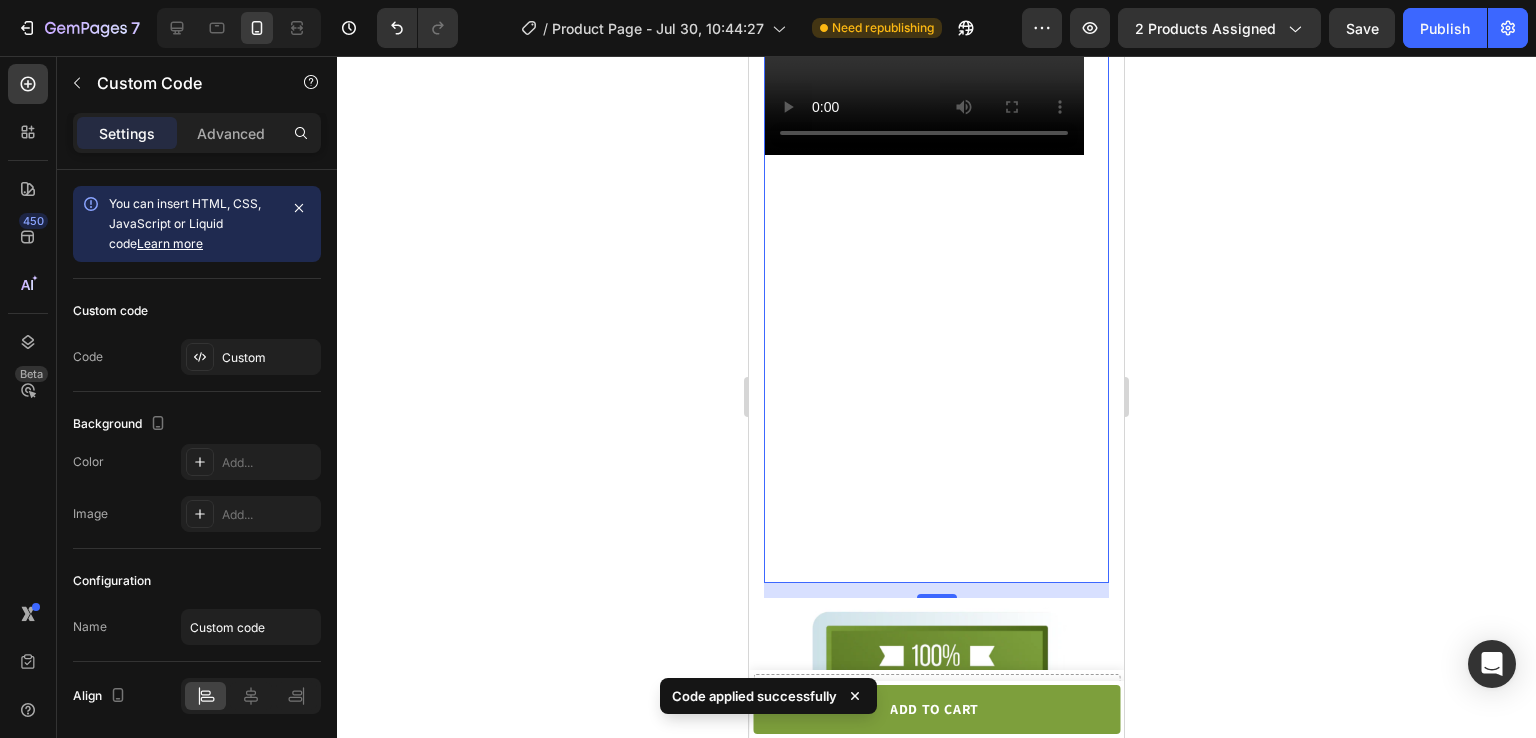 click 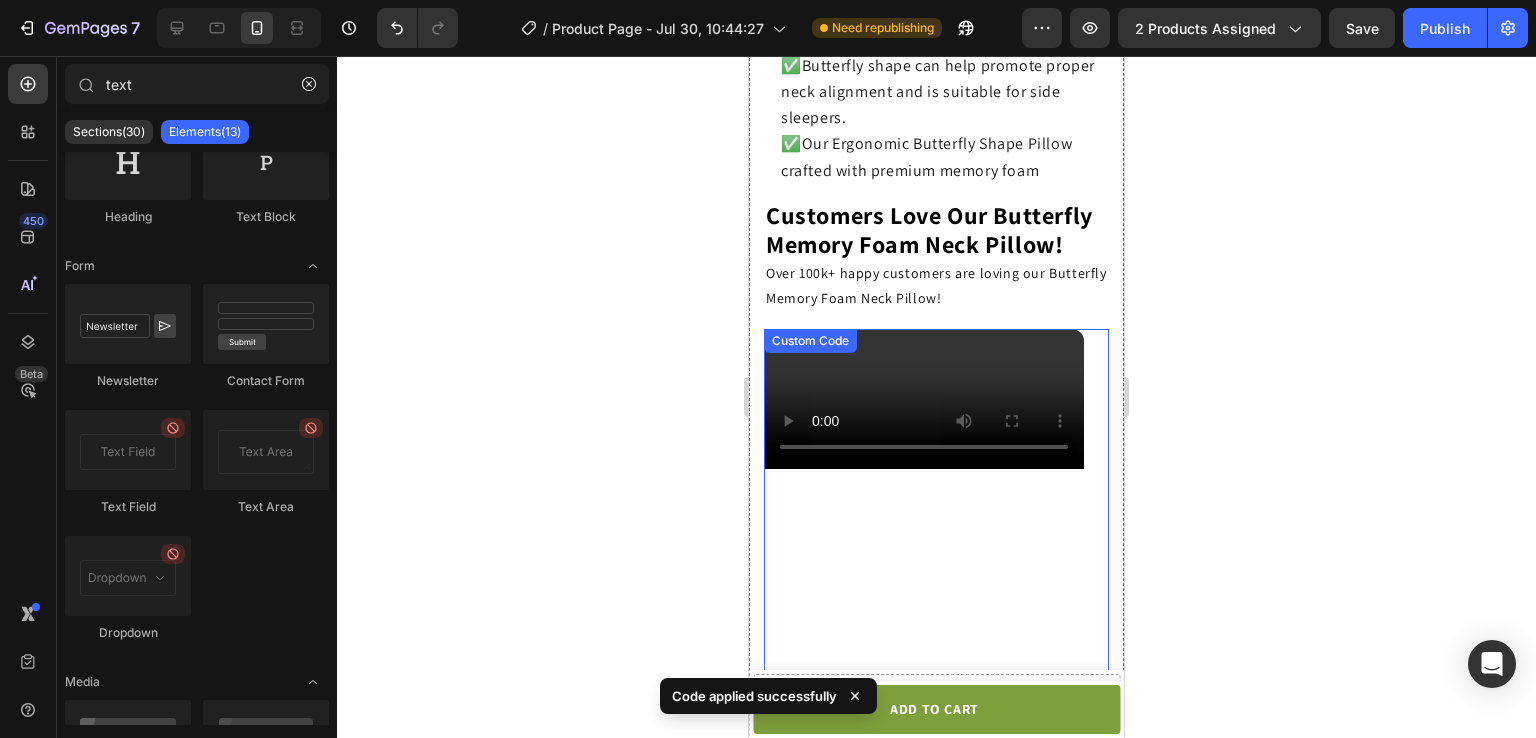 scroll, scrollTop: 3844, scrollLeft: 0, axis: vertical 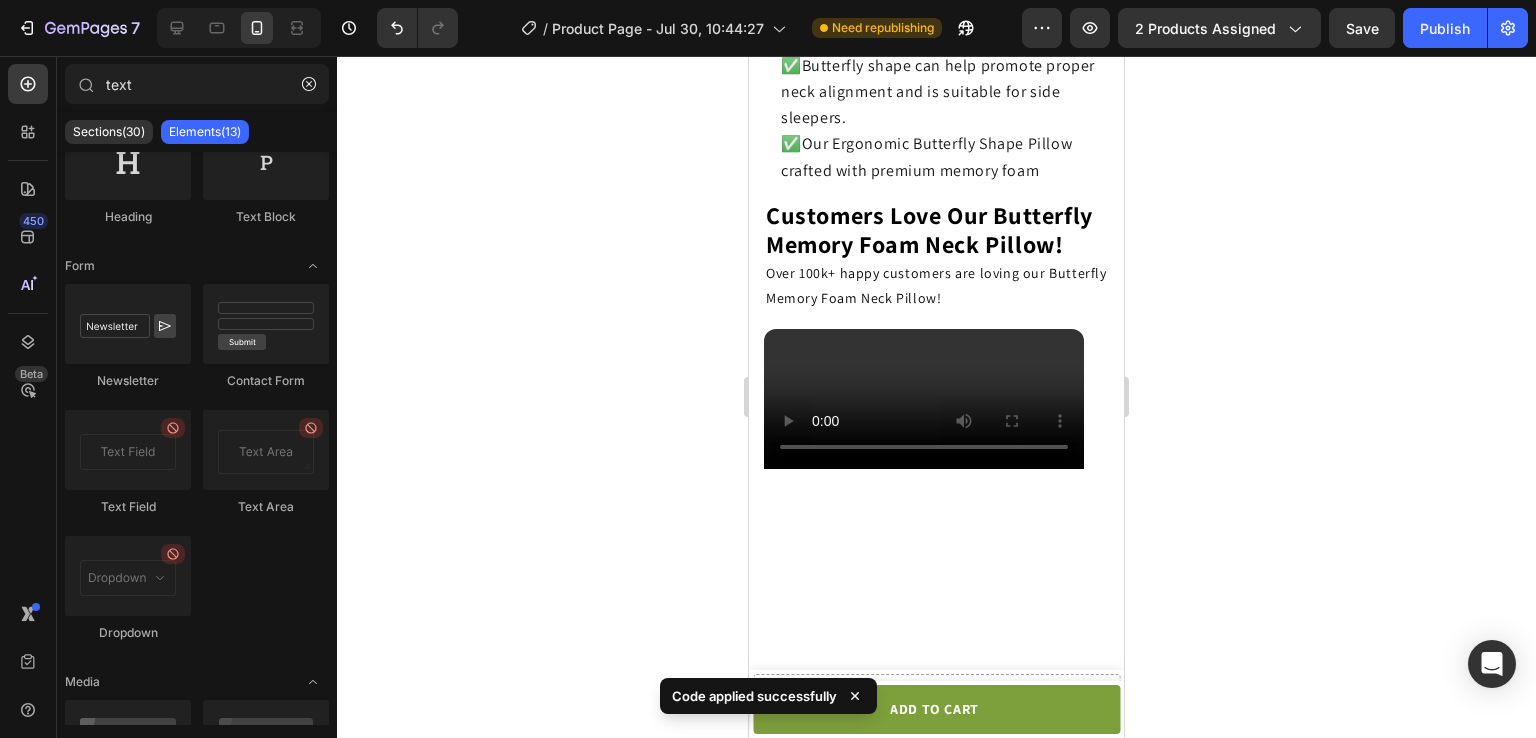 click 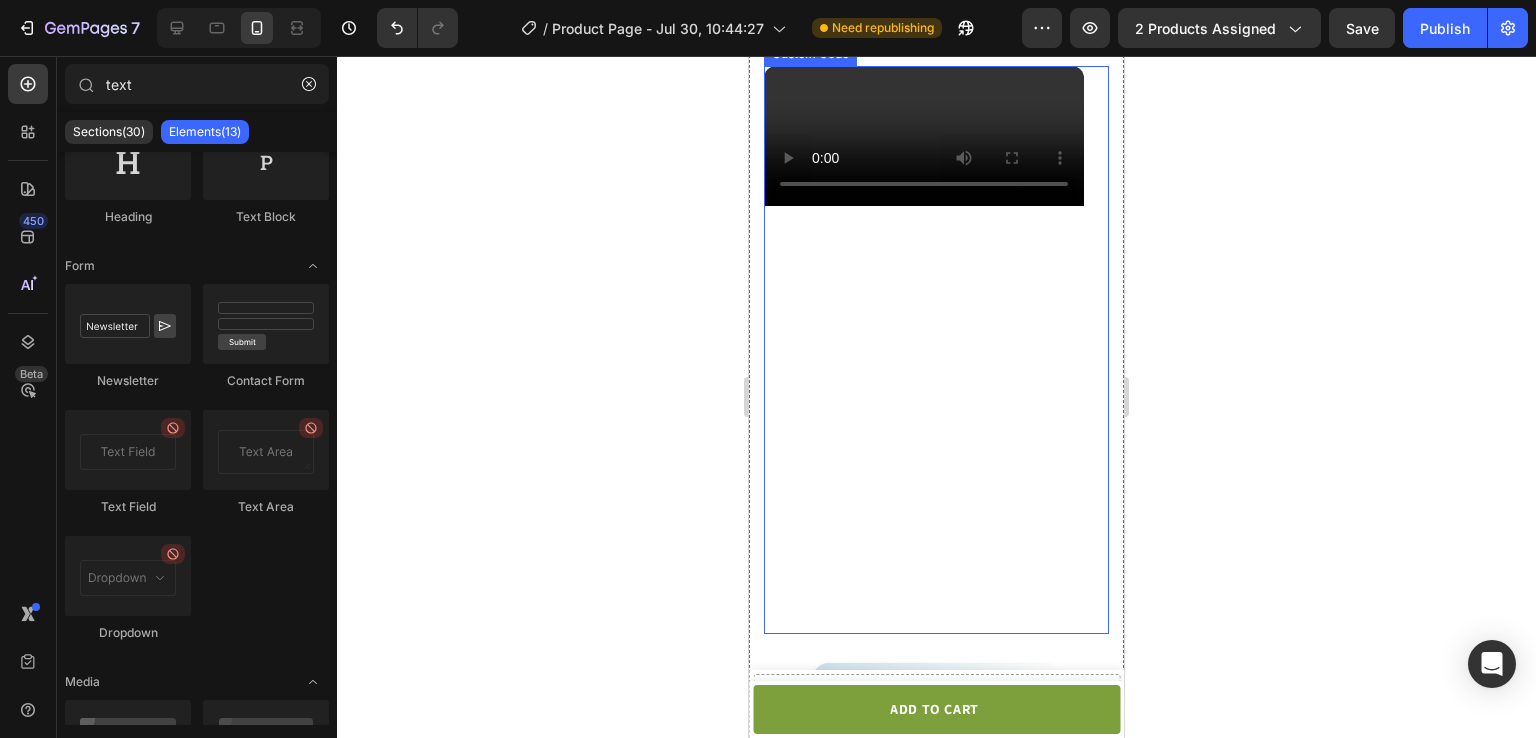 scroll, scrollTop: 4108, scrollLeft: 0, axis: vertical 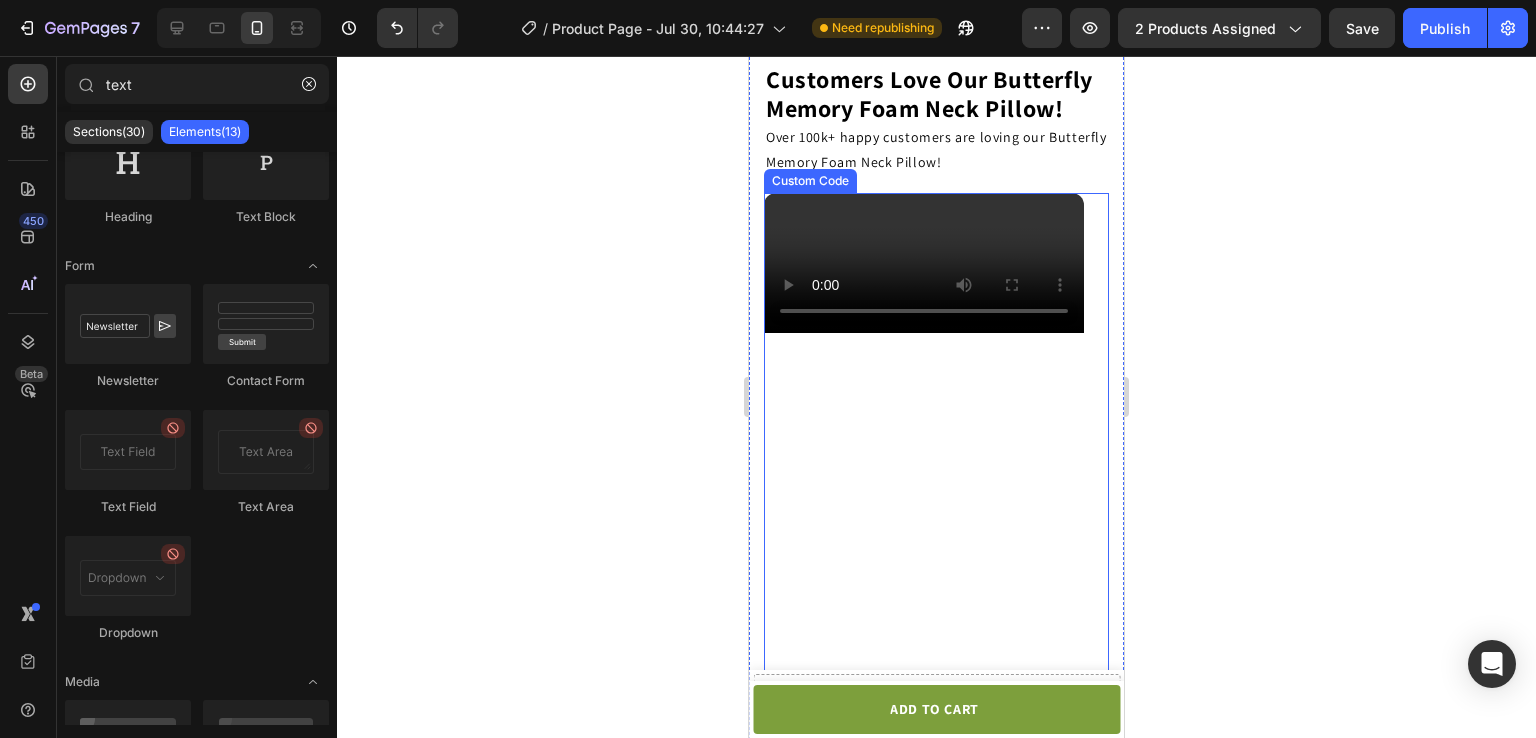 click on "متصفحك لا يدعم تشغيل الفيديو." 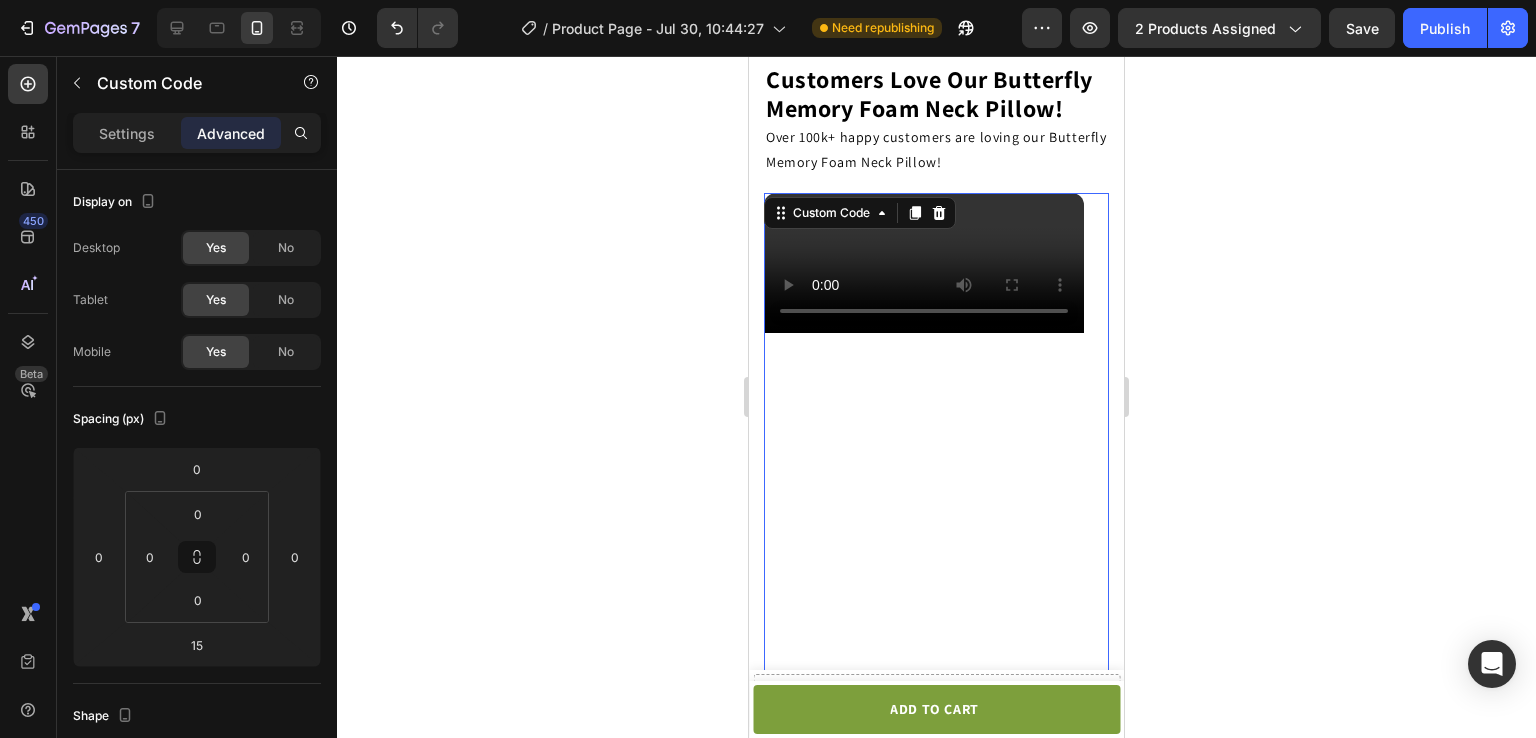 click on "متصفحك لا يدعم تشغيل الفيديو." 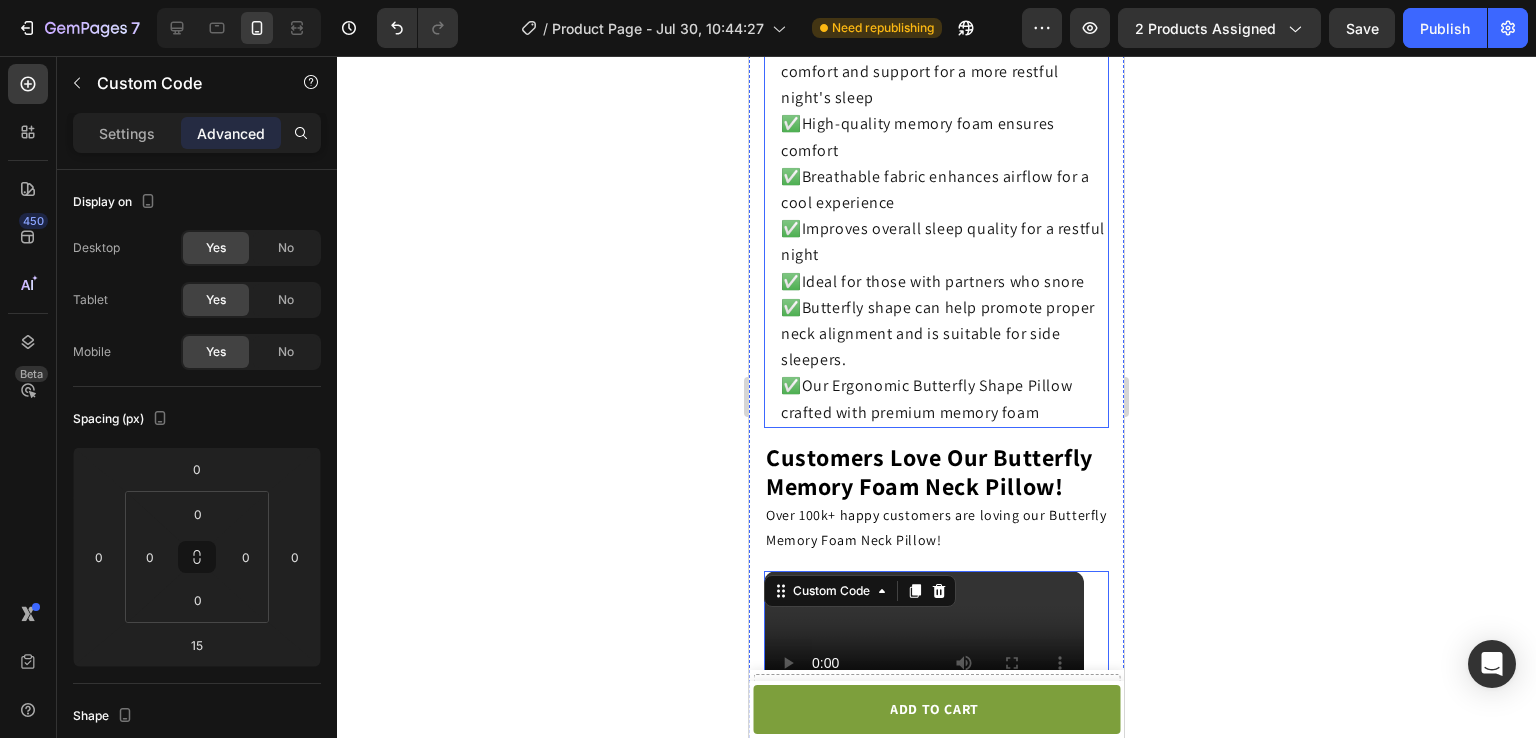 scroll, scrollTop: 3740, scrollLeft: 0, axis: vertical 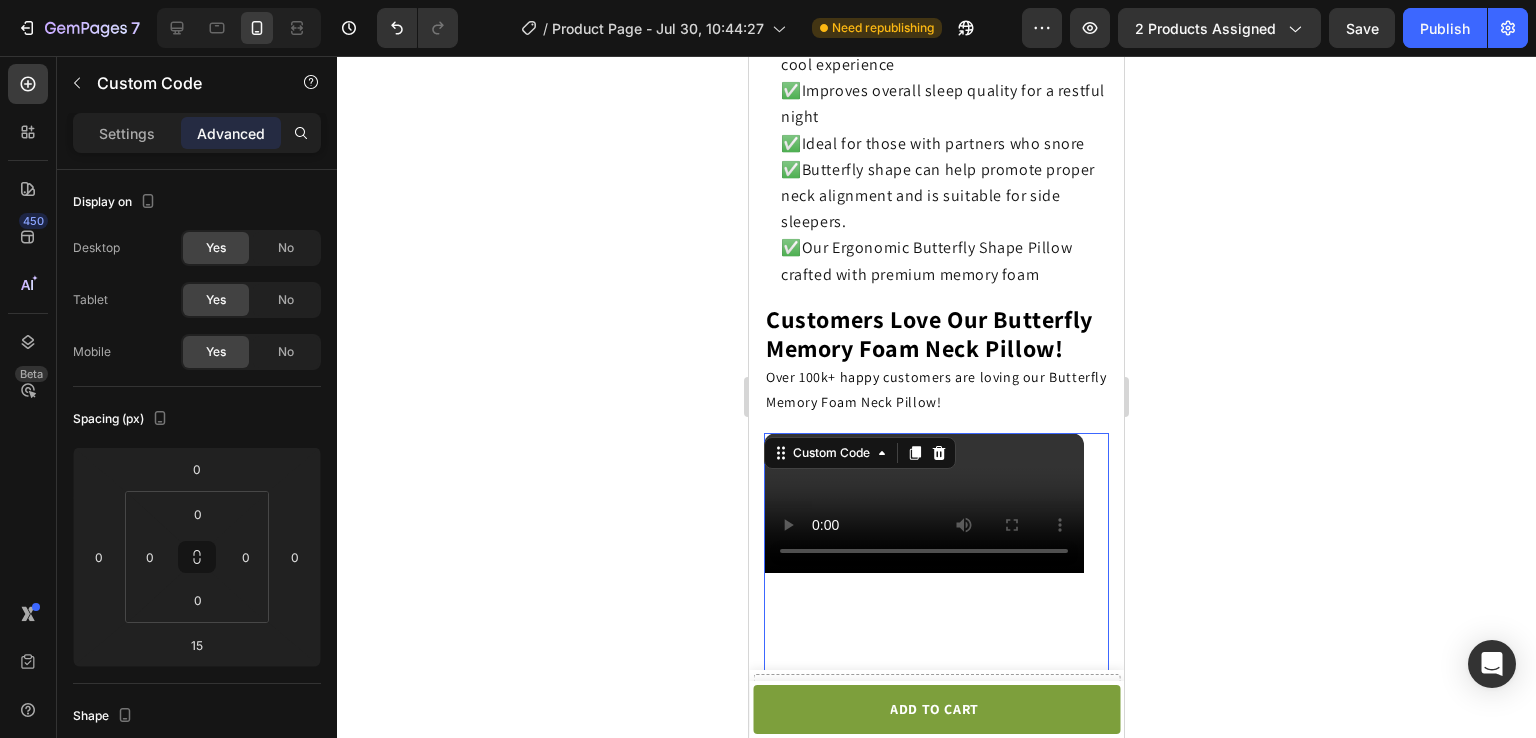 click on "متصفحك لا يدعم تشغيل الفيديو." 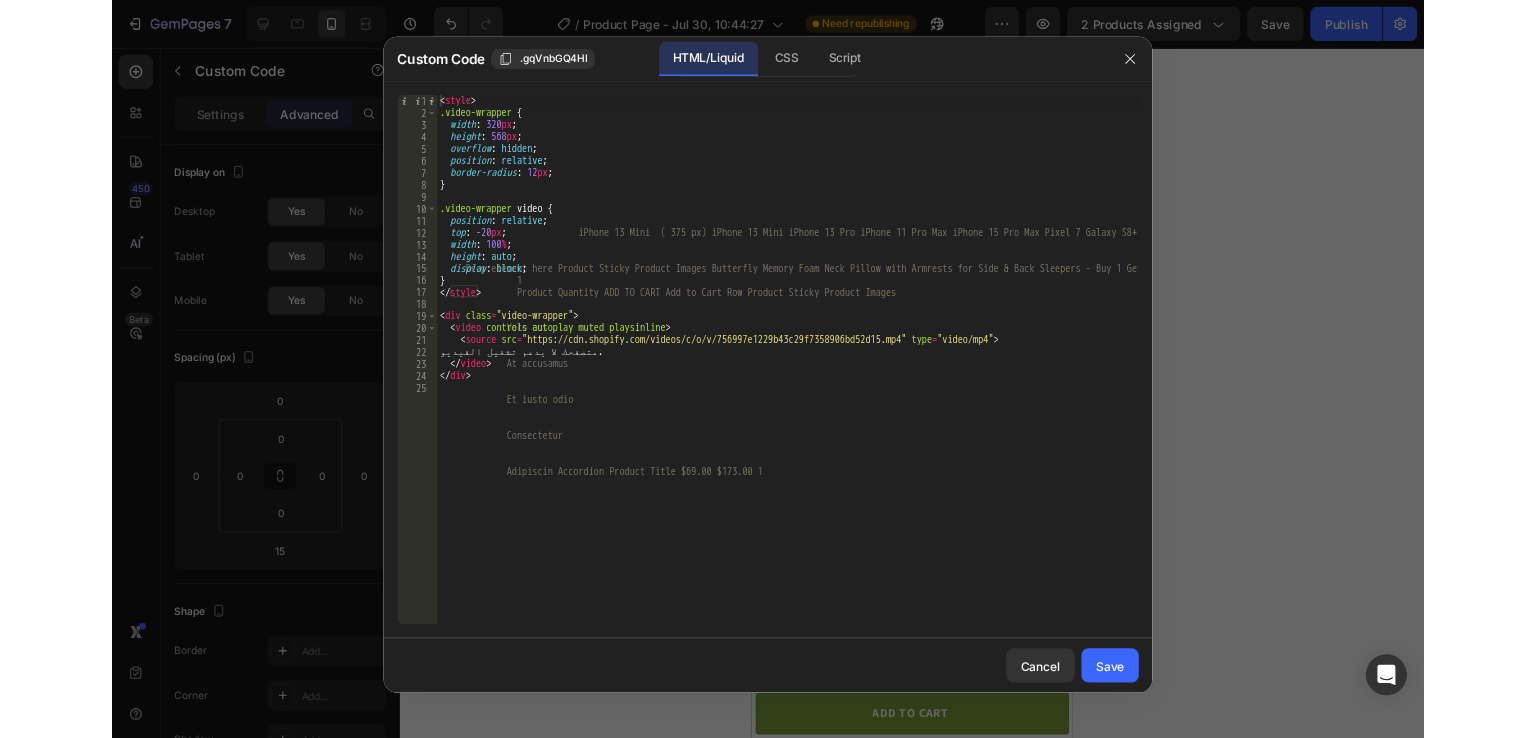 scroll, scrollTop: 3247, scrollLeft: 0, axis: vertical 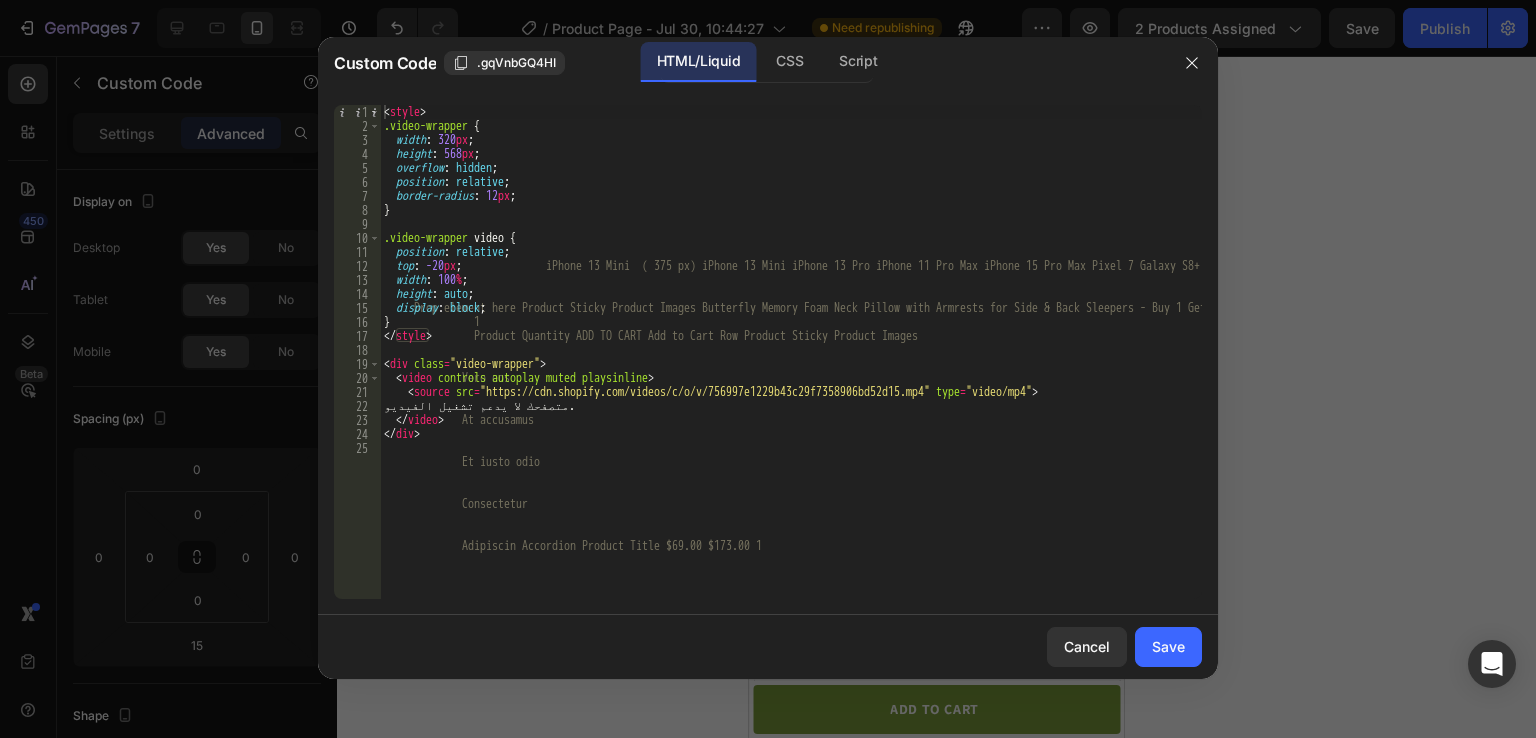 click on "/* height :   568 px ;                 overflow :   hidden ;          position :   relative ;    border-radius :   12 px ;       } .video-wrapper   video   {    position :   relative ;    top :   -20 px ;                /* تم زيادة القص إلى 20 بيكسل */    width :   100 % ;    height :   auto ;    display :   block ; } </ style > < div   class = "video-wrapper" >    < video   controls   autoplay   muted   playsinline >      < source   src = "https://cdn.shopify.com/videos/c/o/v/756997e1229b43c29f7358906bd52d15.mp4"   type = "video/mp4" >     متصفحك لا يدعم تشغيل الفيديو.    </ video > </ div >" at bounding box center [791, 366] 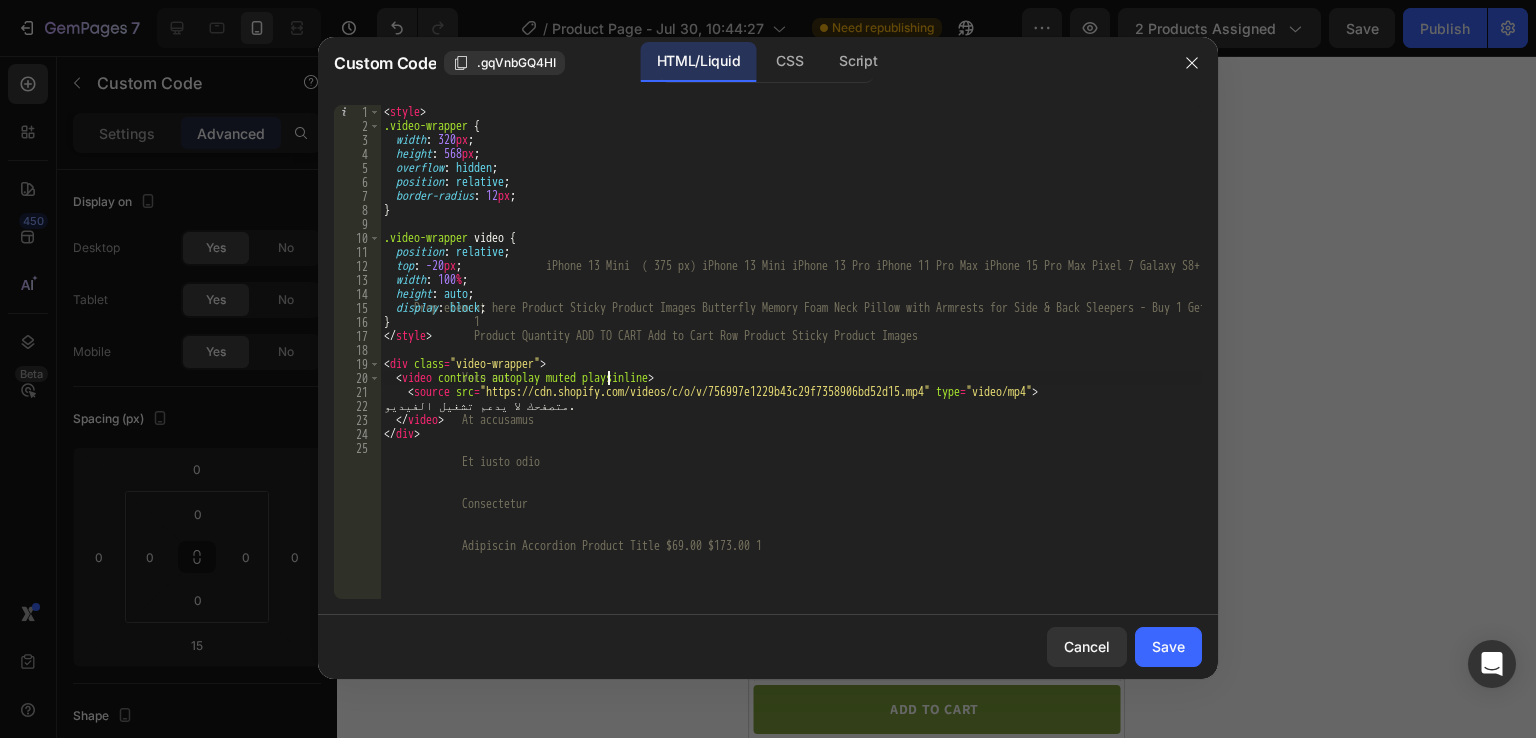 type on "</div>" 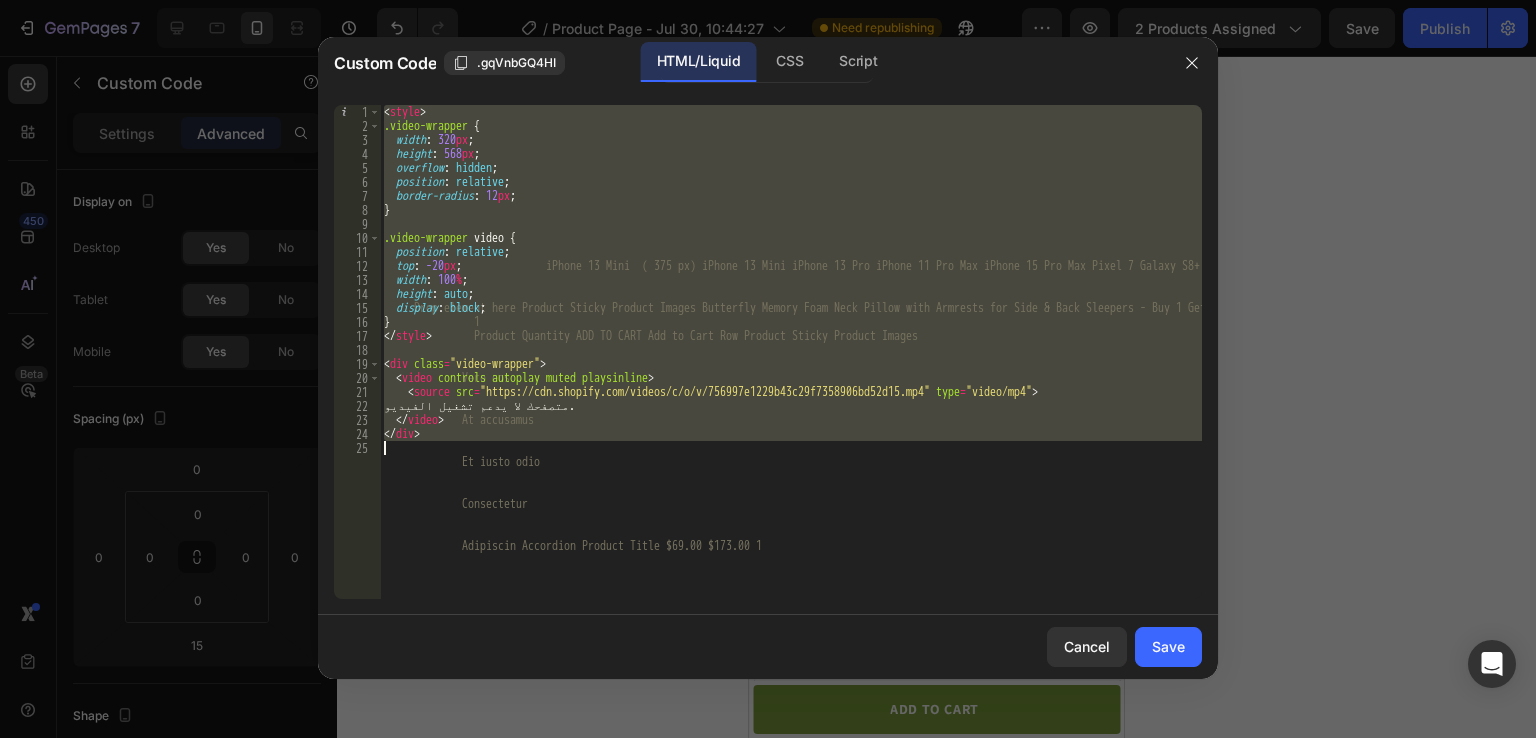 type 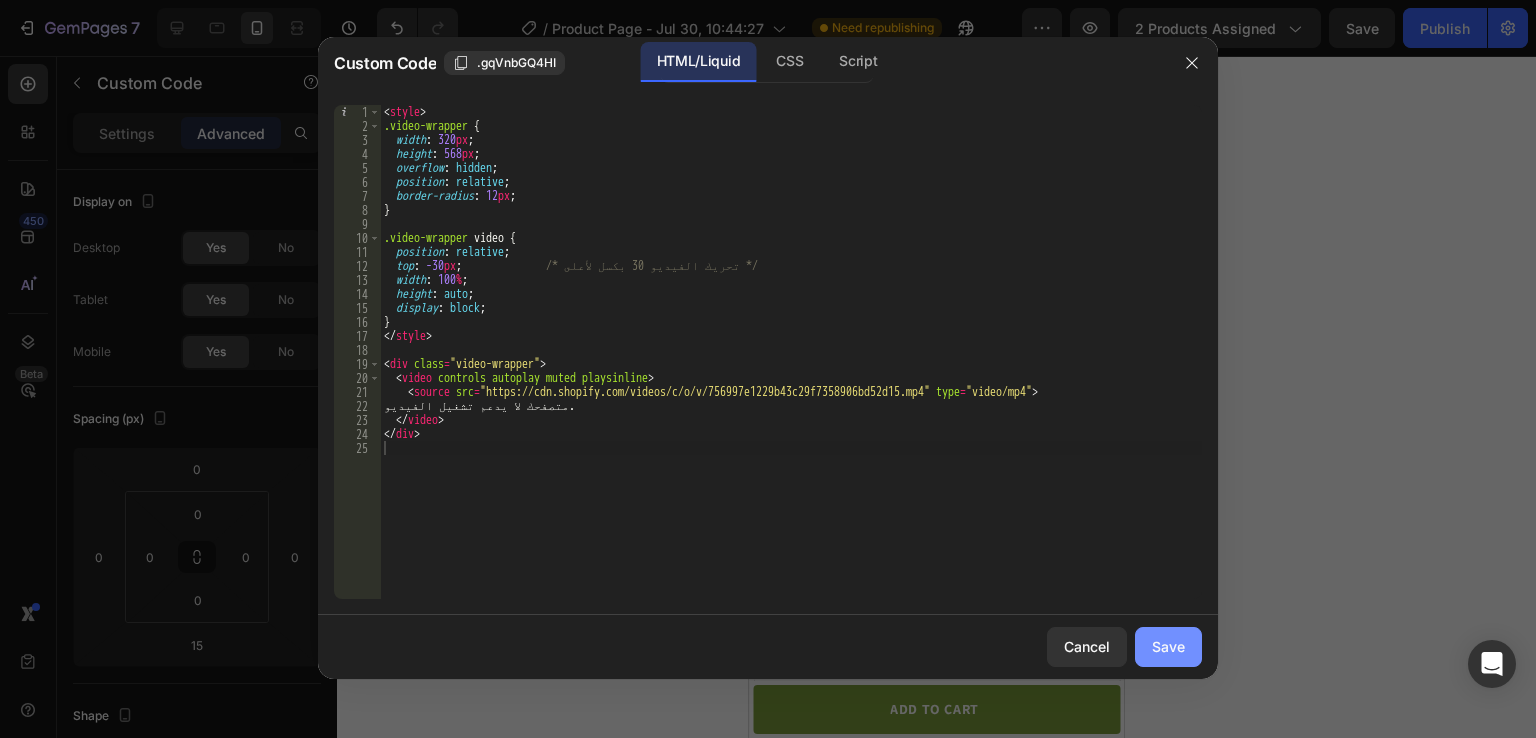 click on "Save" 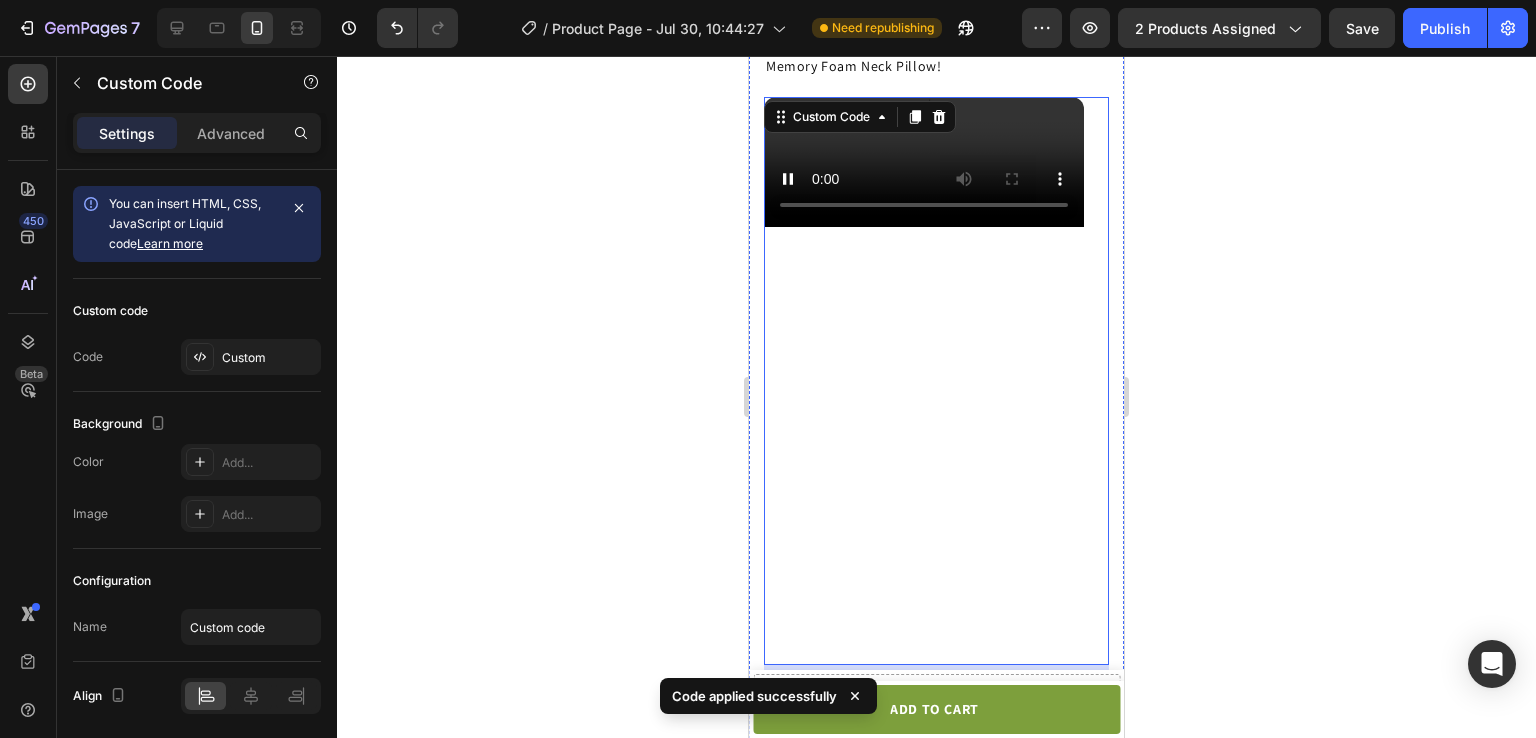 scroll, scrollTop: 3924, scrollLeft: 0, axis: vertical 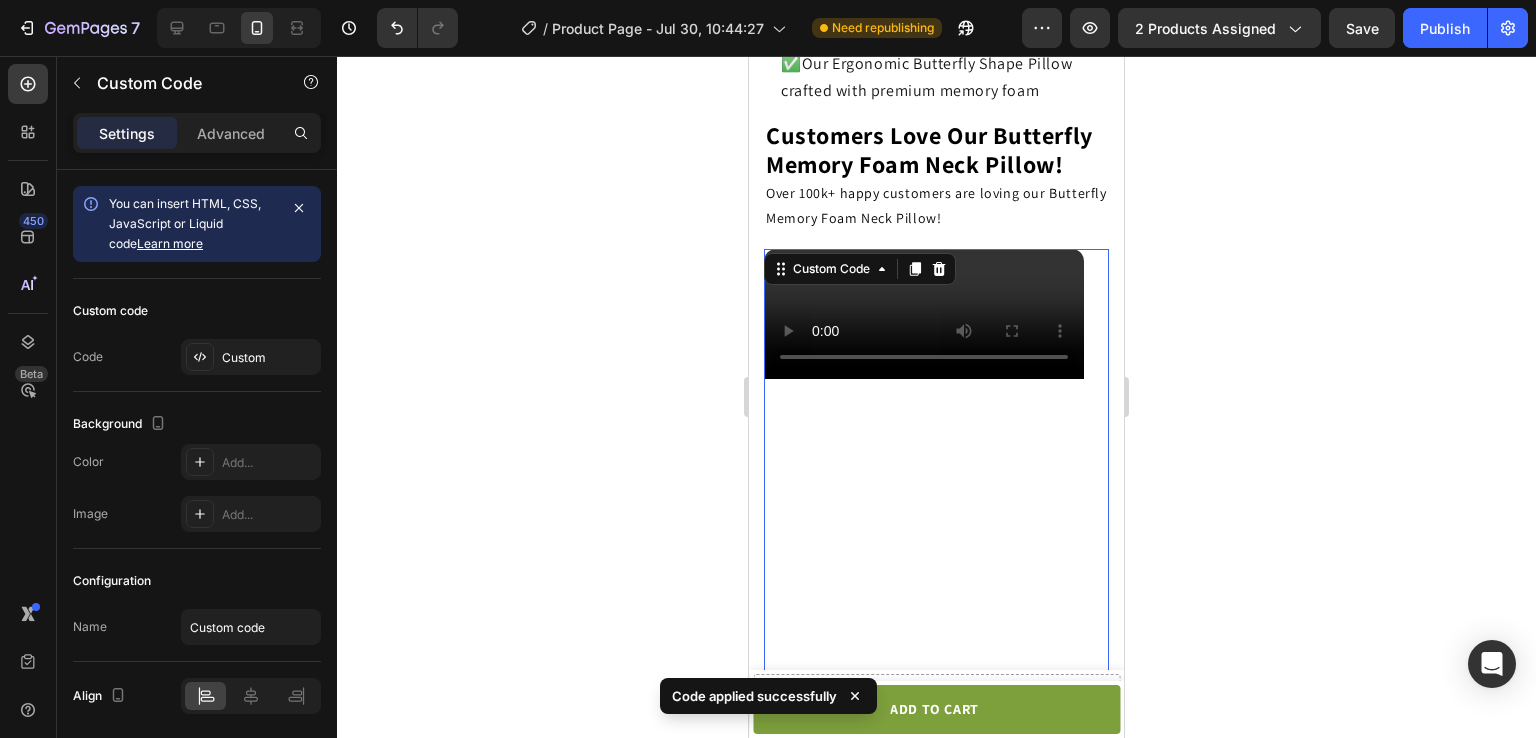 click 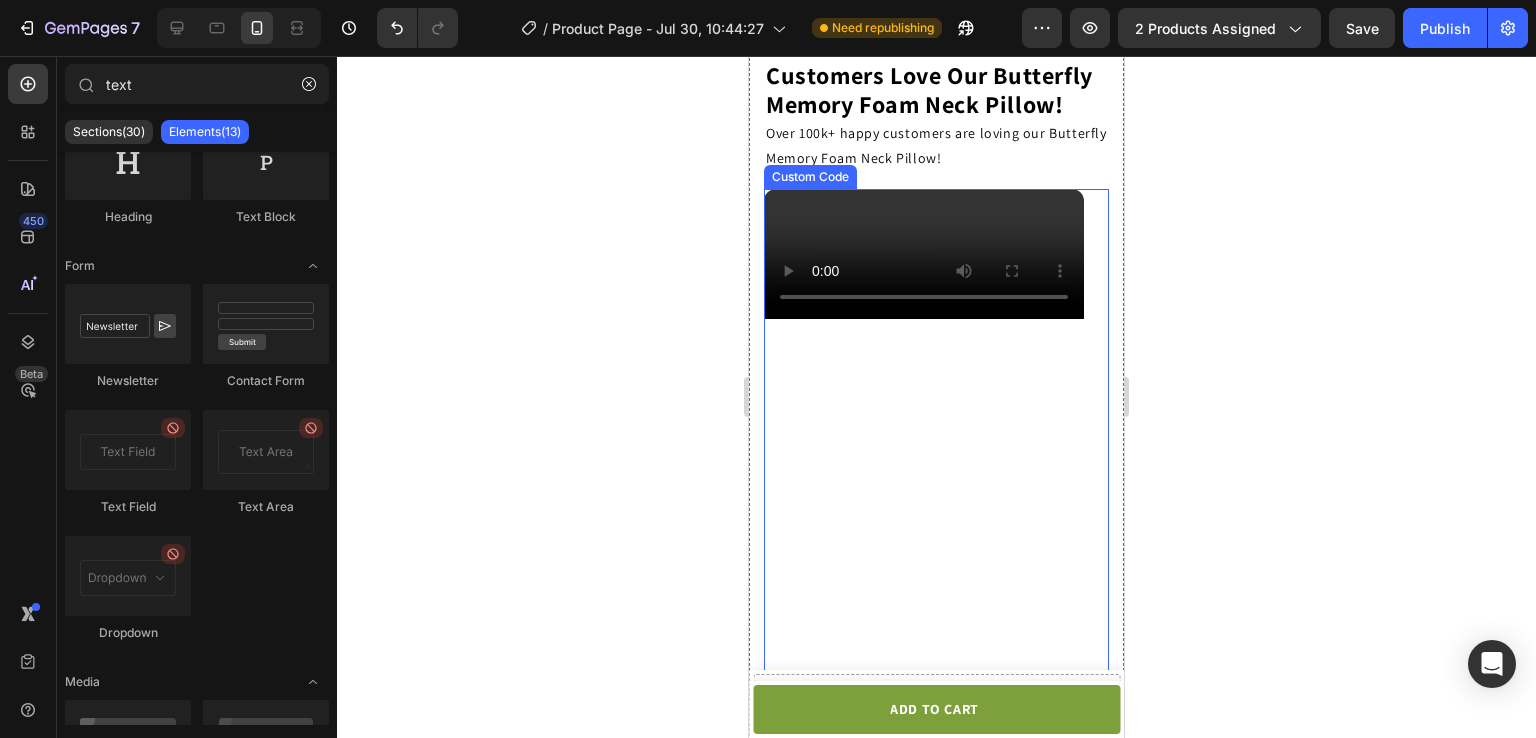 scroll, scrollTop: 3983, scrollLeft: 0, axis: vertical 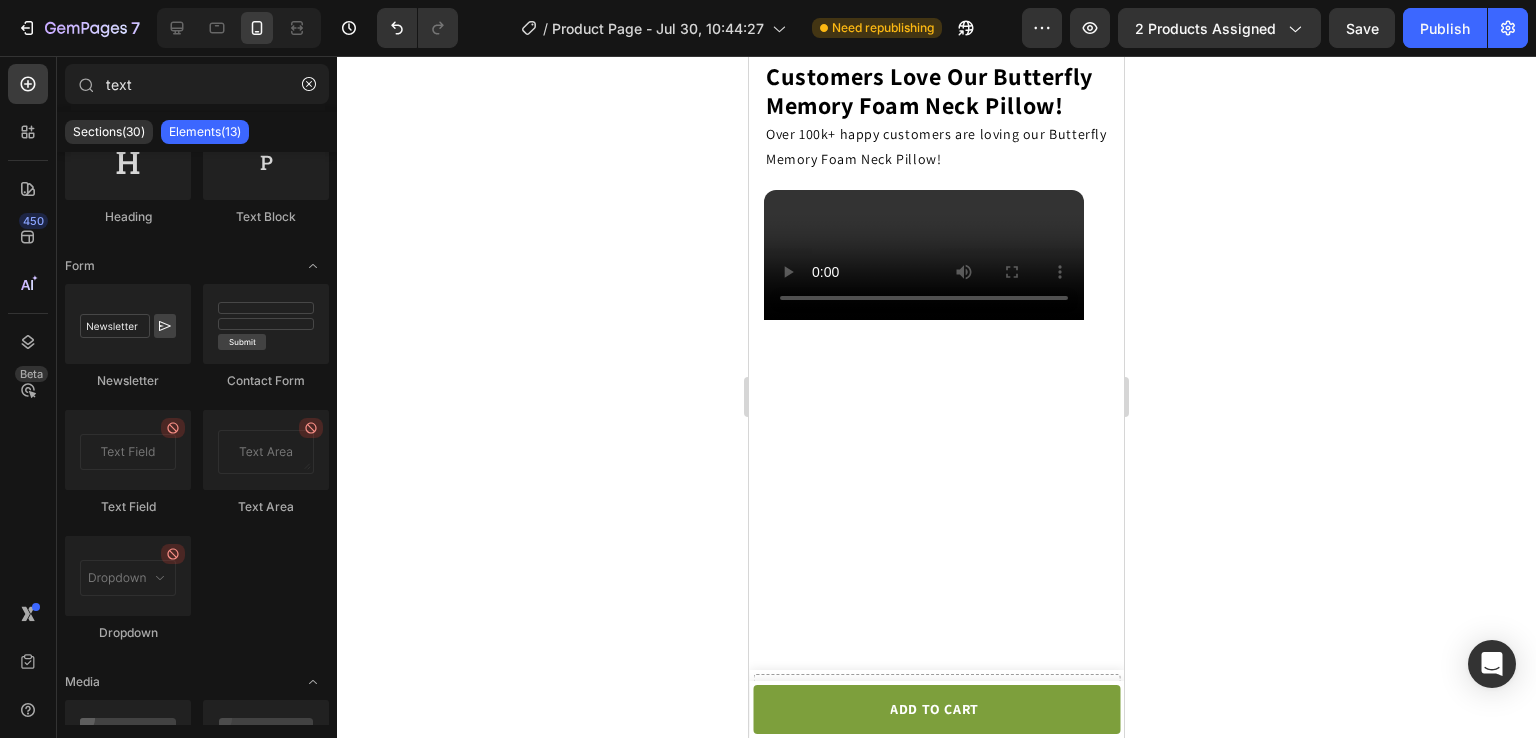 click 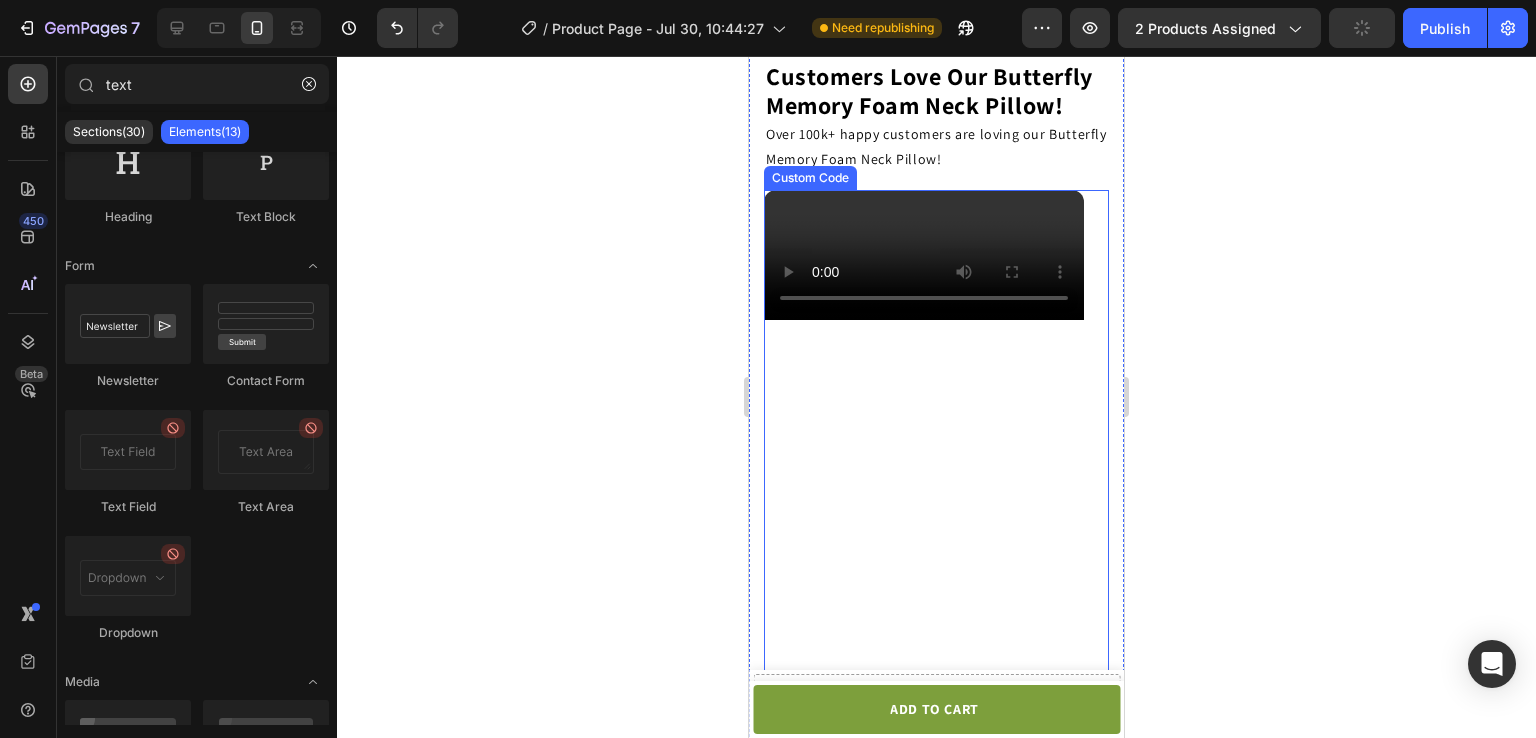 scroll, scrollTop: 4098, scrollLeft: 0, axis: vertical 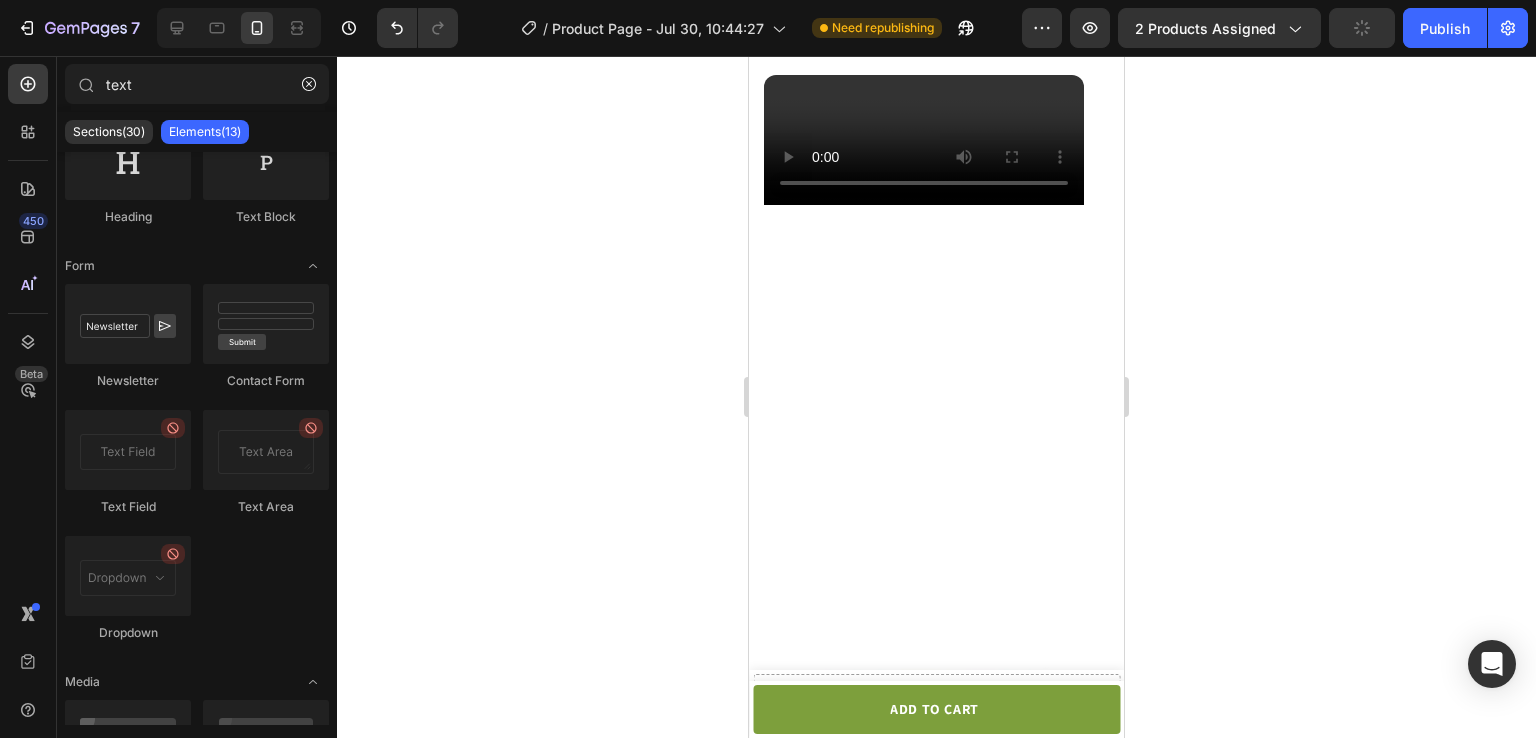 click 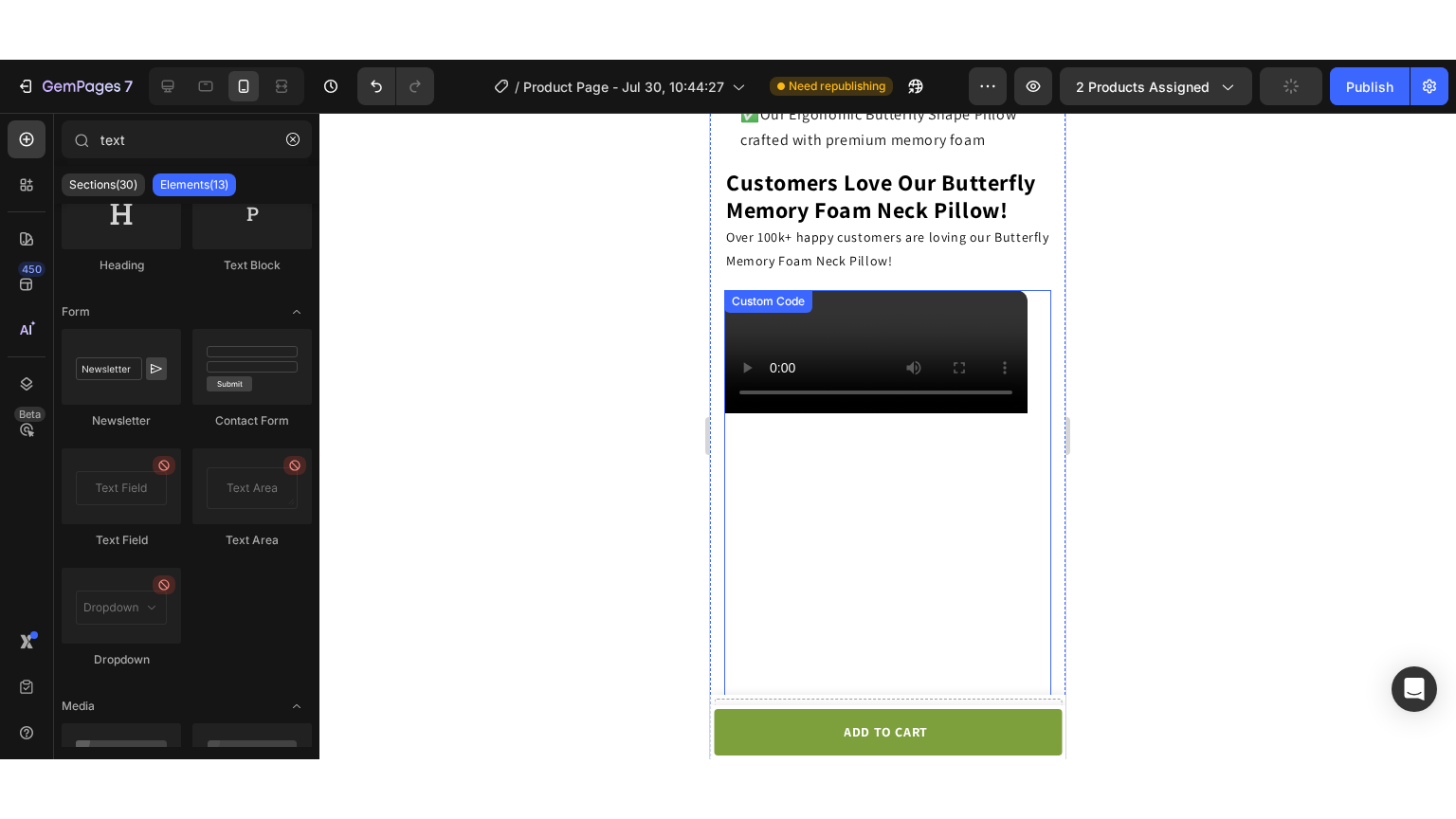 scroll, scrollTop: 3837, scrollLeft: 0, axis: vertical 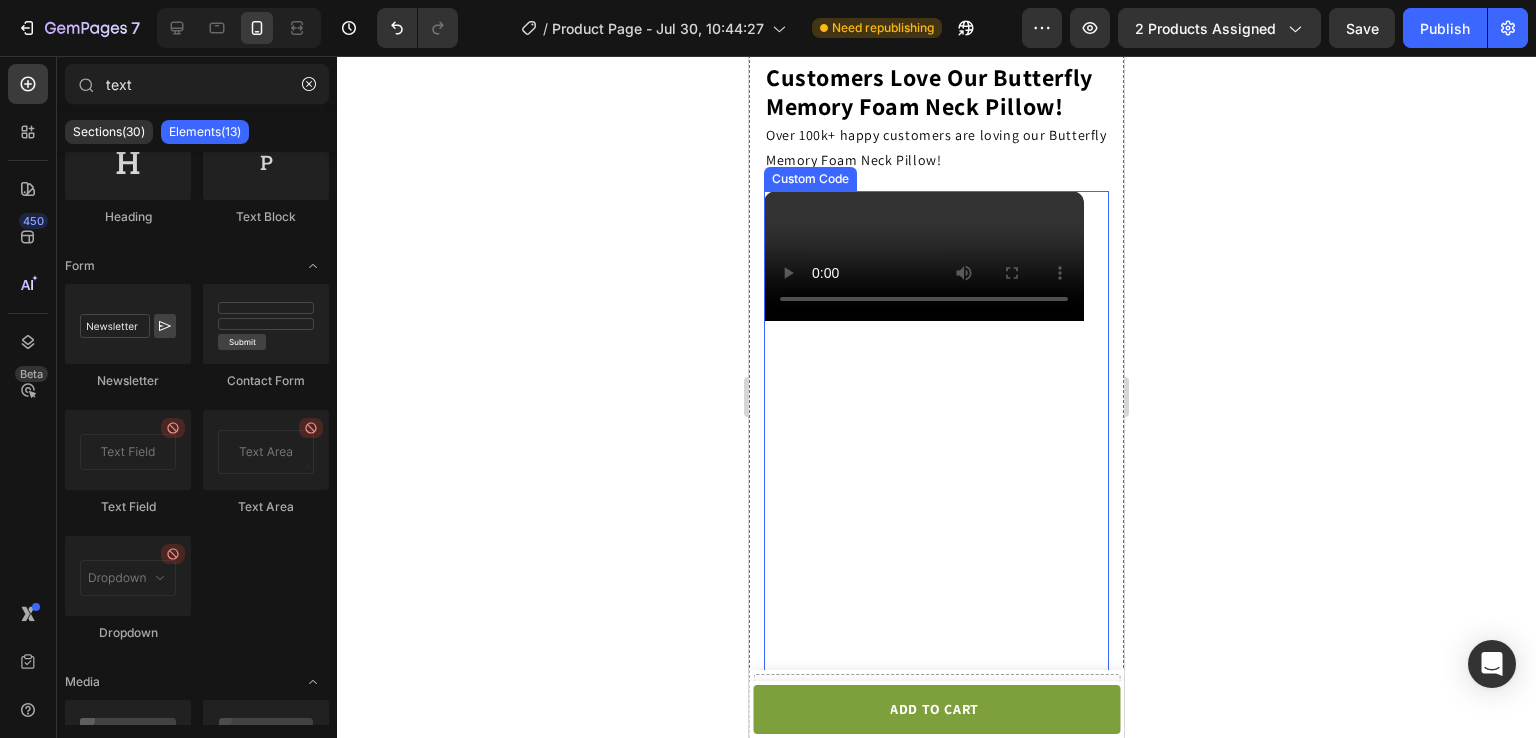 type 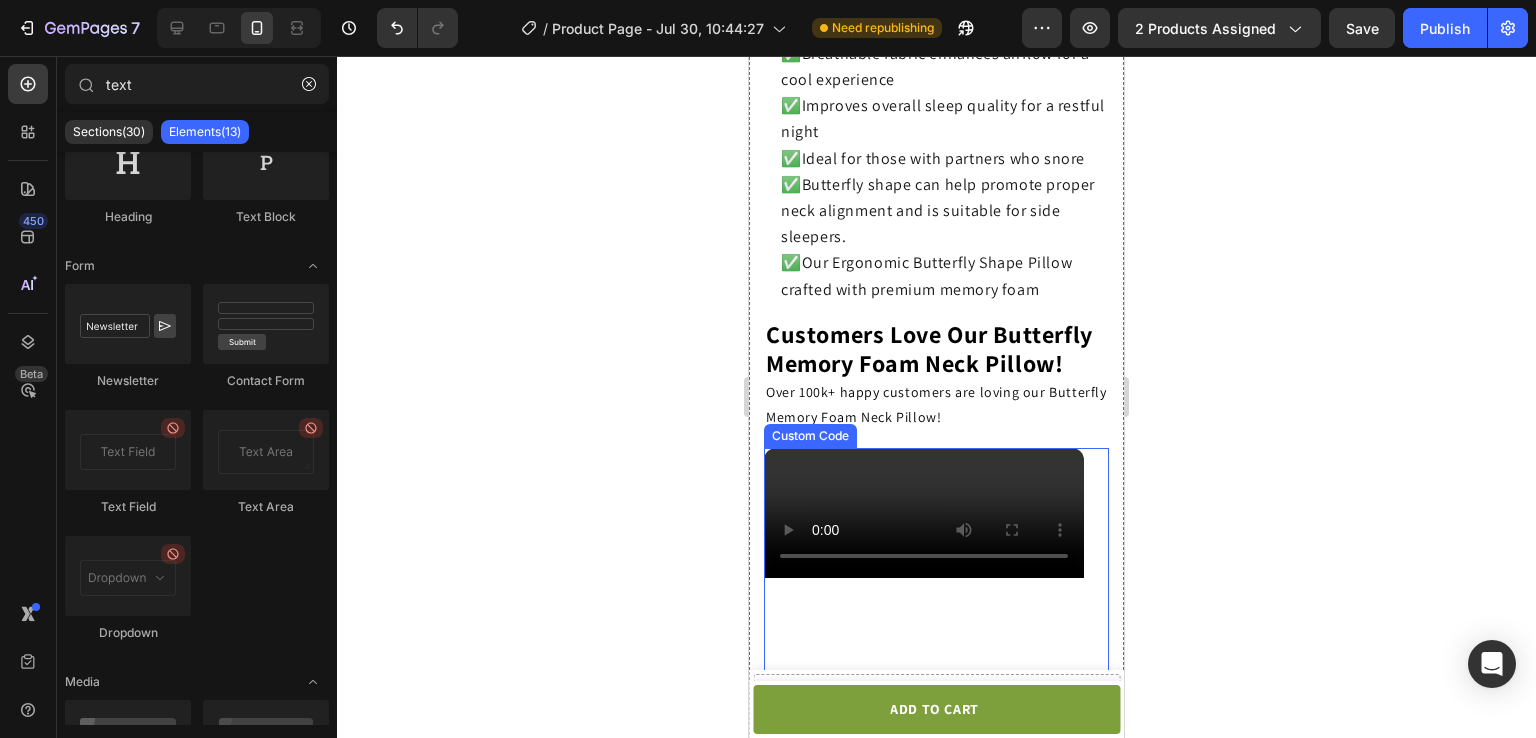 scroll, scrollTop: 3720, scrollLeft: 0, axis: vertical 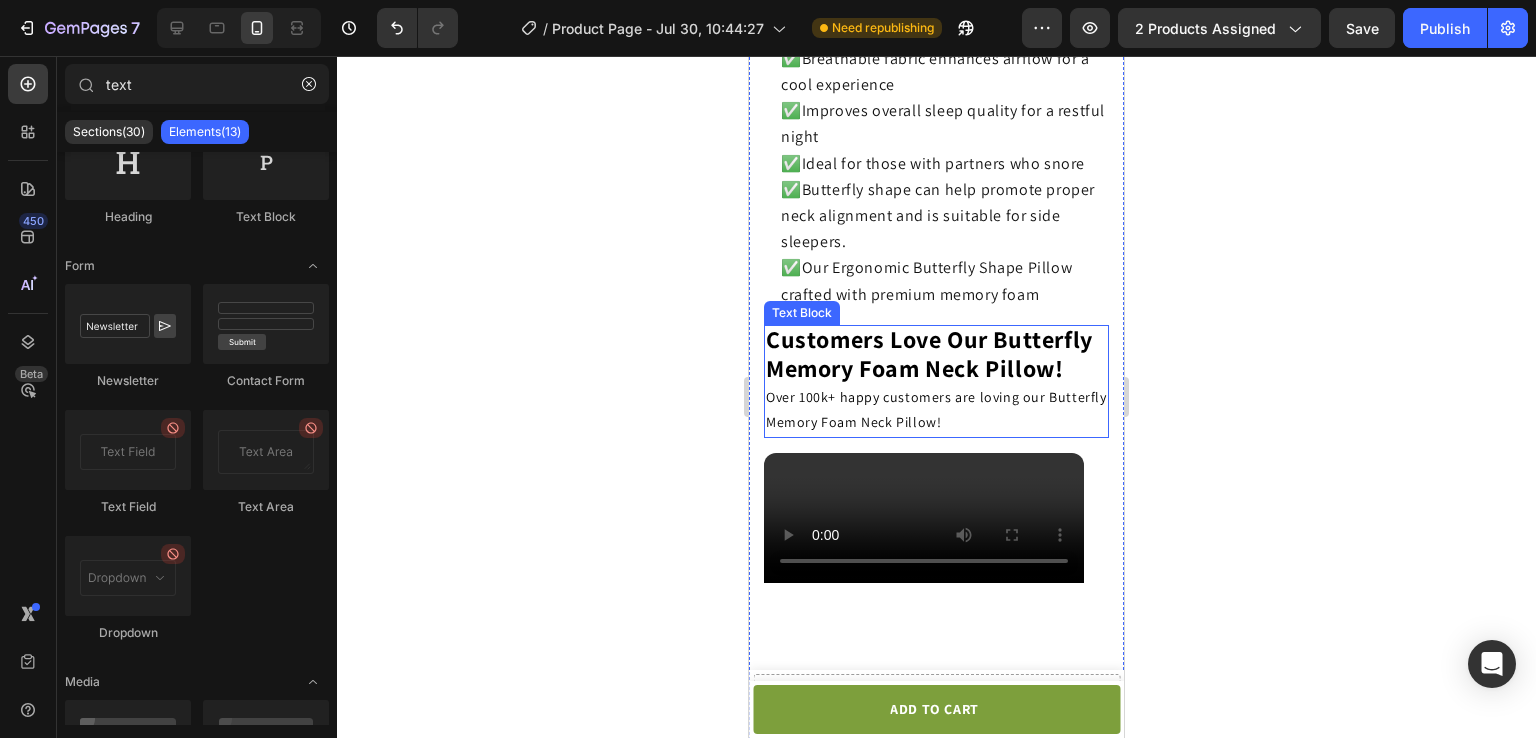 click on "Customers Love Our Butterfly Memory Foam Neck Pillow!    Over 100k+ happy customers are loving our Butterfly Memory Foam Neck Pillow!" 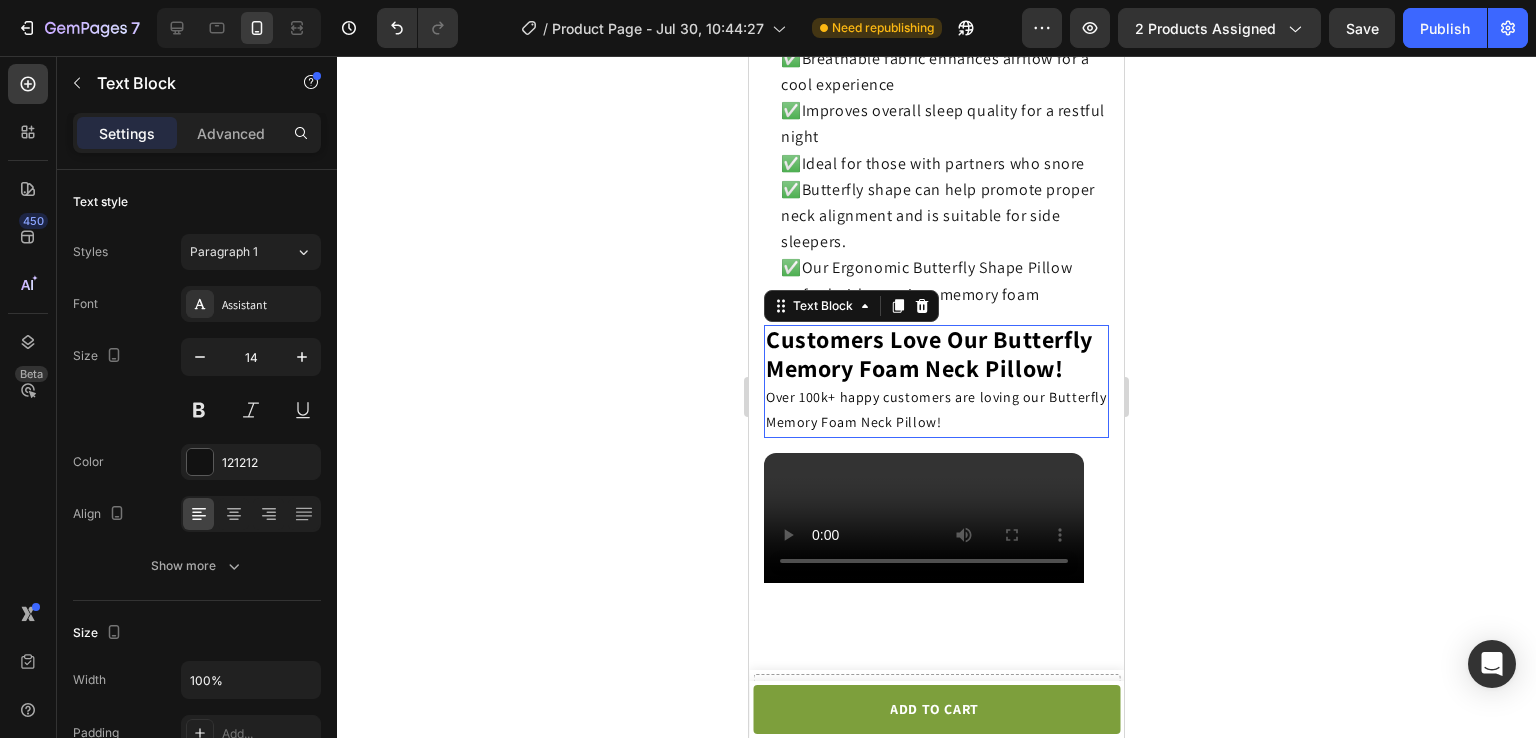 click on "Customers Love Our Butterfly Memory Foam Neck Pillow!    Over 100k+ happy customers are loving our Butterfly Memory Foam Neck Pillow!" 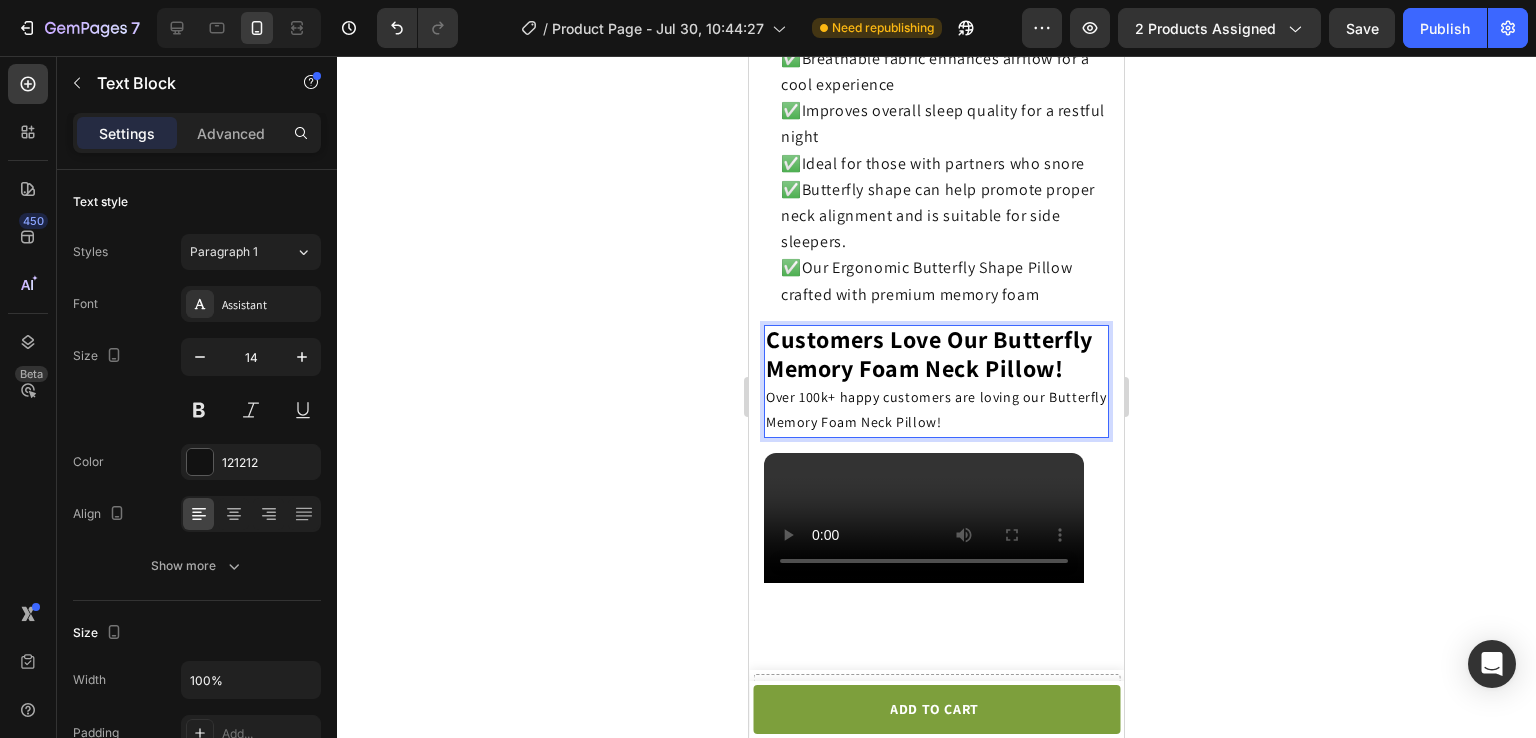 drag, startPoint x: 893, startPoint y: 317, endPoint x: 898, endPoint y: 333, distance: 16.763054 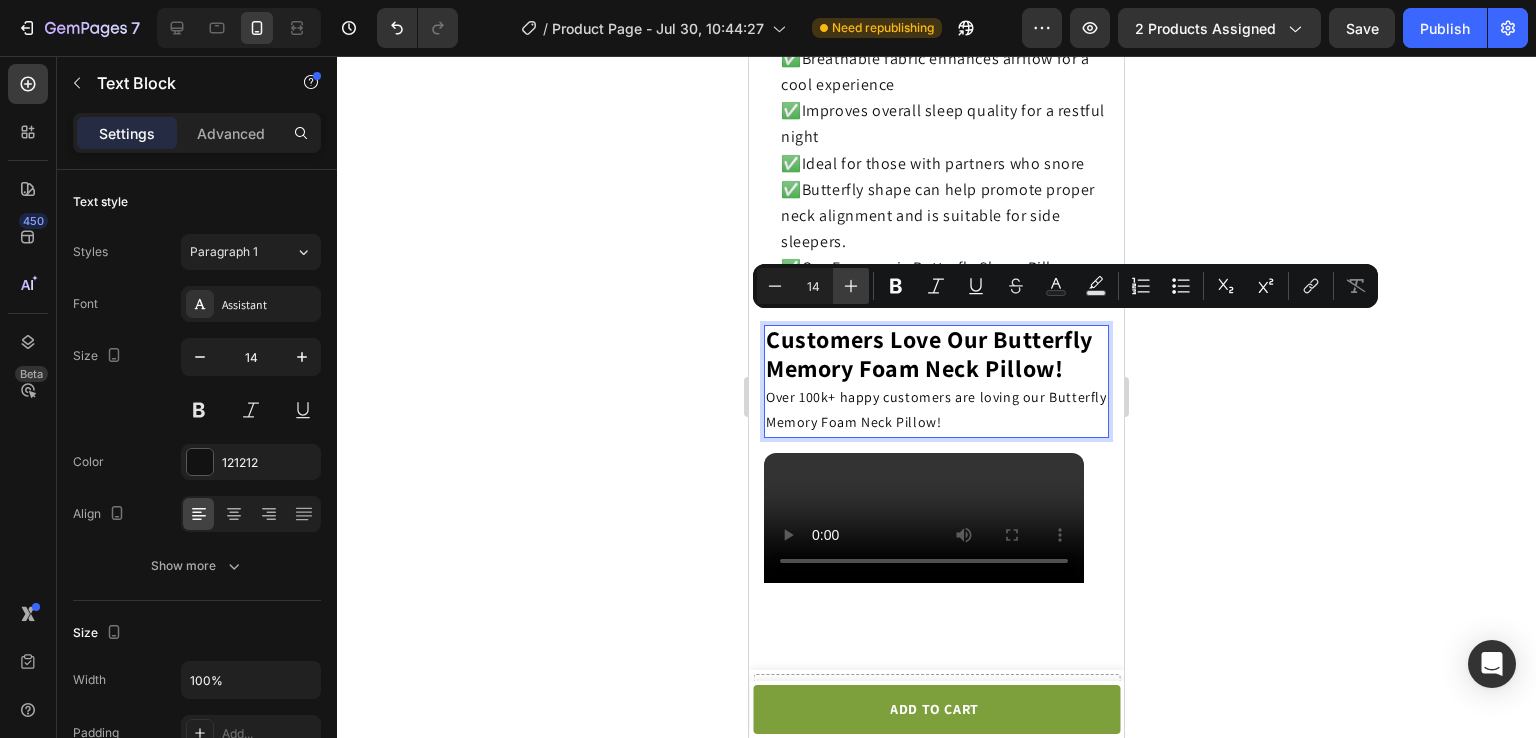 click 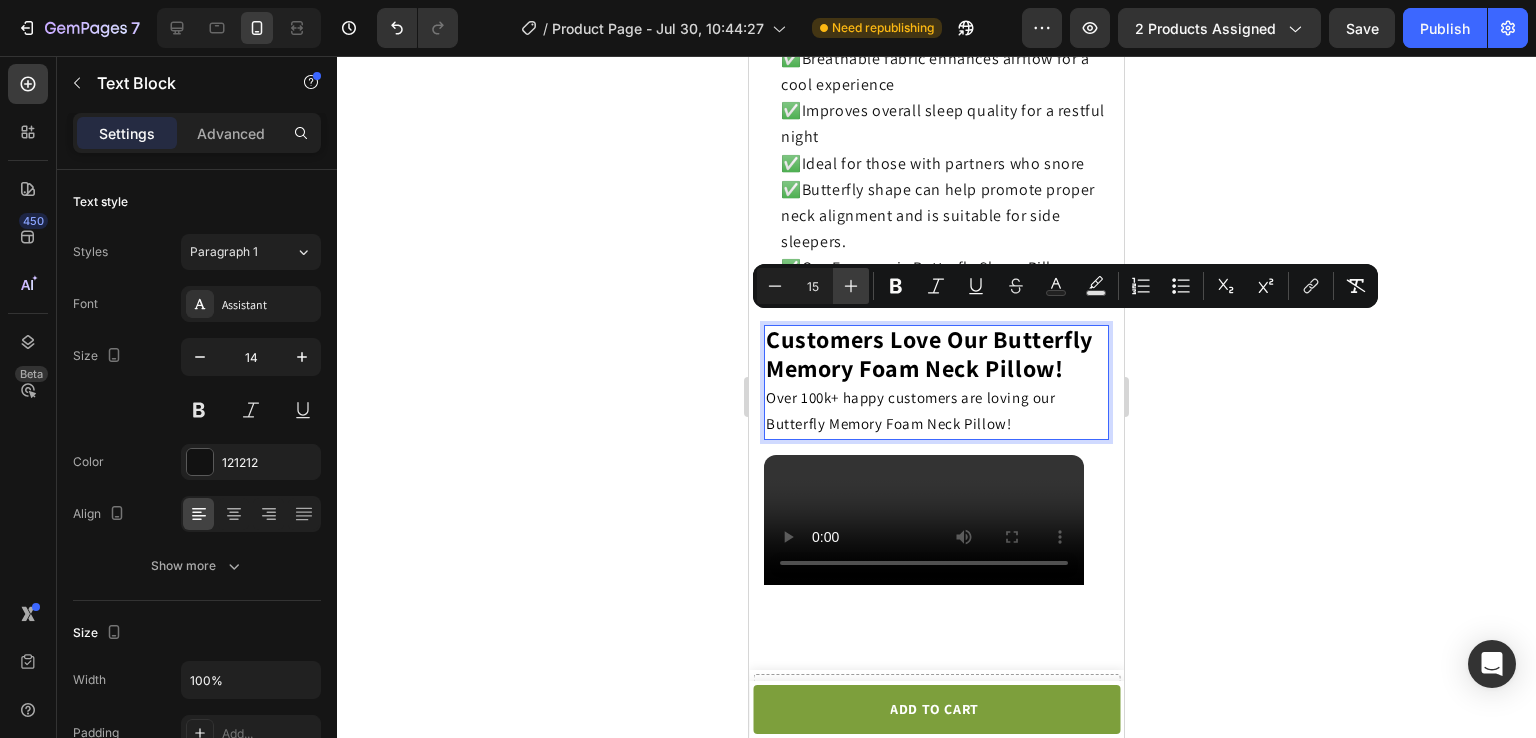 click 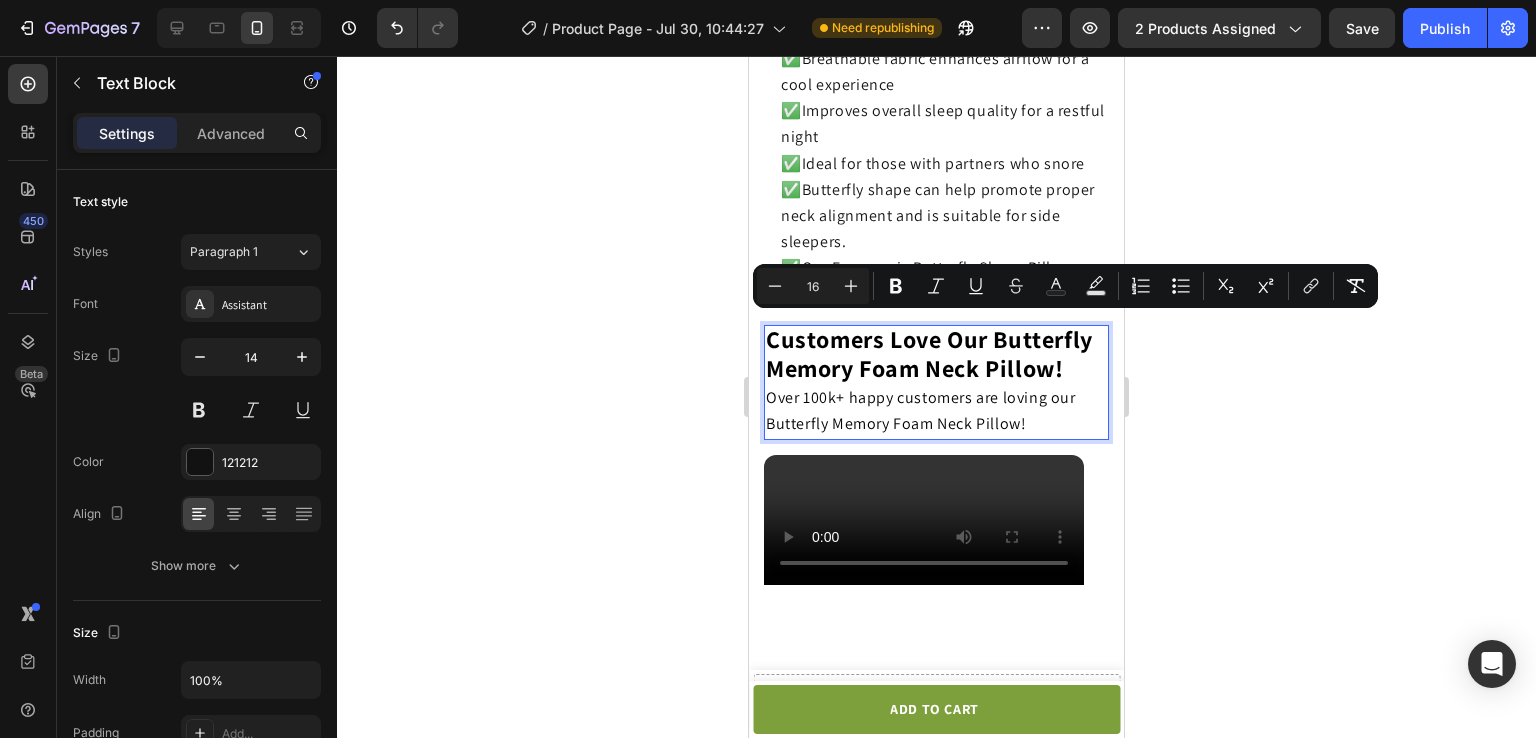 click on "Over 100k+ happy customers are loving our Butterfly Memory Foam Neck Pillow!" 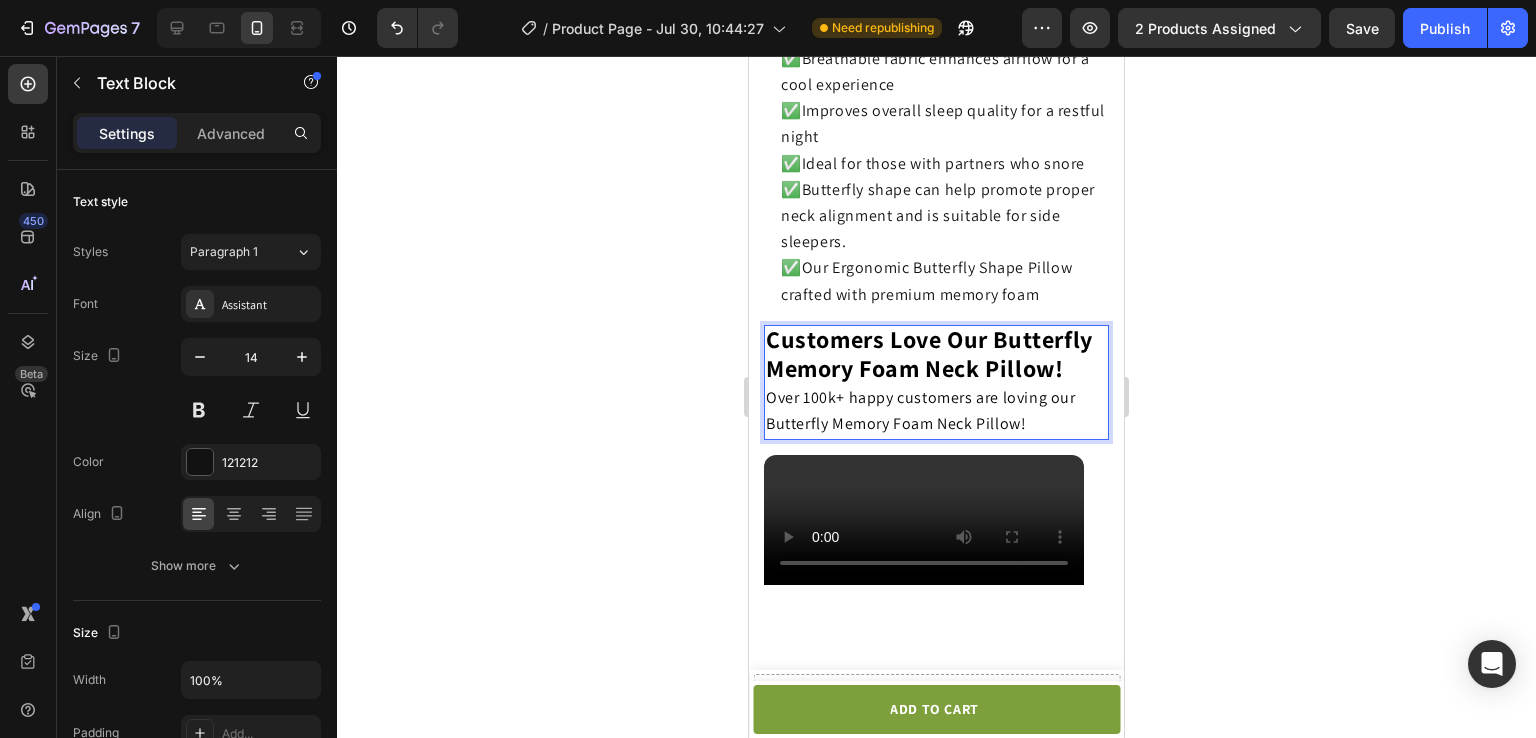 click on "Over 100k+ happy customers are loving our Butterfly Memory Foam Neck Pillow!" 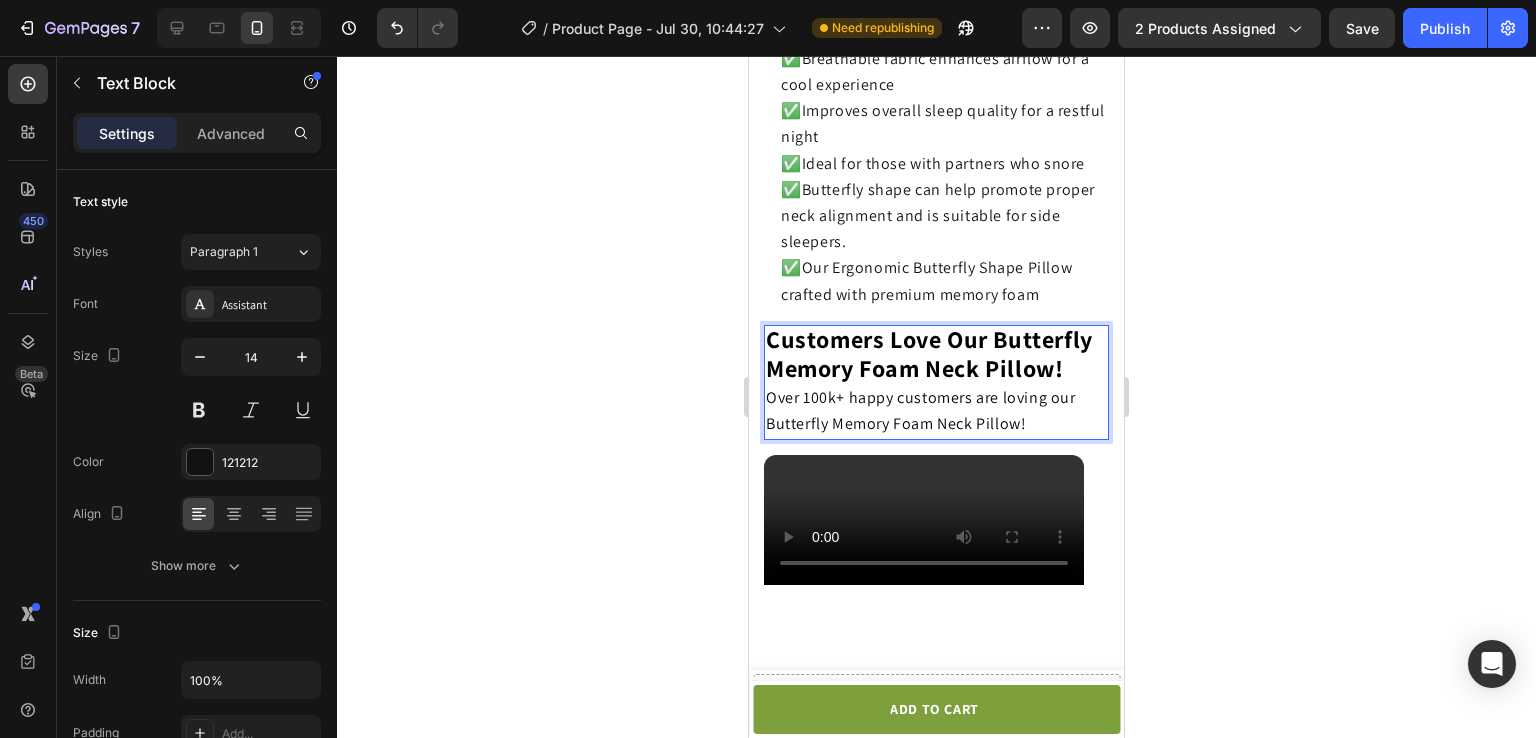 click 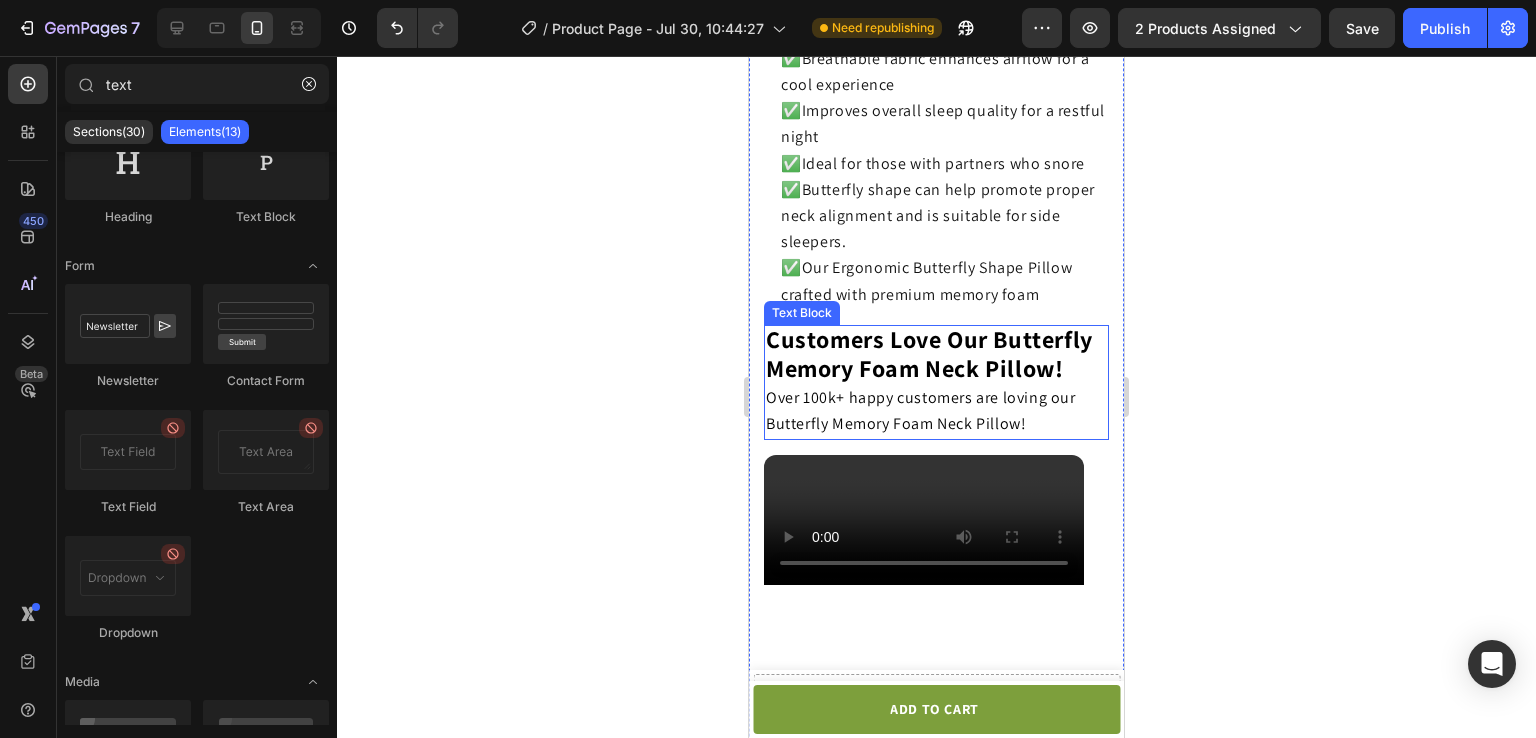 click on "Over 100k+ happy customers are loving our       Butterfly Memory Foam Neck Pillow!" 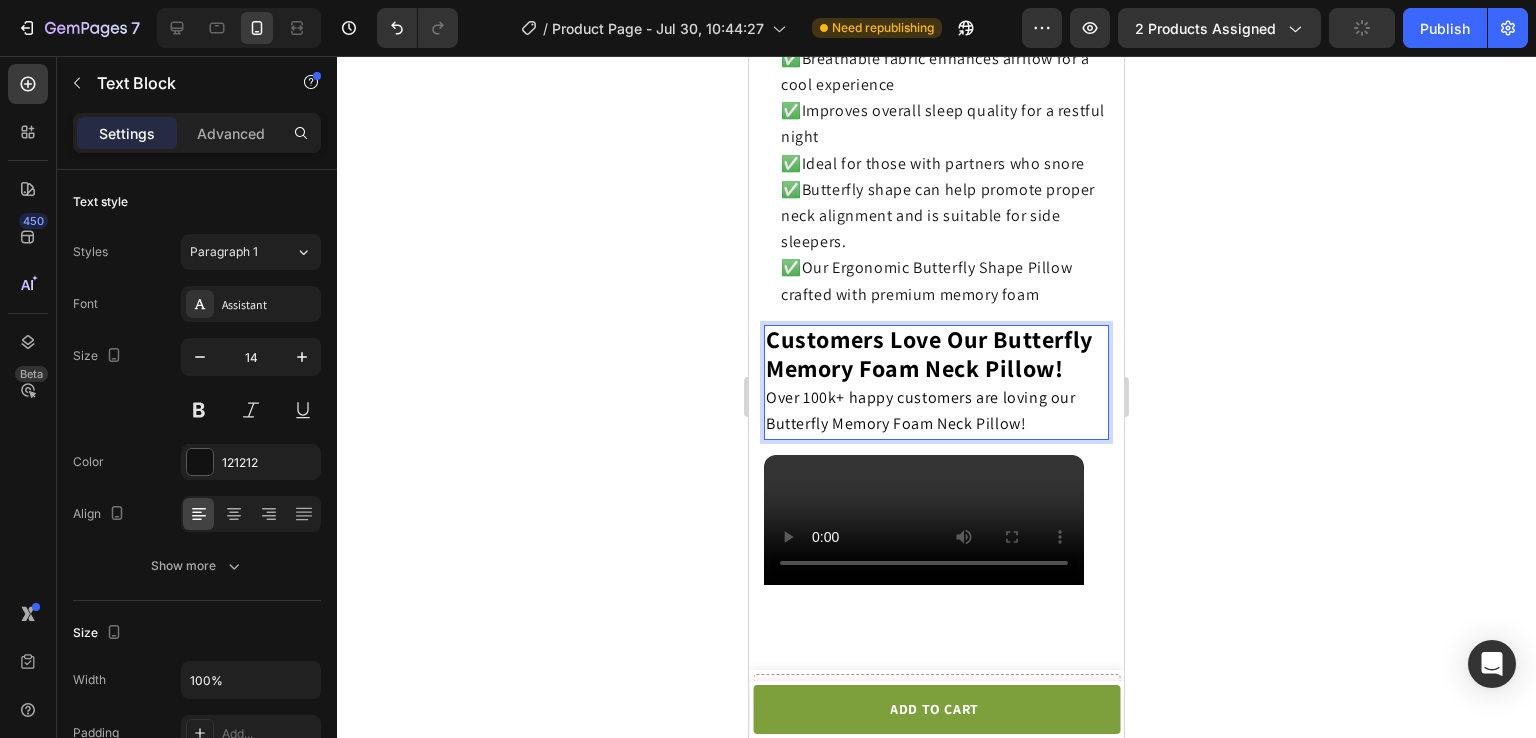 click on "Over 100k+ happy customers are loving our       Butterfly Memory Foam Neck Pillow!" 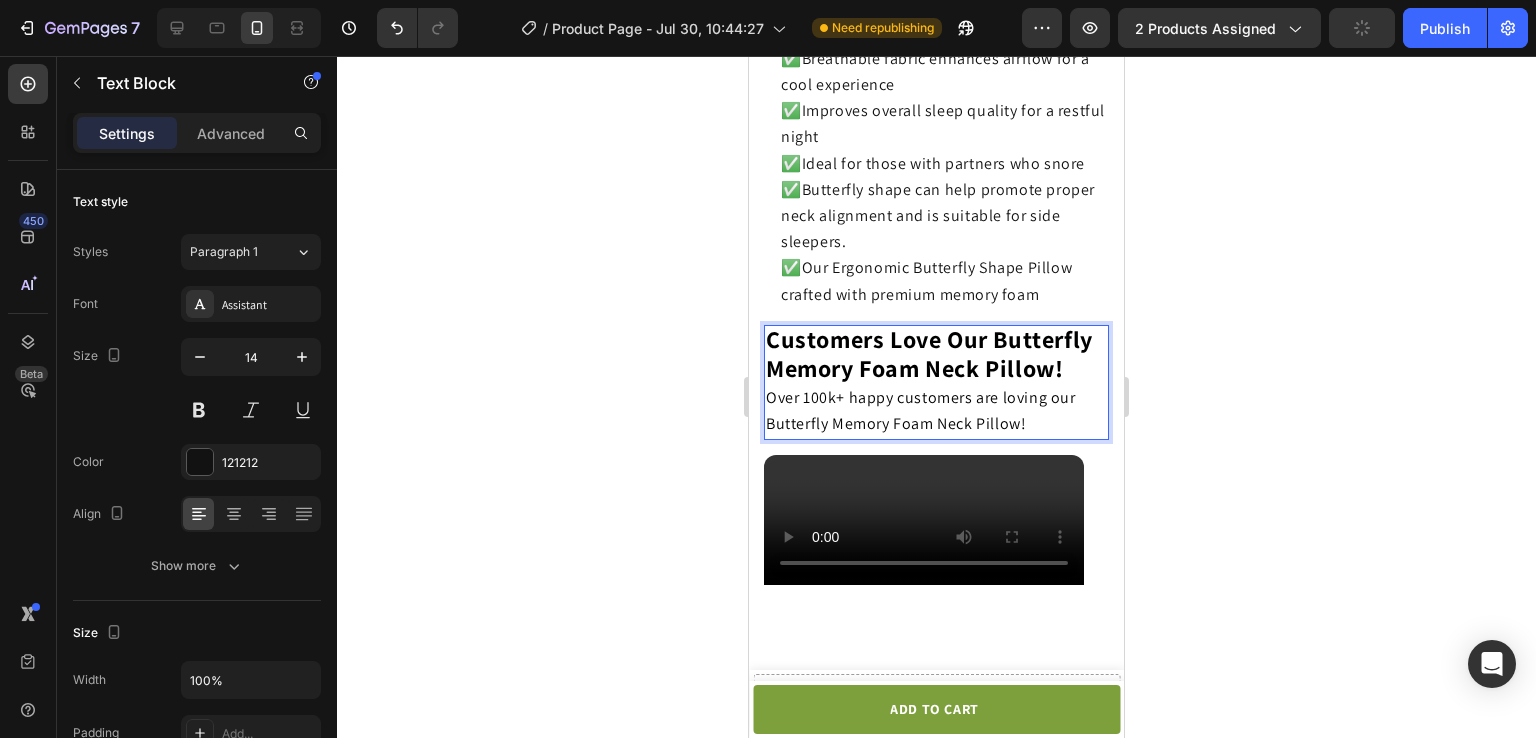 click on "Over 100k+ happy customers are loving our       Butterfly Memory Foam Neck Pillow!" 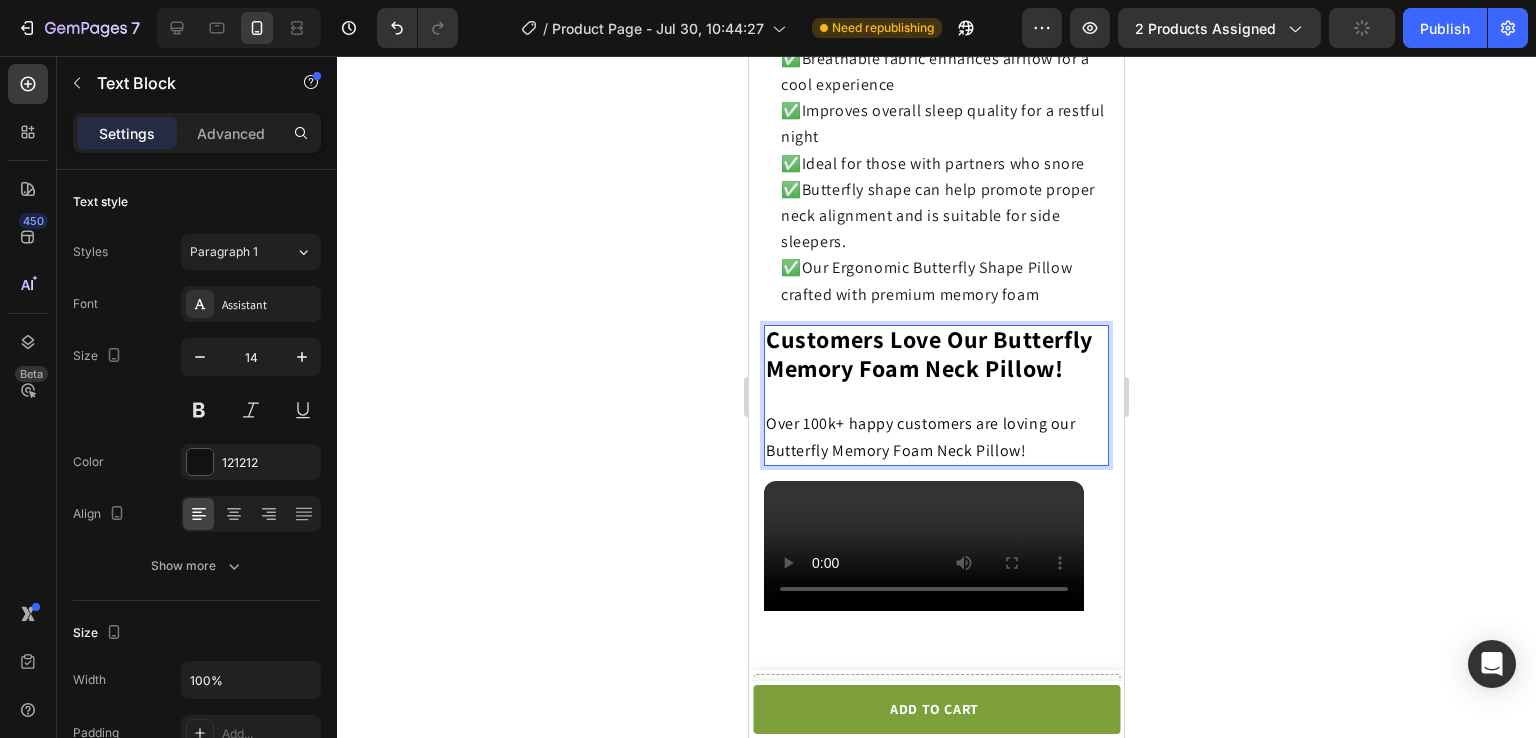 click 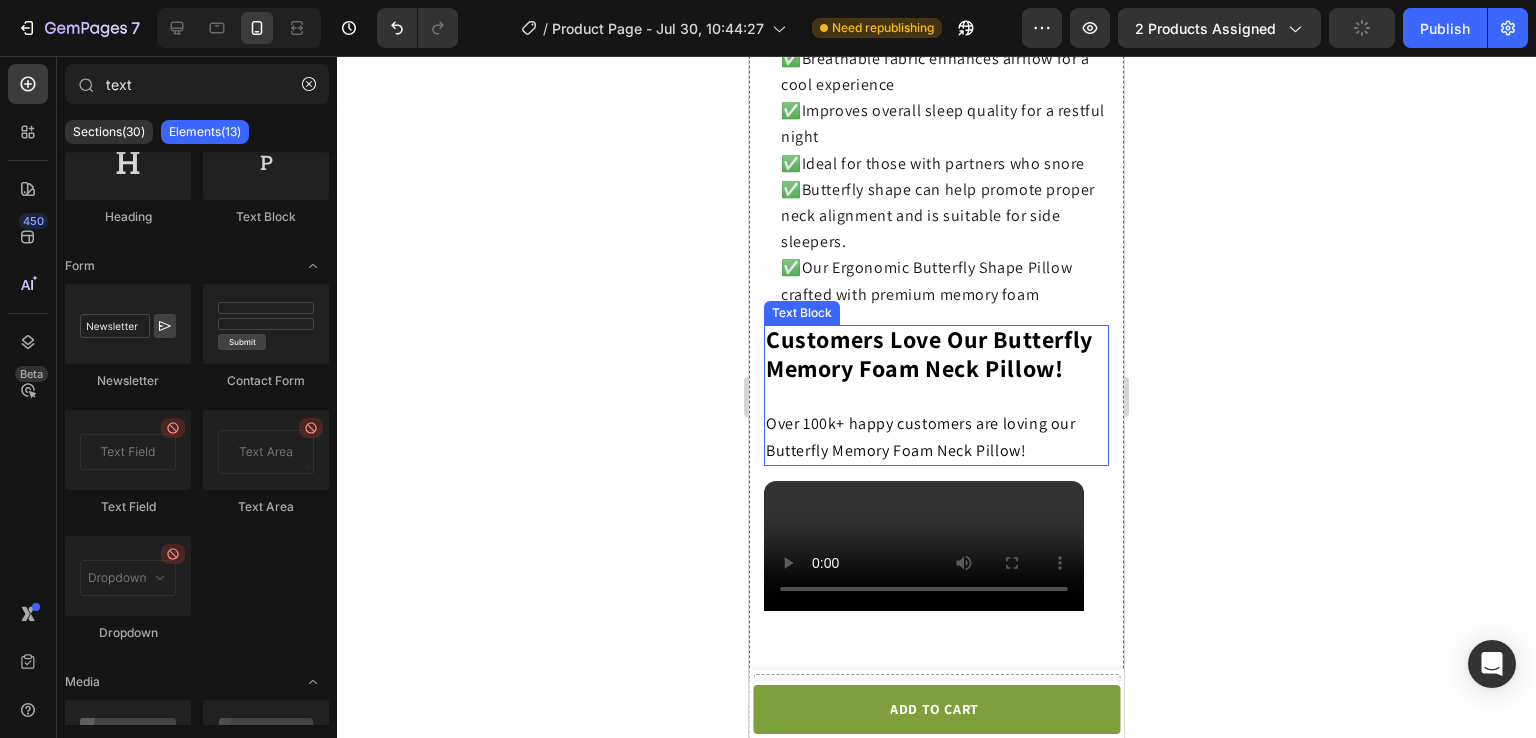 click on "Over 100k+ happy customers are loving our       Butterfly Memory Foam Neck Pillow!" 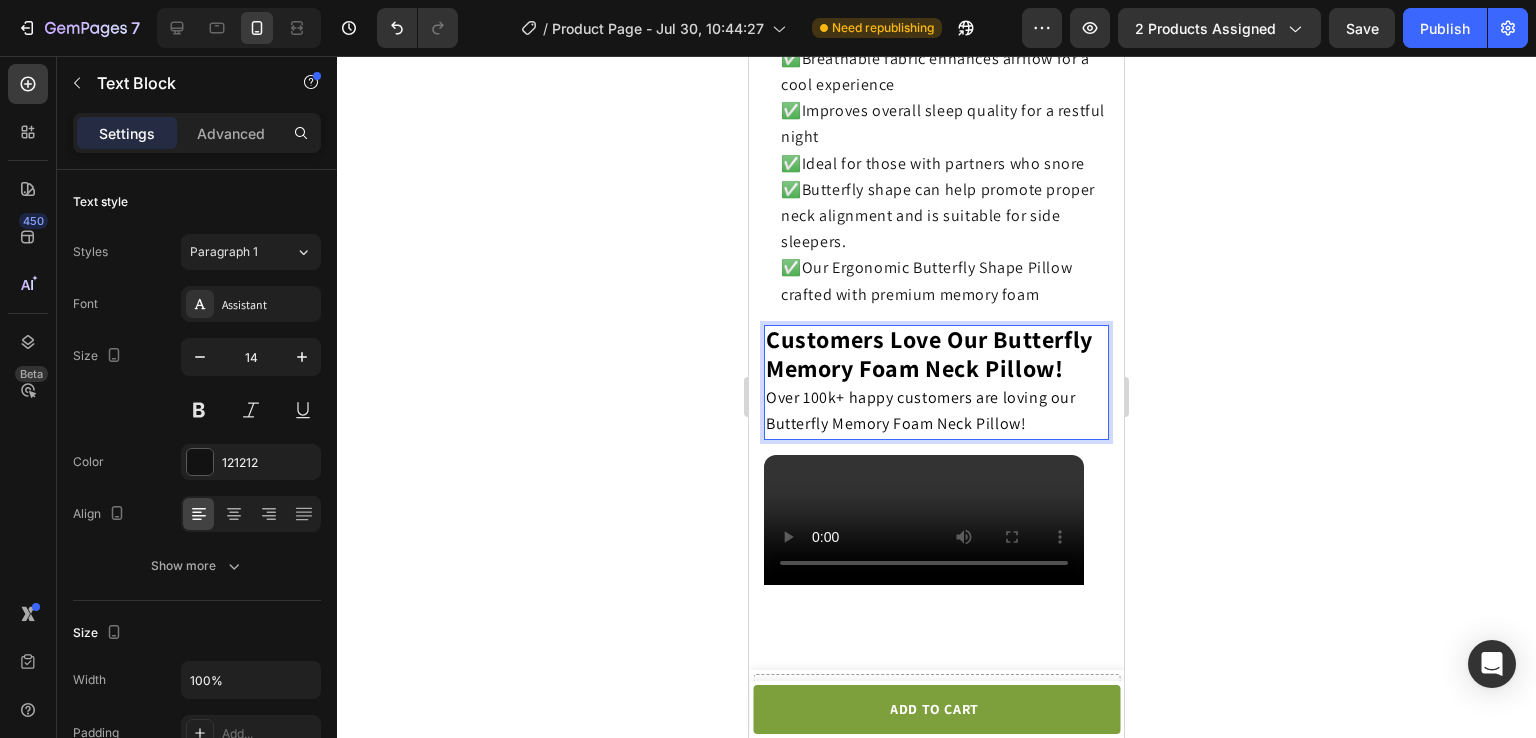 click 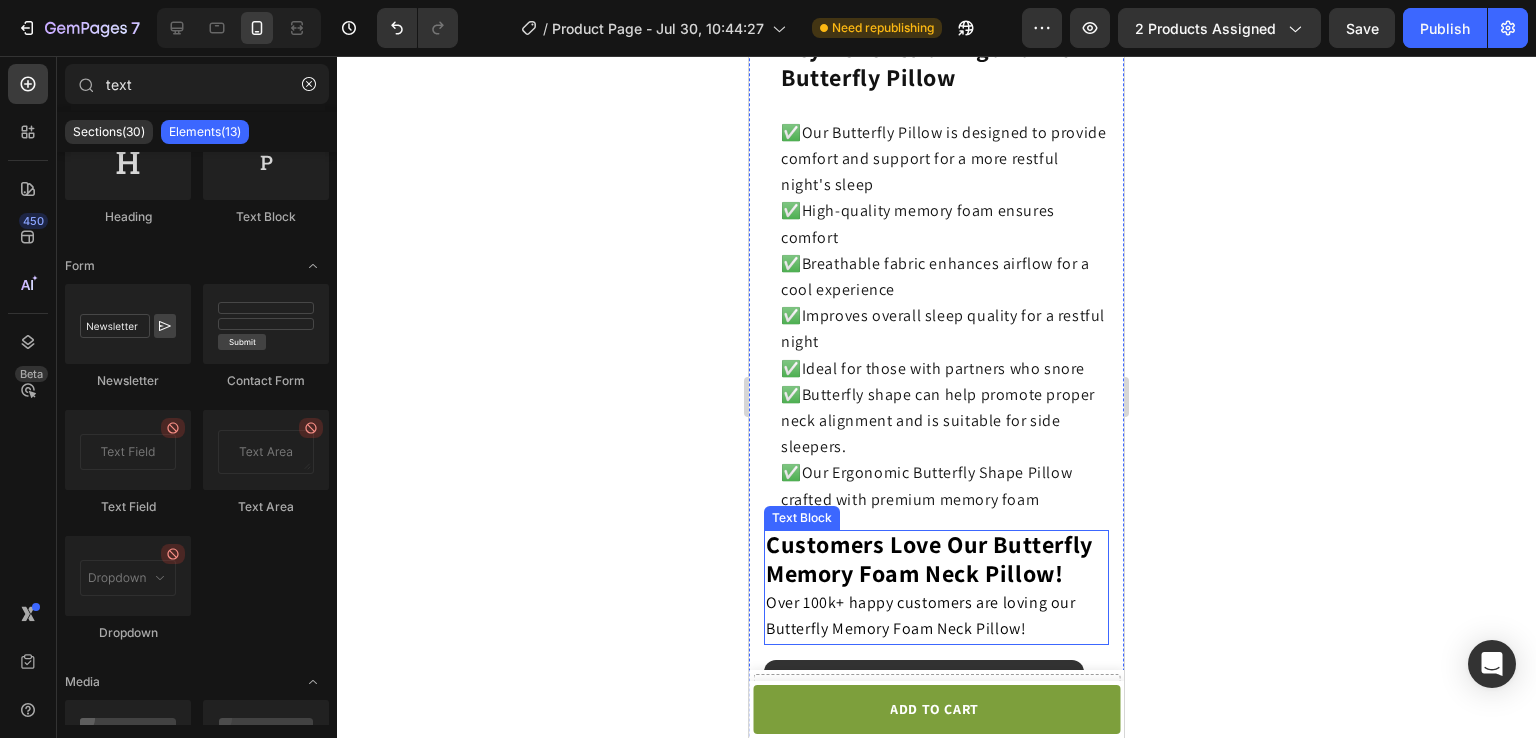 scroll, scrollTop: 3358, scrollLeft: 0, axis: vertical 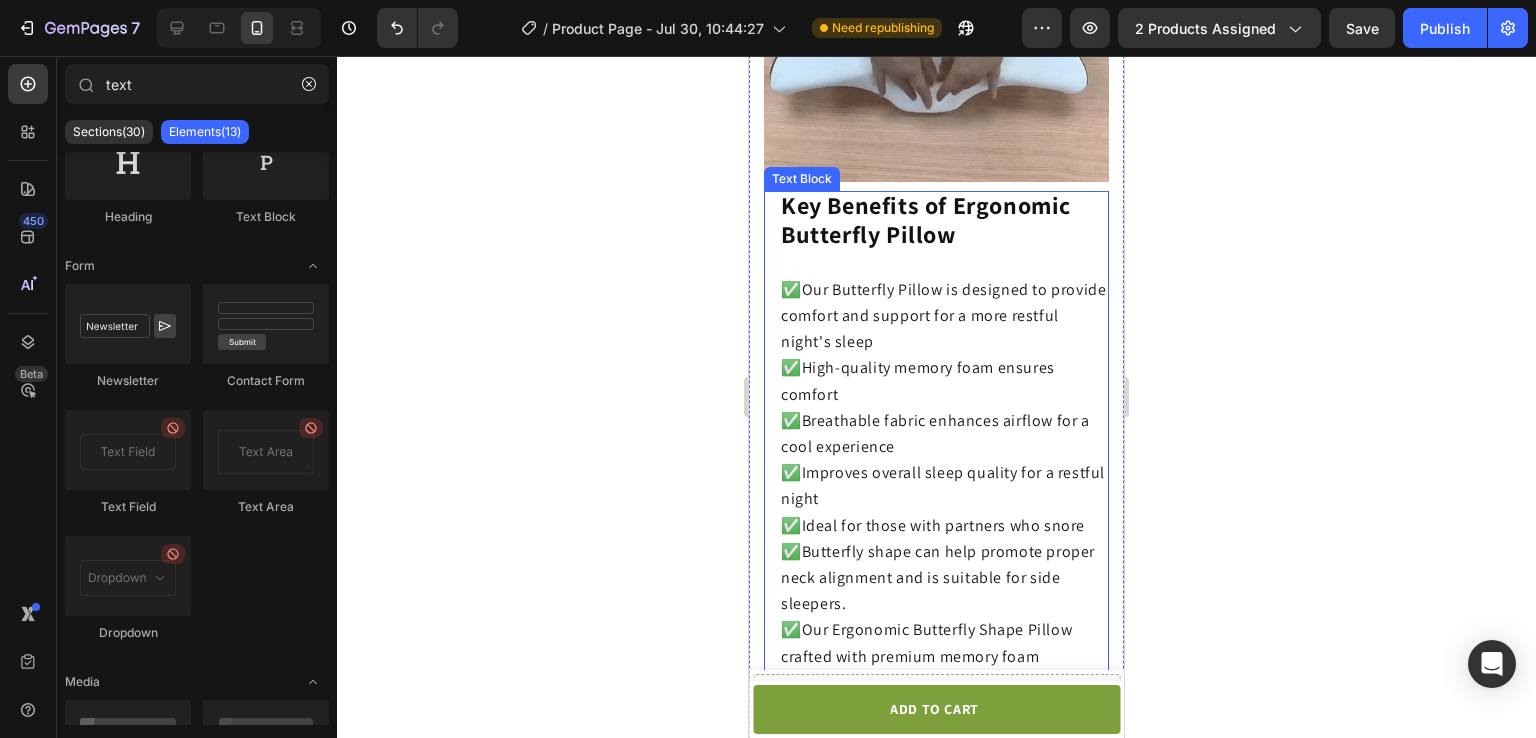 click on "✅  Our Butterfly Pillow is designed to provide comfort and support for a more restful night's sleep" 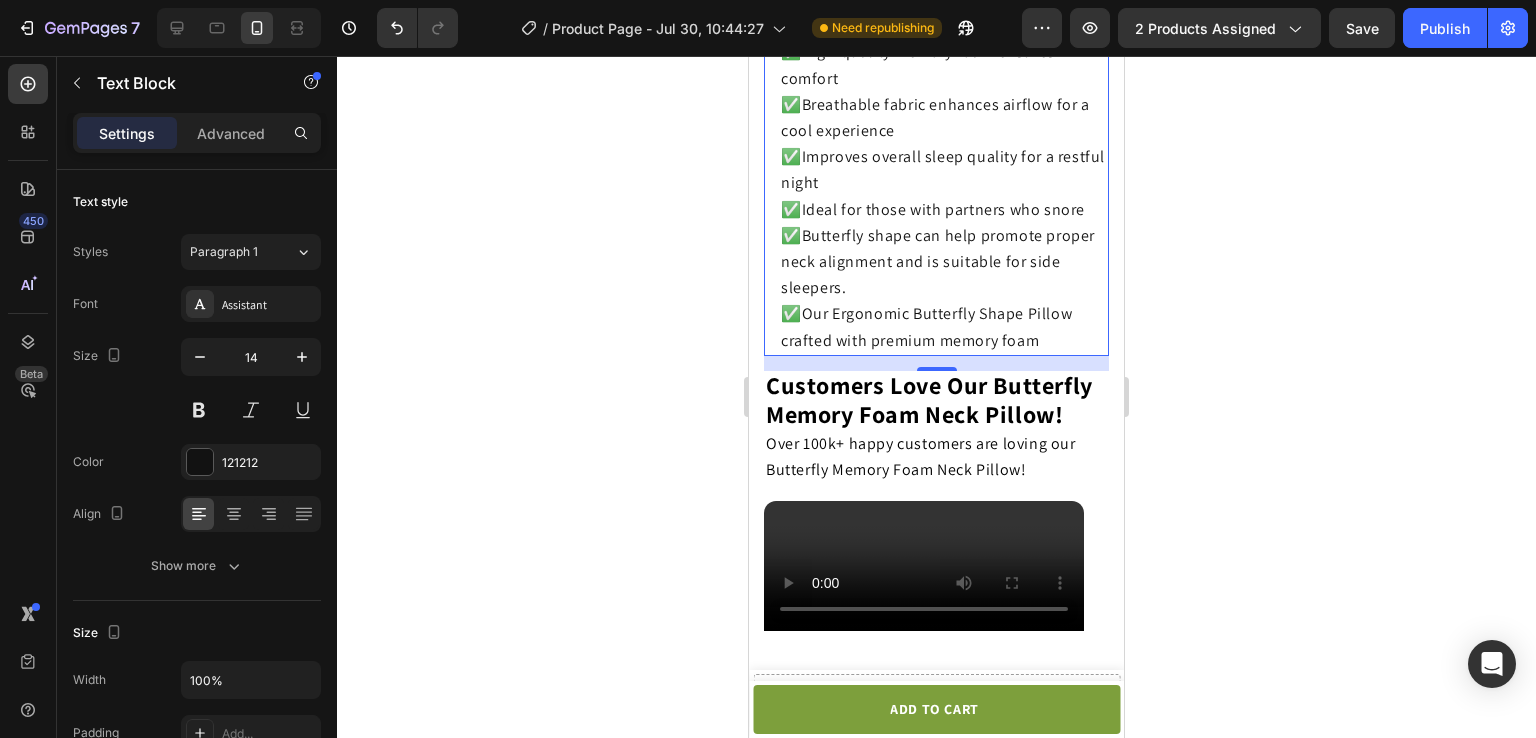 scroll, scrollTop: 3729, scrollLeft: 0, axis: vertical 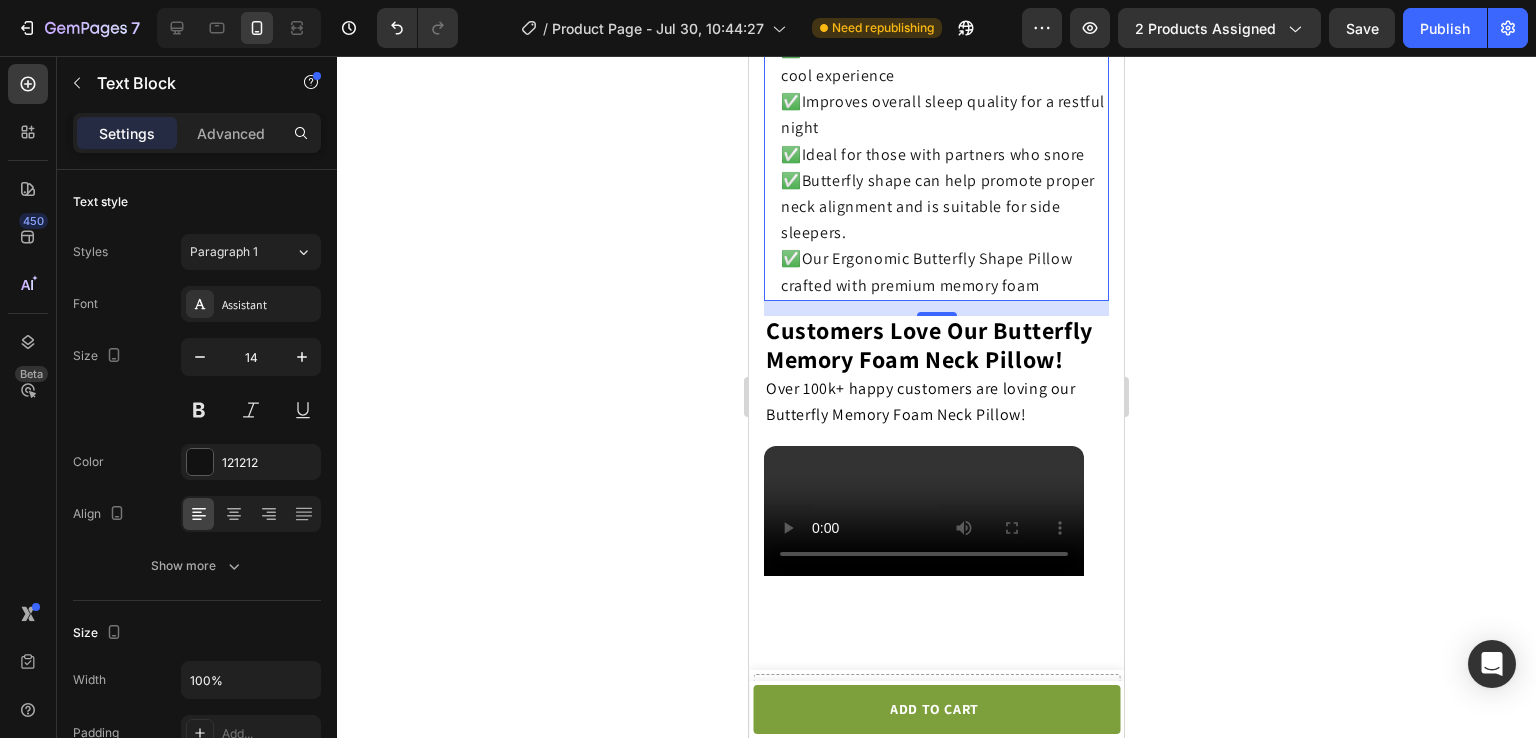 click 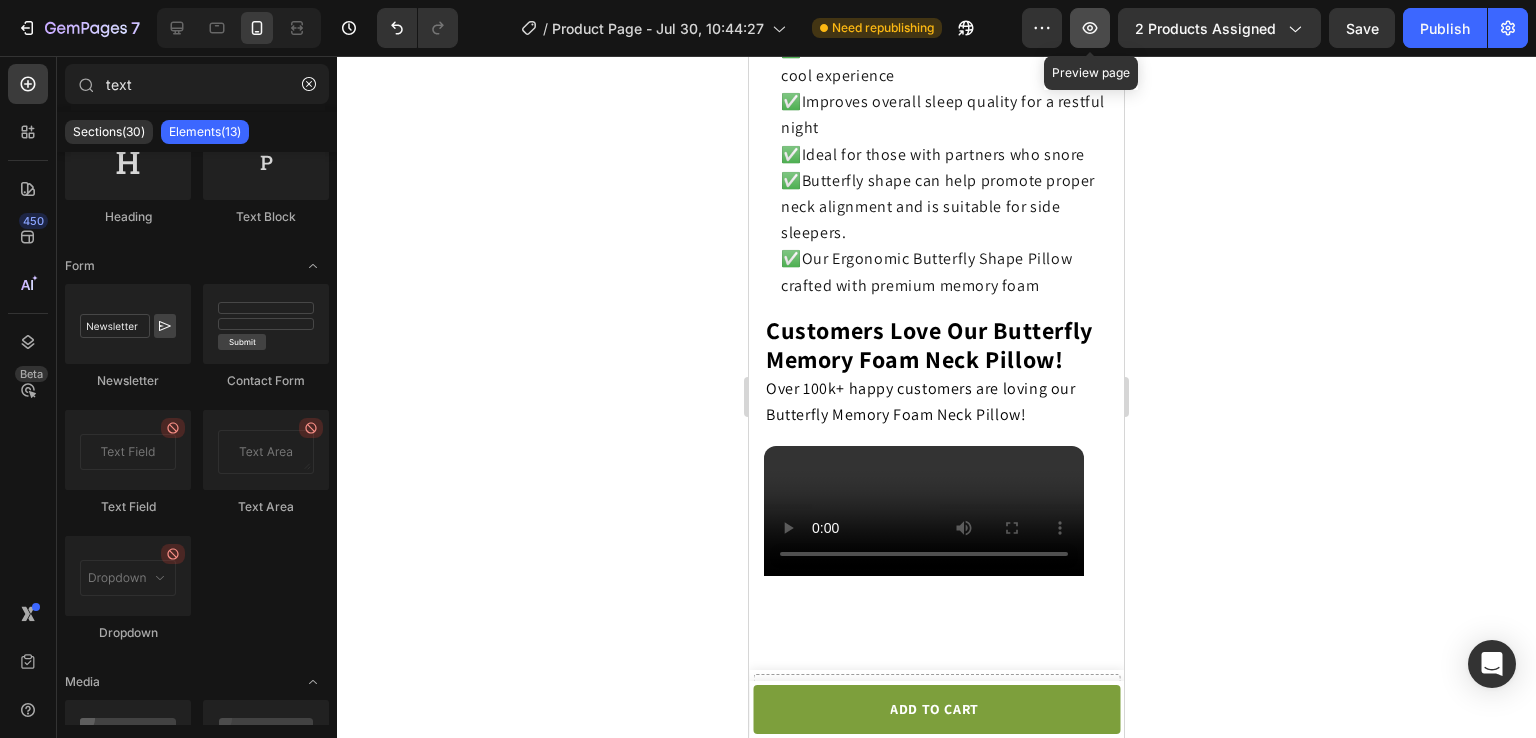 click 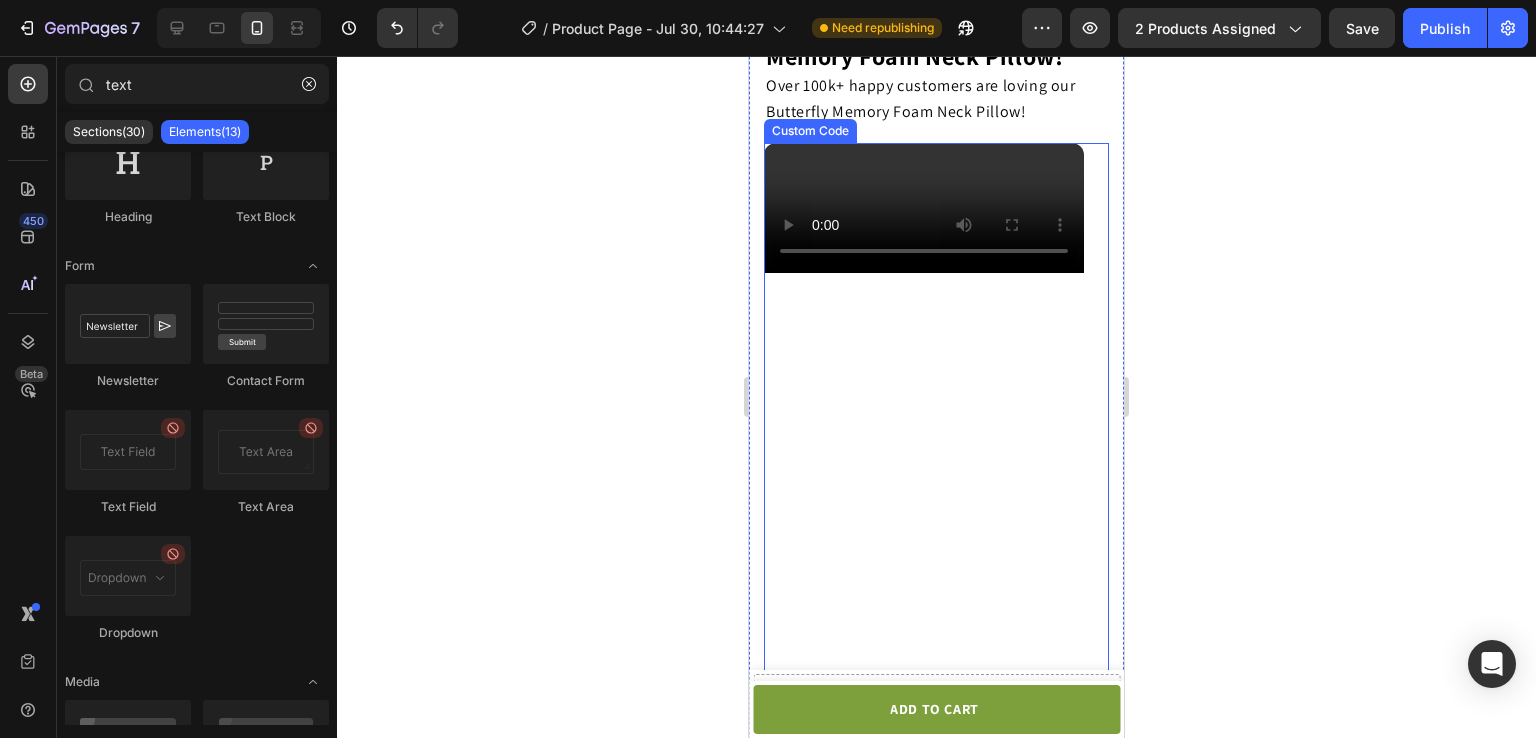 scroll, scrollTop: 4089, scrollLeft: 0, axis: vertical 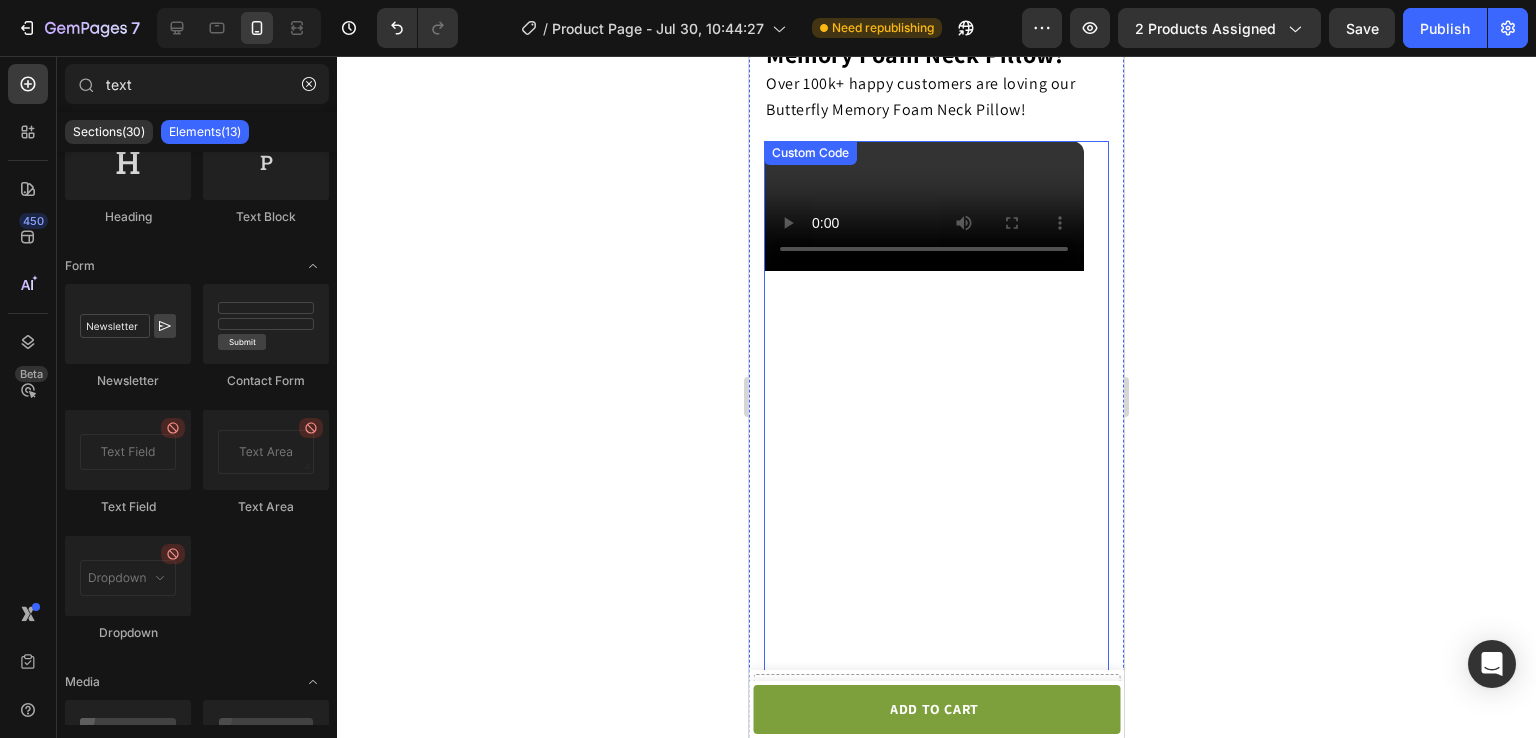 click on "متصفحك لا يدعم تشغيل الفيديو." 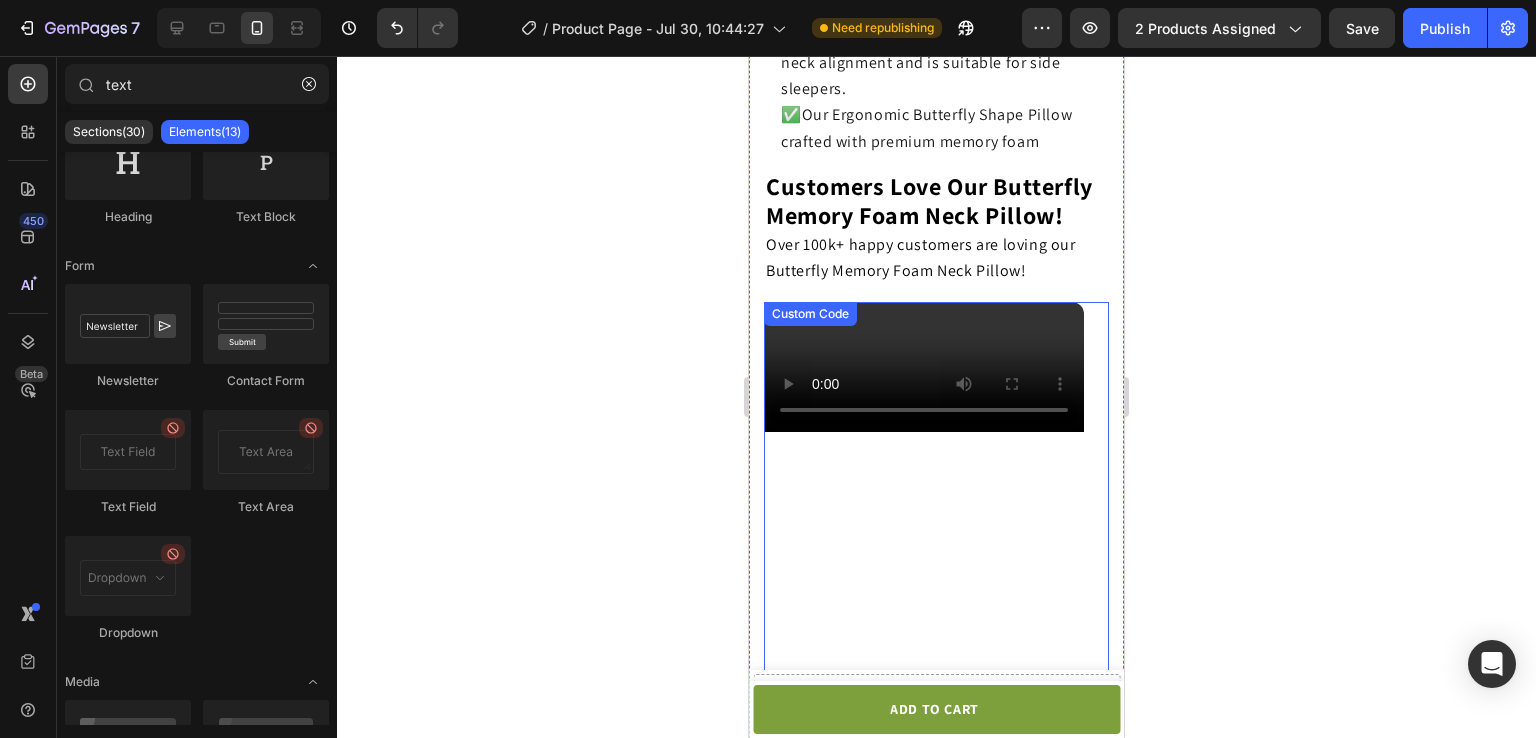 scroll, scrollTop: 3871, scrollLeft: 0, axis: vertical 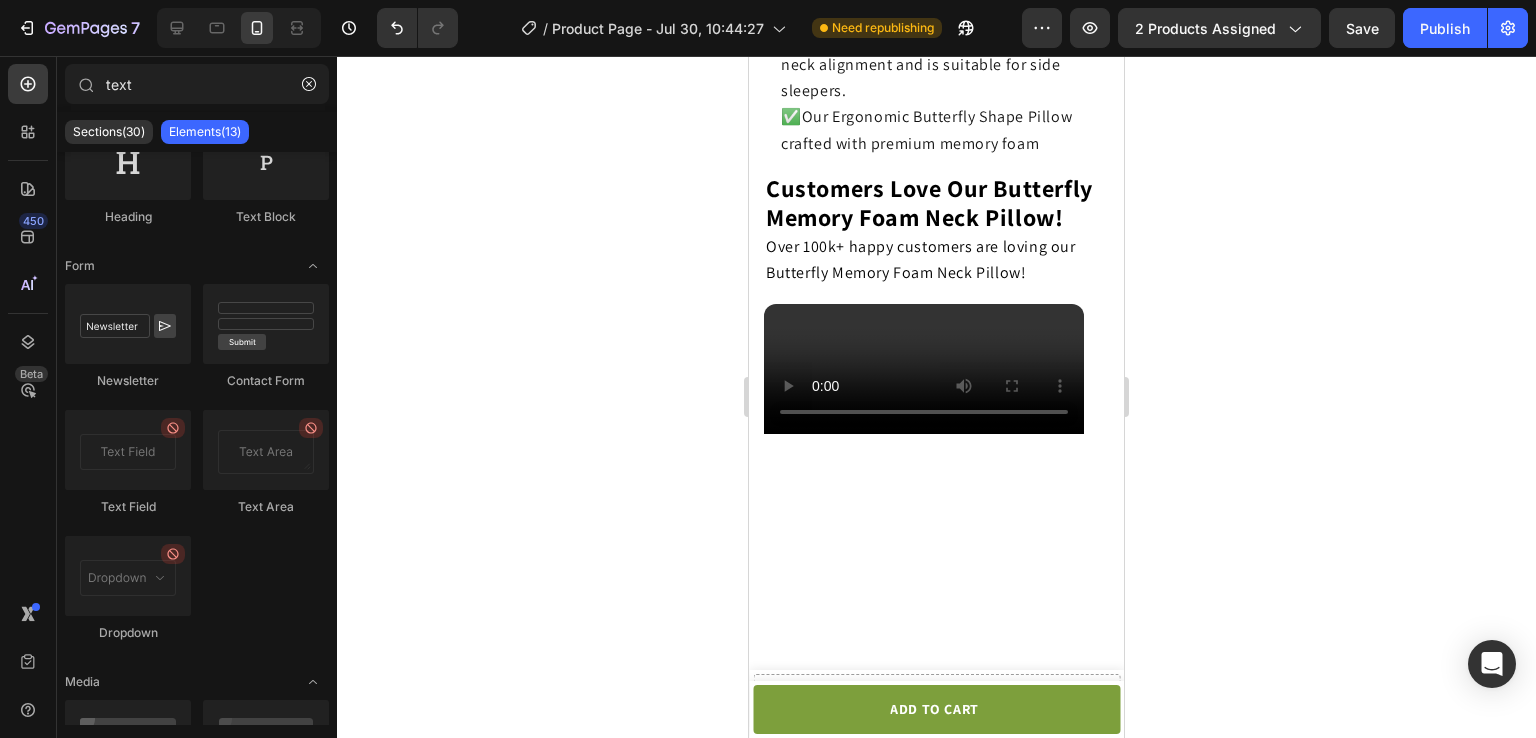 click 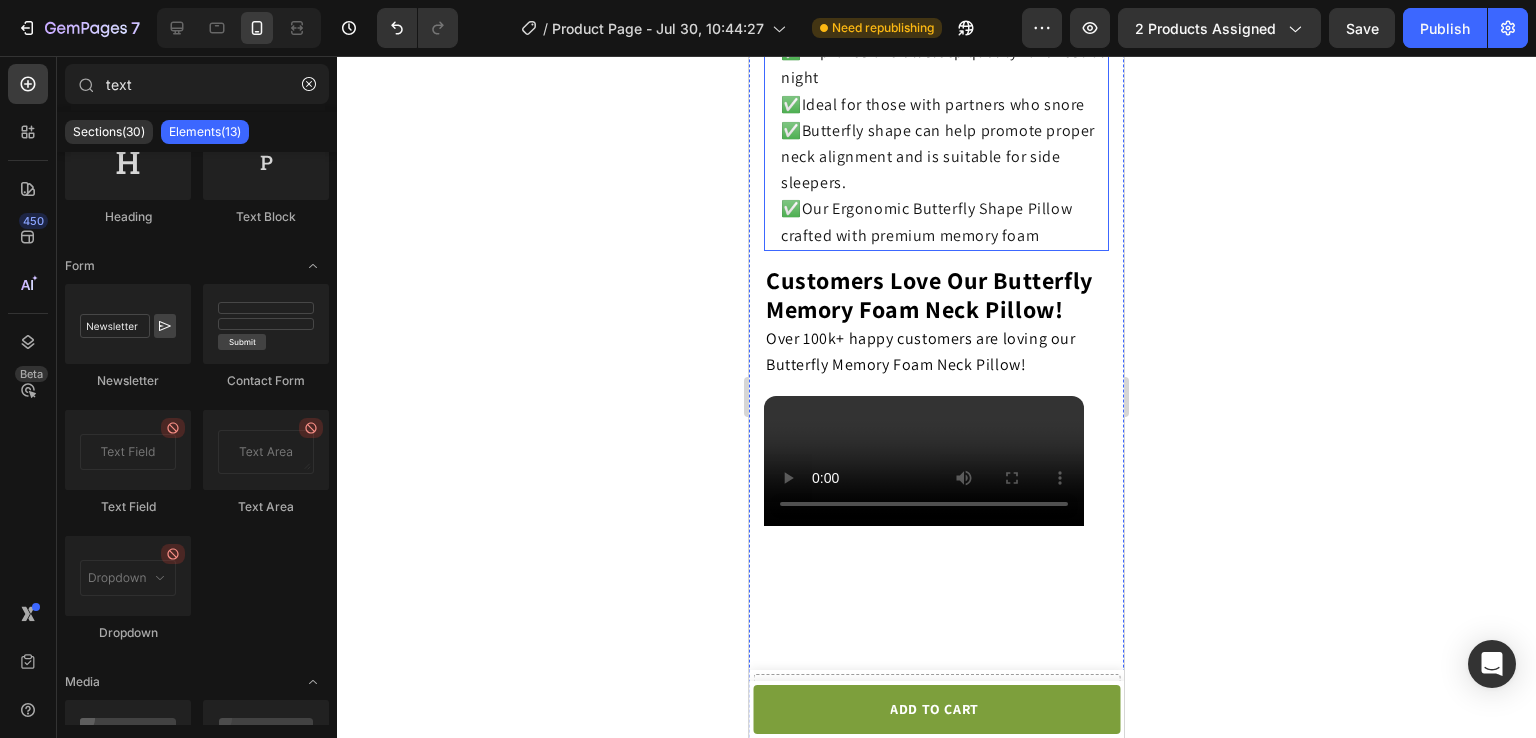 scroll, scrollTop: 3569, scrollLeft: 0, axis: vertical 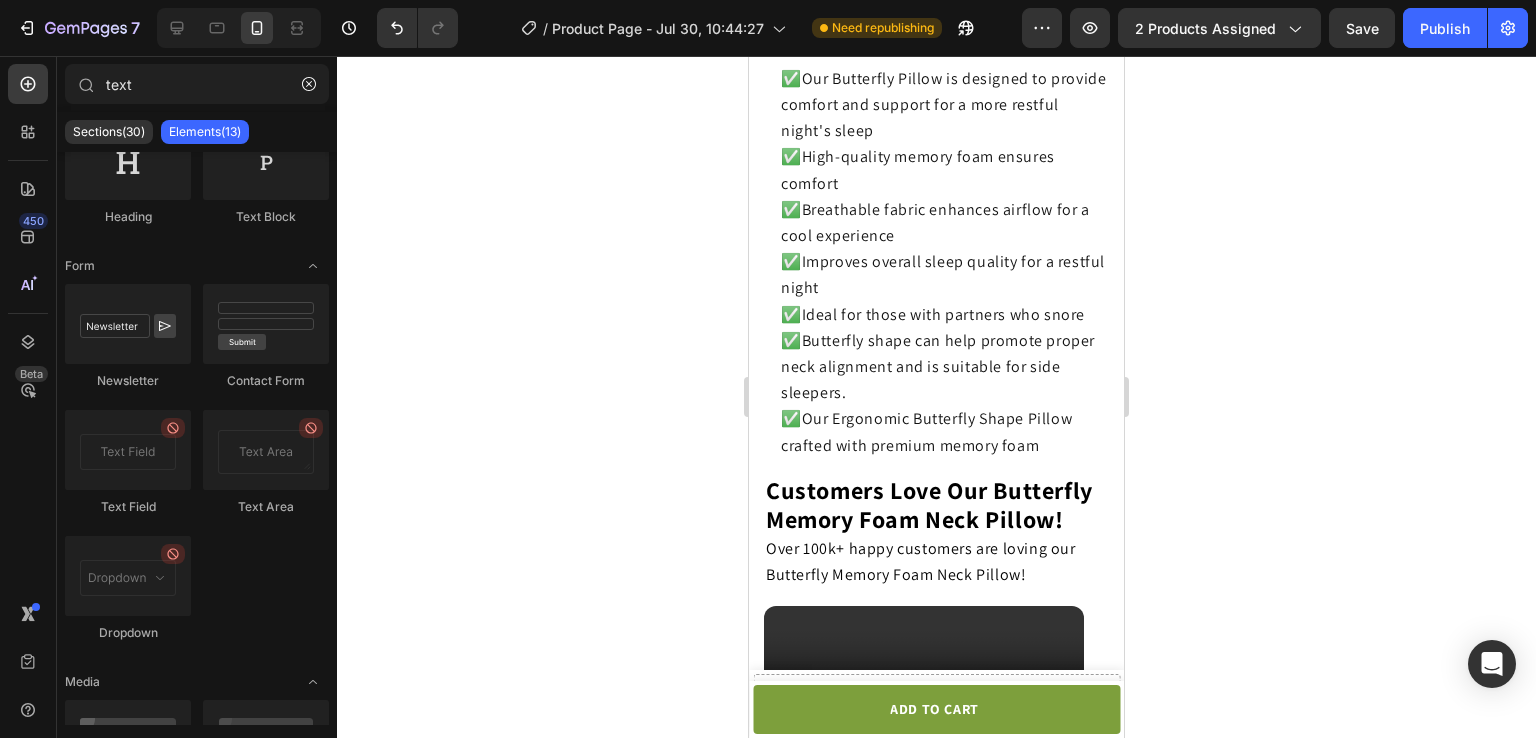 click 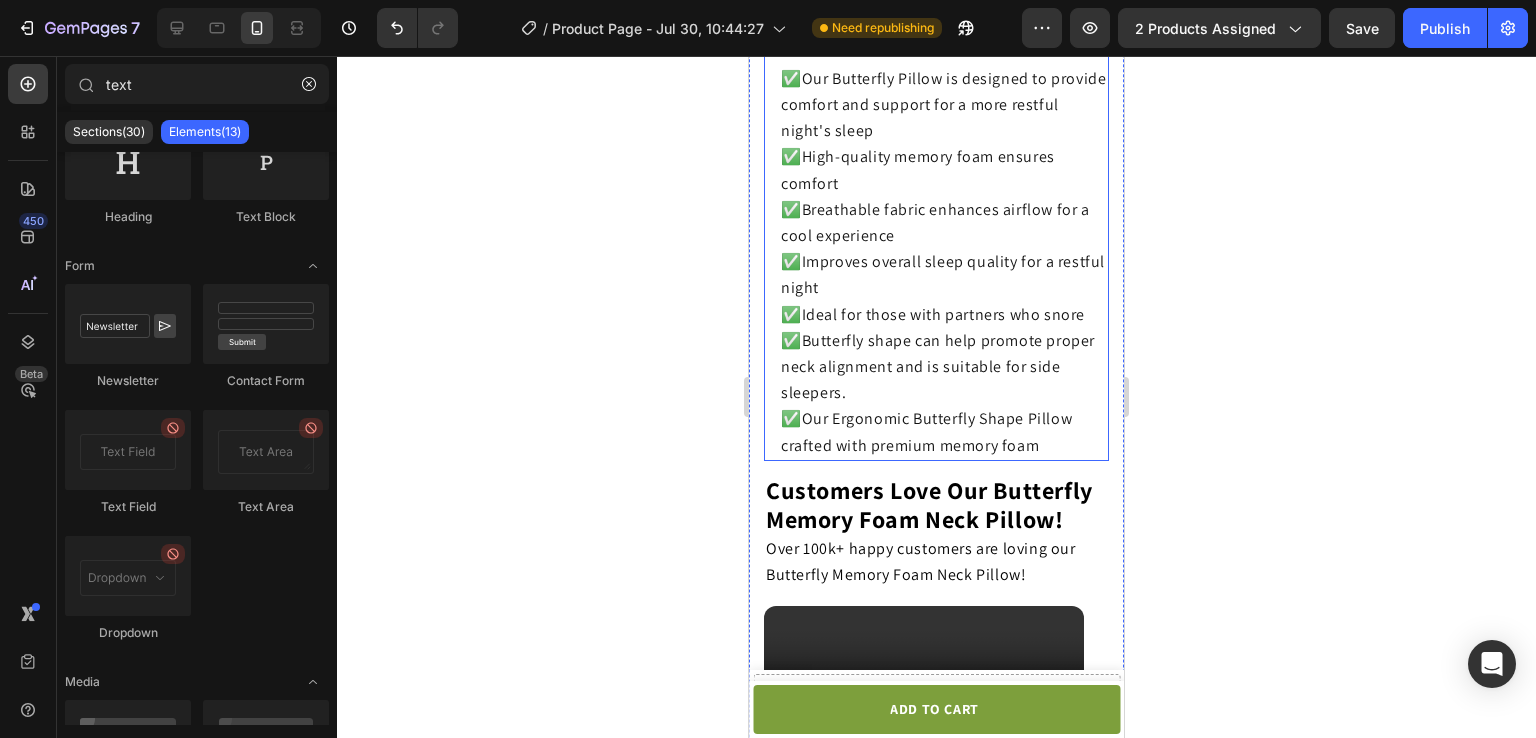 click on "✅" 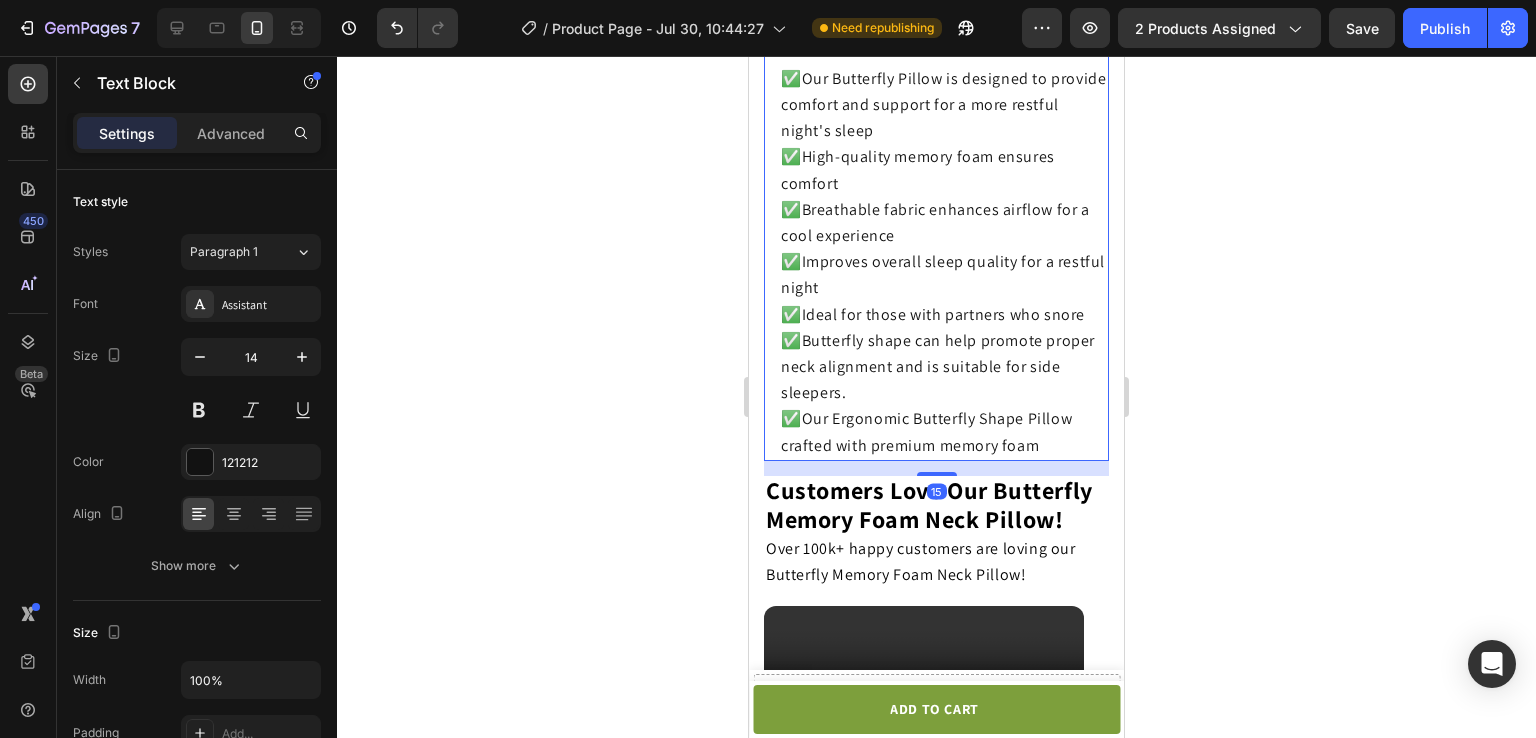 click on "✅" 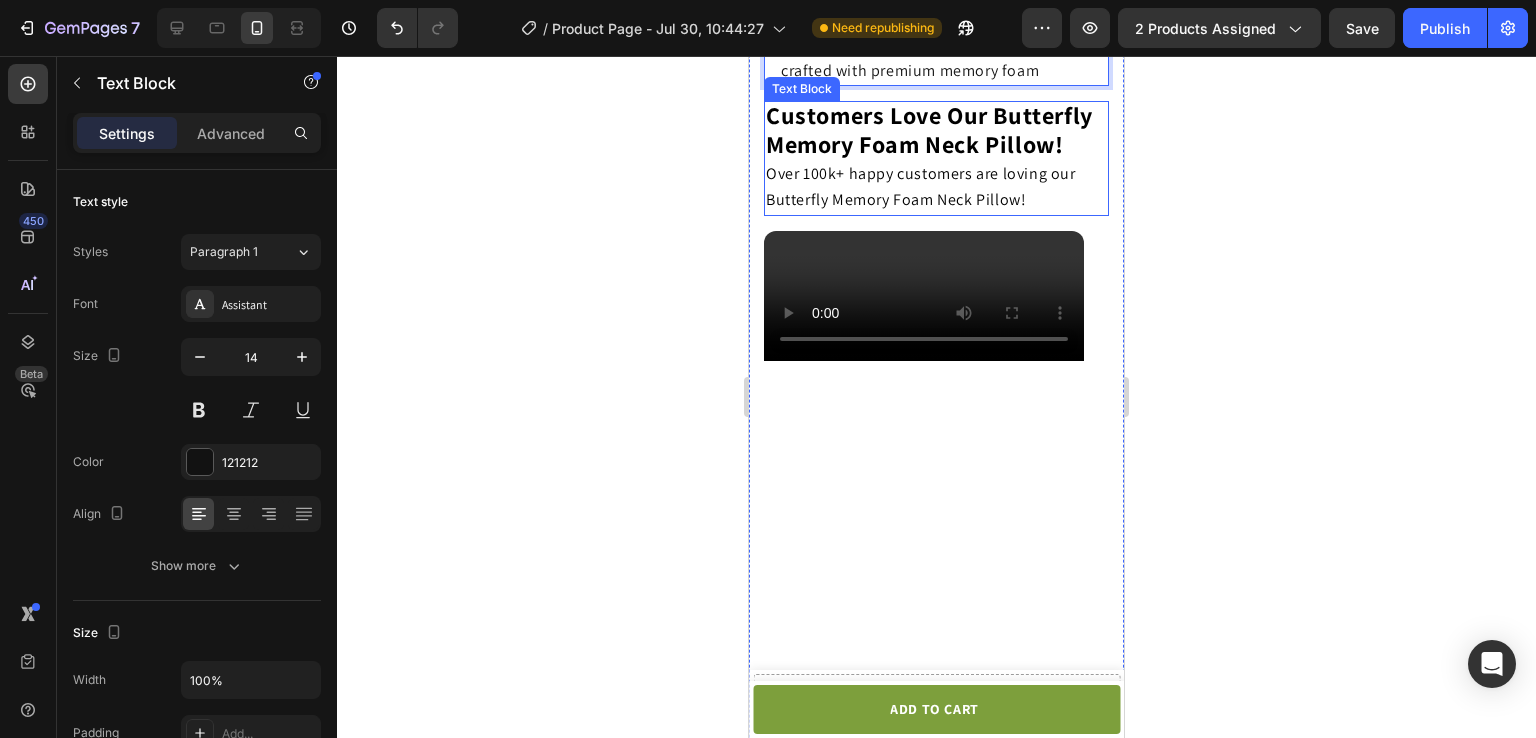 scroll, scrollTop: 3945, scrollLeft: 0, axis: vertical 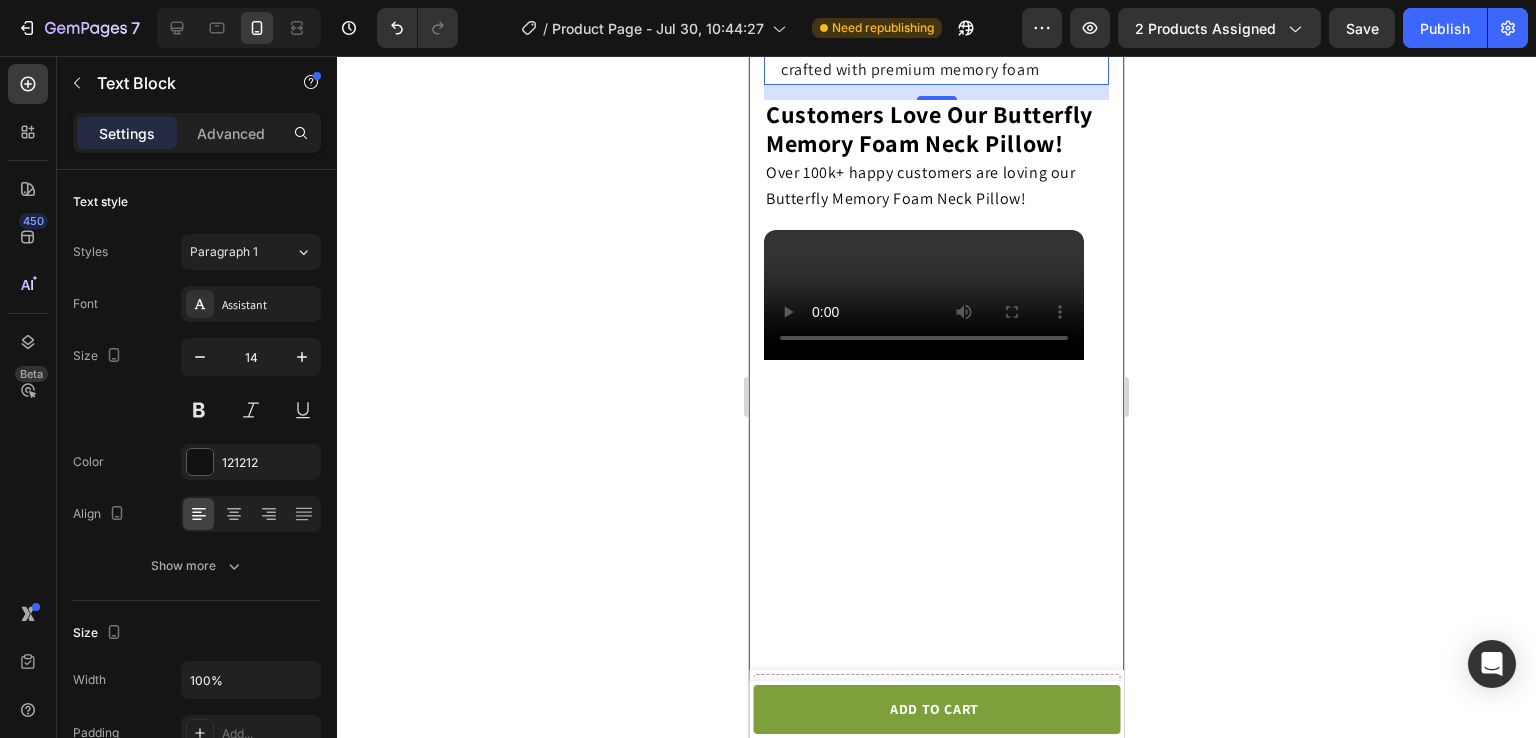 click 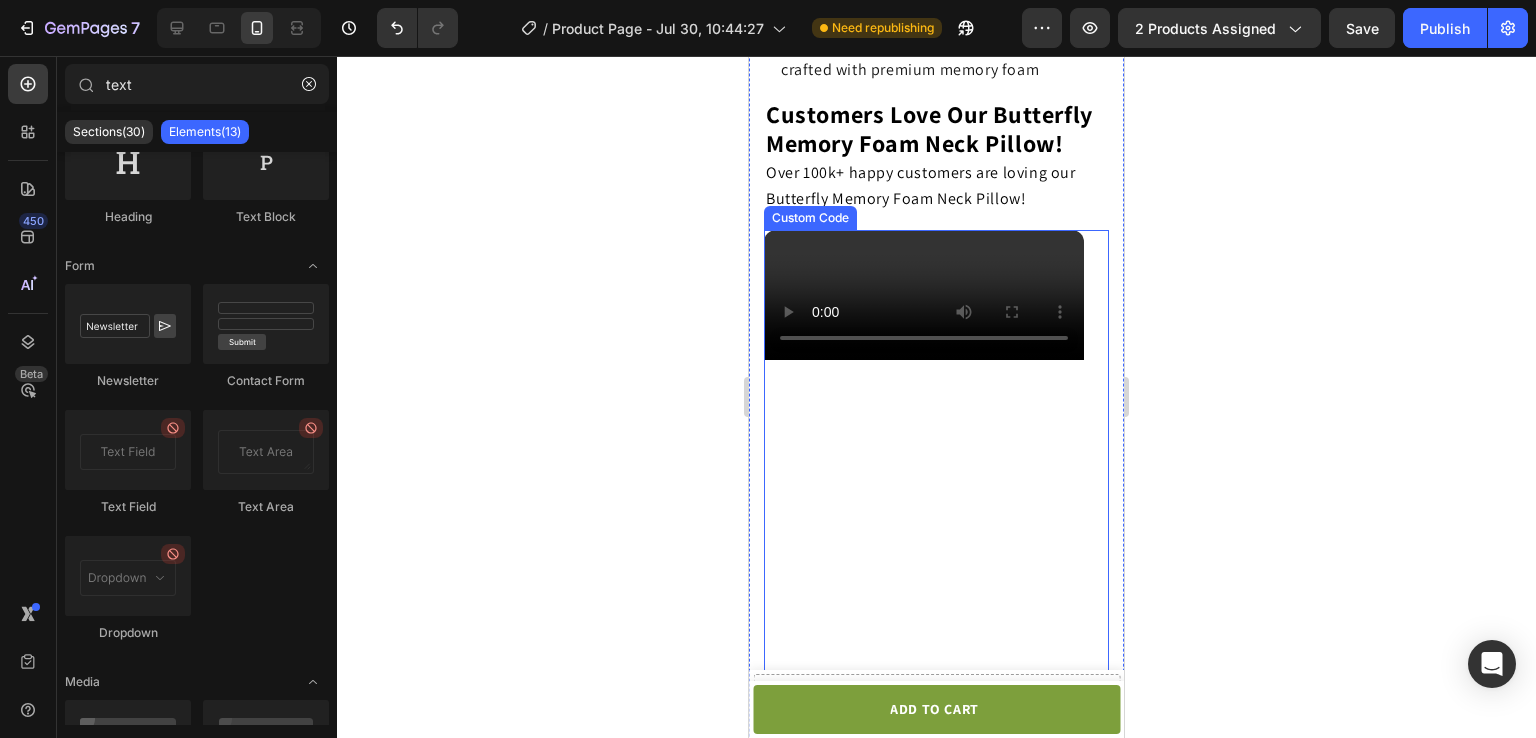 scroll, scrollTop: 3731, scrollLeft: 0, axis: vertical 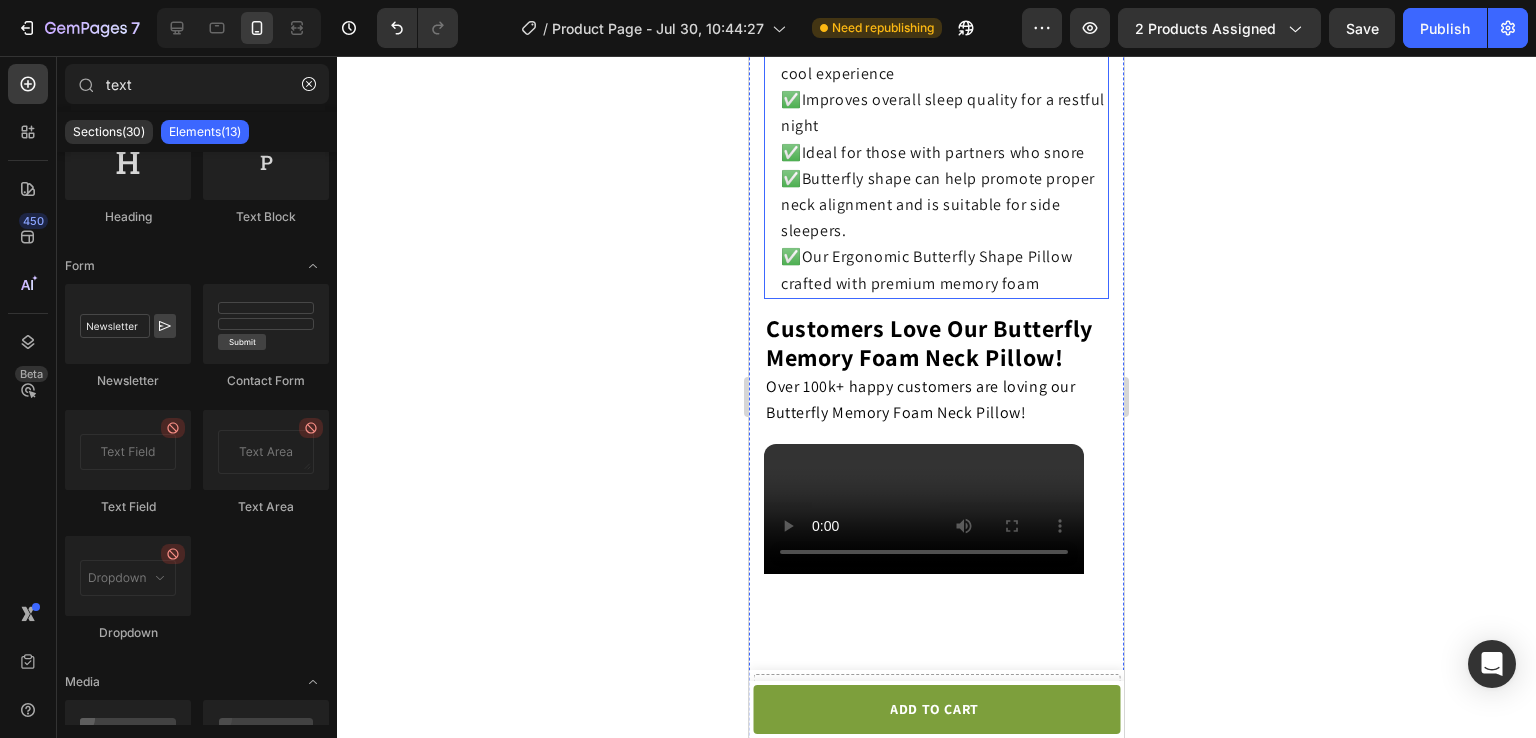 click on "✅  Our Ergonomic Butterfly Shape Pillow crafted with premium memory foam" 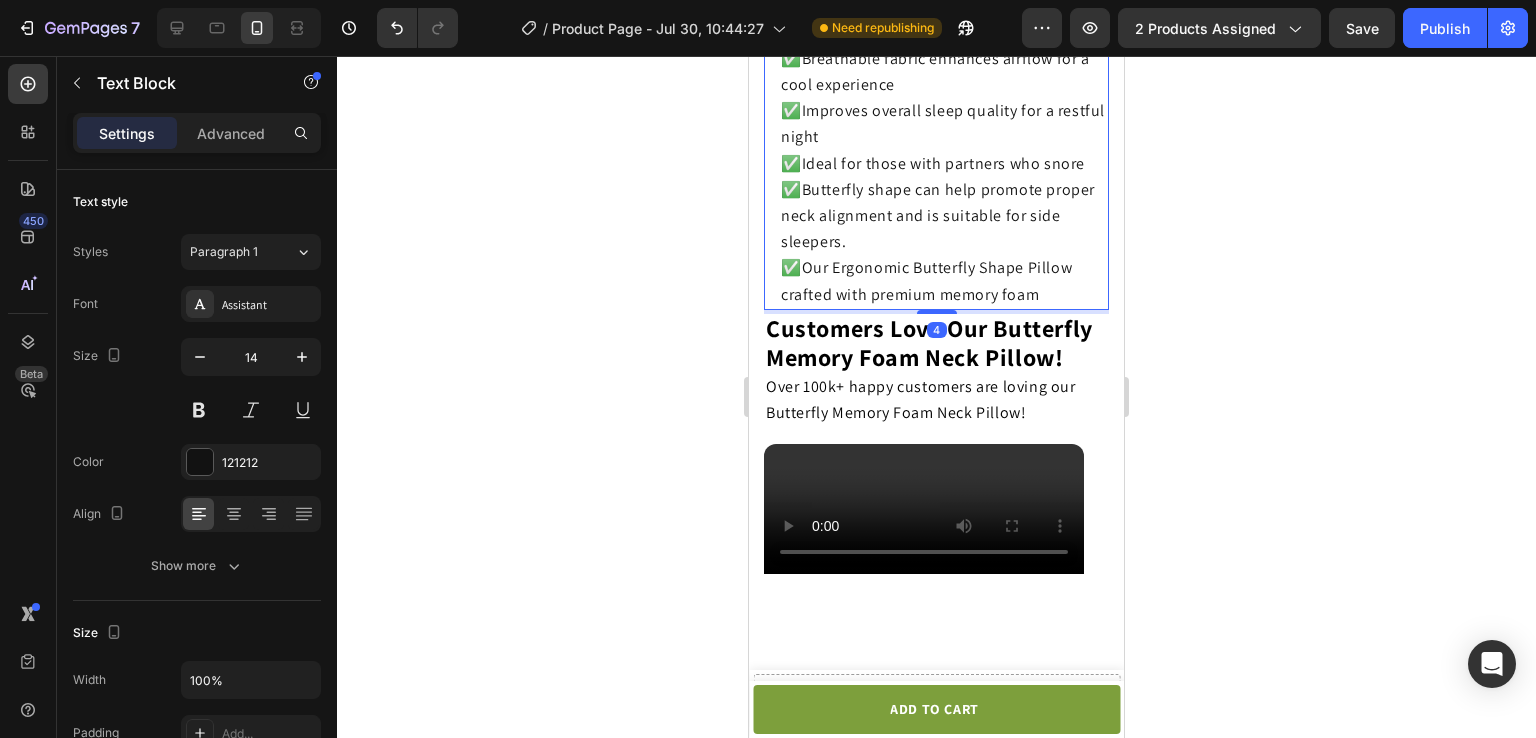 click on "Key Benefits of Ergonomic Butterfly Pillow ✅  Our Butterfly Pillow is designed to provide comfort and support for a more restful night's sleep ✅  High-quality memory foam ensures comfort ✅  Breathable fabric enhances airflow for a cool experience ✅  Improves overall sleep quality for a restful night ✅  Ideal for those with partners who snore ✅ Butterfly shape can help promote proper neck alignment and is suitable for side sleepers. ✅  Our Ergonomic Butterfly Shape Pillow crafted with premium memory foam Text Block   4" 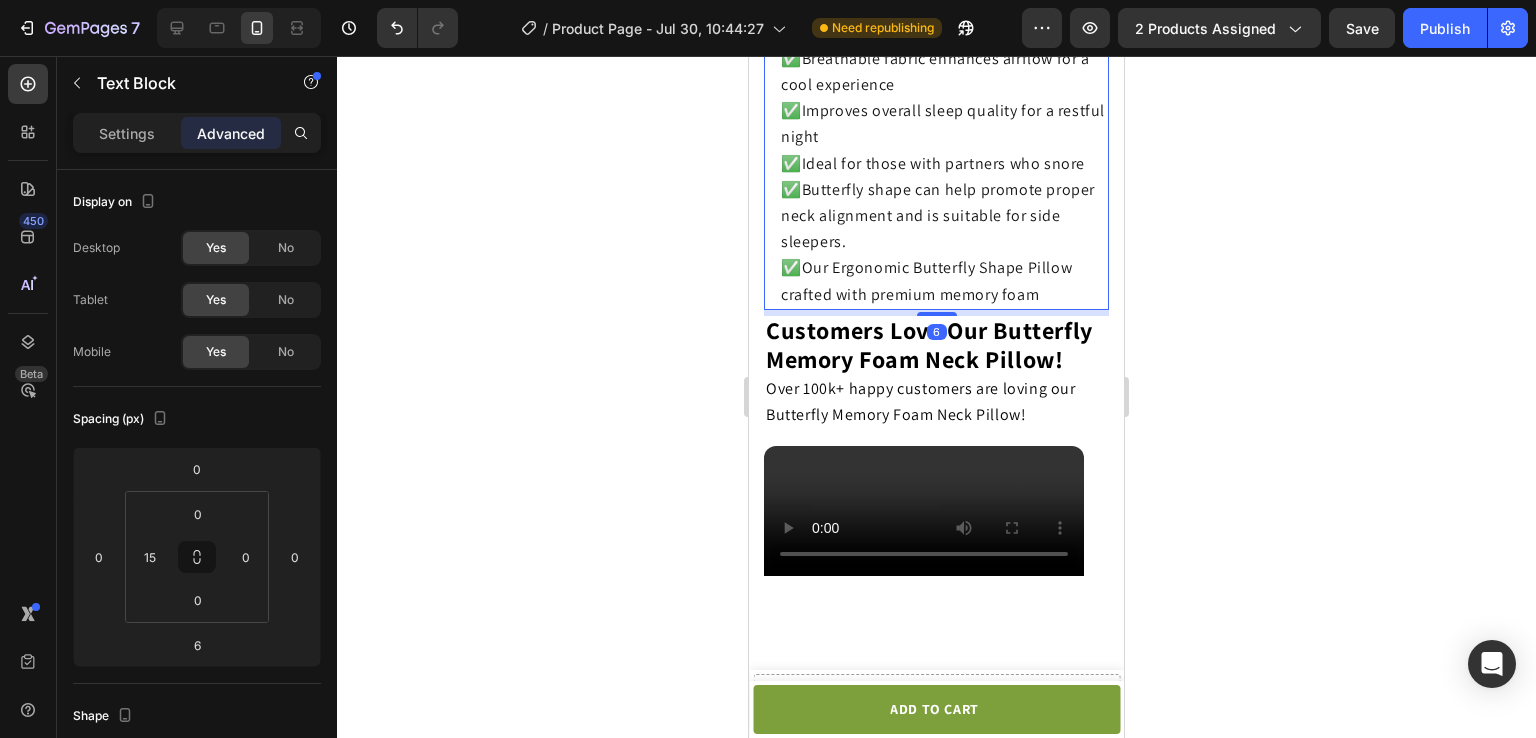 scroll, scrollTop: 3722, scrollLeft: 0, axis: vertical 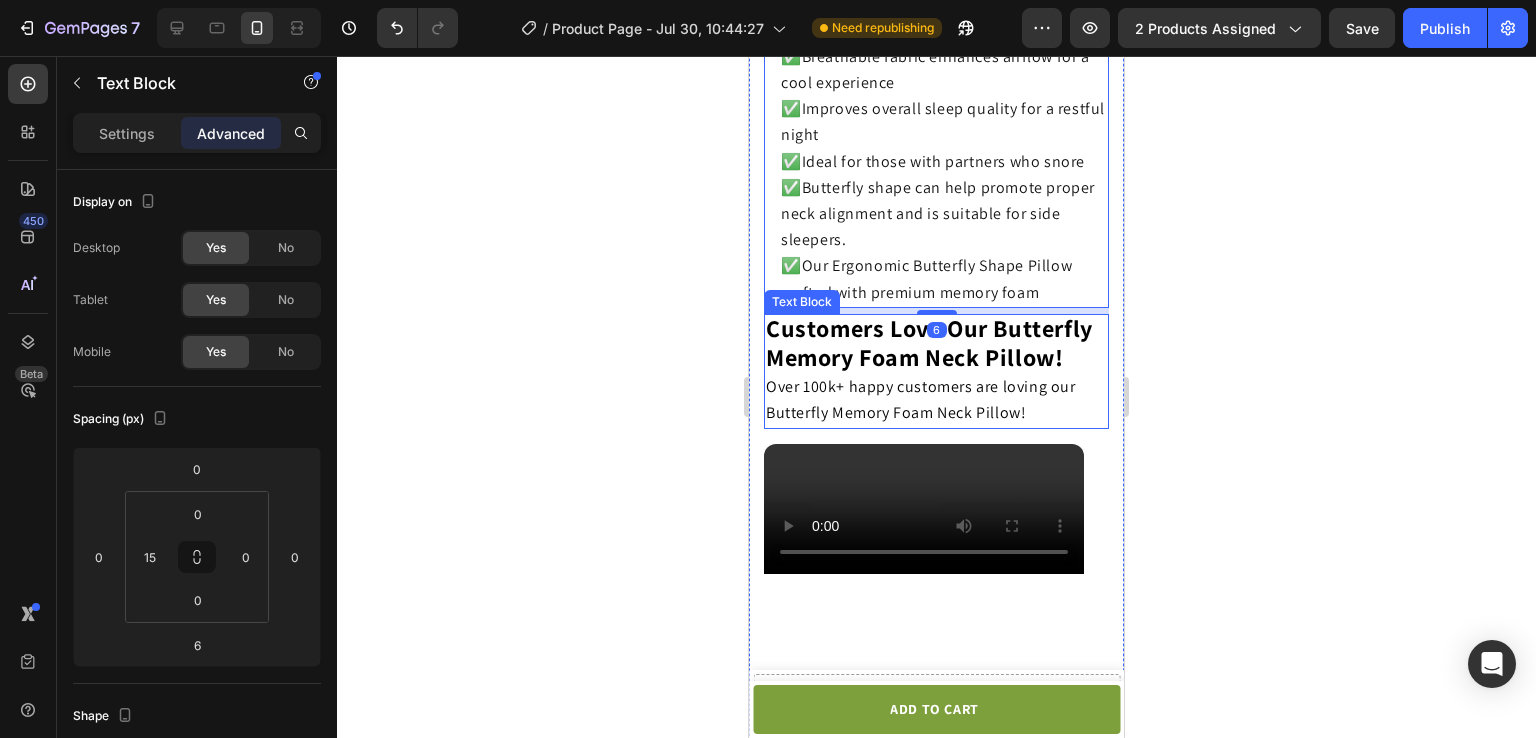 click on "Customers Love Our Butterfly Memory Foam Neck Pillow!" 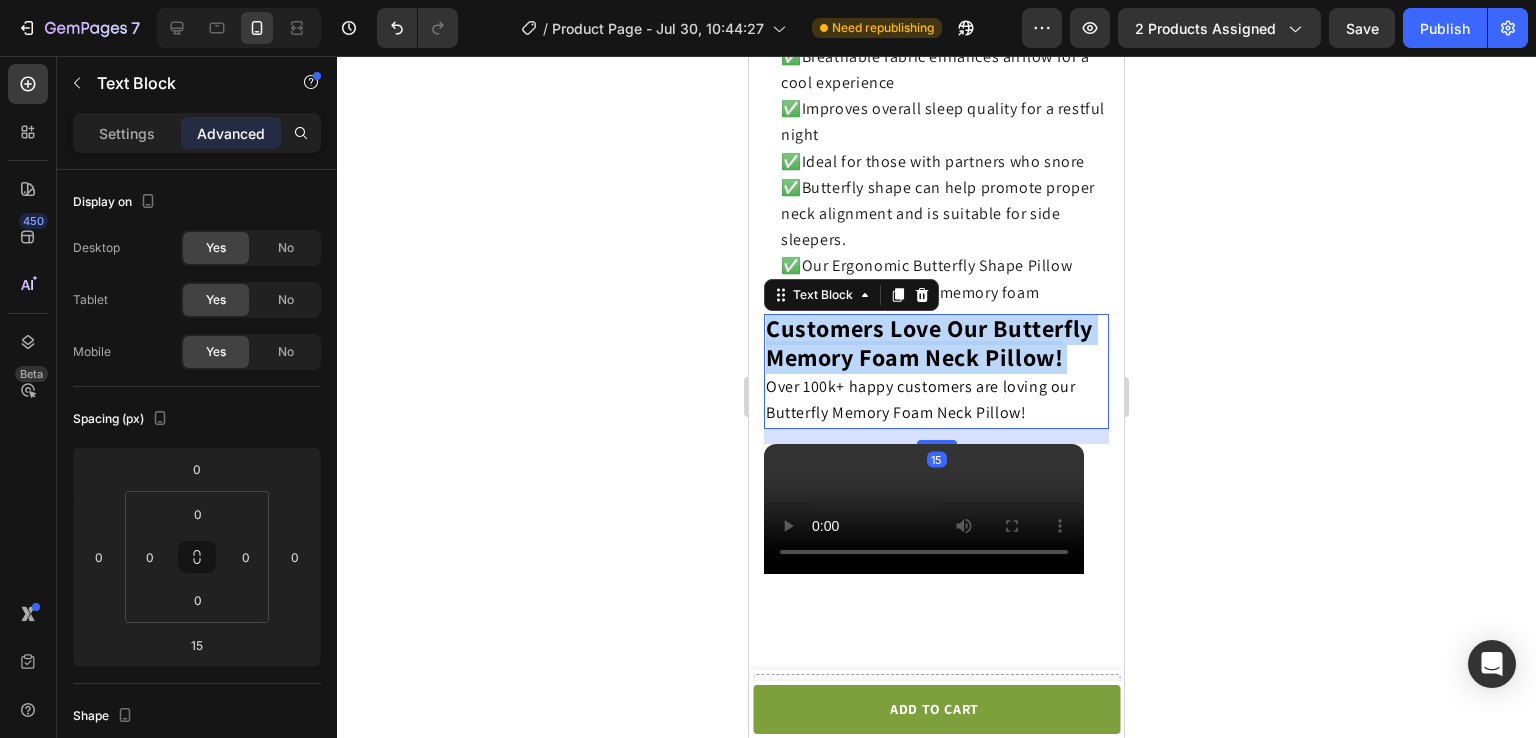 click on "Customers Love Our Butterfly Memory Foam Neck Pillow!" 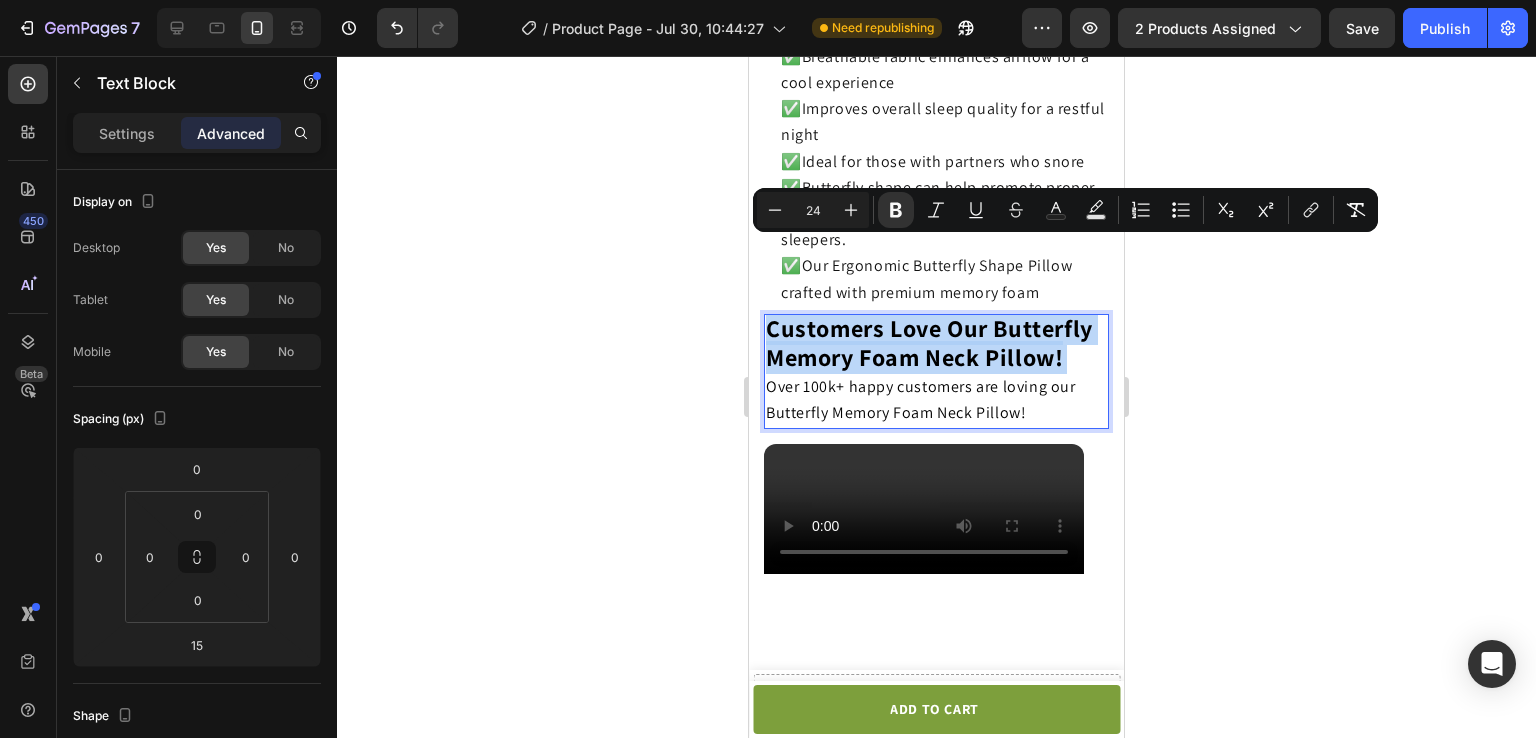 click on "Customers Love Our Butterfly Memory Foam Neck Pillow!" 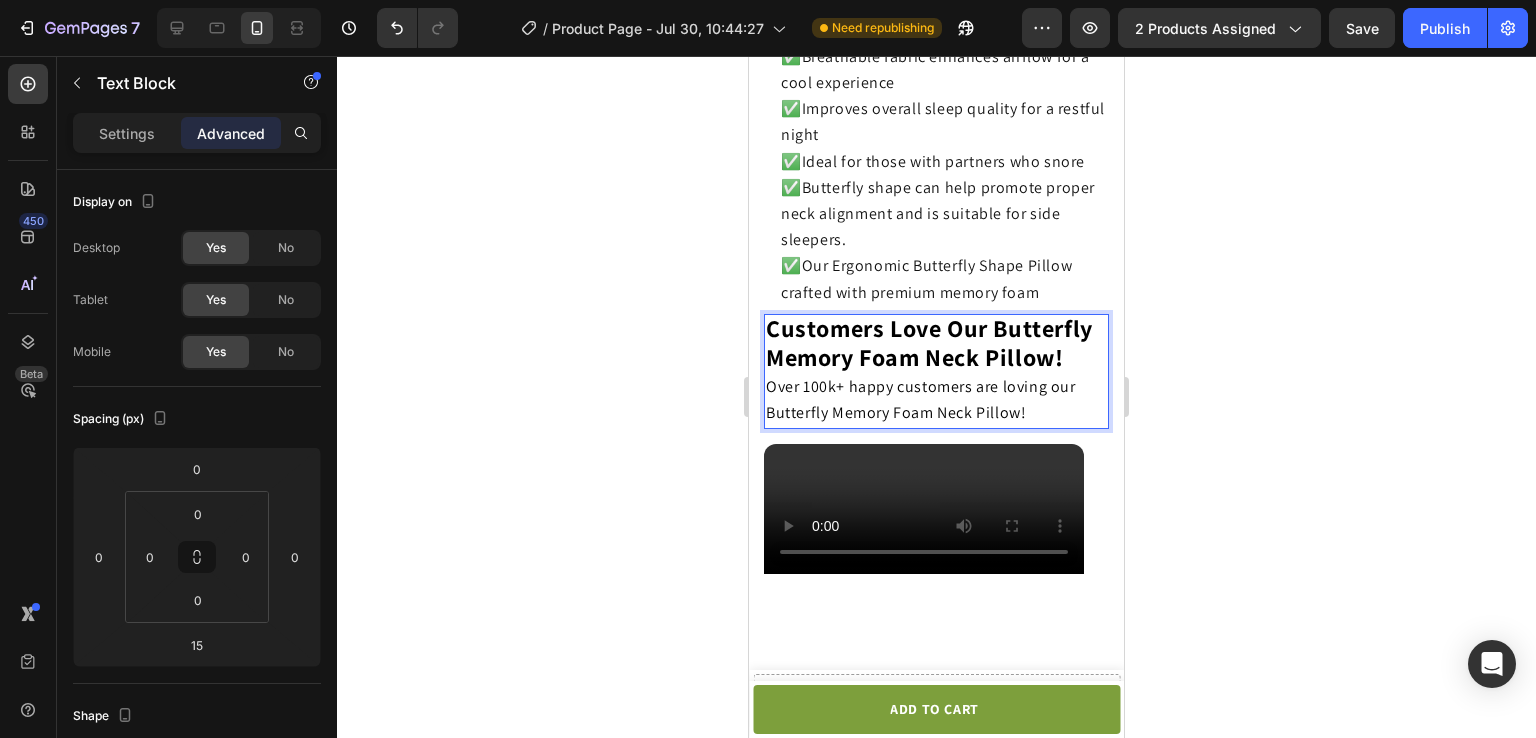 click on "Over 100k+ happy customers are loving our       Butterfly Memory Foam Neck Pillow!" 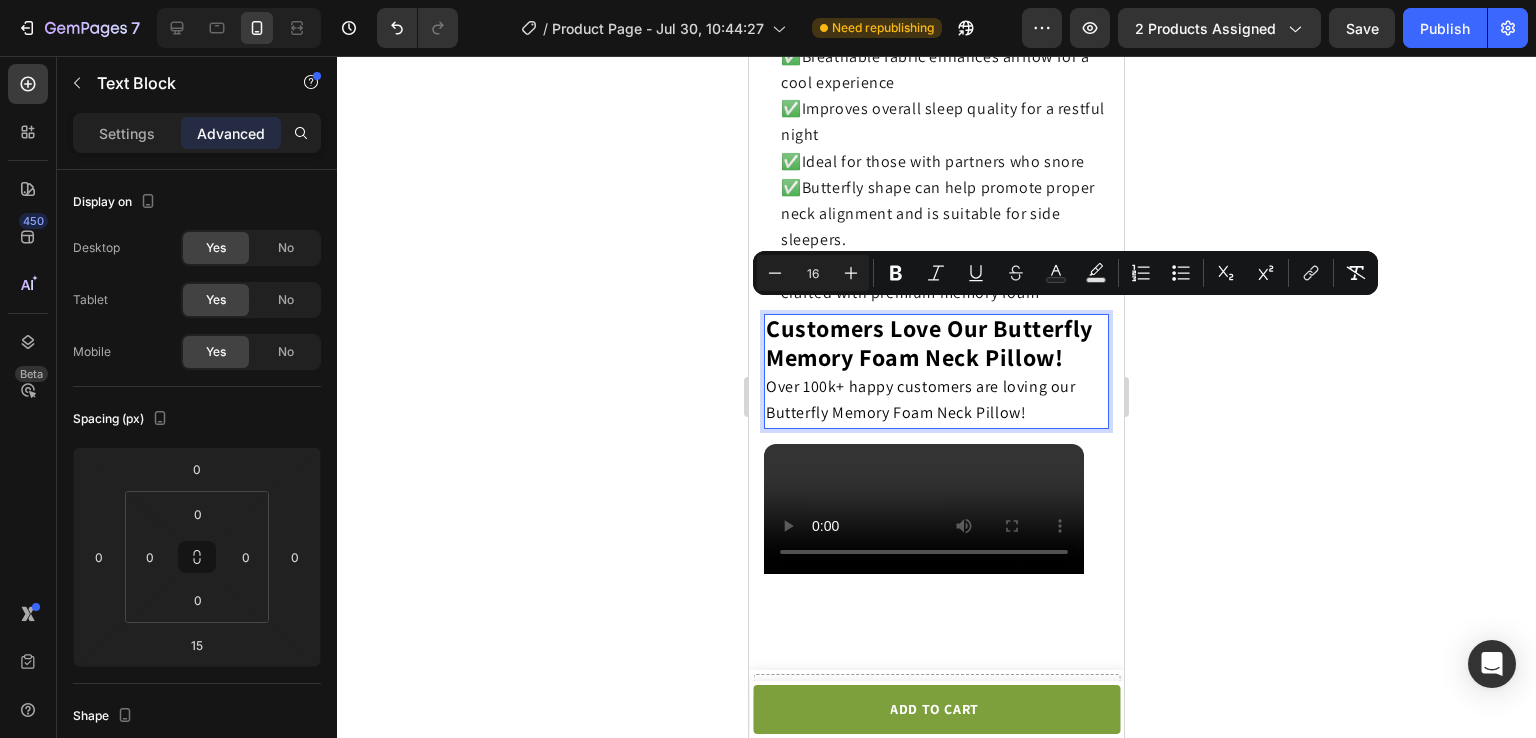 click 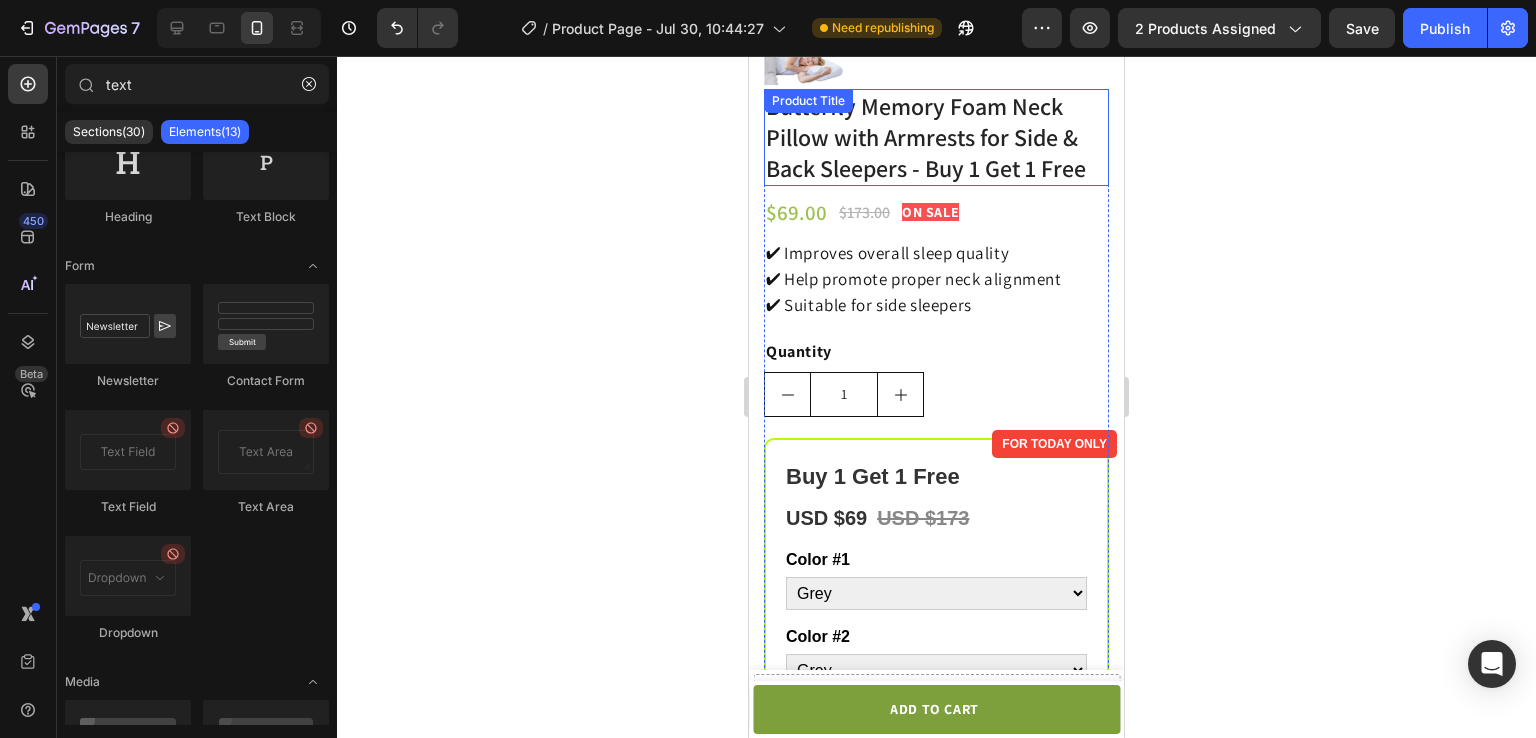 scroll, scrollTop: 0, scrollLeft: 0, axis: both 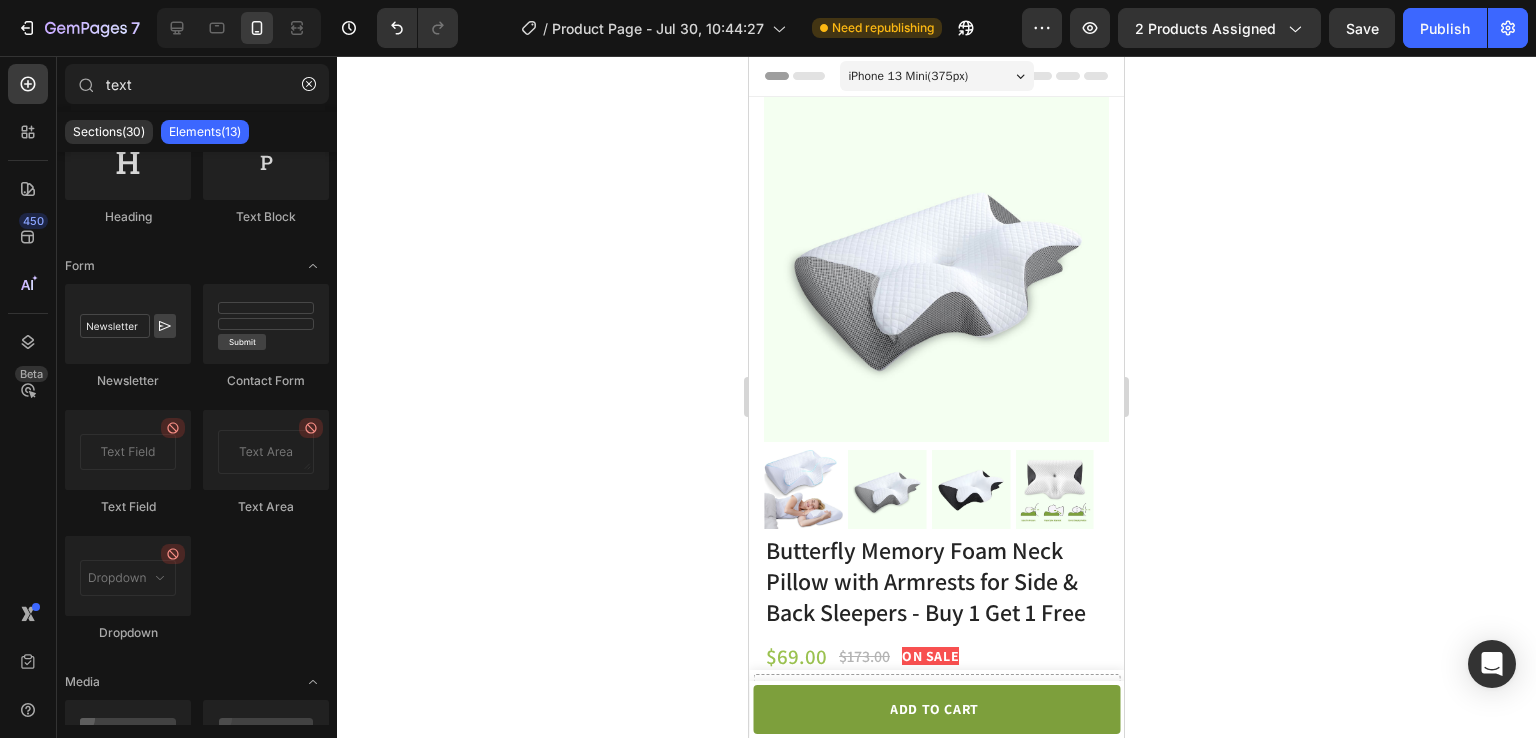 click on "iPhone 13 Mini  ( 375 px)" at bounding box center (909, 76) 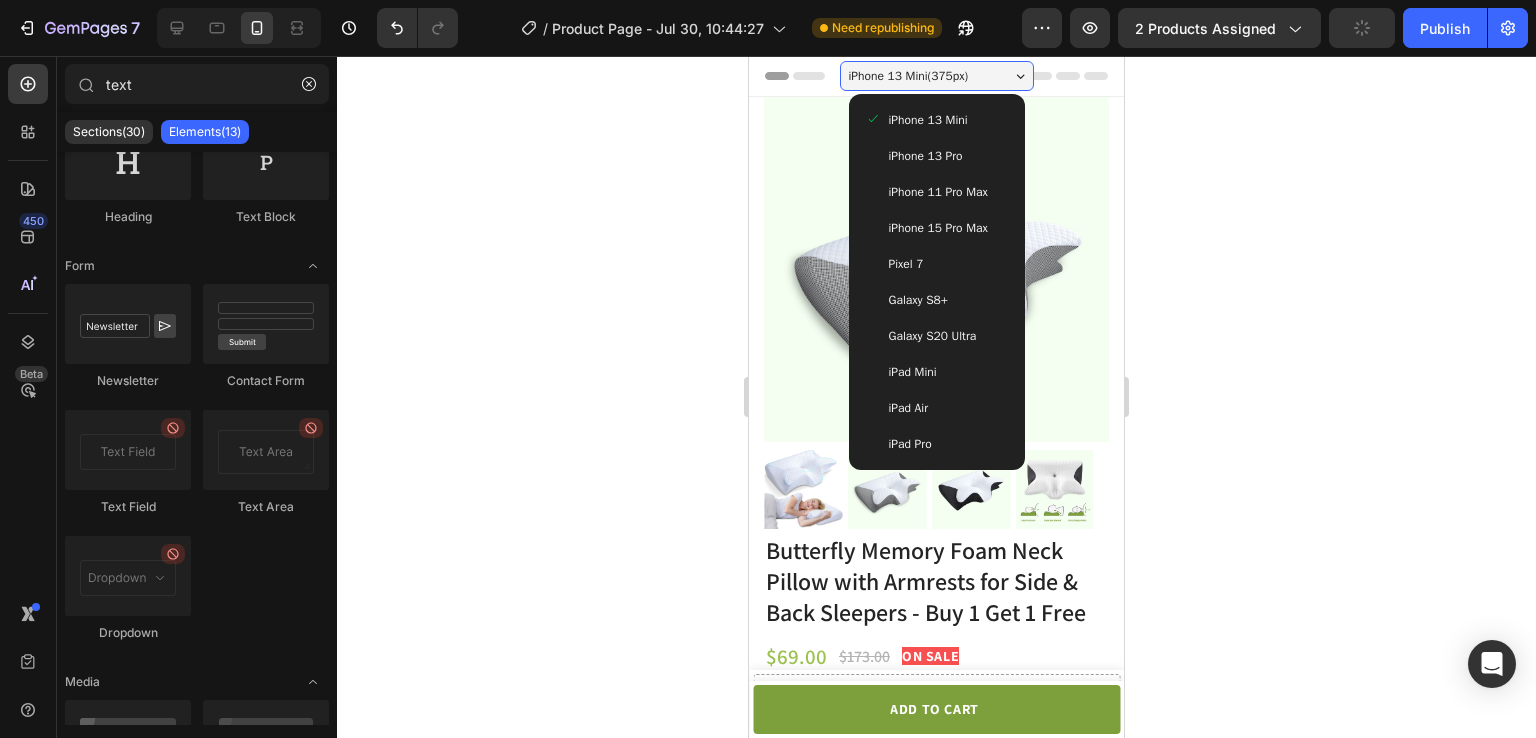 click on "iPhone 15 Pro Max" at bounding box center (938, 228) 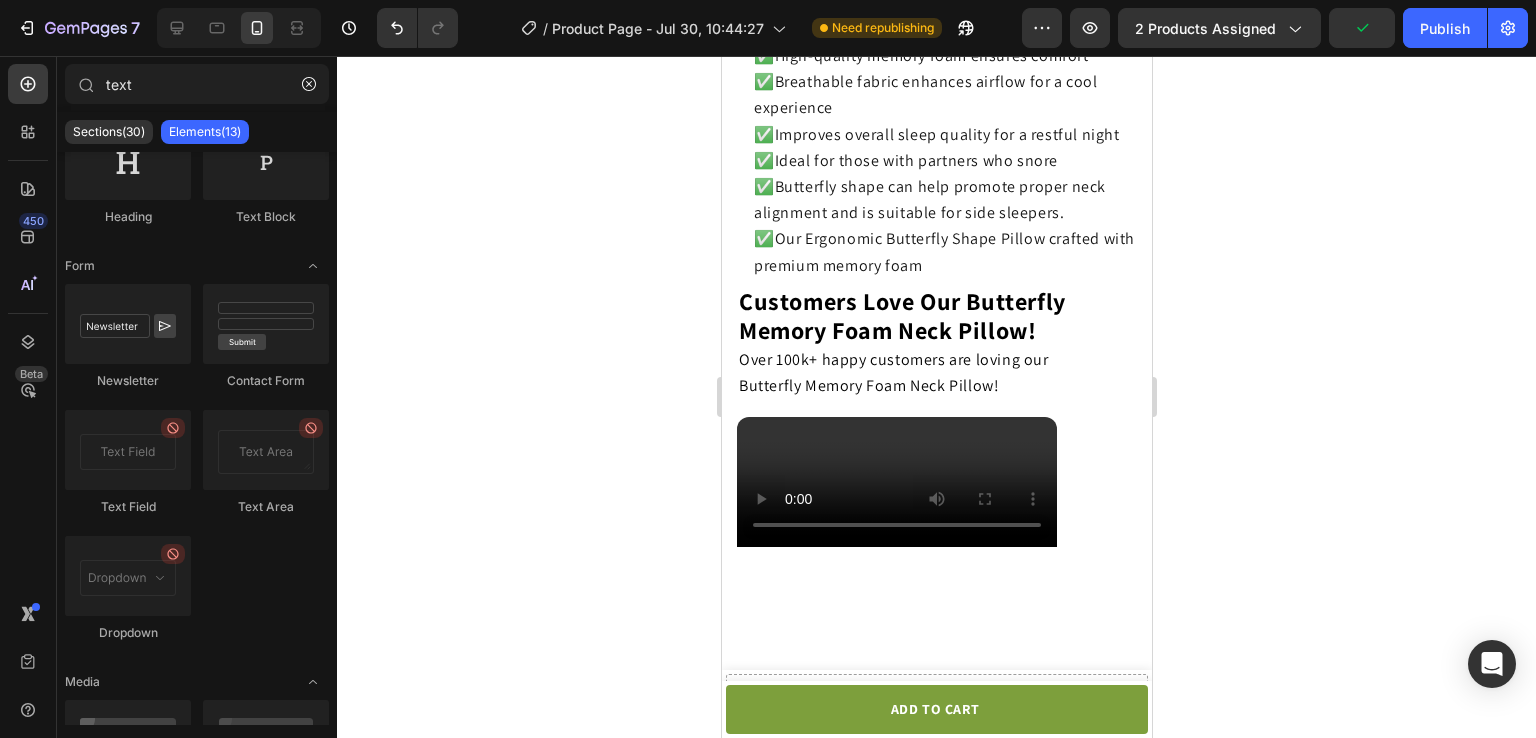 scroll, scrollTop: 3864, scrollLeft: 0, axis: vertical 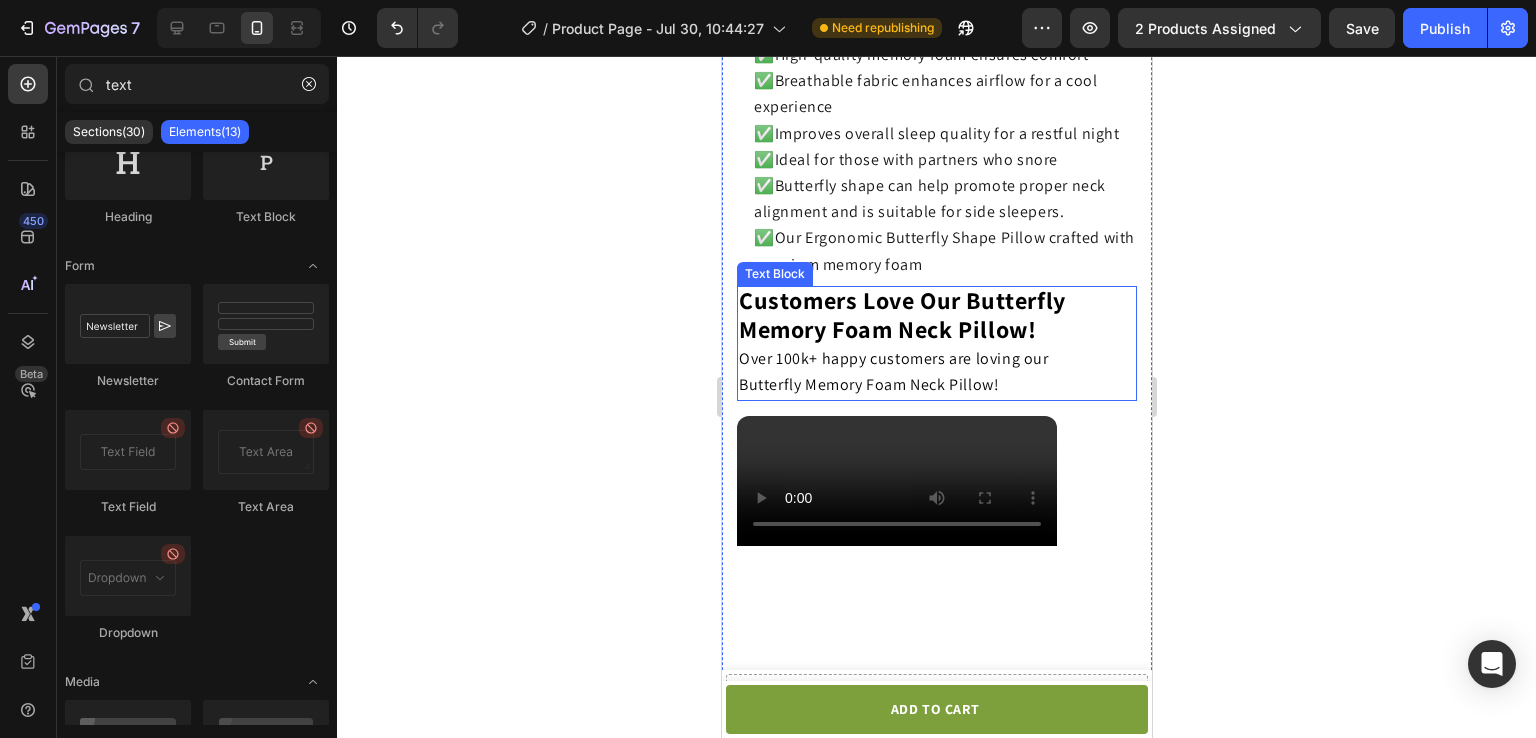 click on "Over 100k+ happy customers are loving our       Butterfly Memory Foam Neck Pillow!" 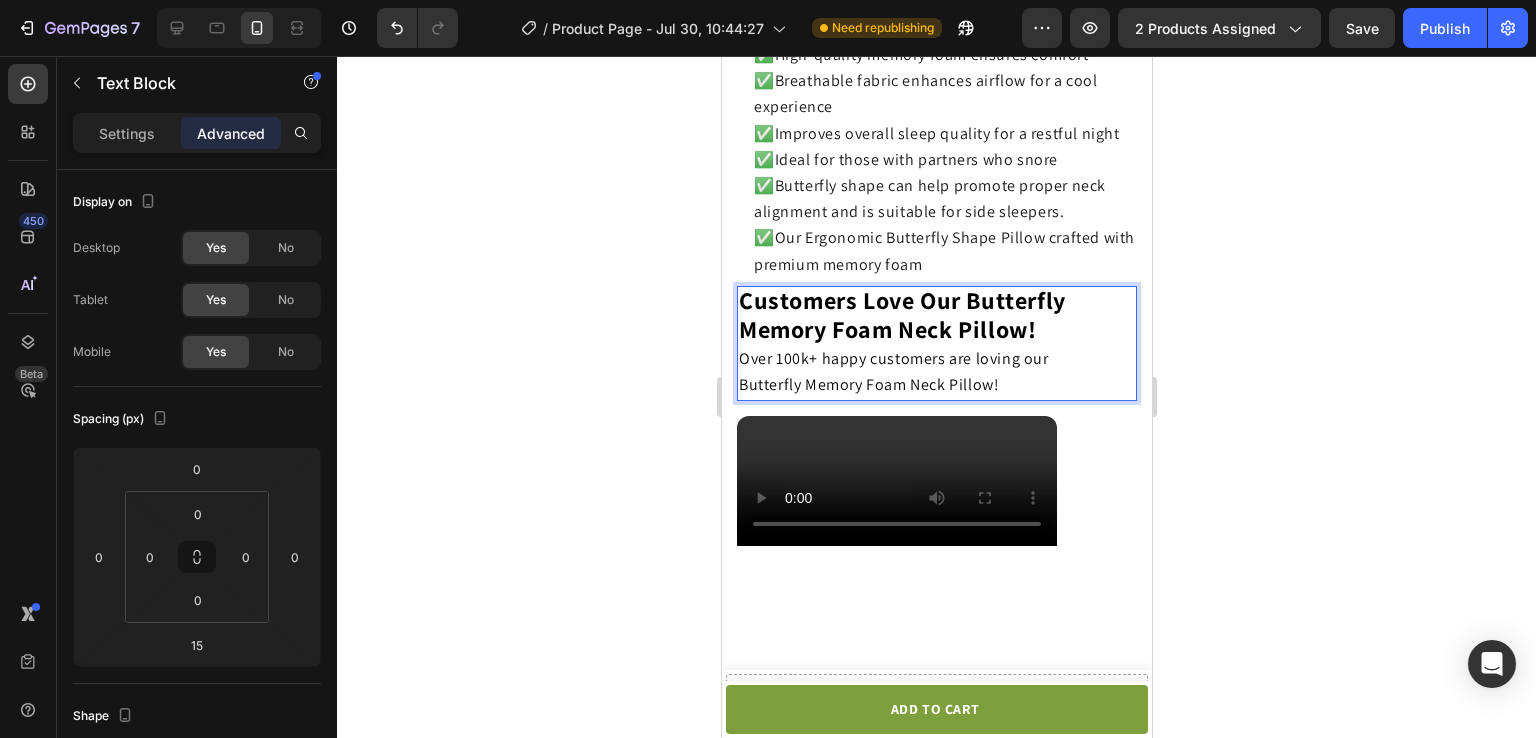 click on "Over 100k+ happy customers are loving our       Butterfly Memory Foam Neck Pillow!" 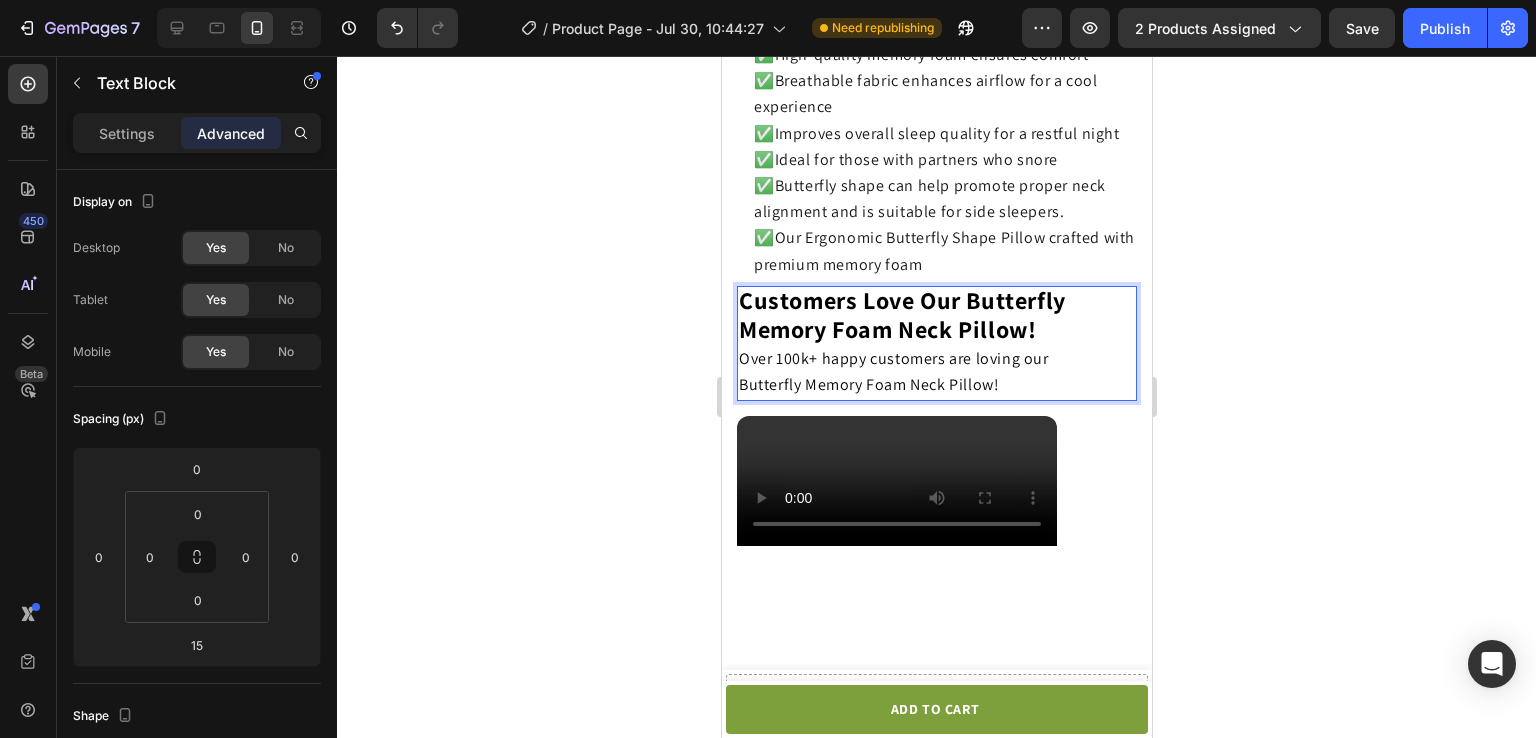 click on "Over 100k+ happy customers are loving our       Butterfly Memory Foam Neck Pillow!" 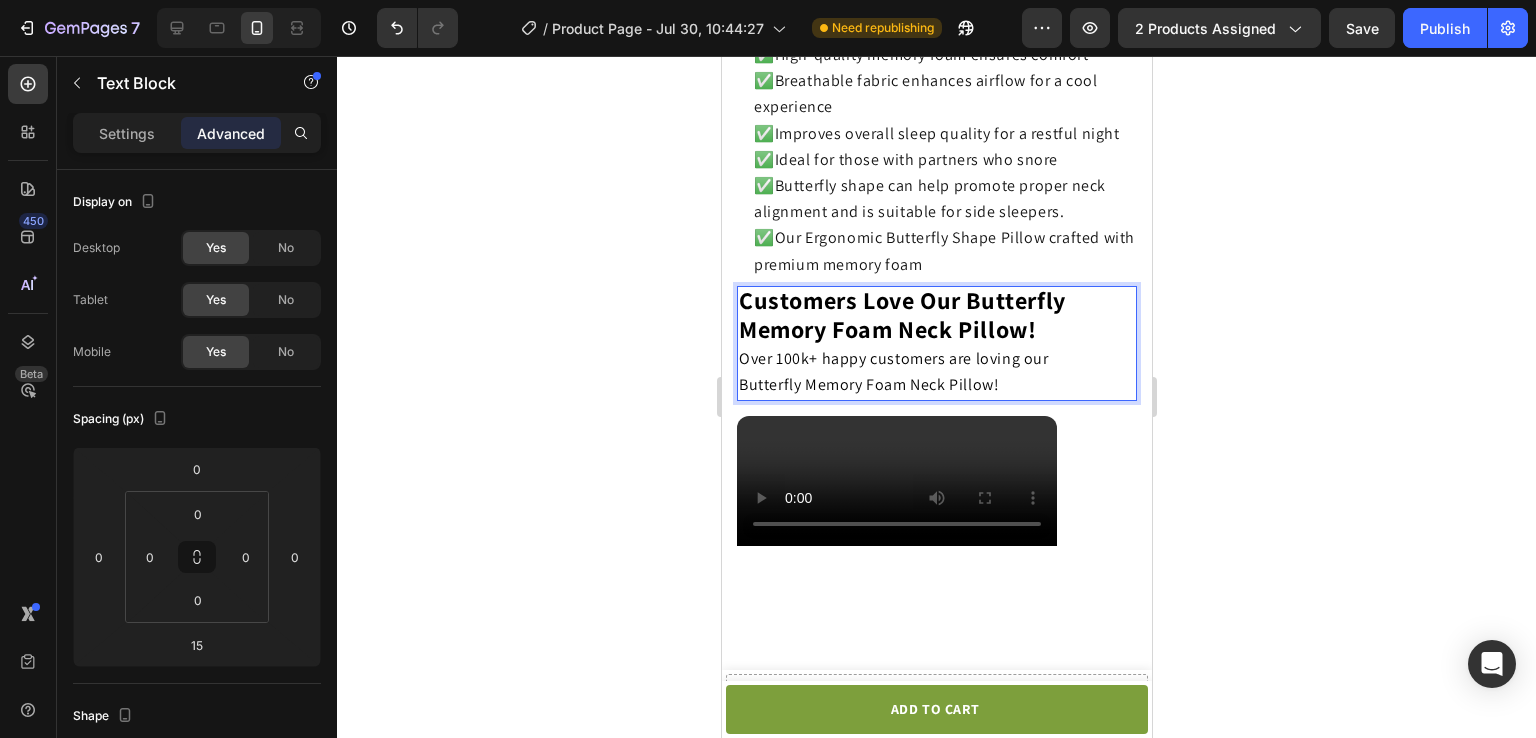 click on "Over 100k+ happy customers are loving our       Butterfly Memory Foam Neck Pillow!" 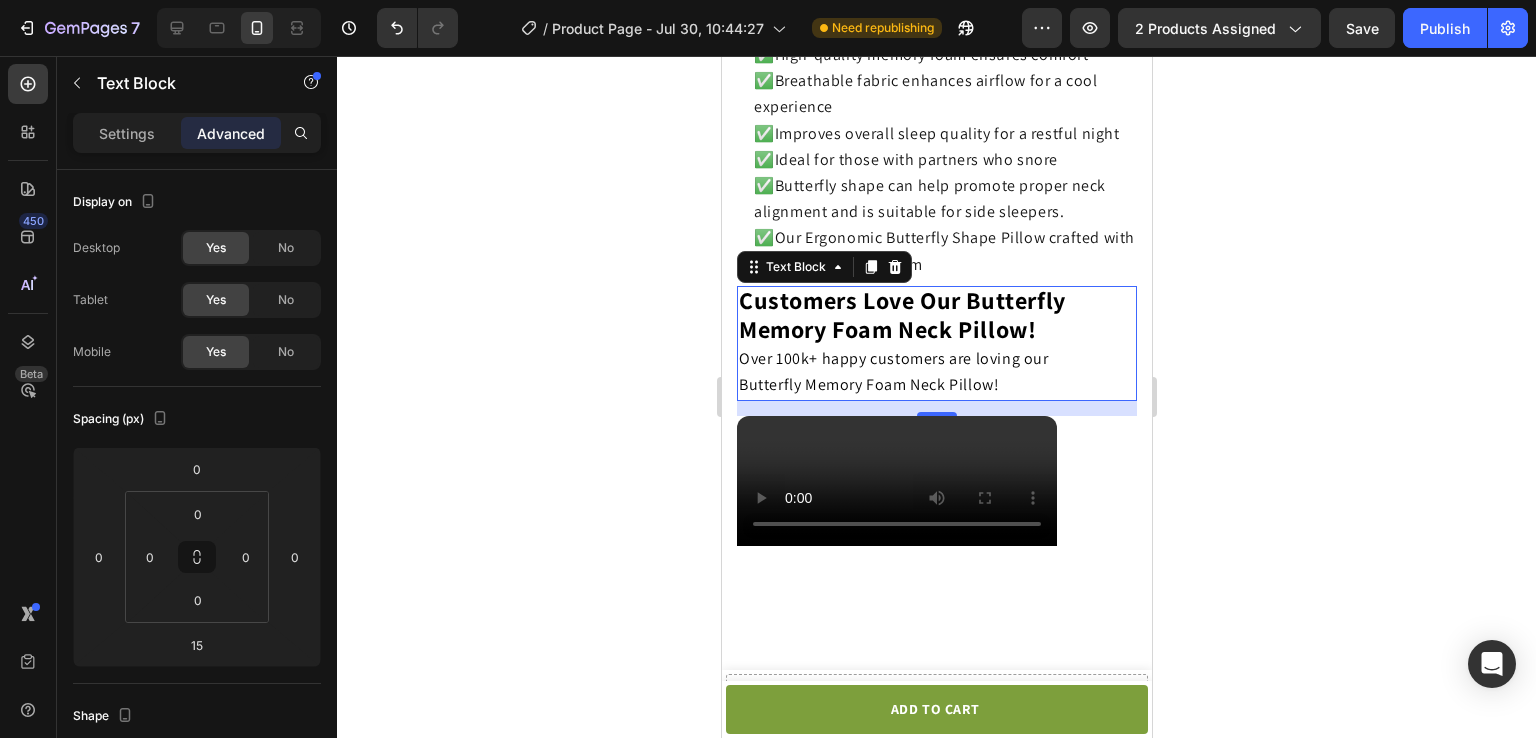 click 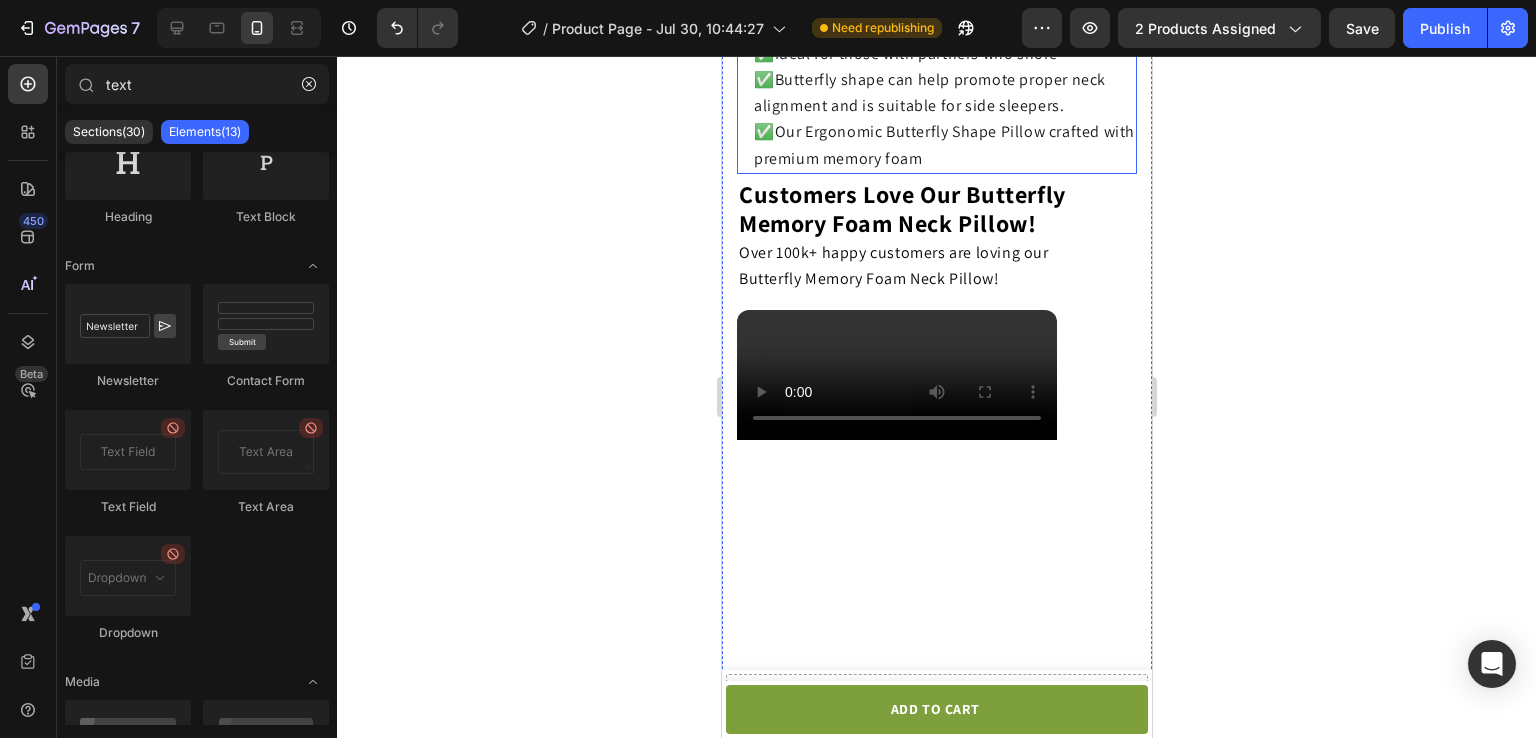 scroll, scrollTop: 3984, scrollLeft: 0, axis: vertical 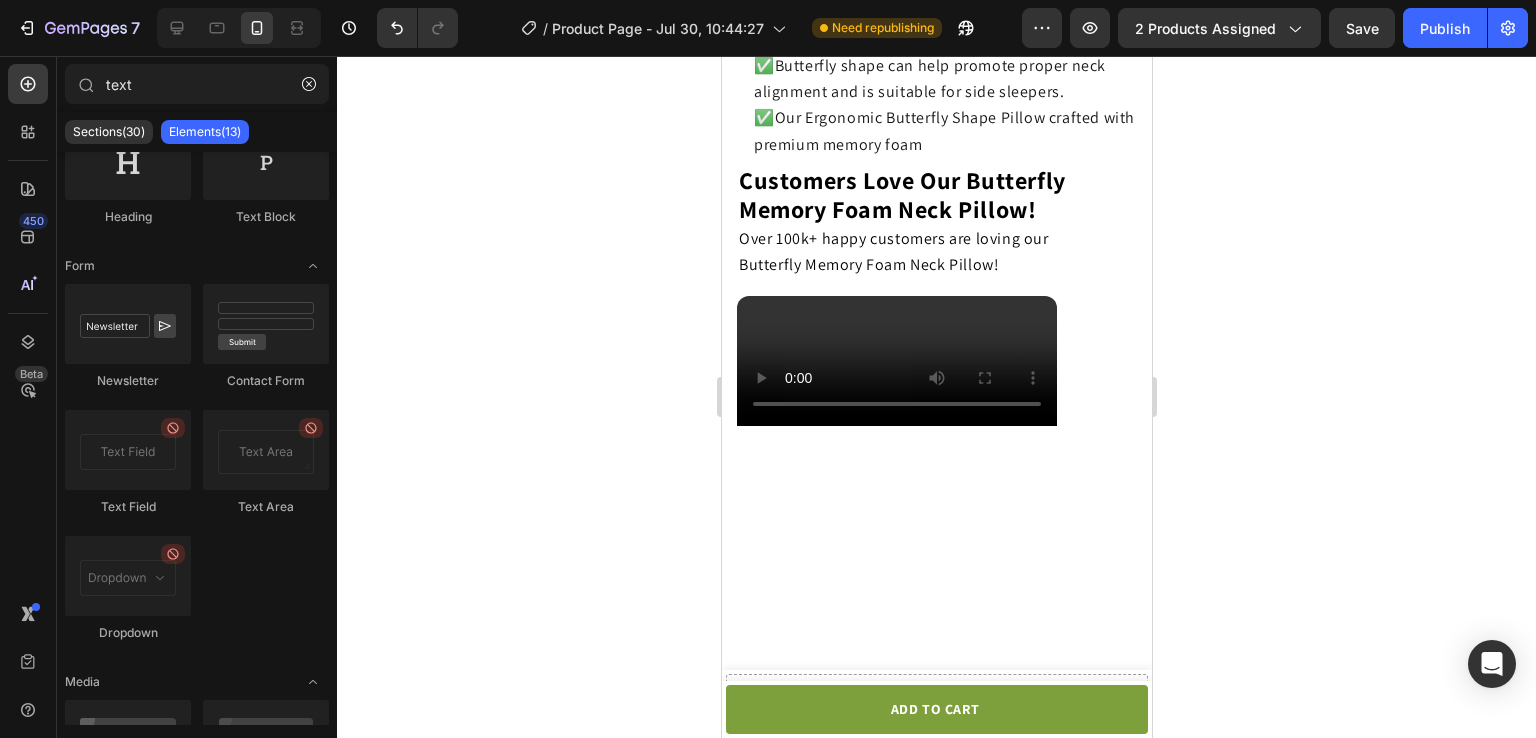 click 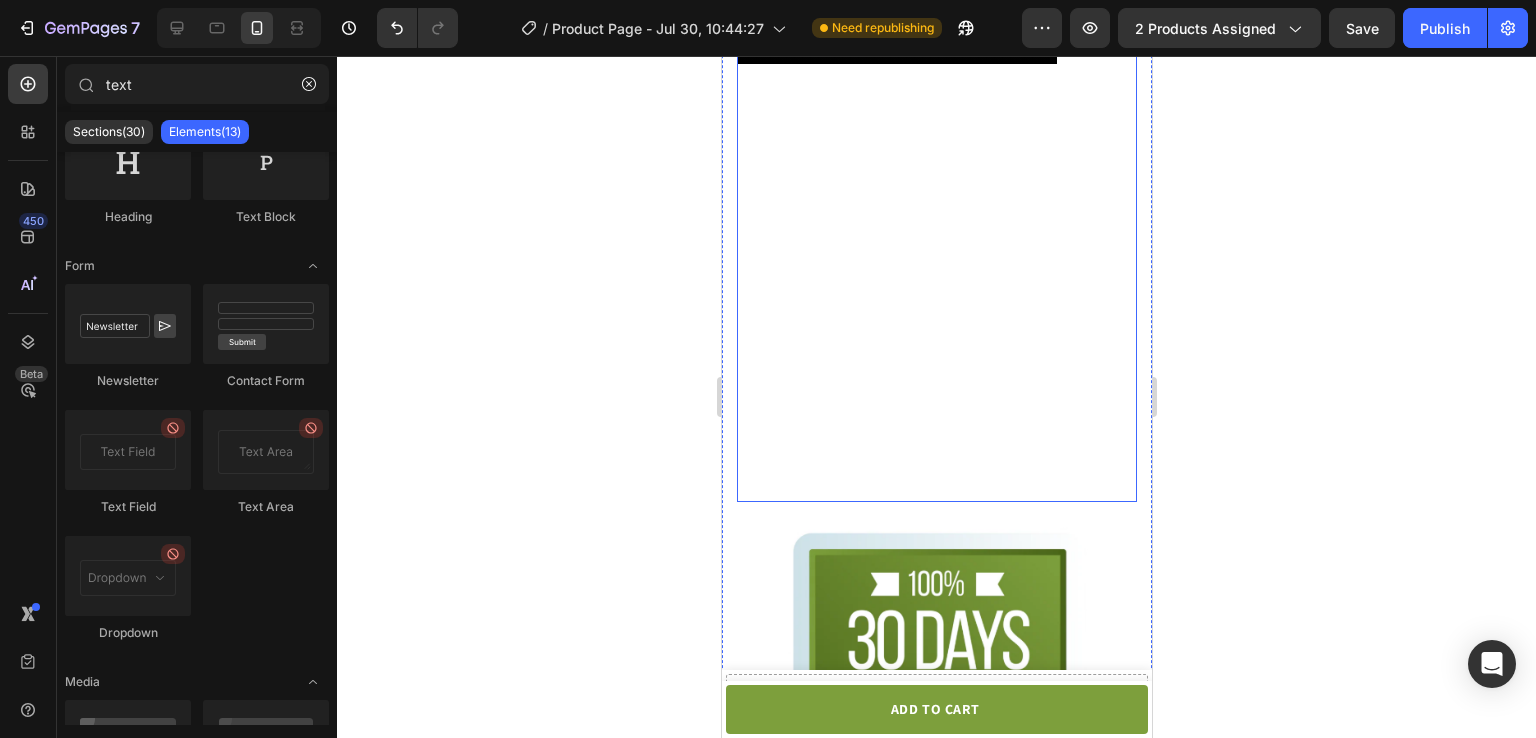 scroll, scrollTop: 4343, scrollLeft: 0, axis: vertical 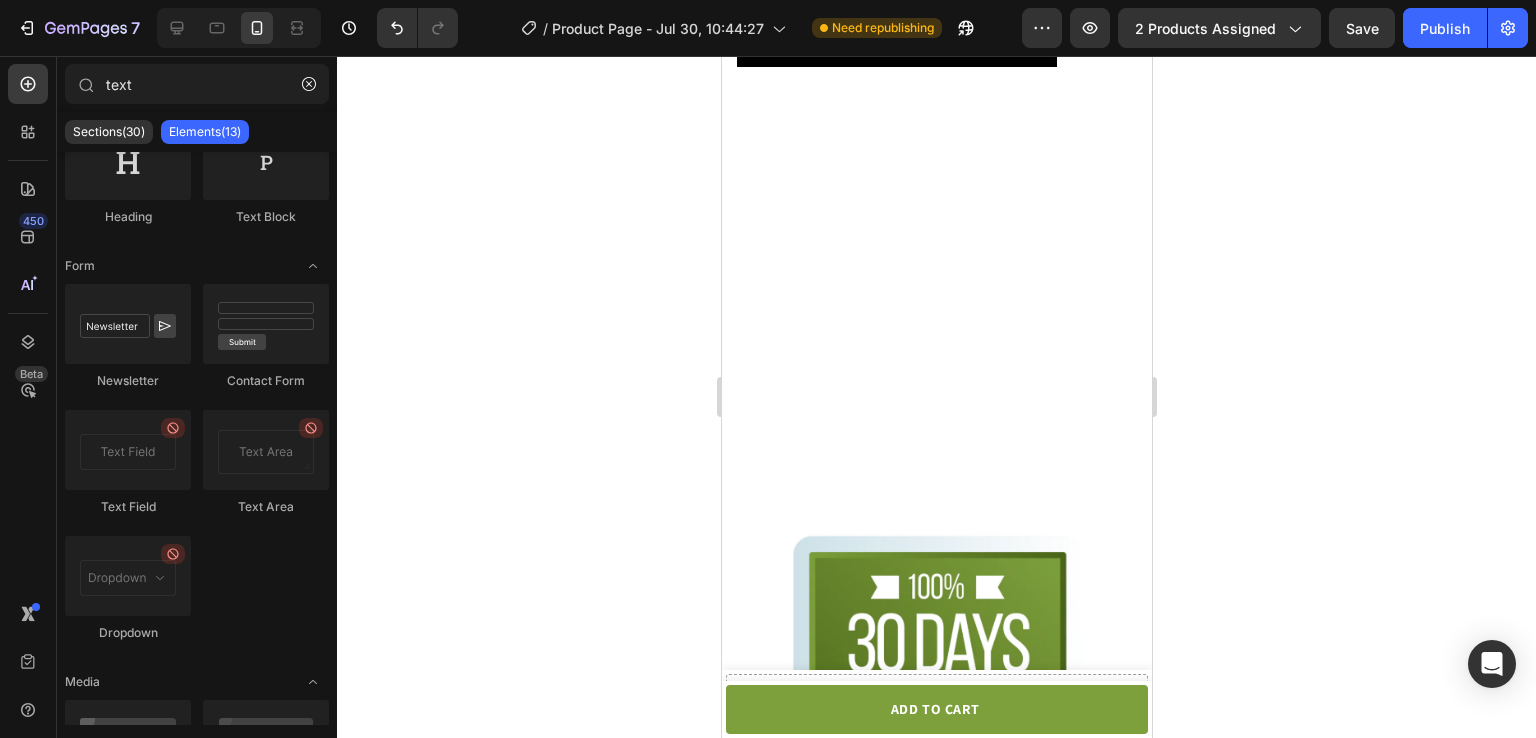 click 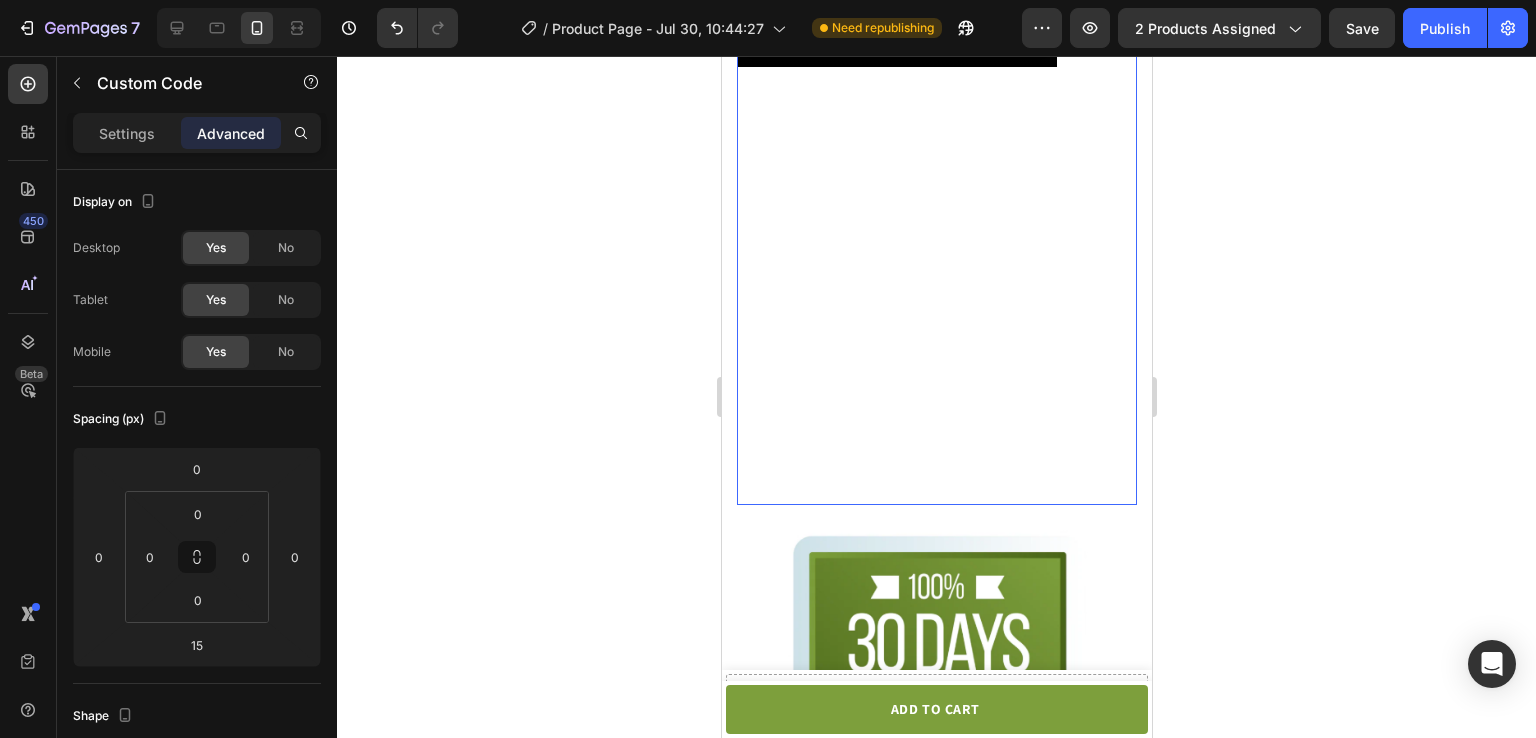 click on "متصفحك لا يدعم تشغيل الفيديو." 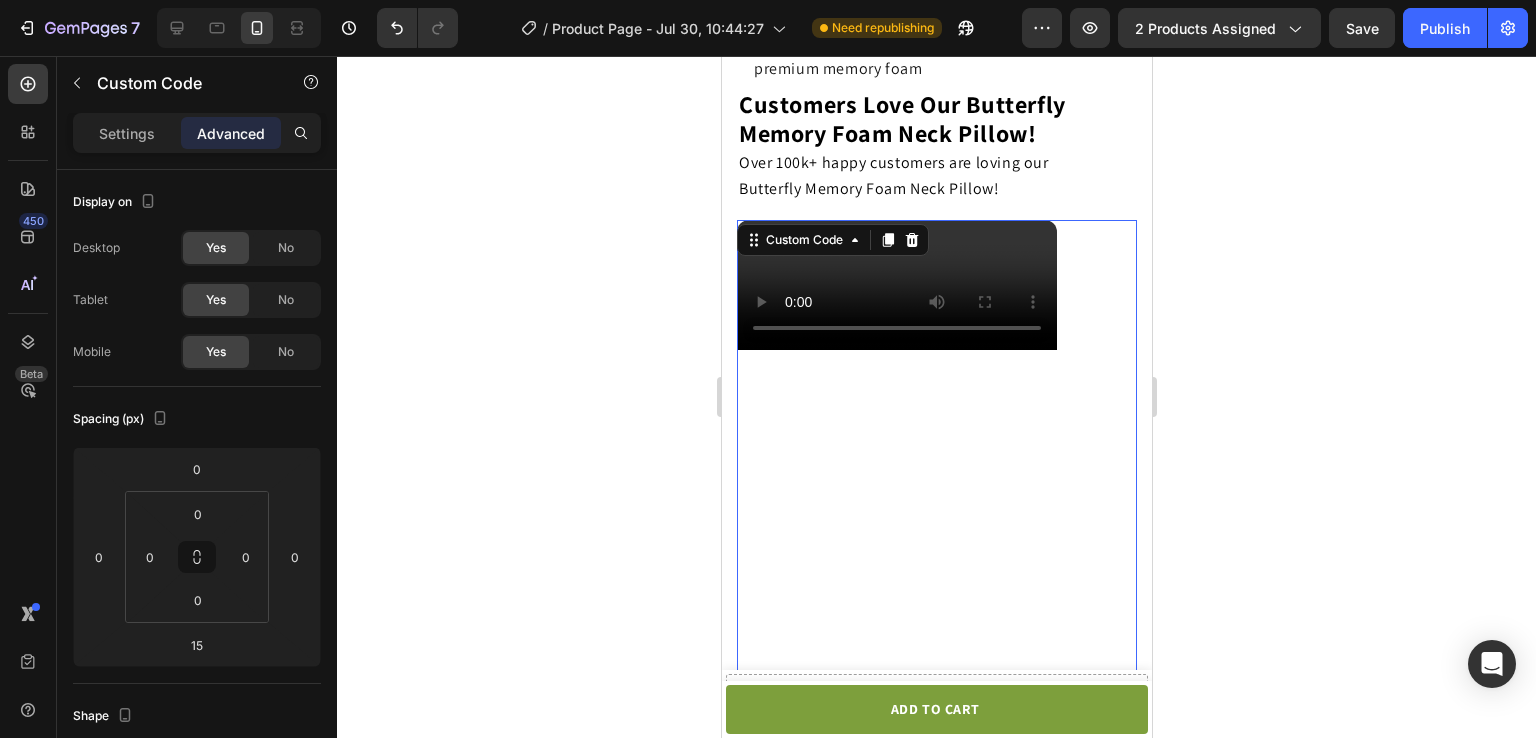 scroll, scrollTop: 4051, scrollLeft: 0, axis: vertical 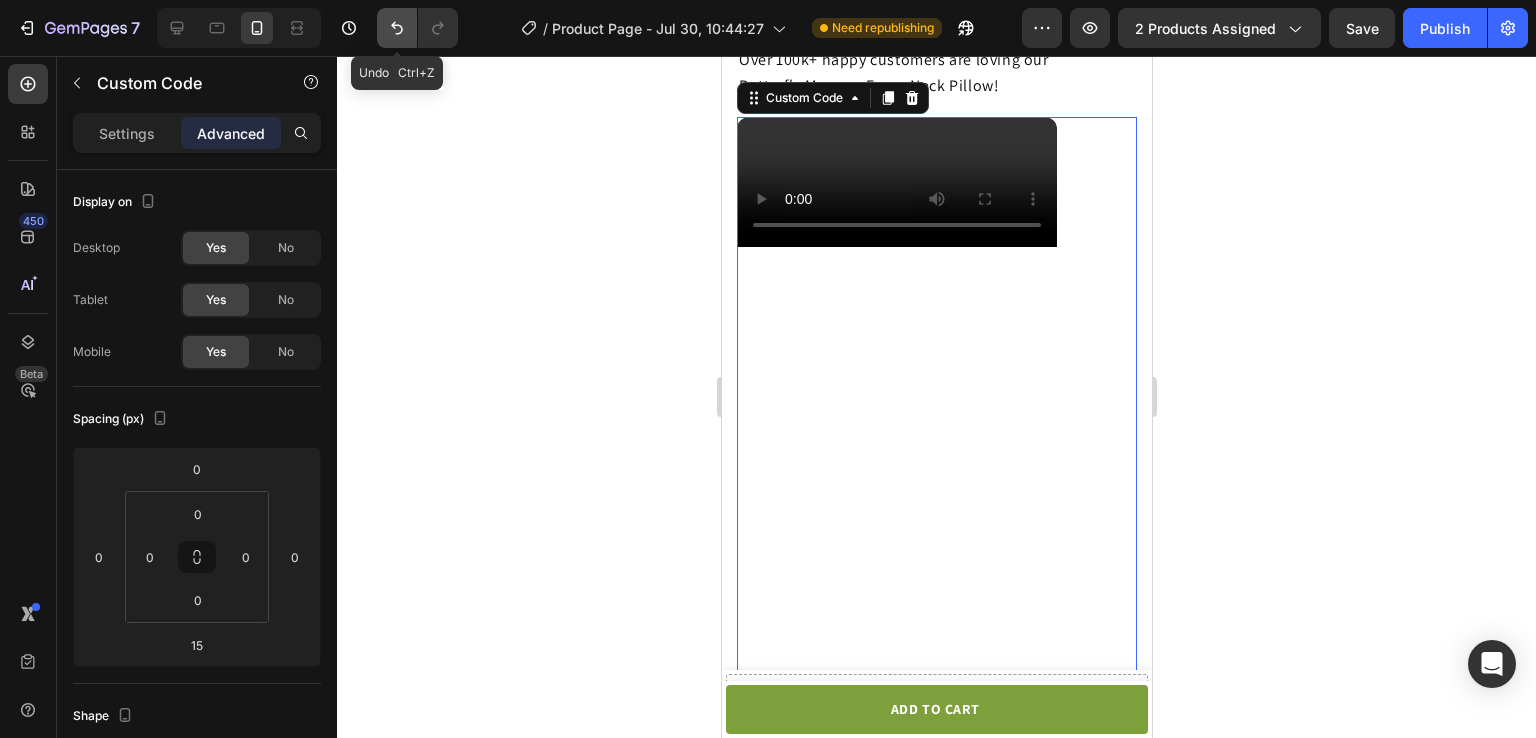 click 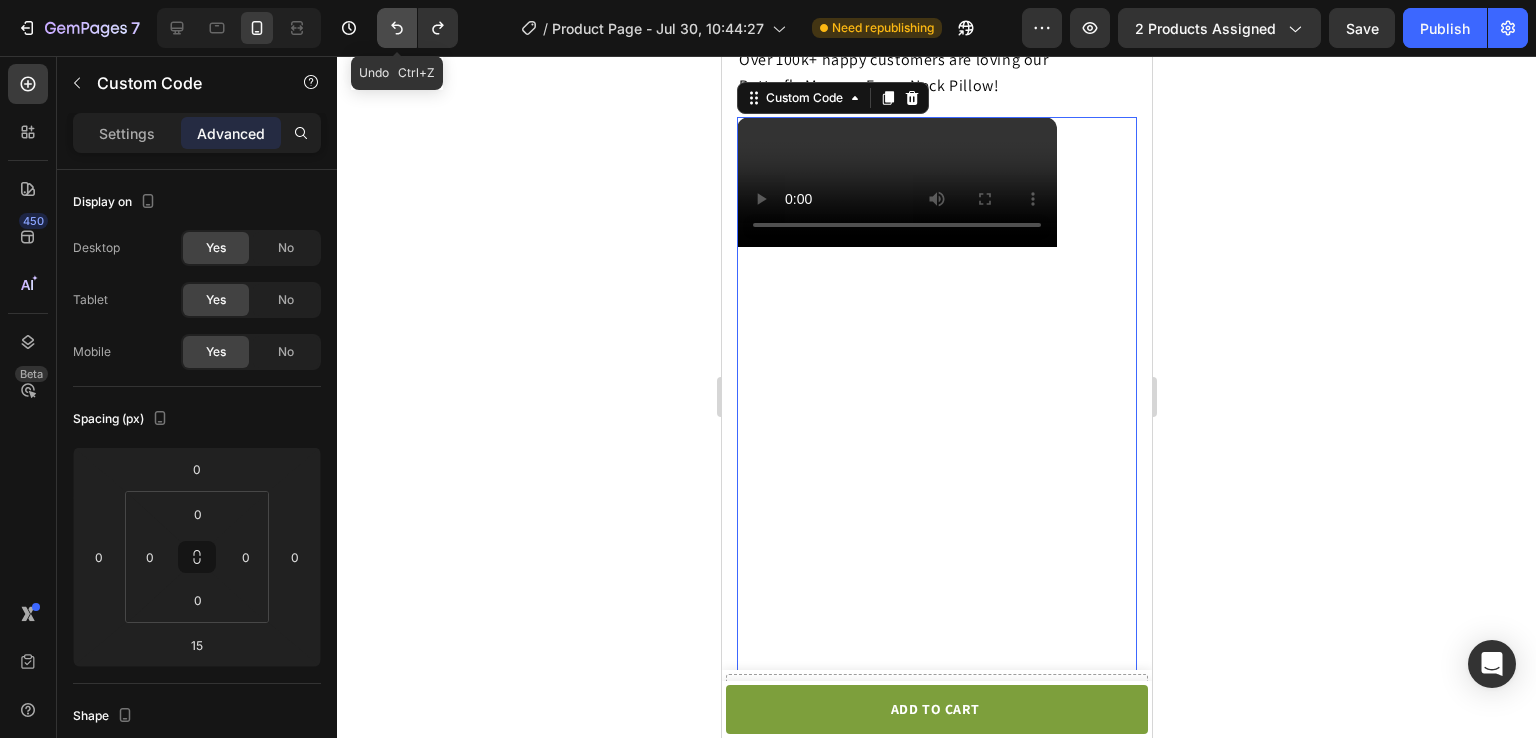 click 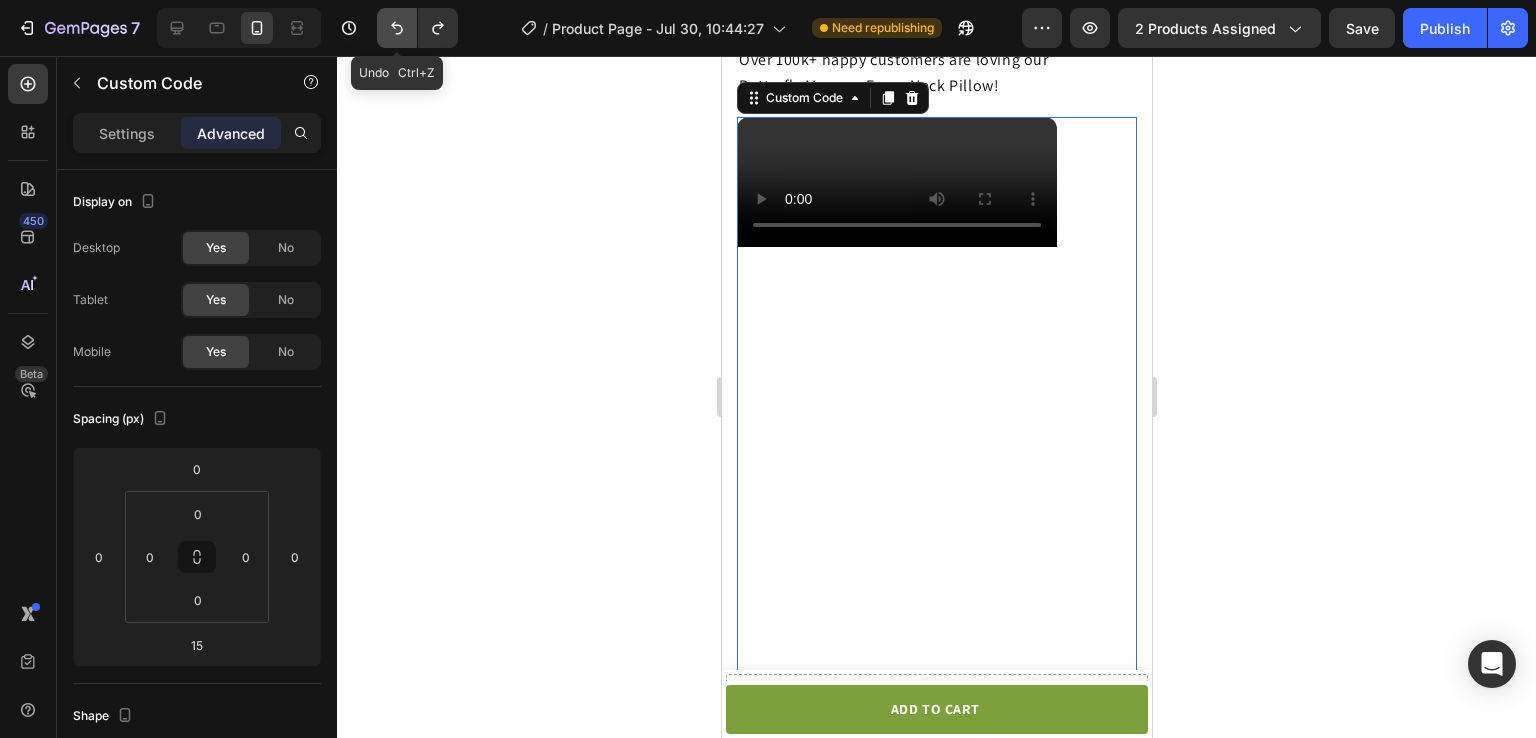 click 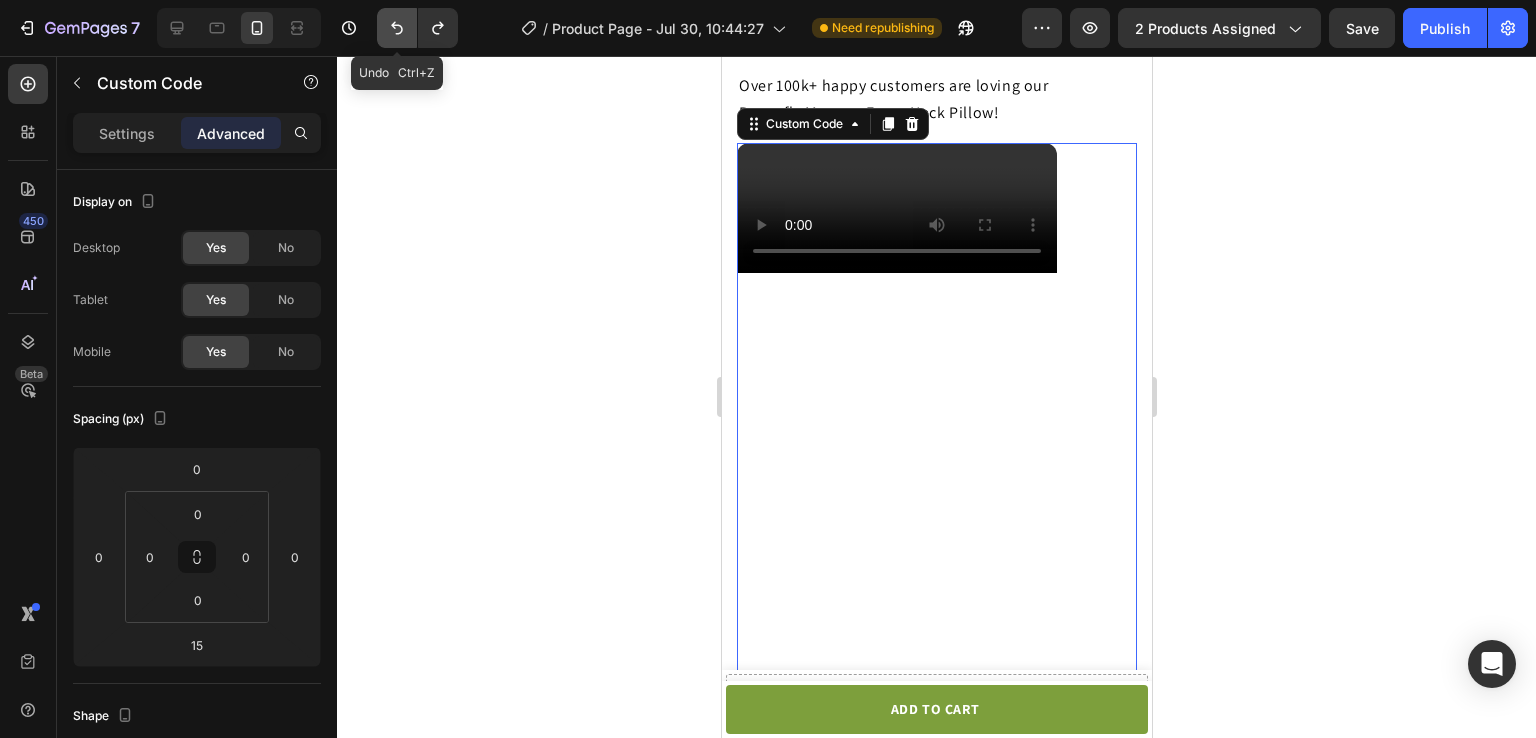 click 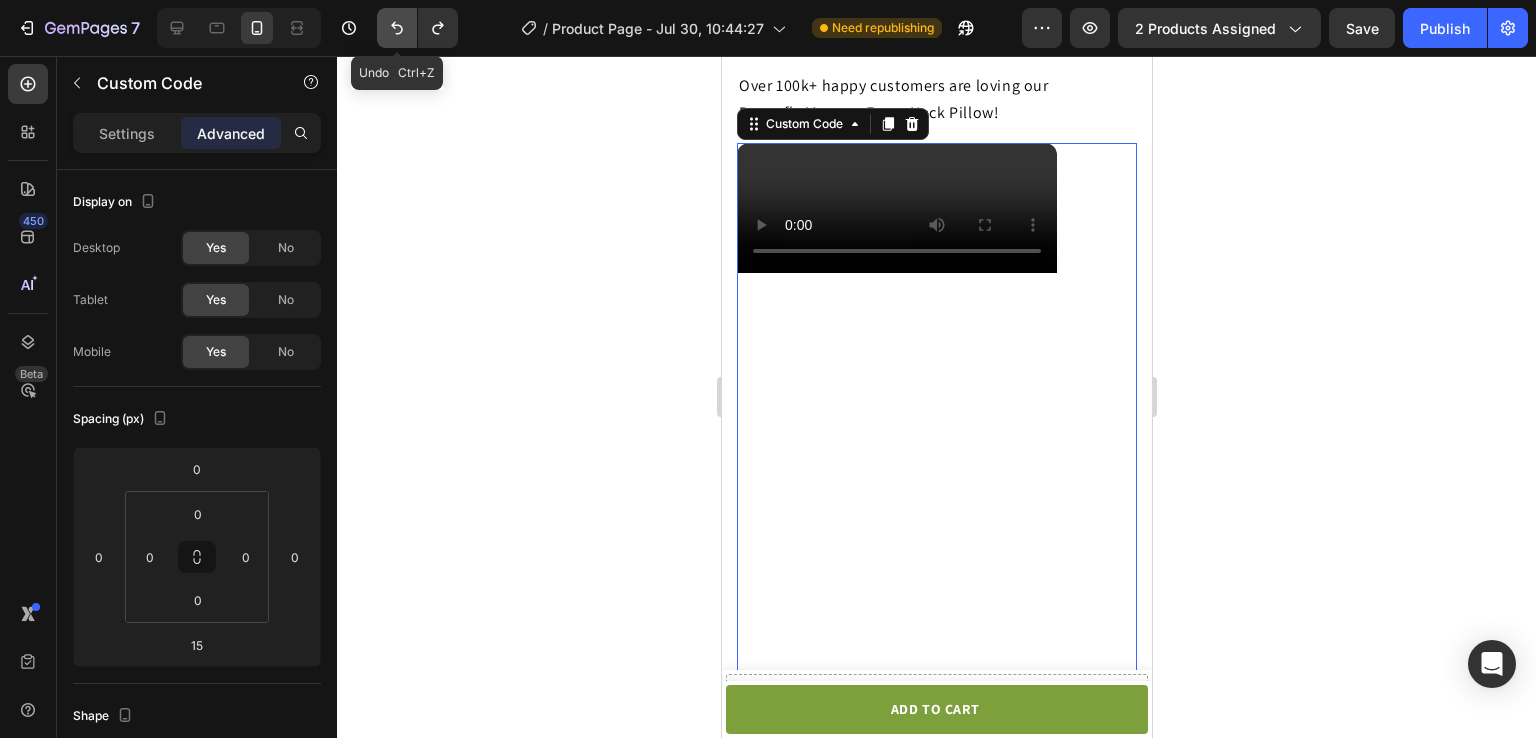 click 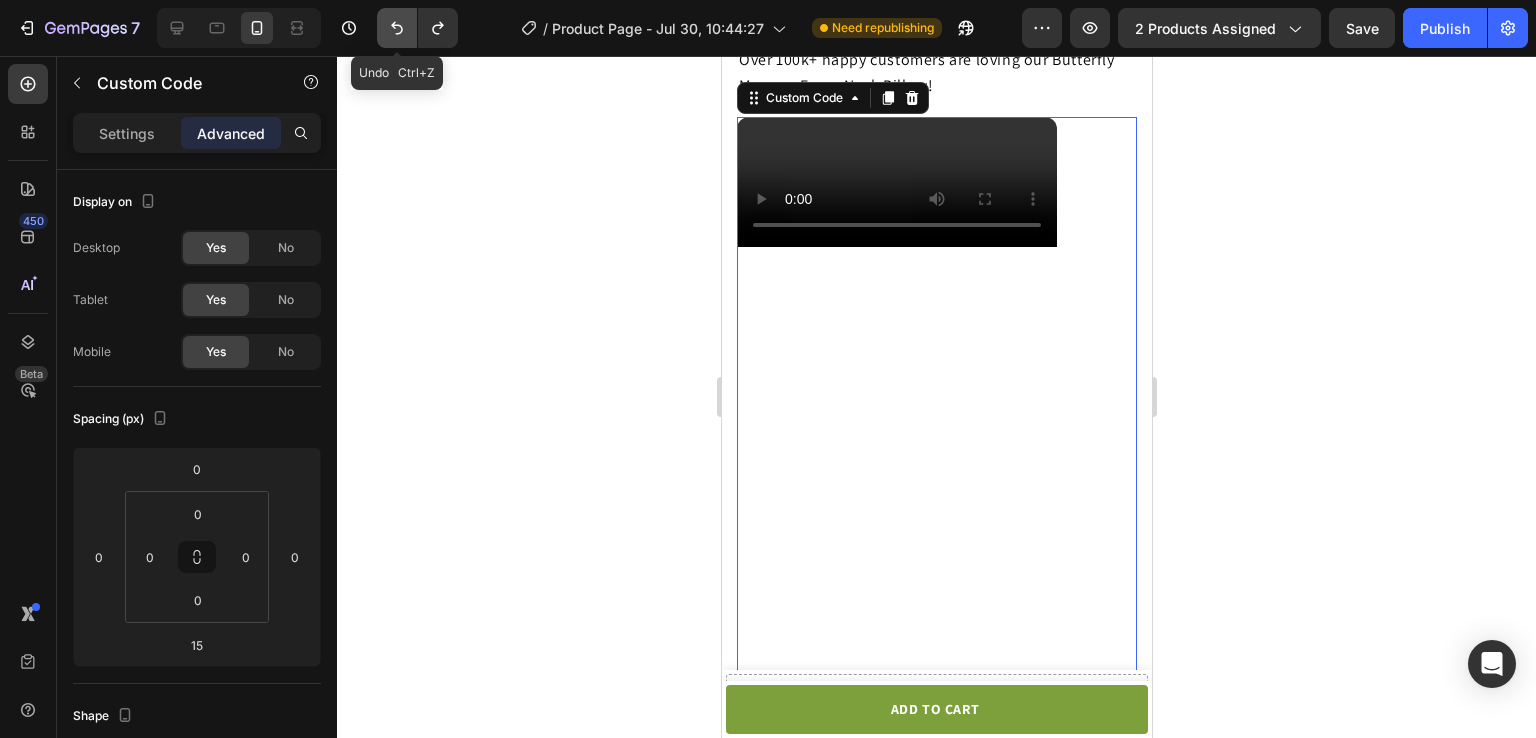 click 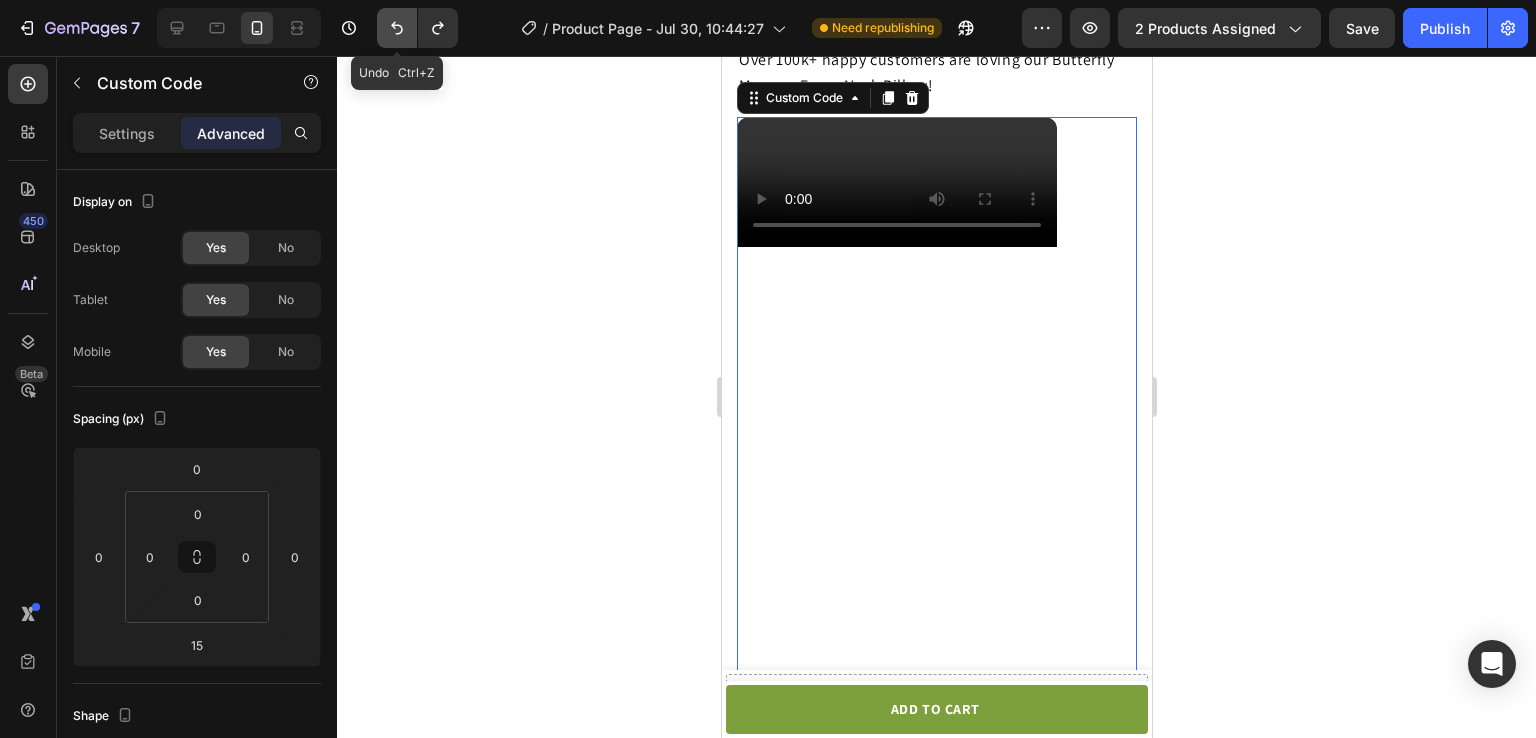 click 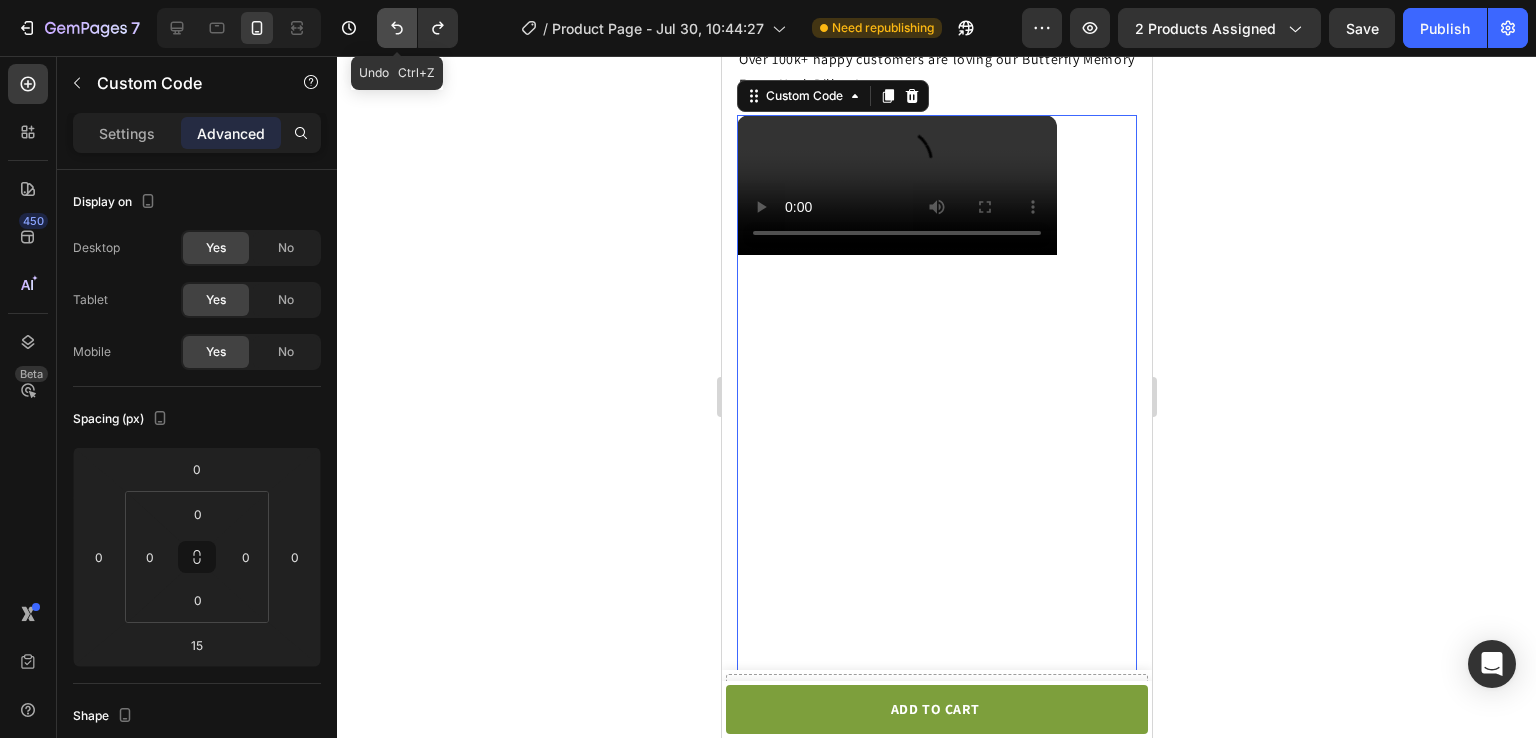 click 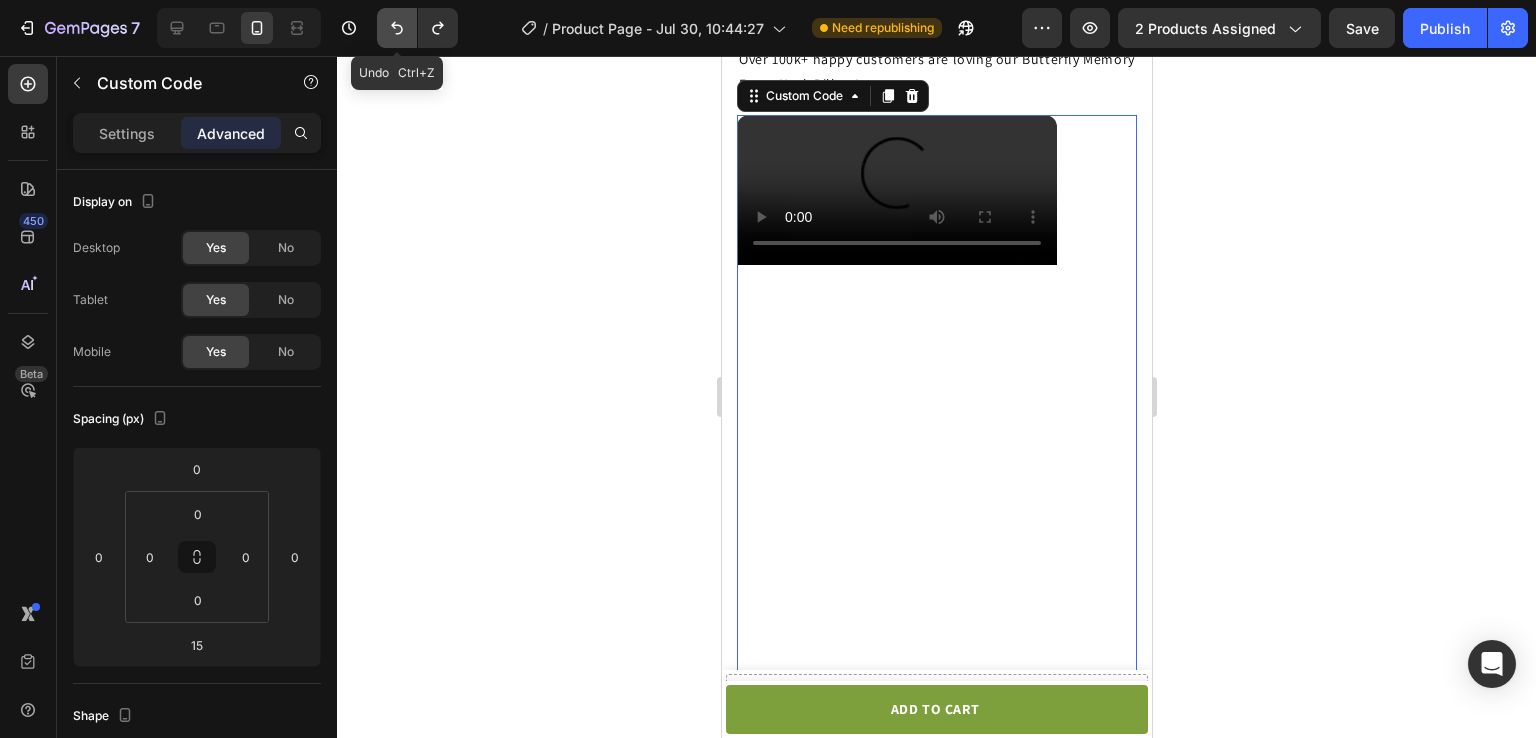 click 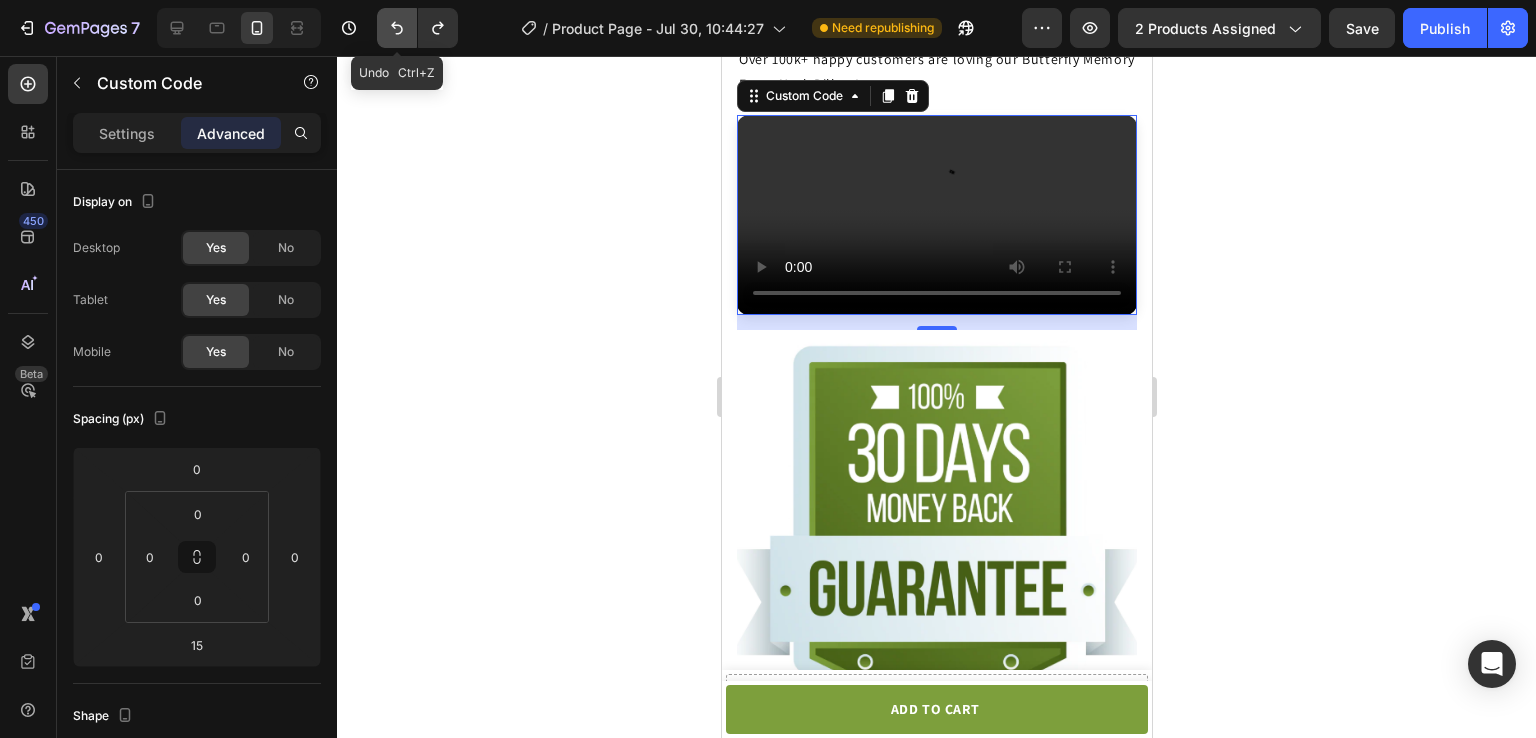 click 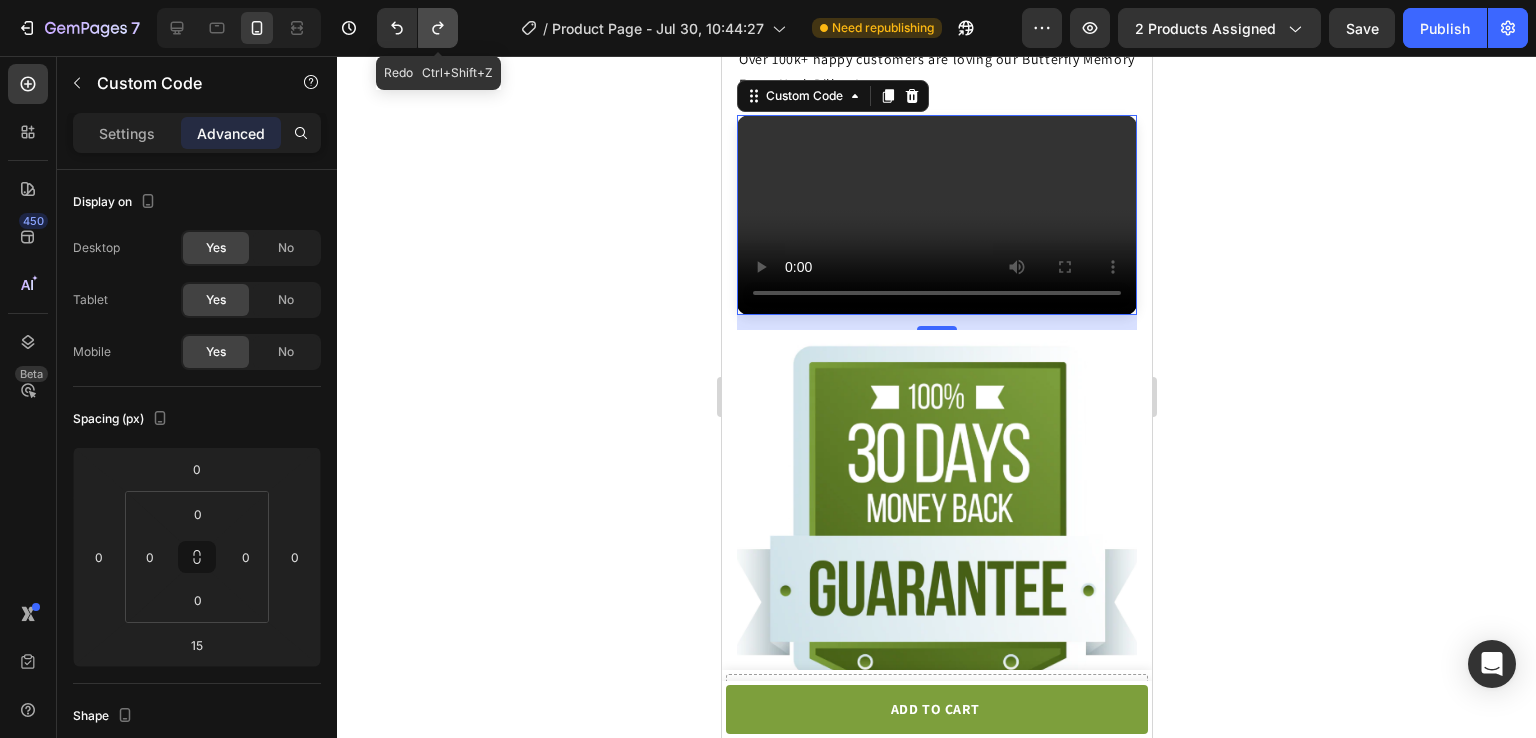 click 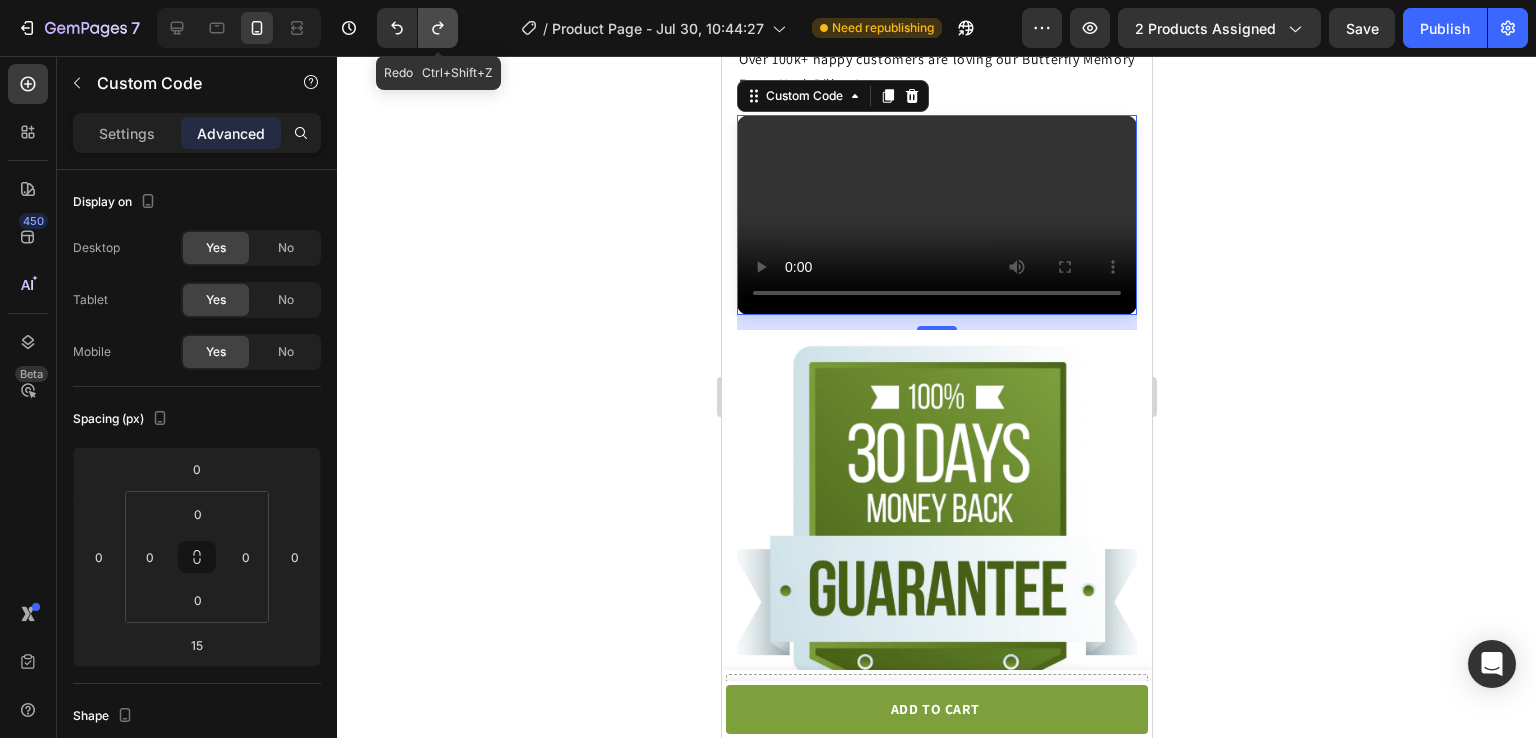 click 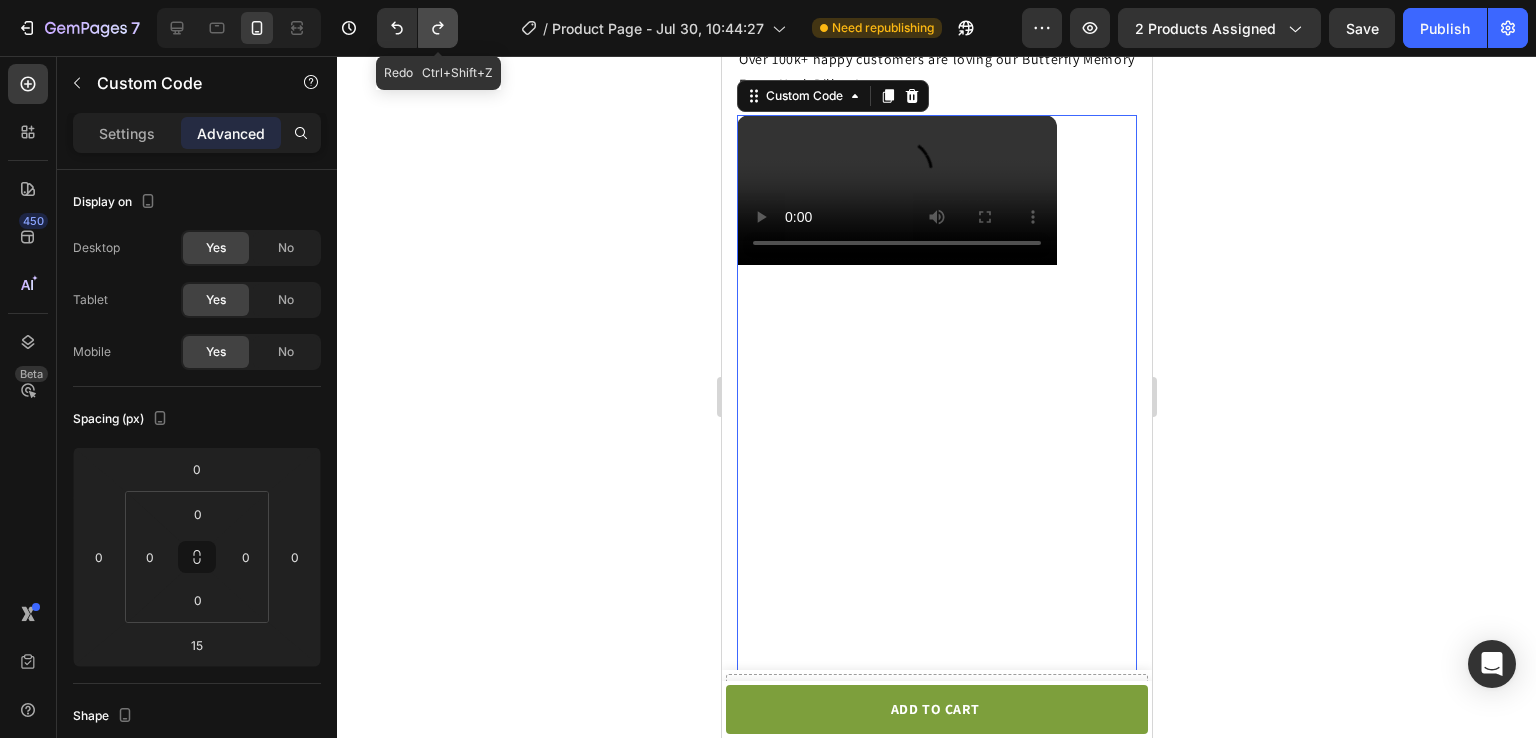 click 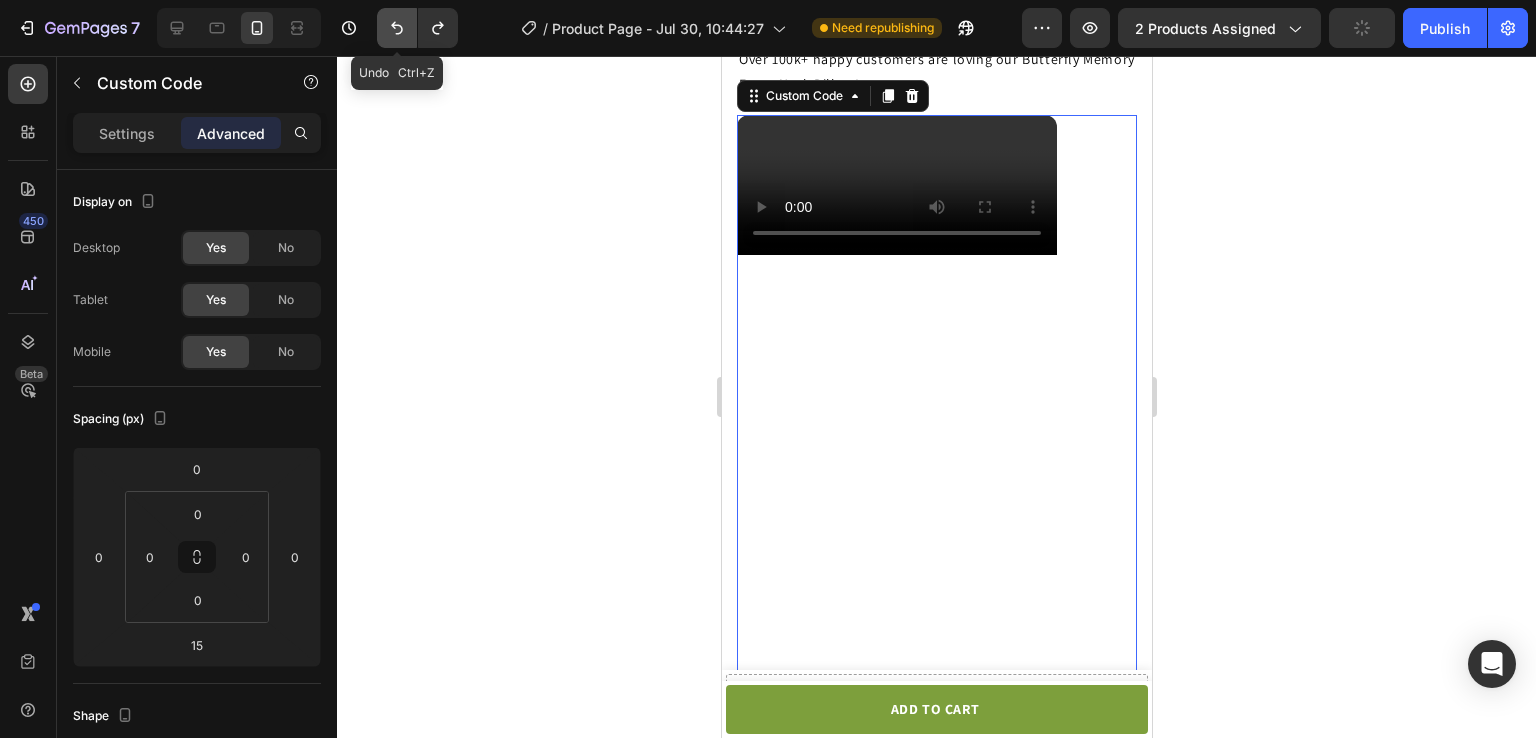click 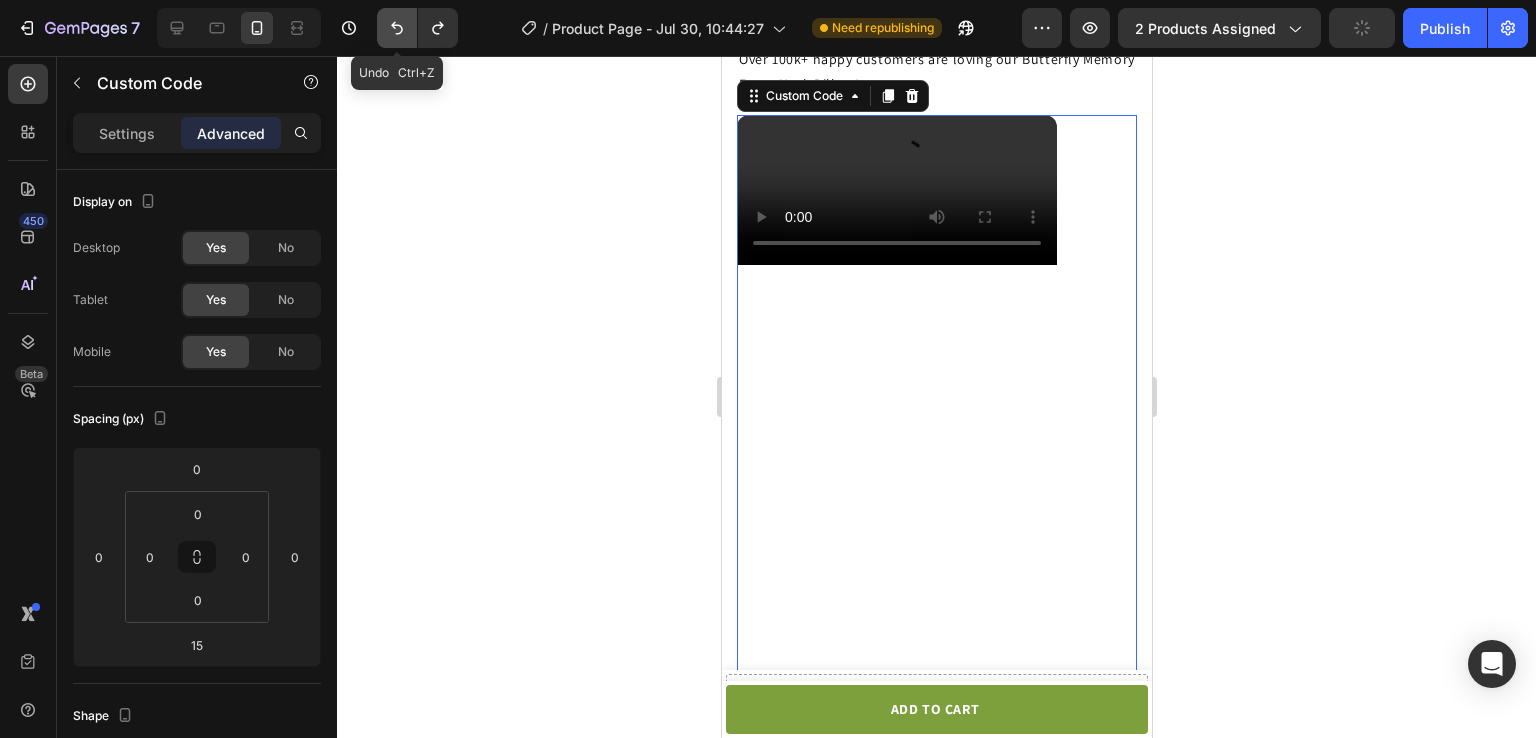 click 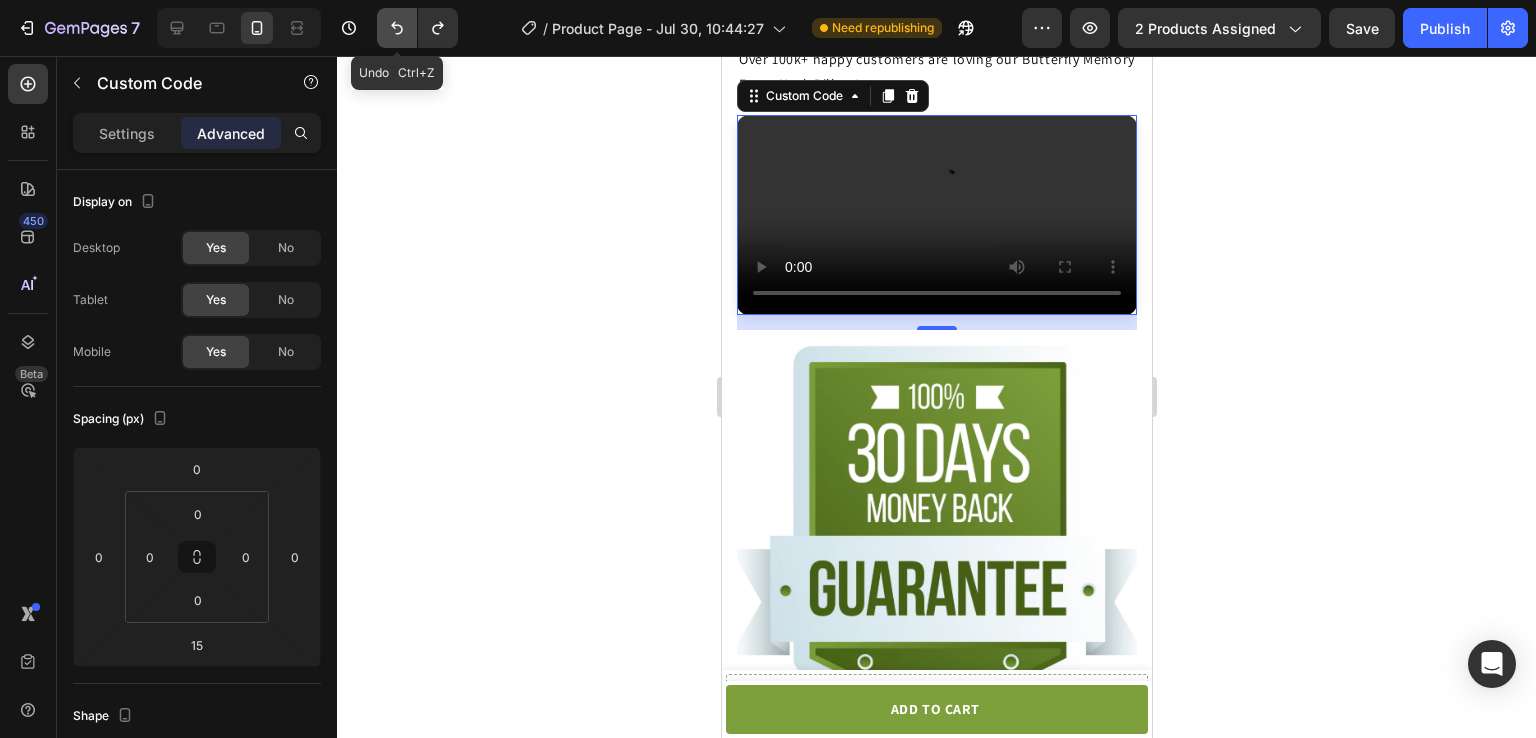 click 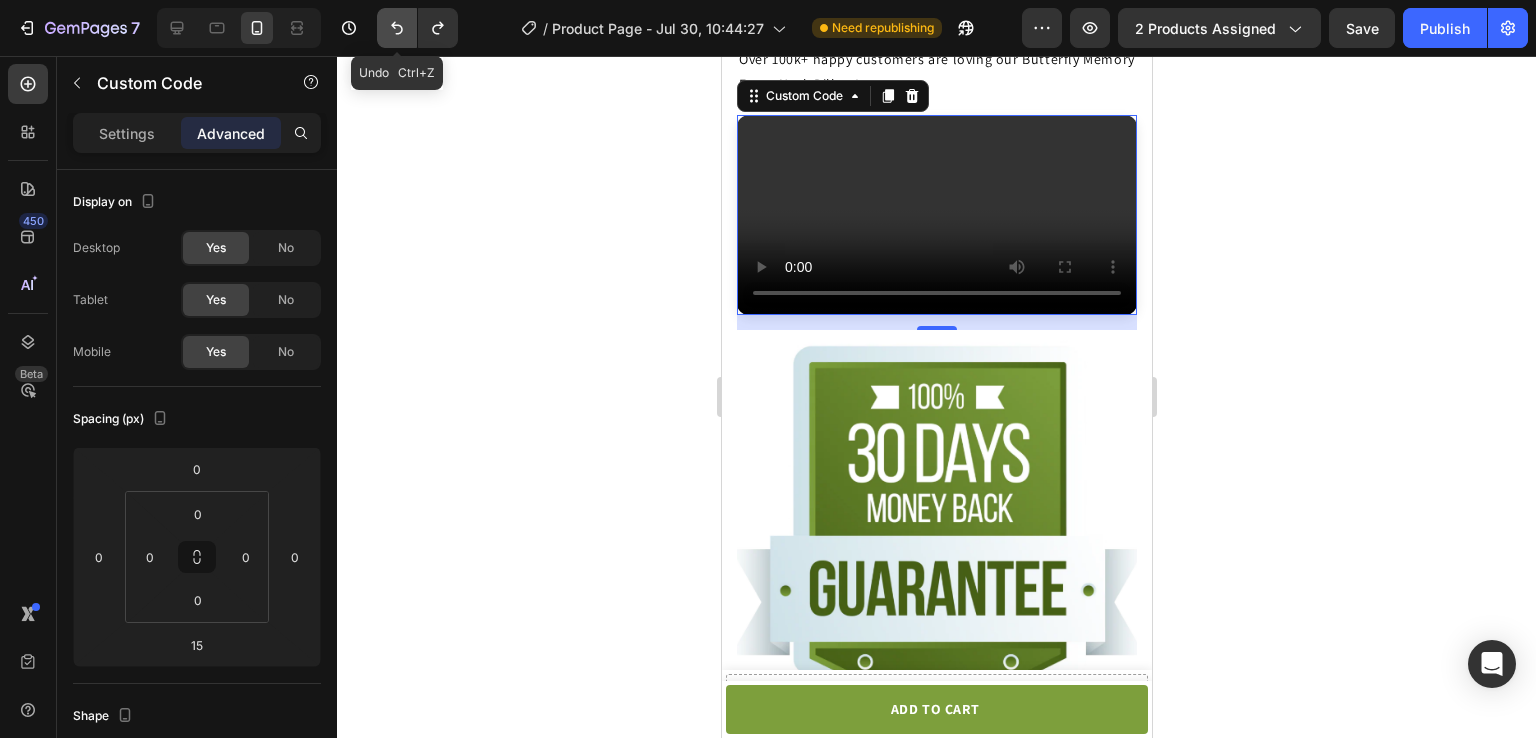 click 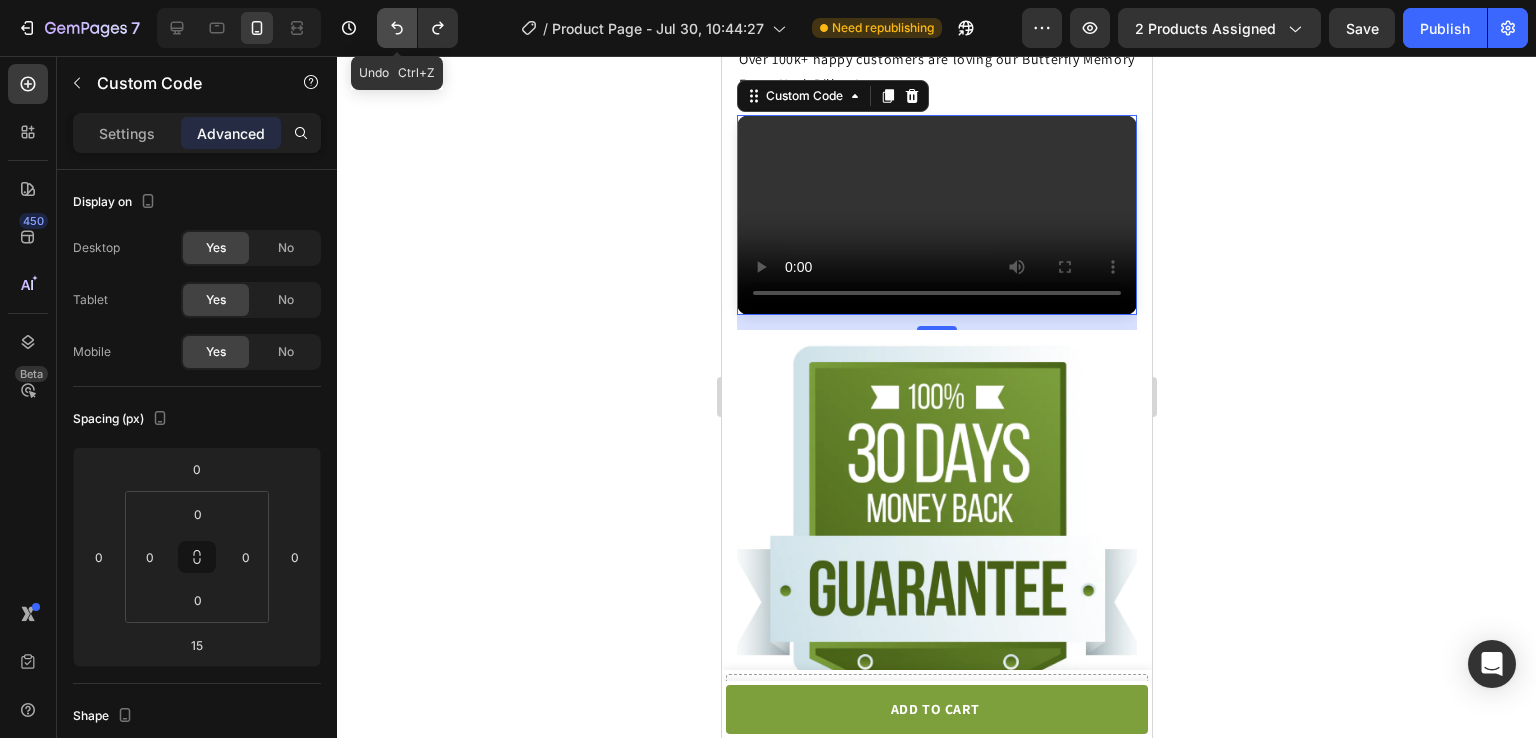 click 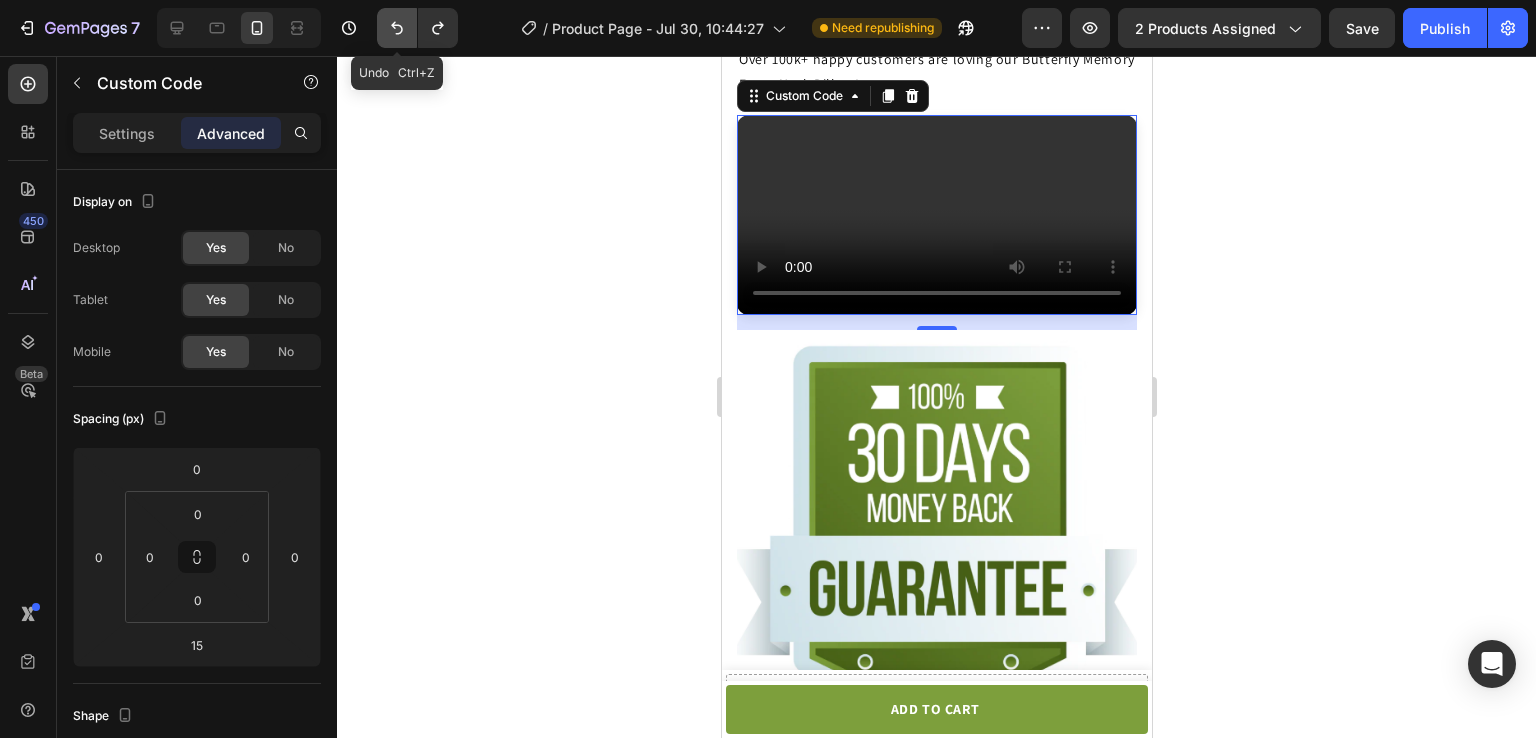 click 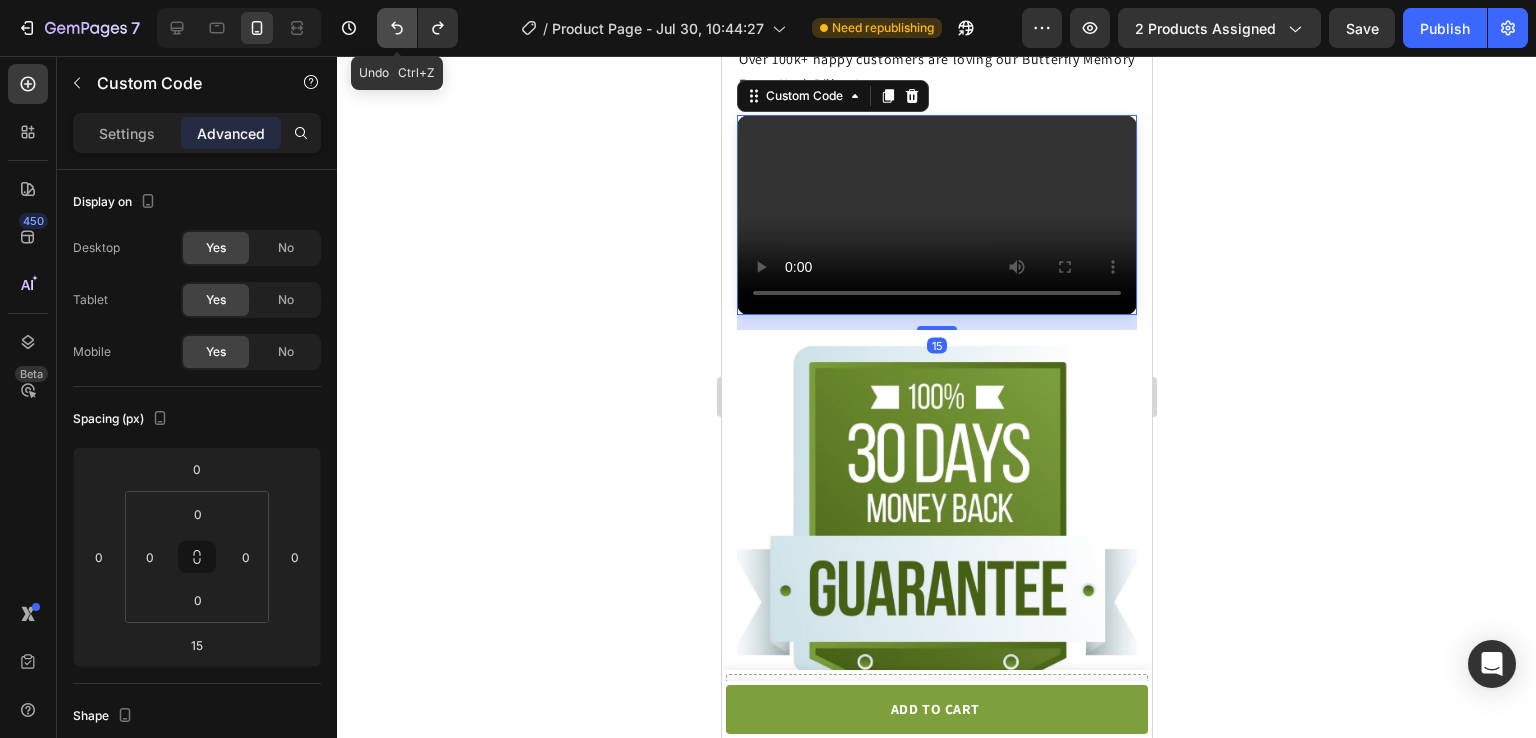 click 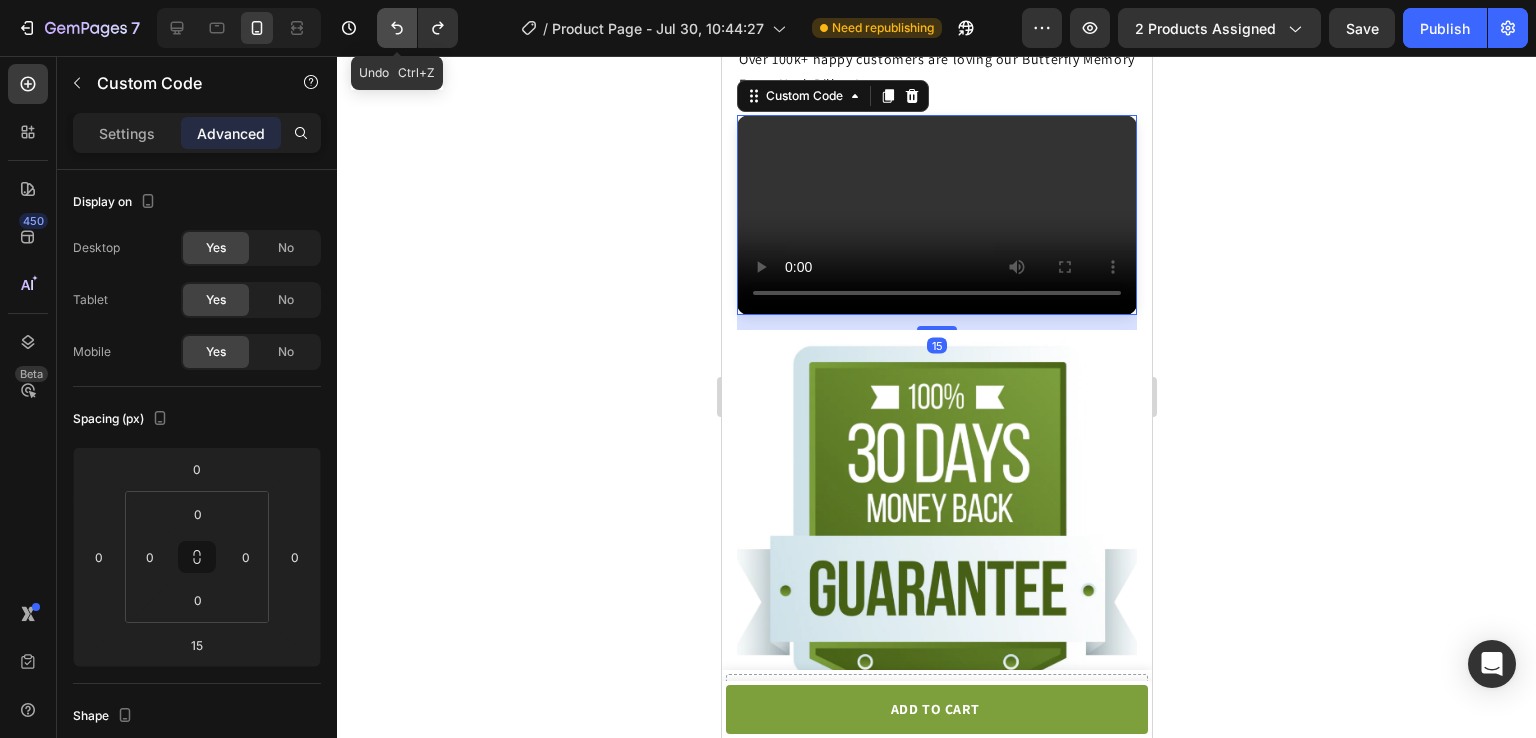 click 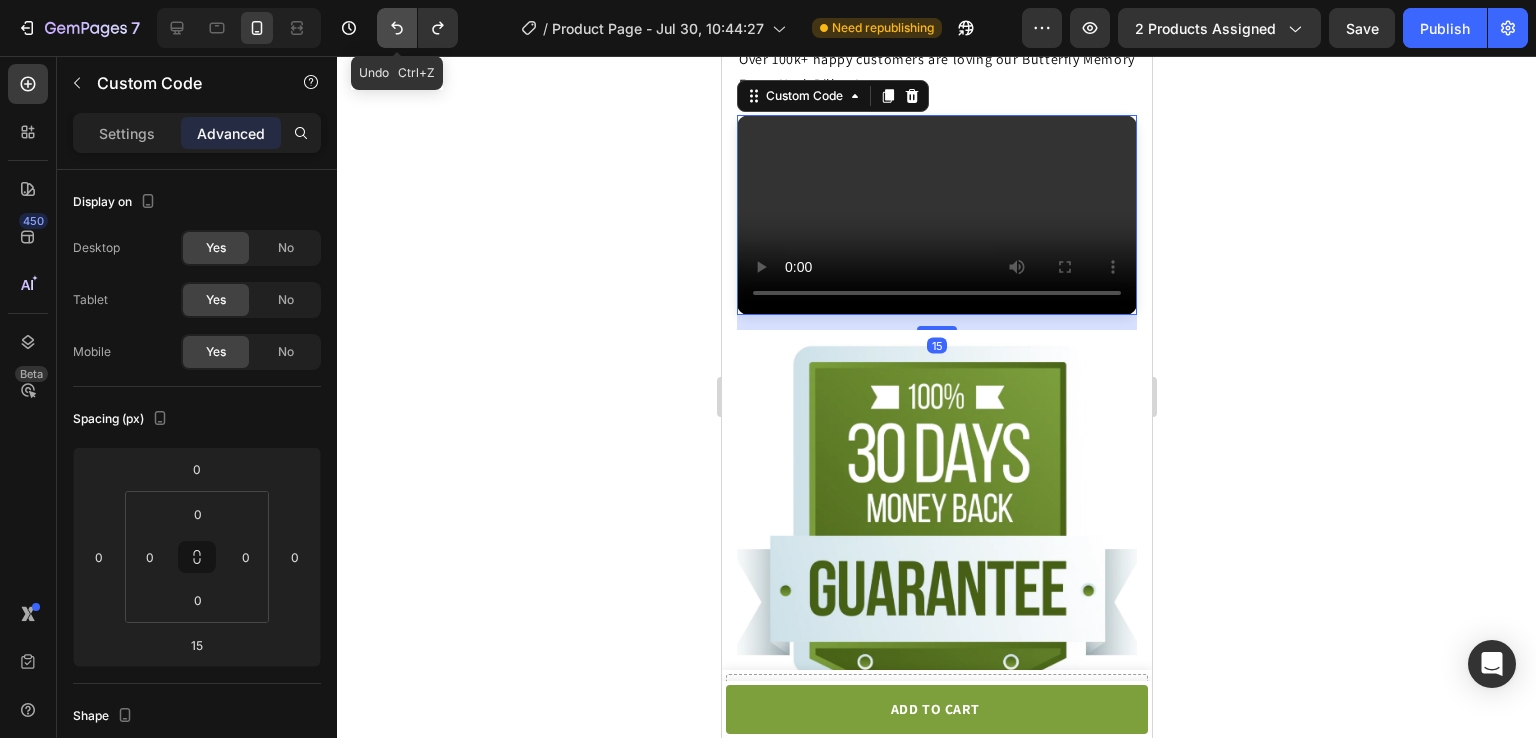click 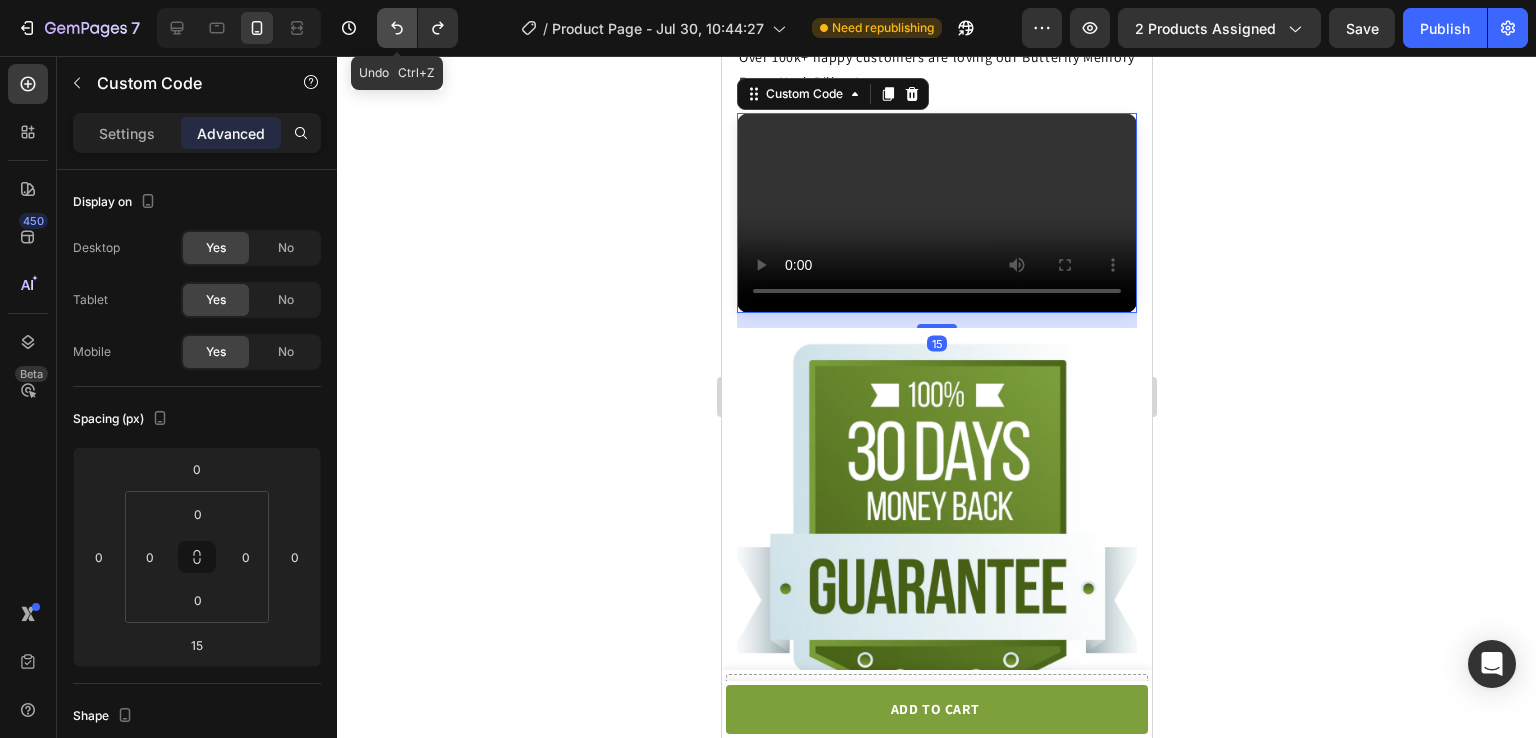 click 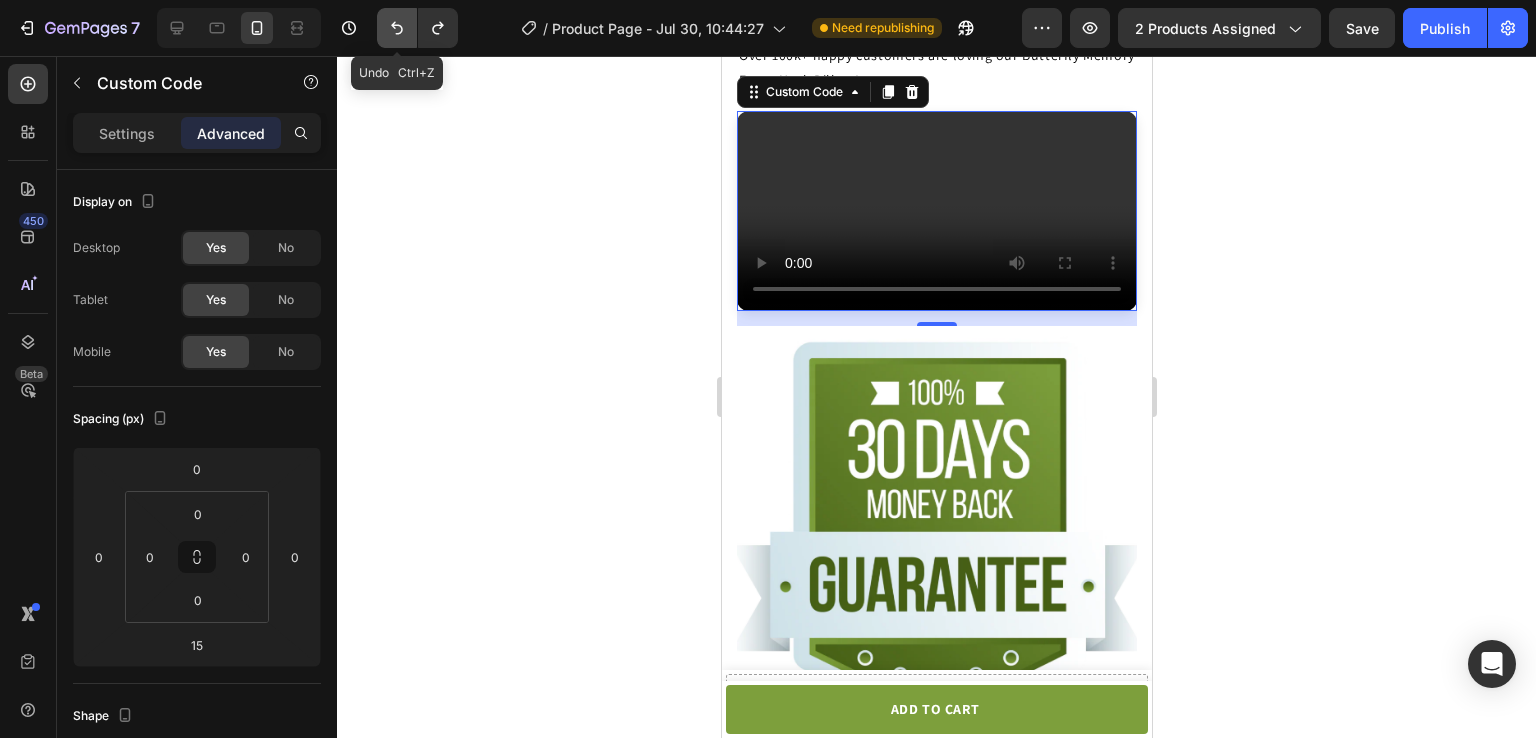 click 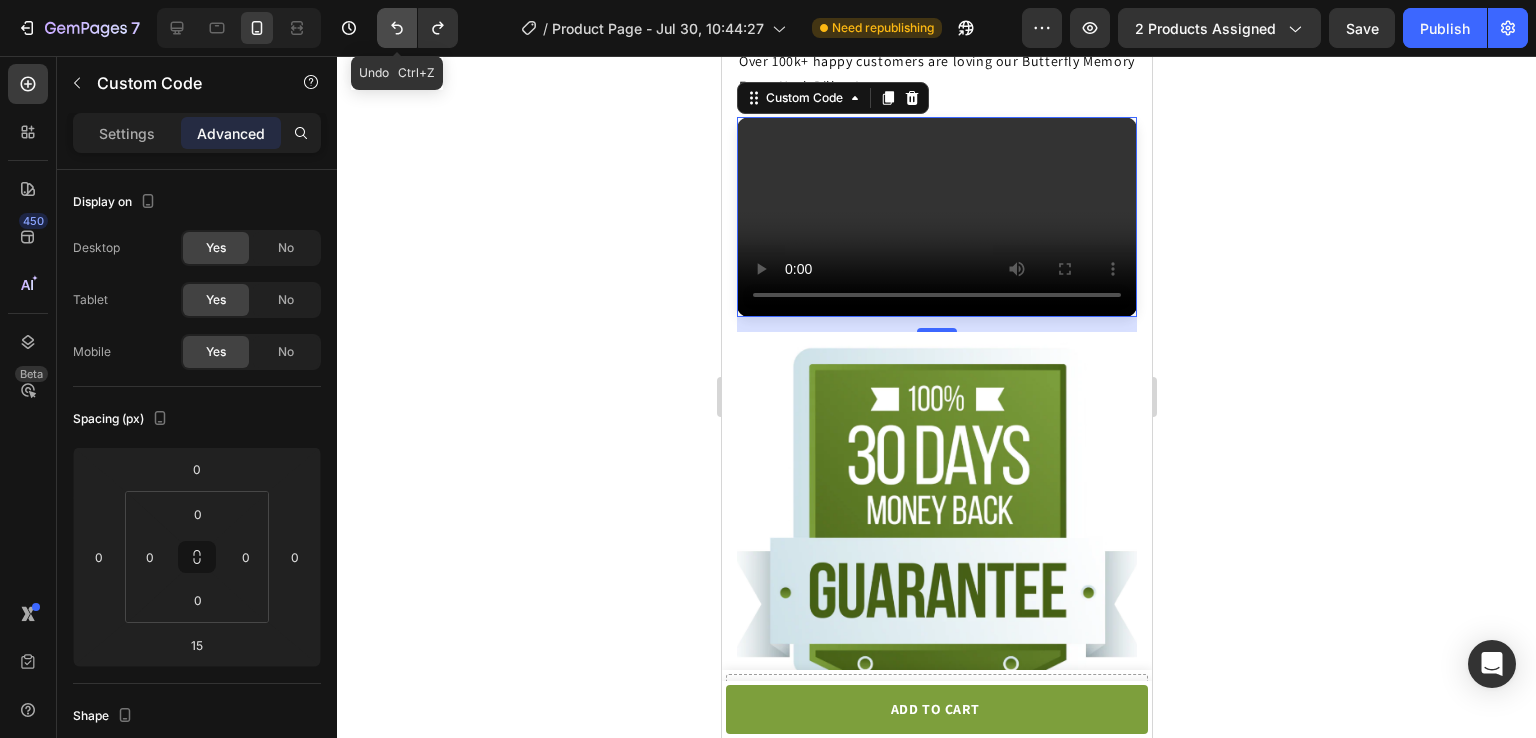 click 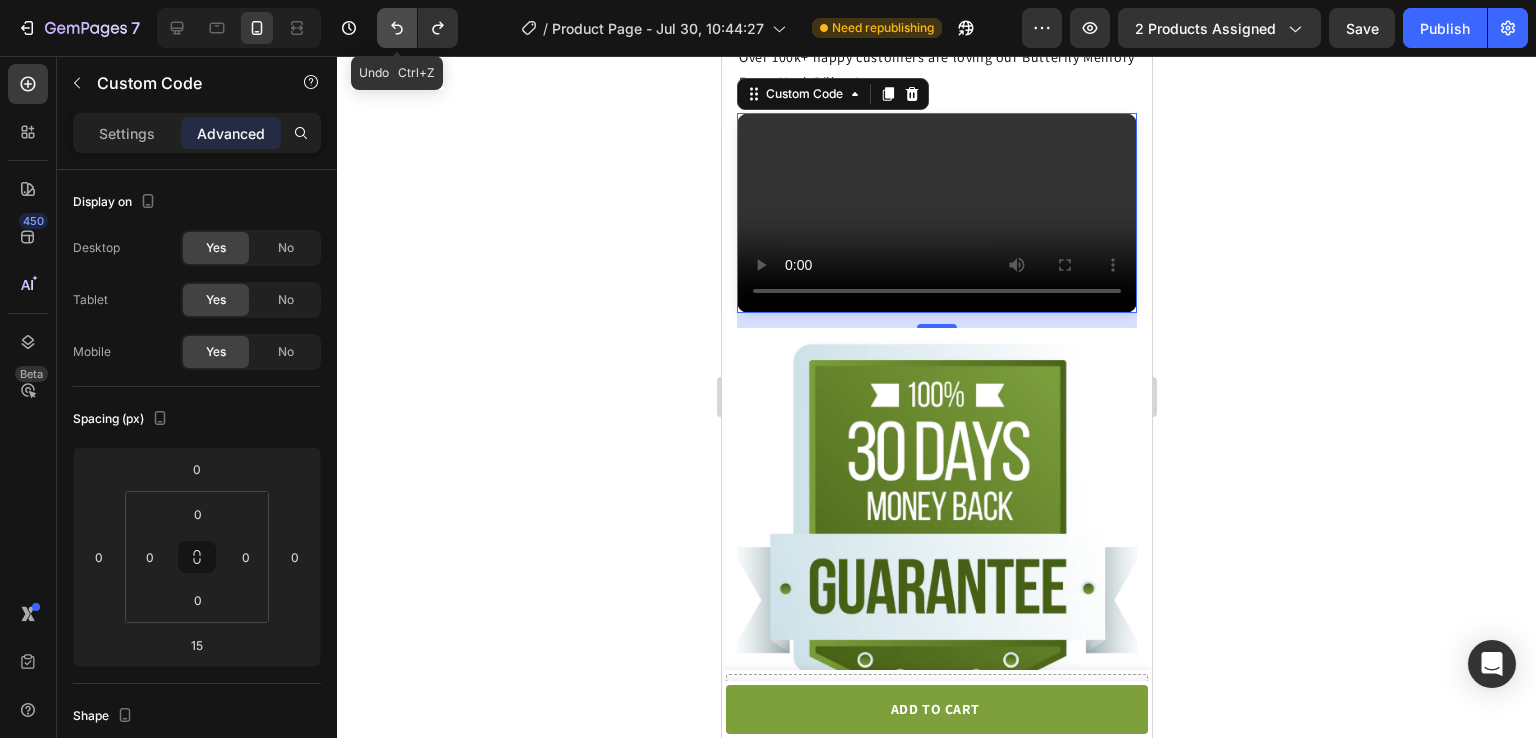 click 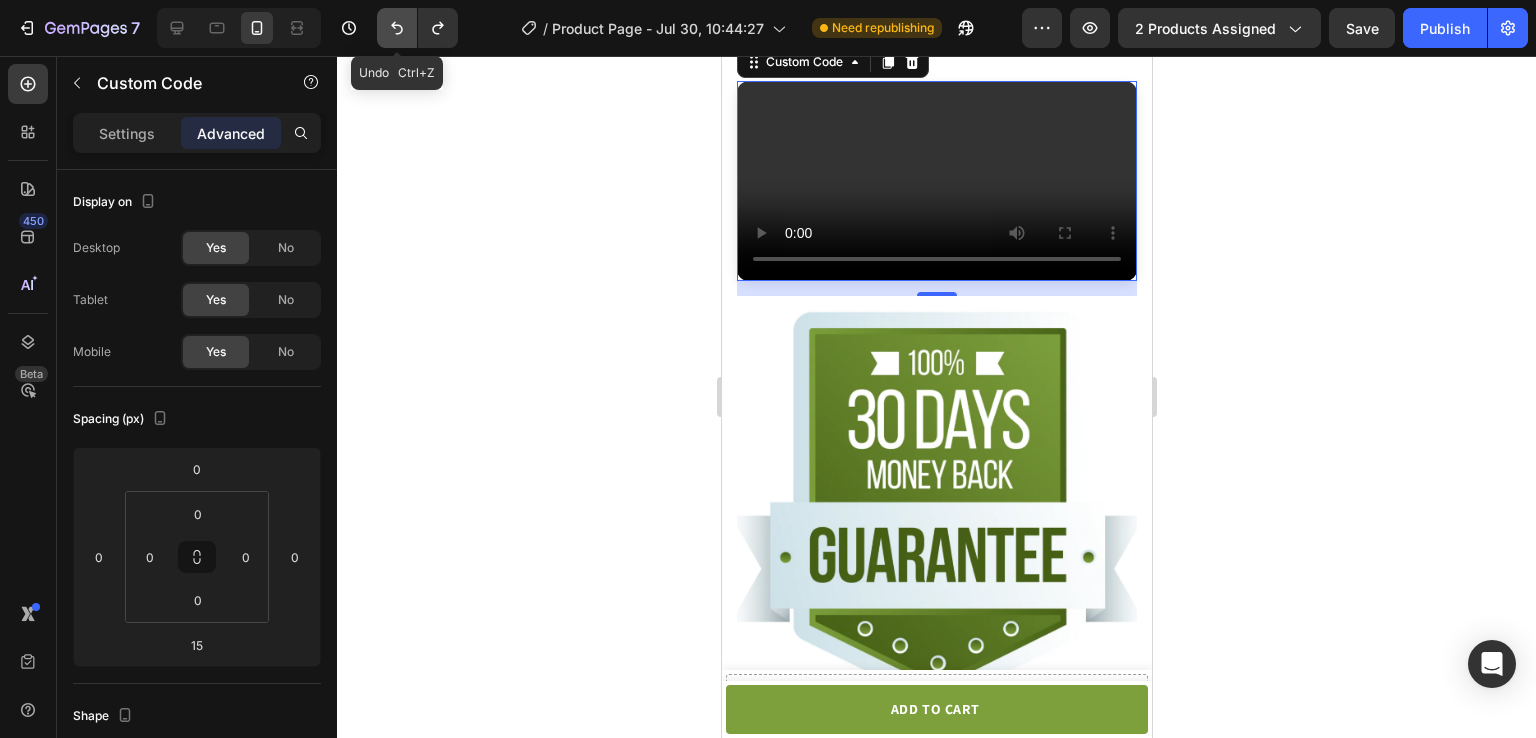 click 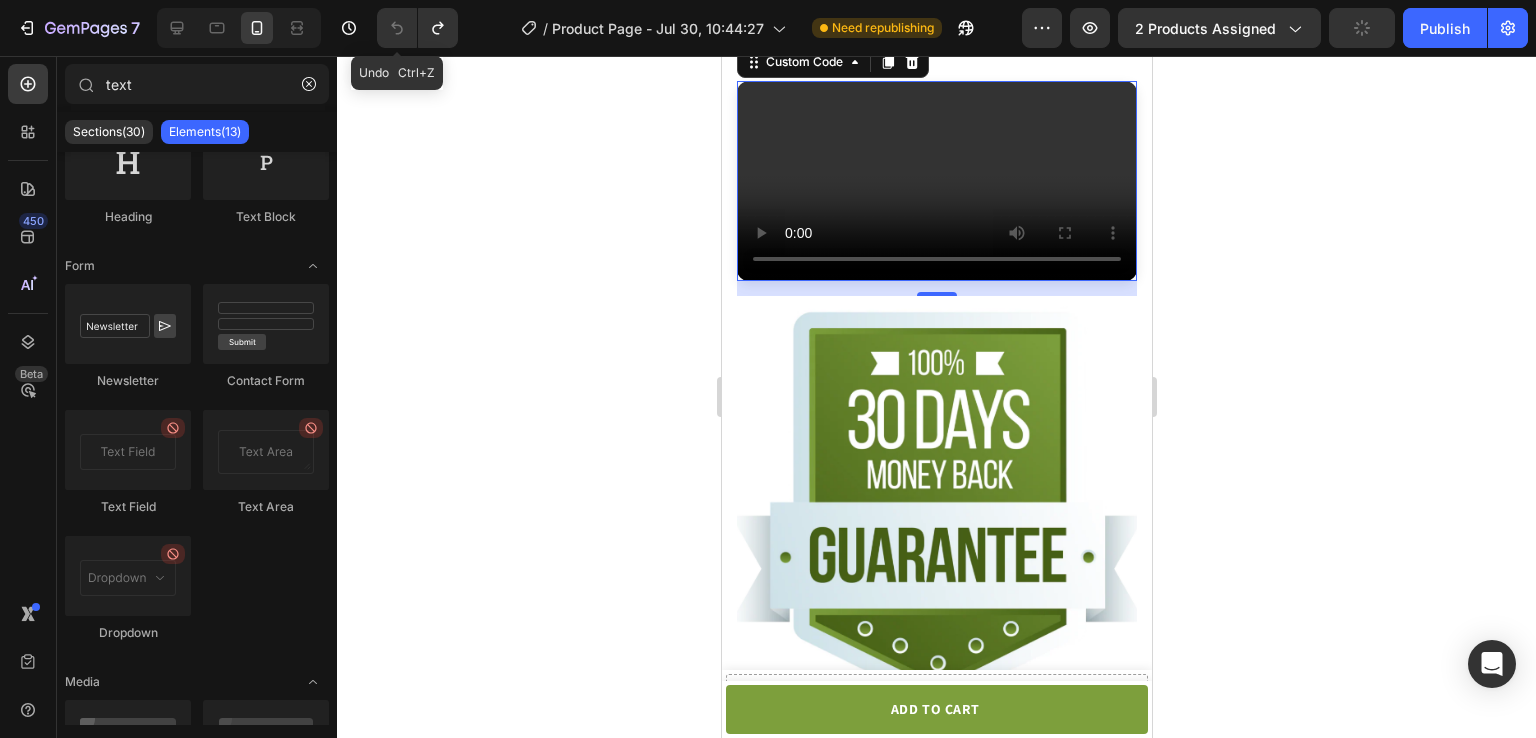 scroll, scrollTop: 4057, scrollLeft: 0, axis: vertical 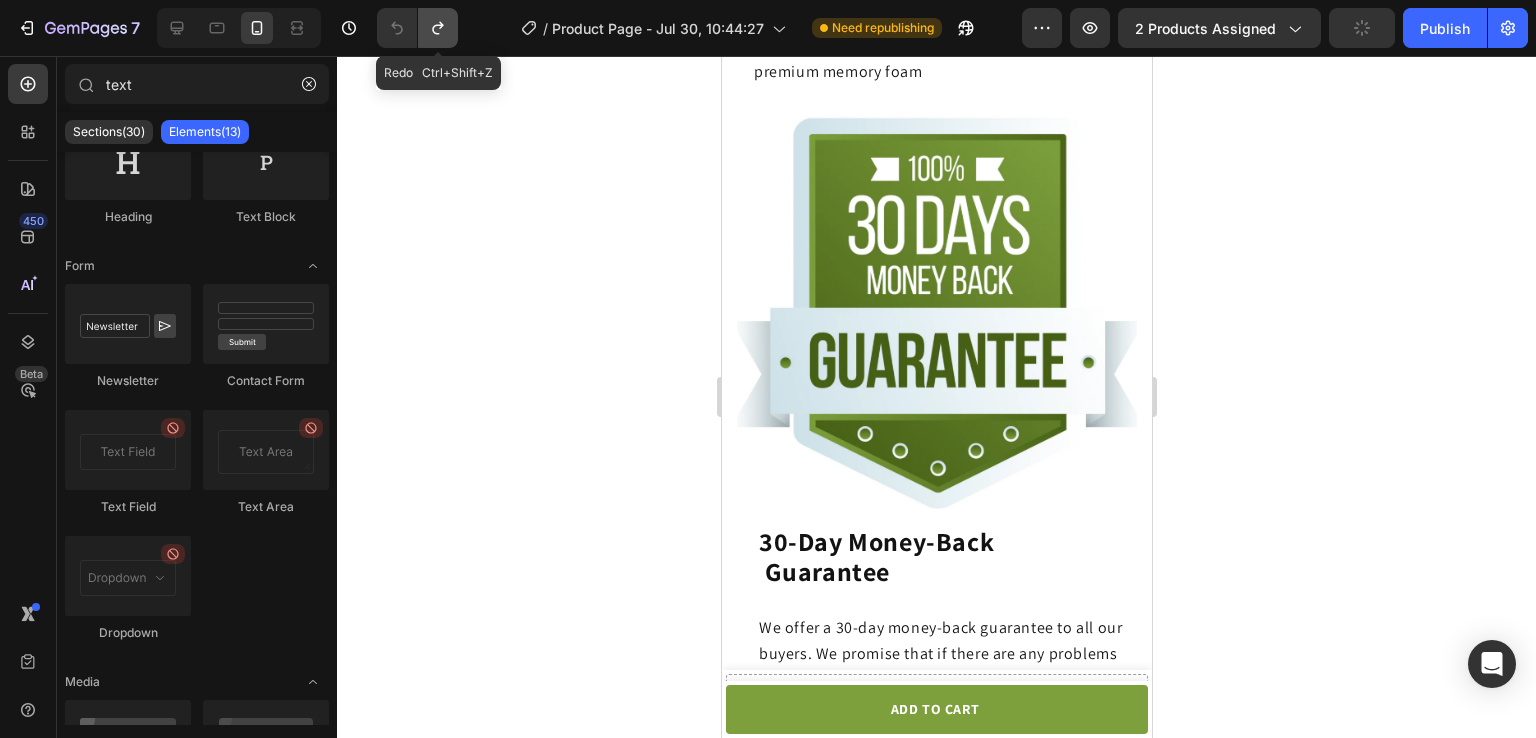click 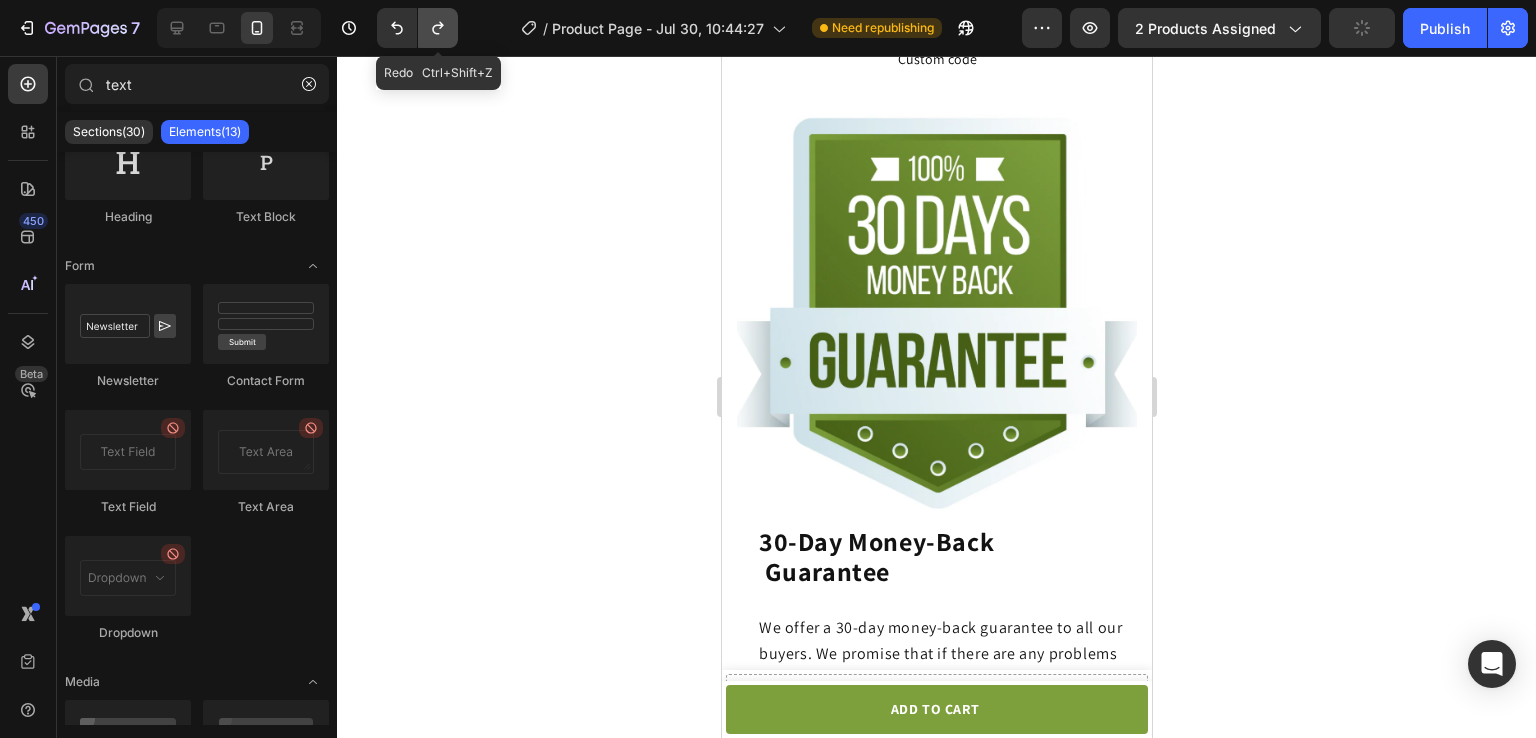 click 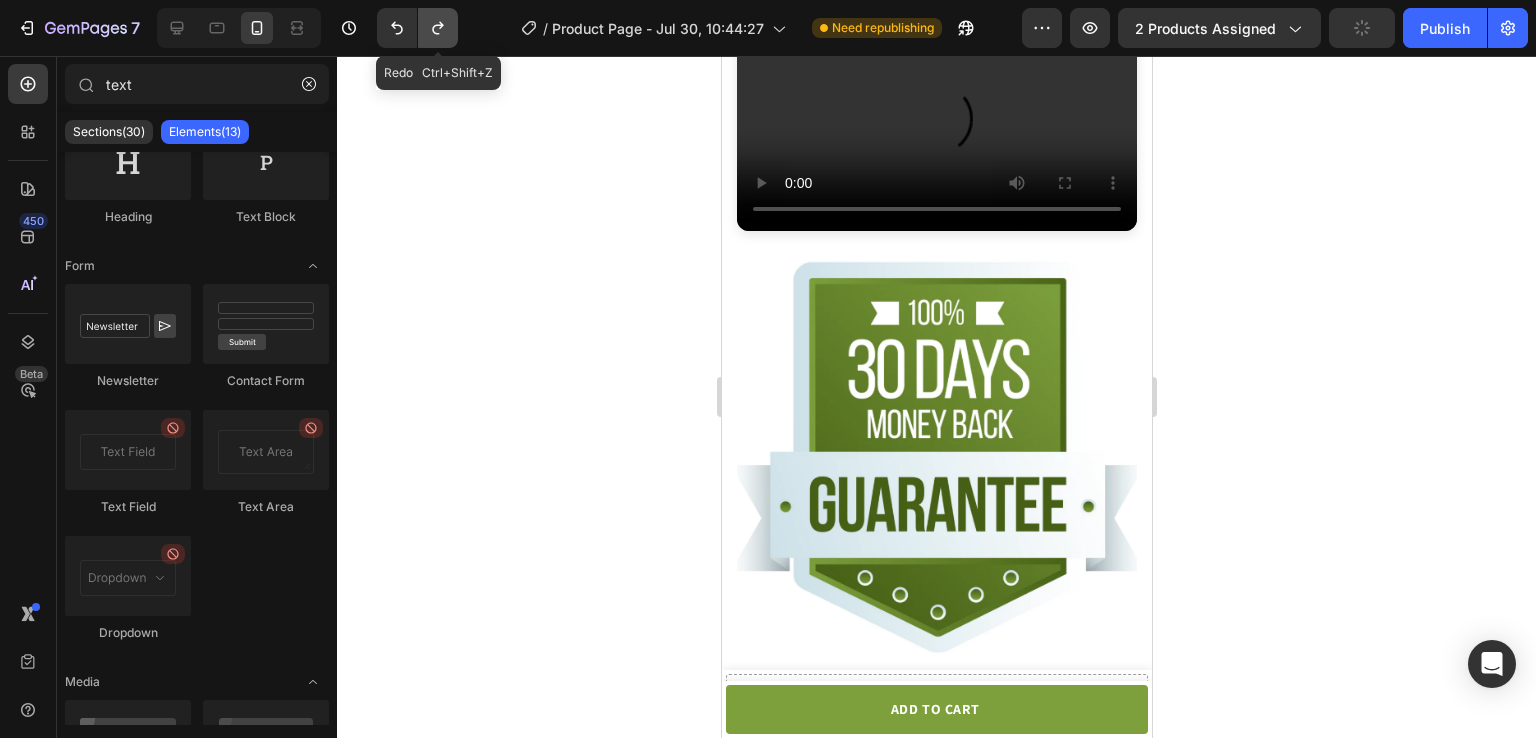 scroll, scrollTop: 4759, scrollLeft: 0, axis: vertical 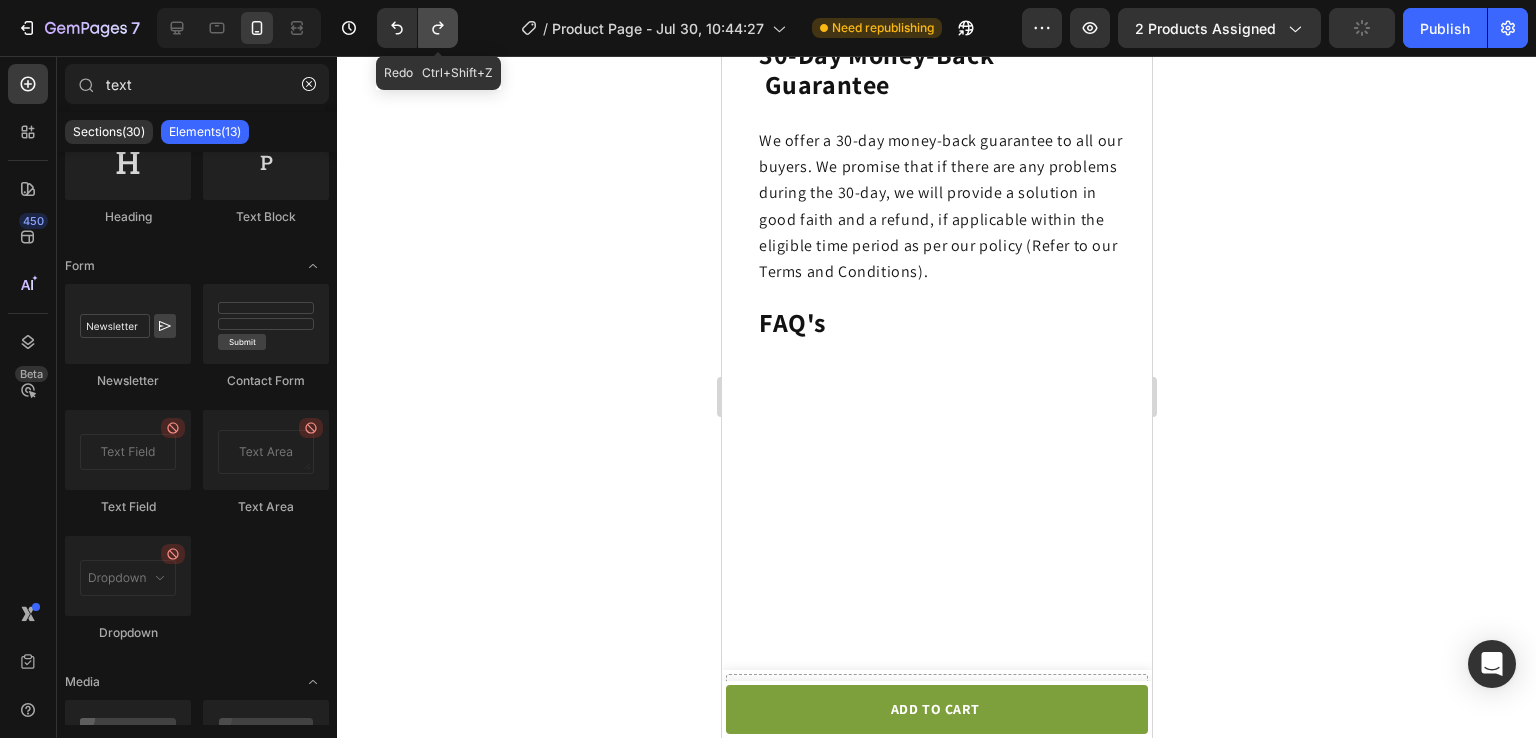 click 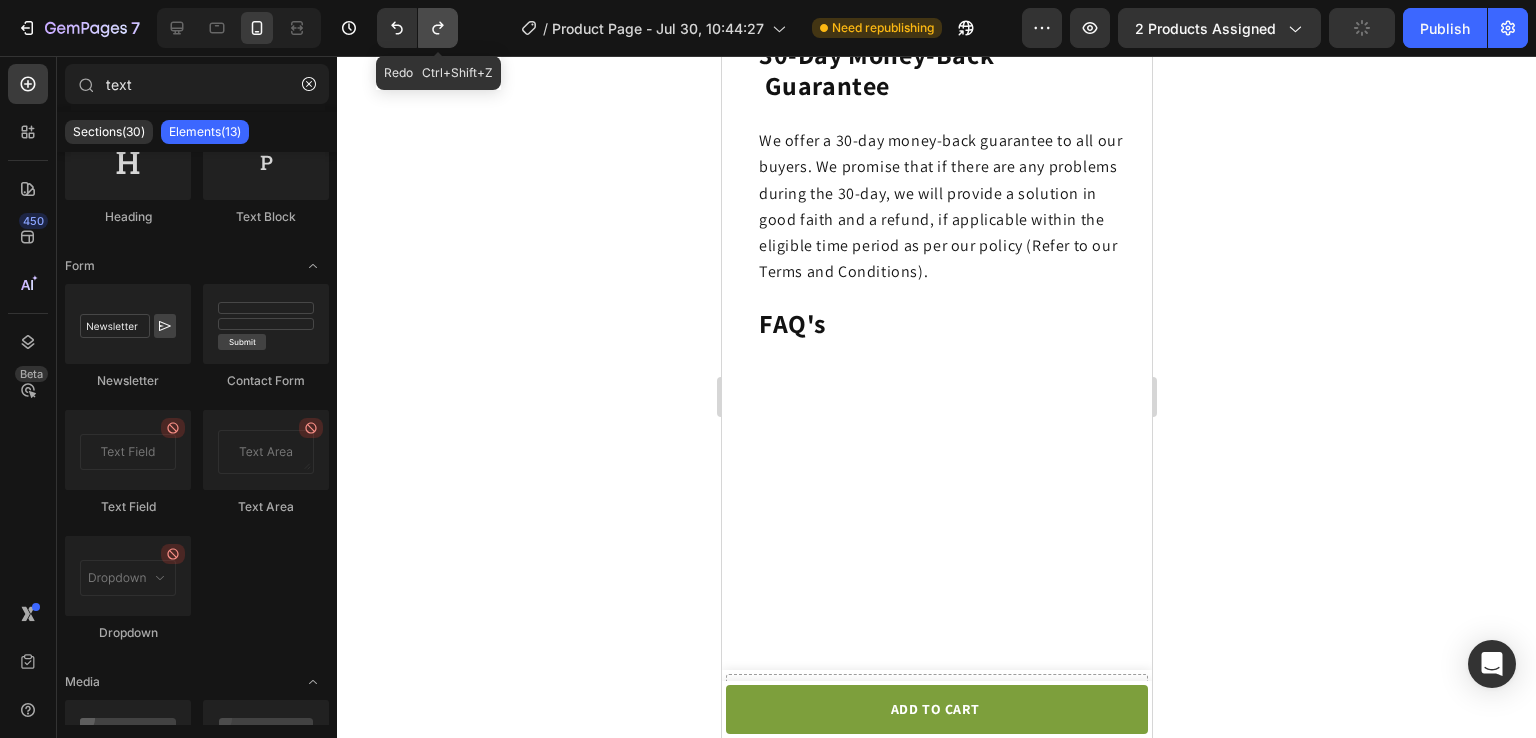 click 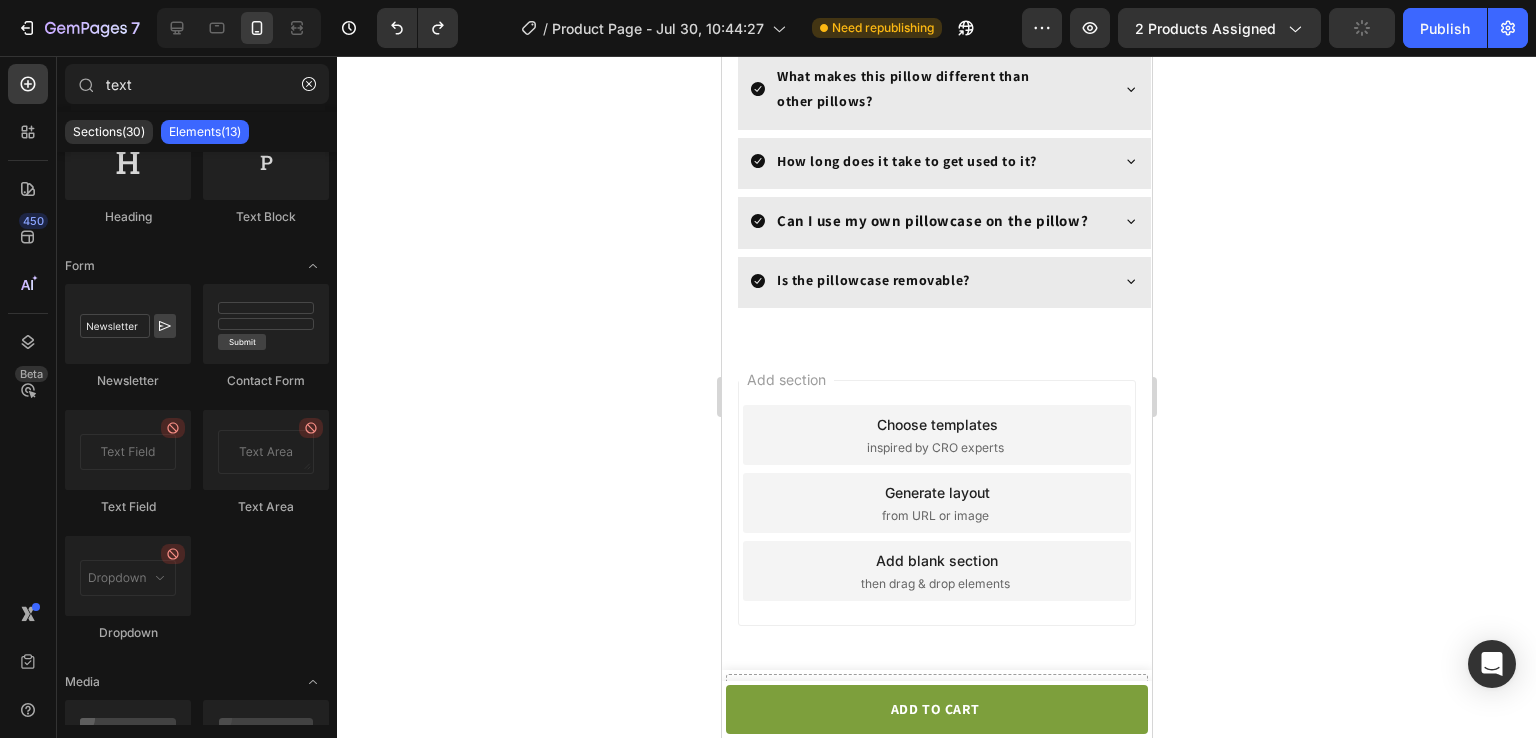 scroll, scrollTop: 5439, scrollLeft: 0, axis: vertical 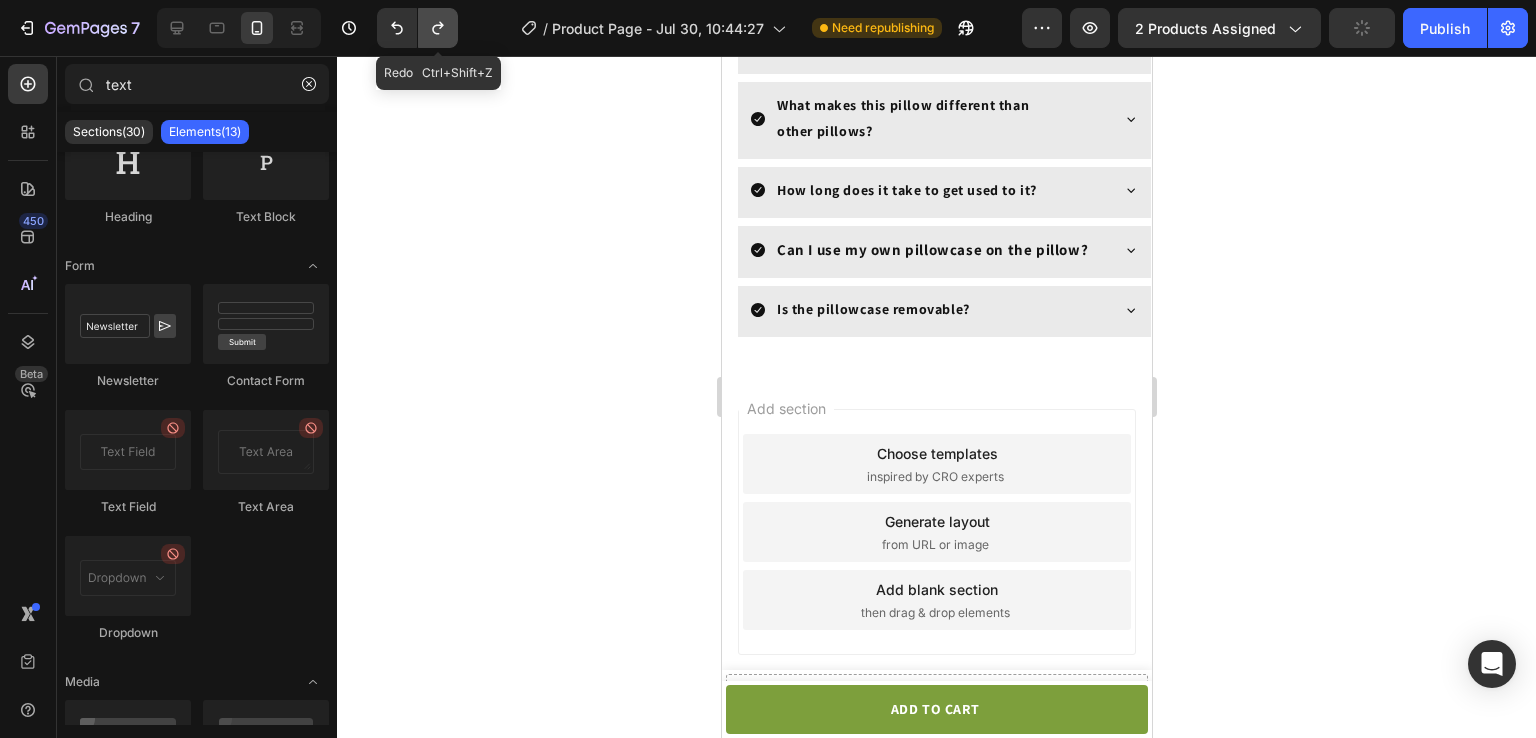 click 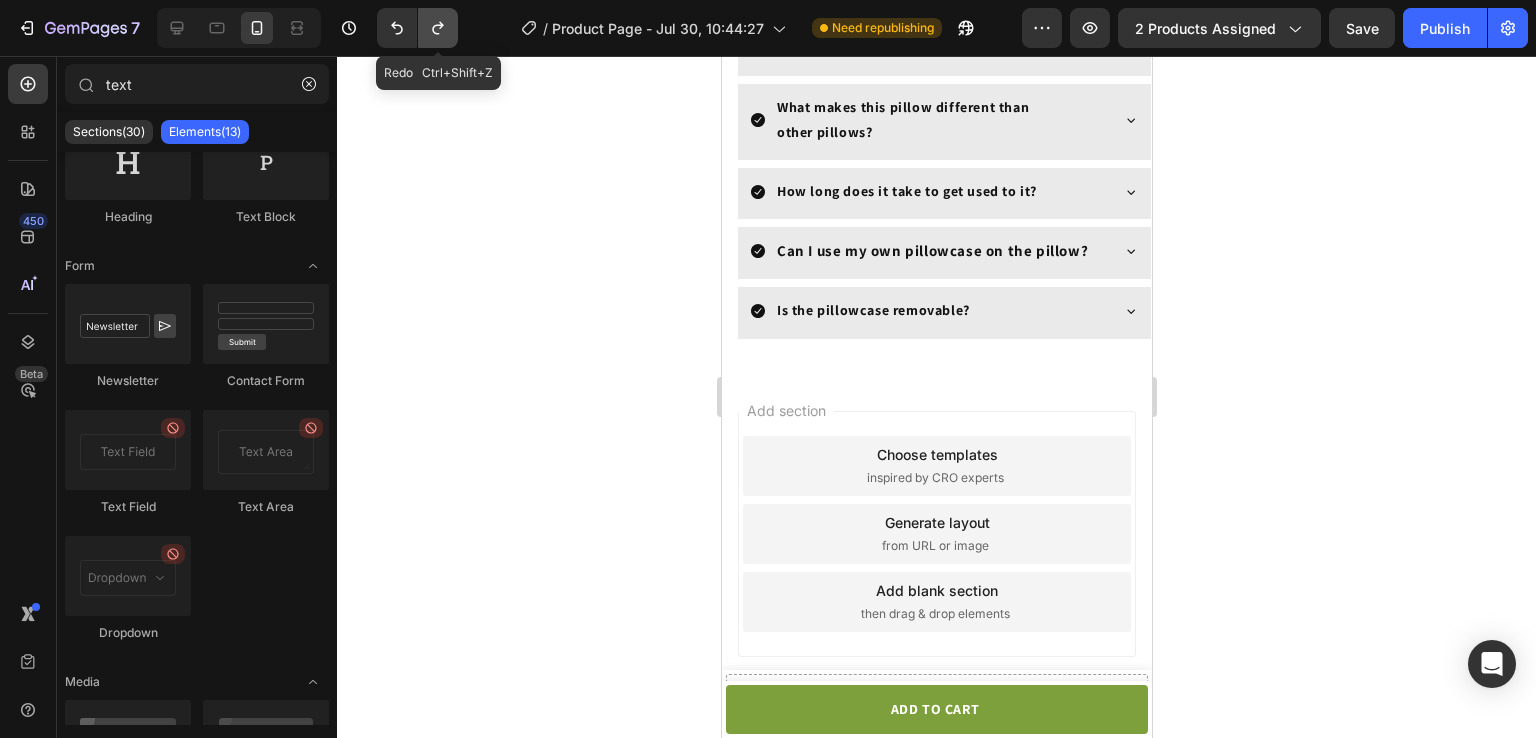 click 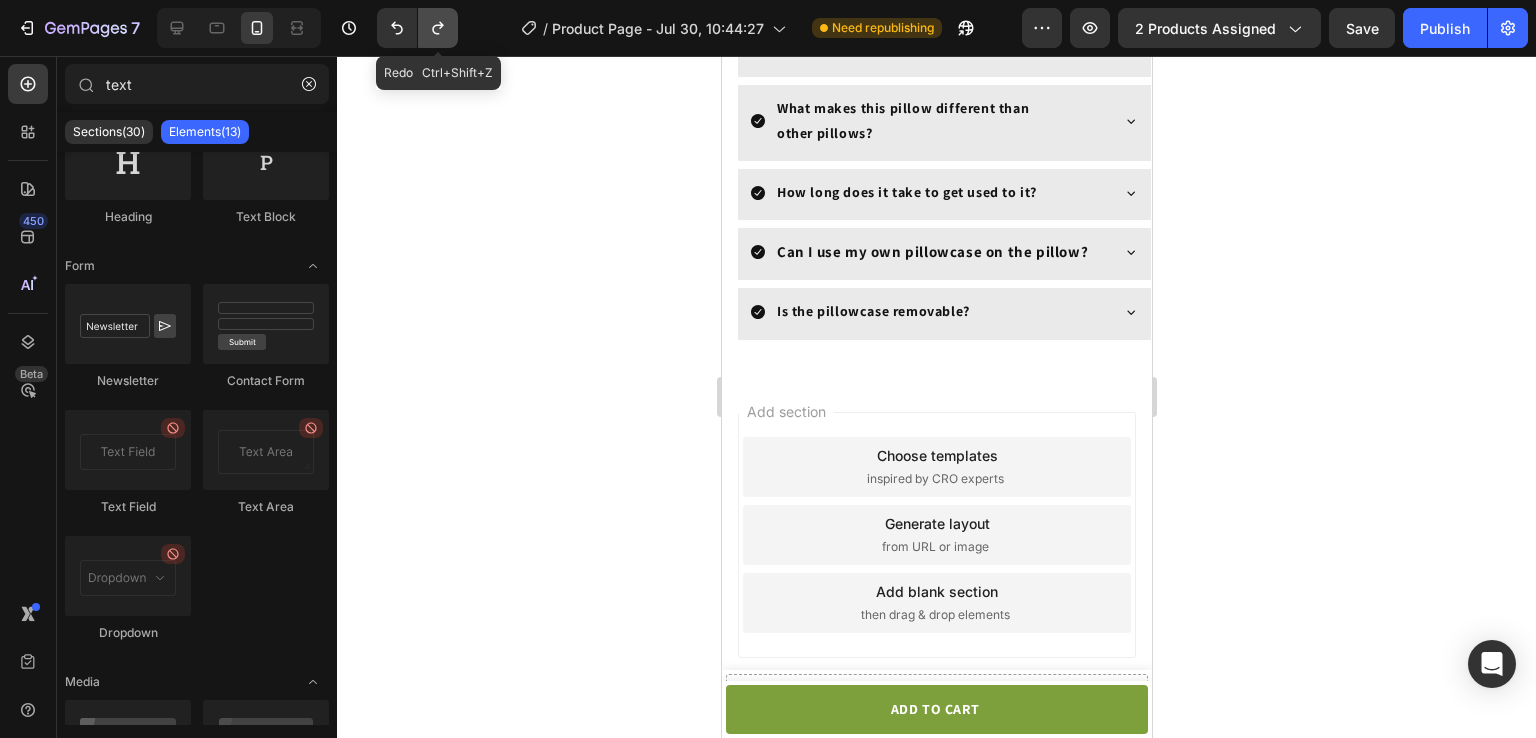 click 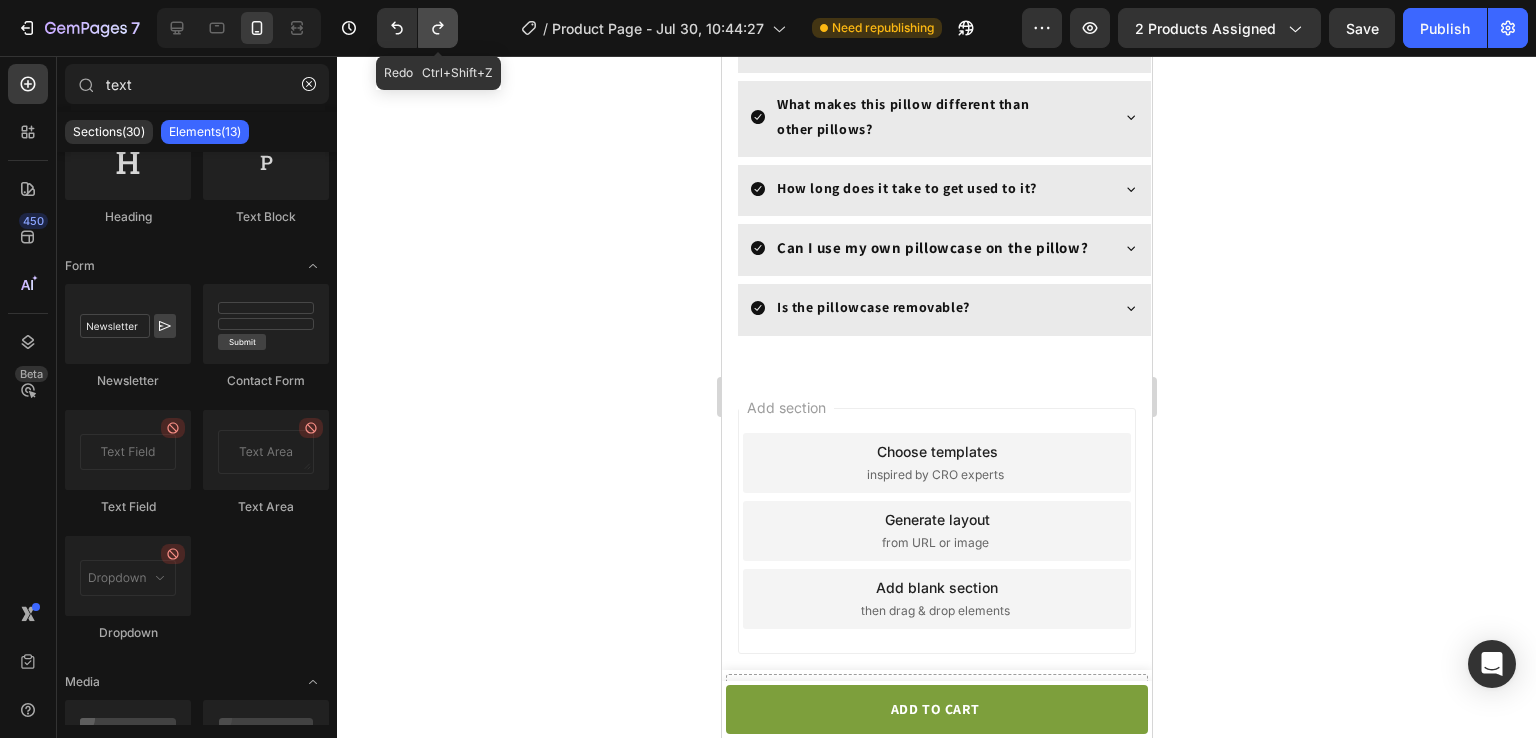 scroll, scrollTop: 5469, scrollLeft: 0, axis: vertical 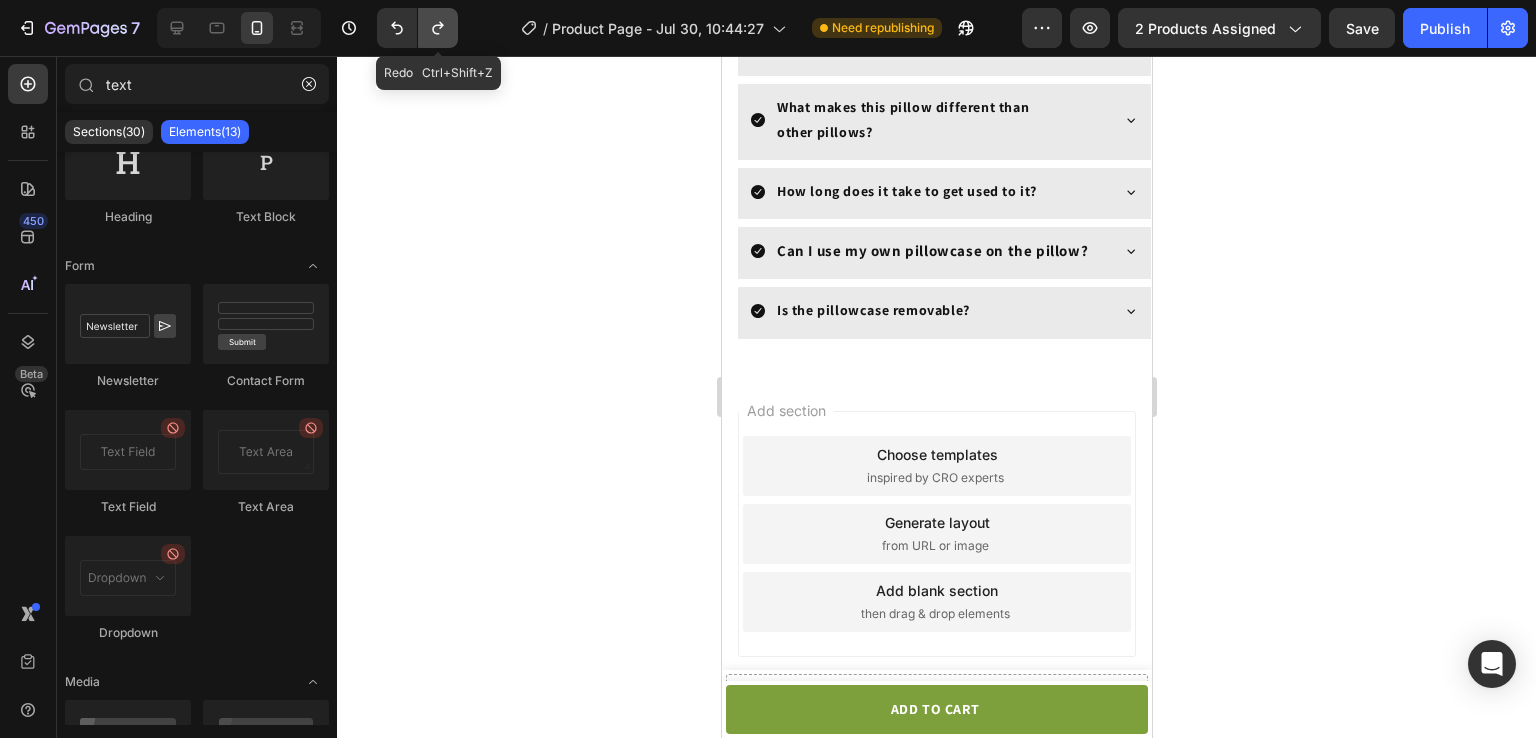 click 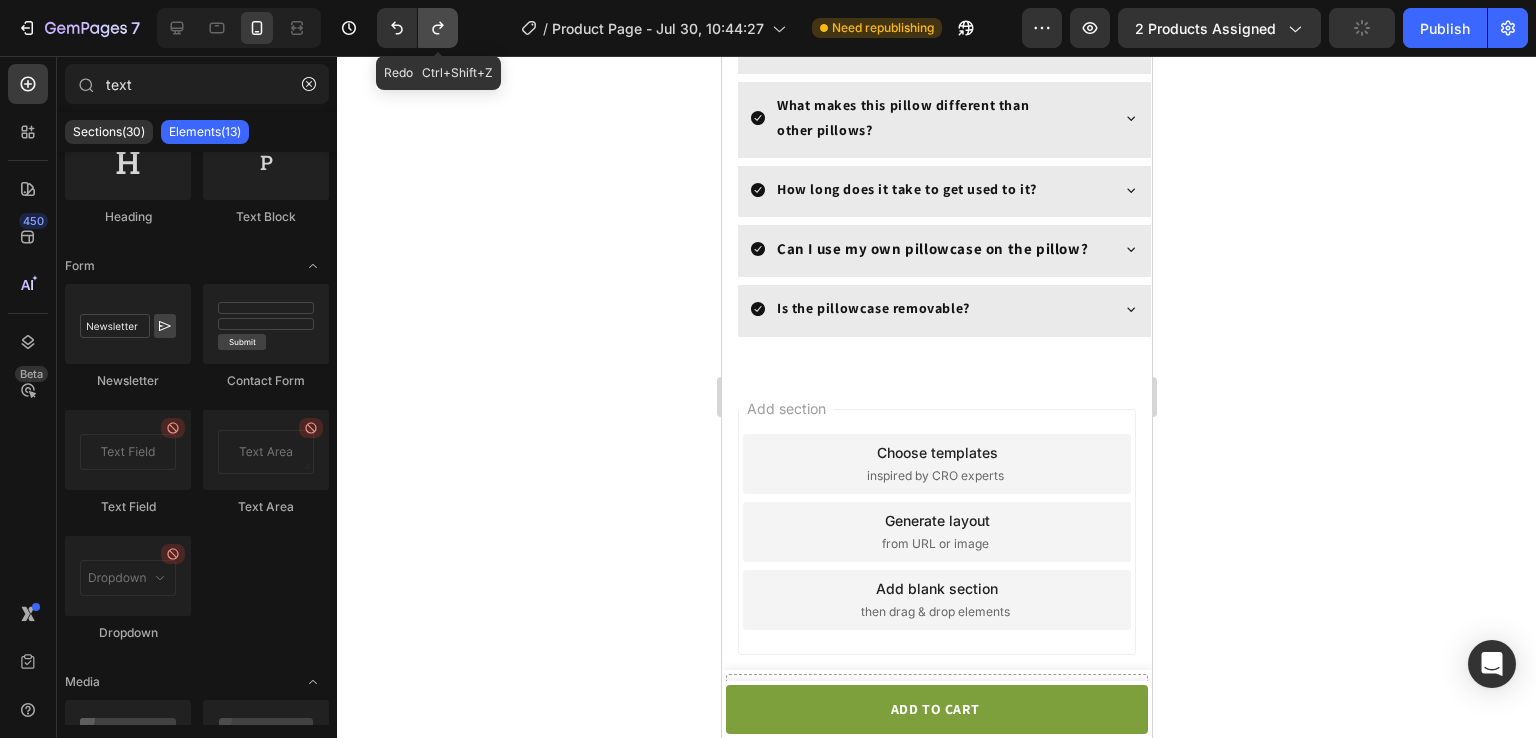 click 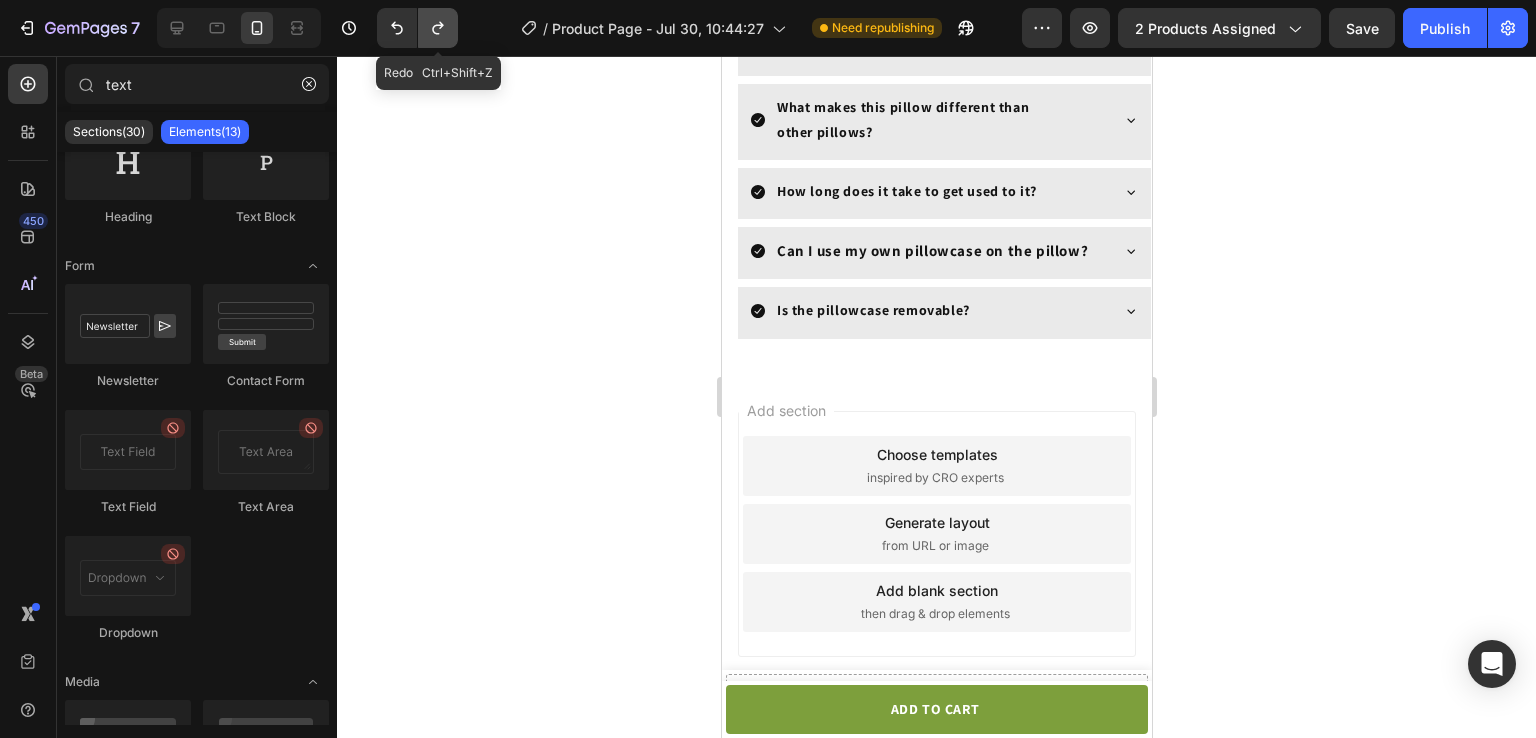 click 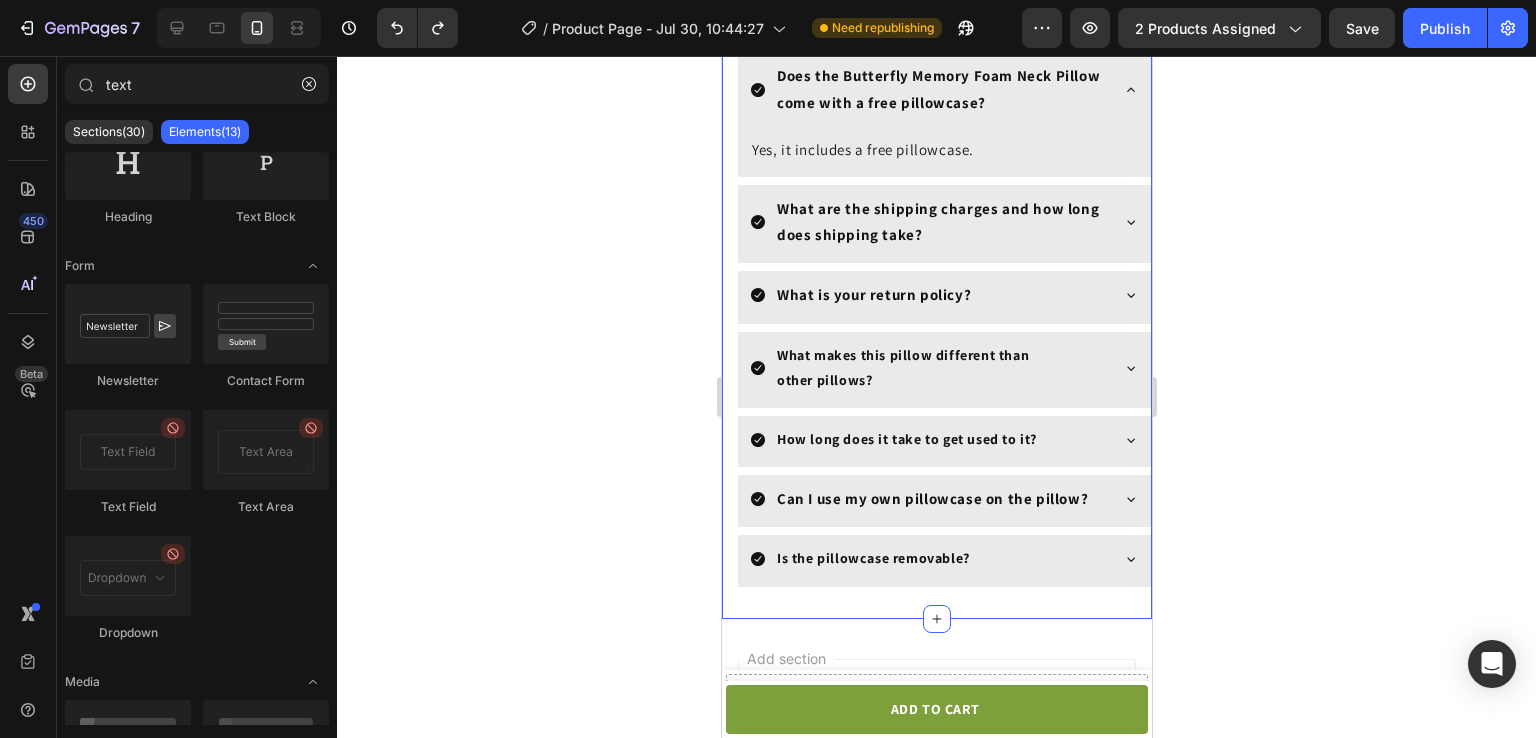 scroll, scrollTop: 5220, scrollLeft: 0, axis: vertical 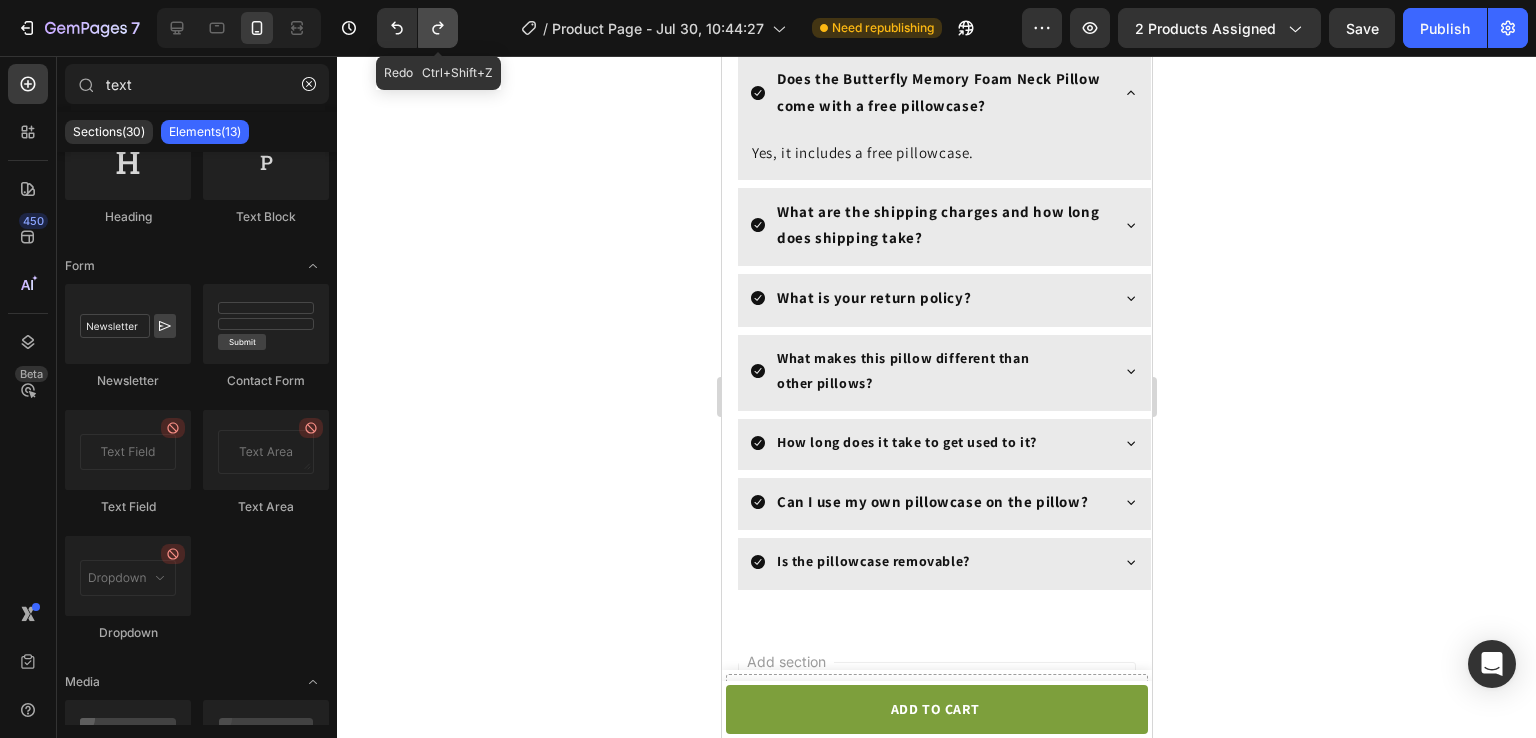 click 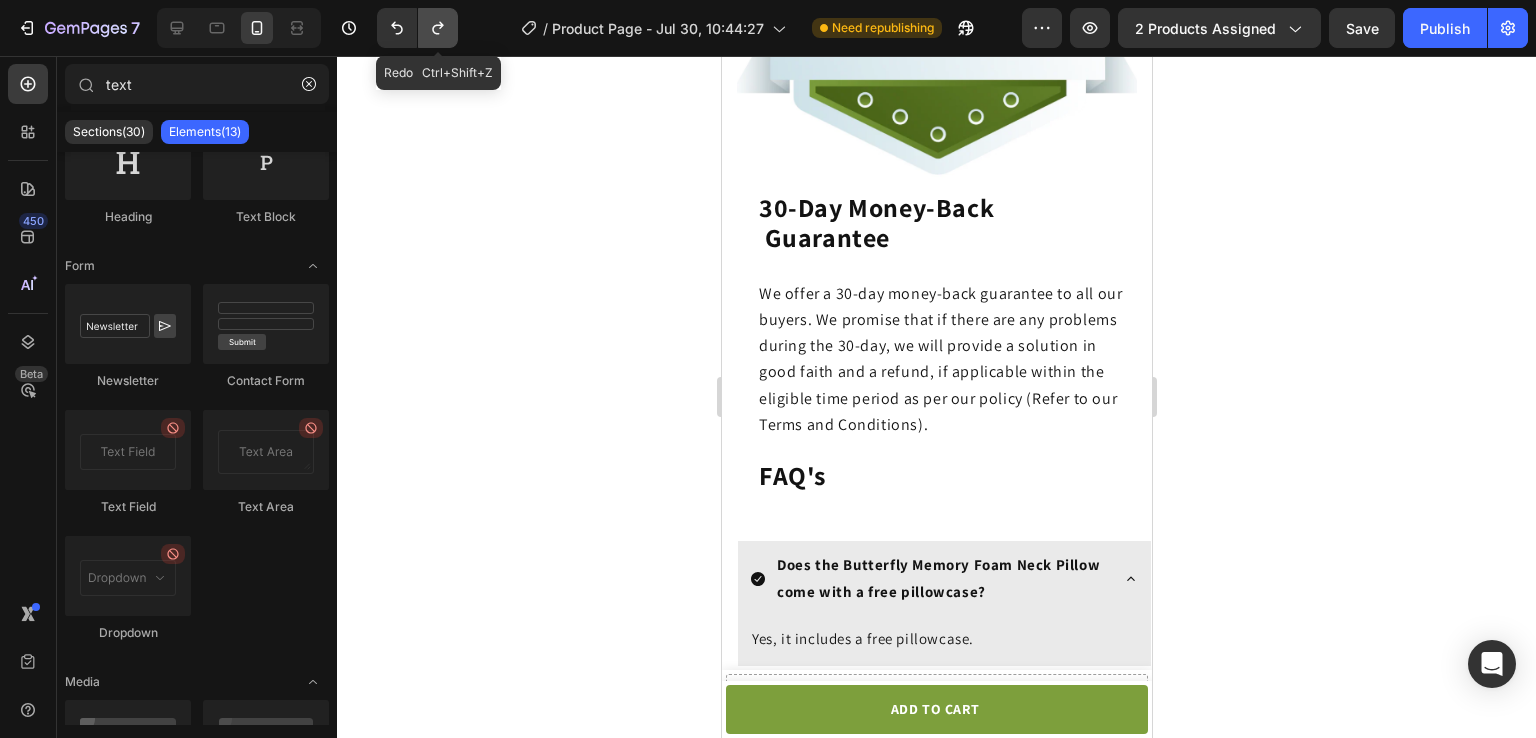 click 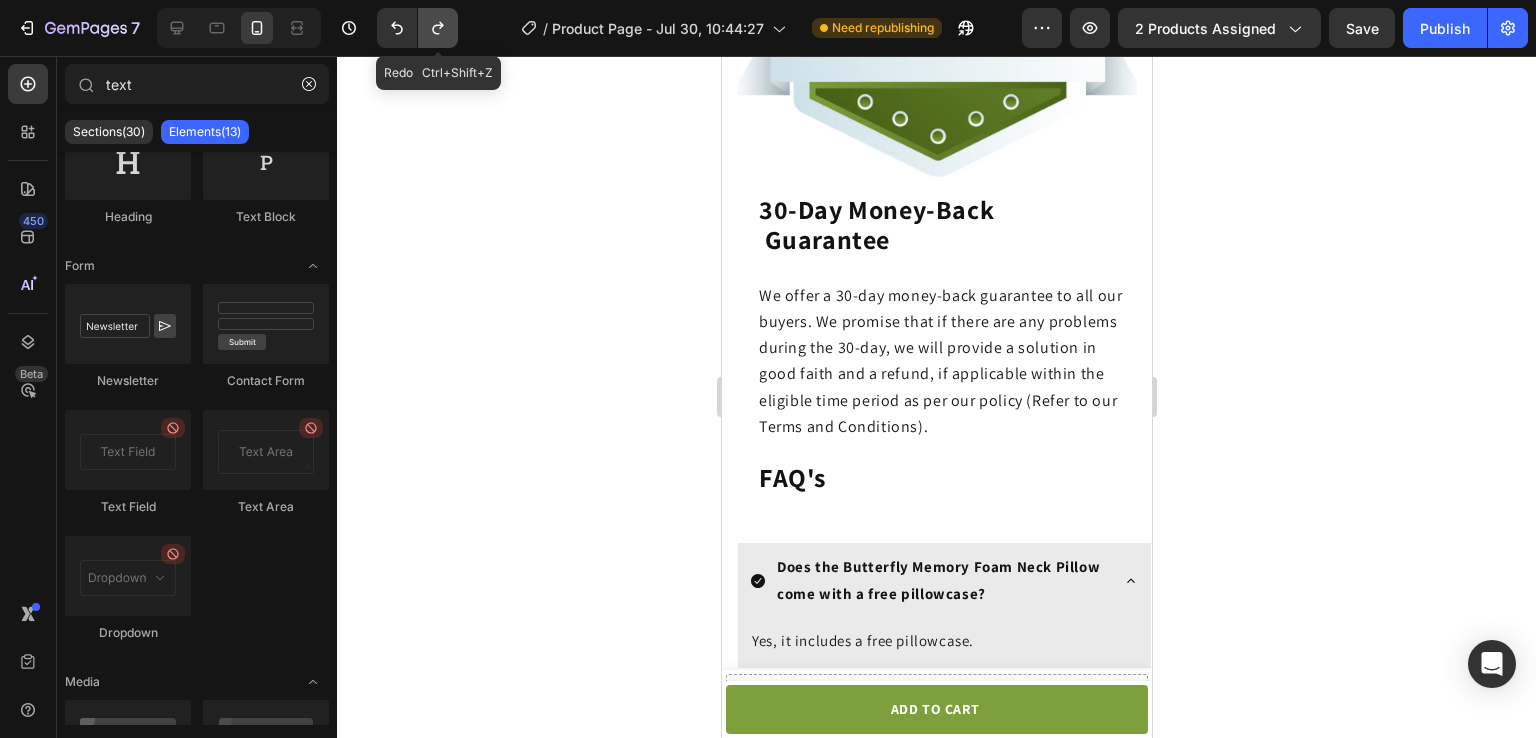click 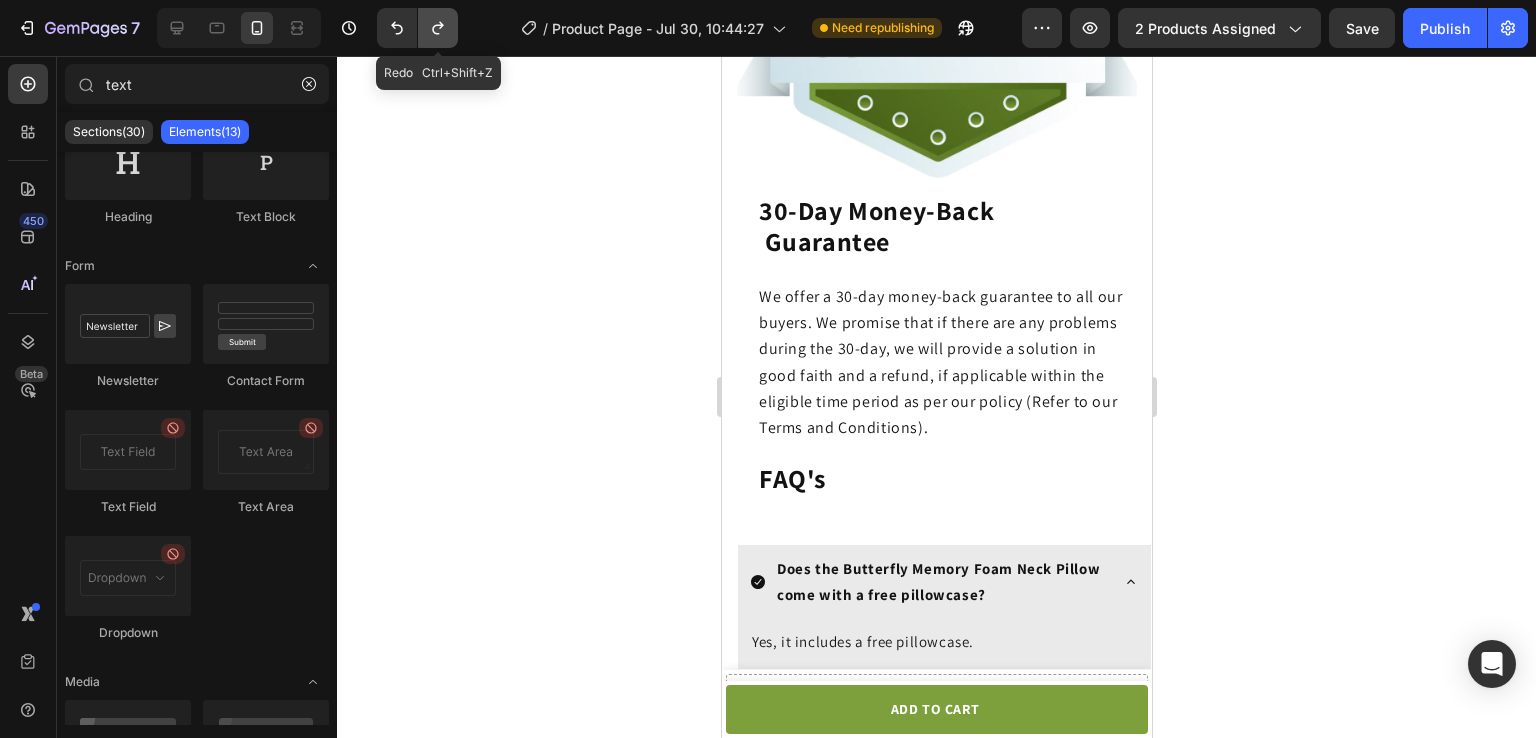 click 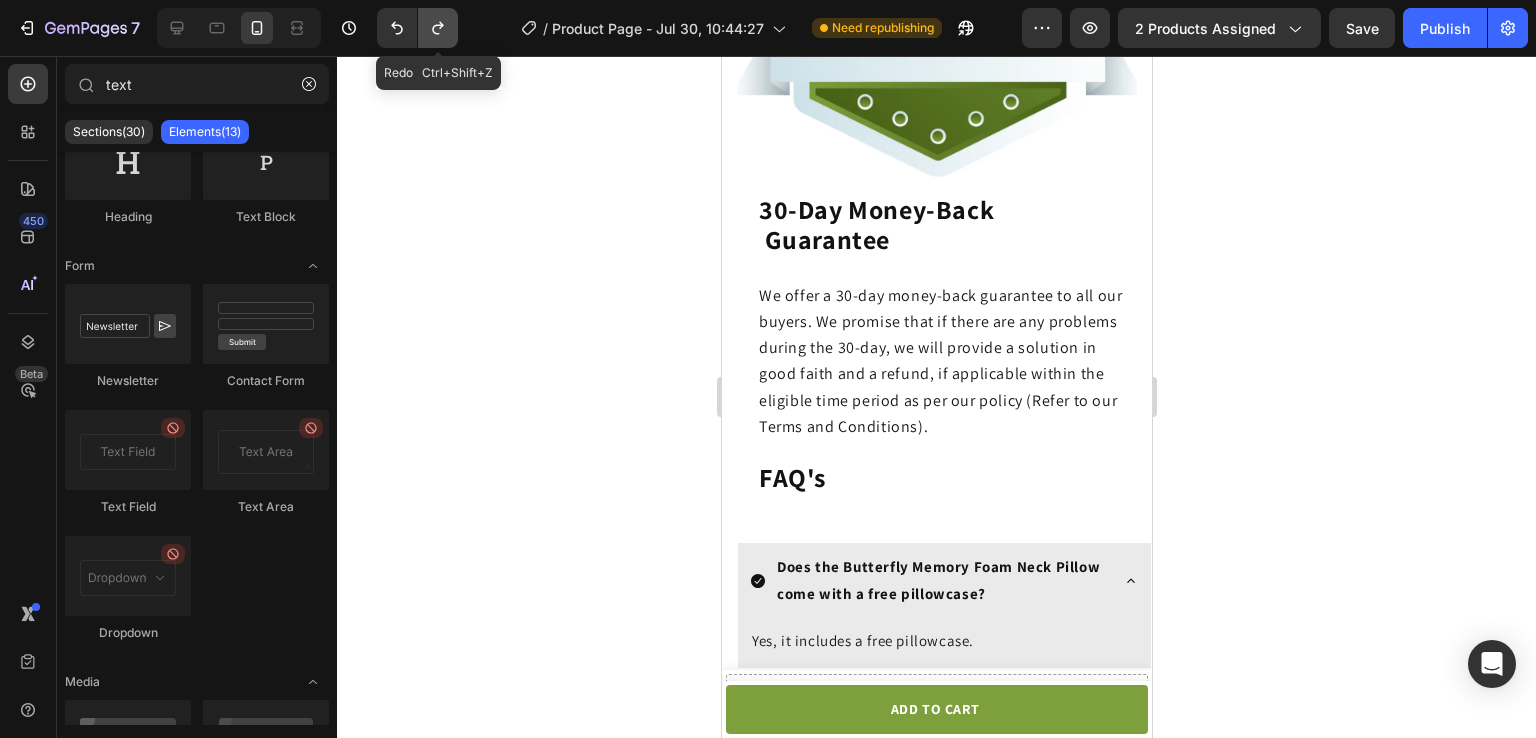 click 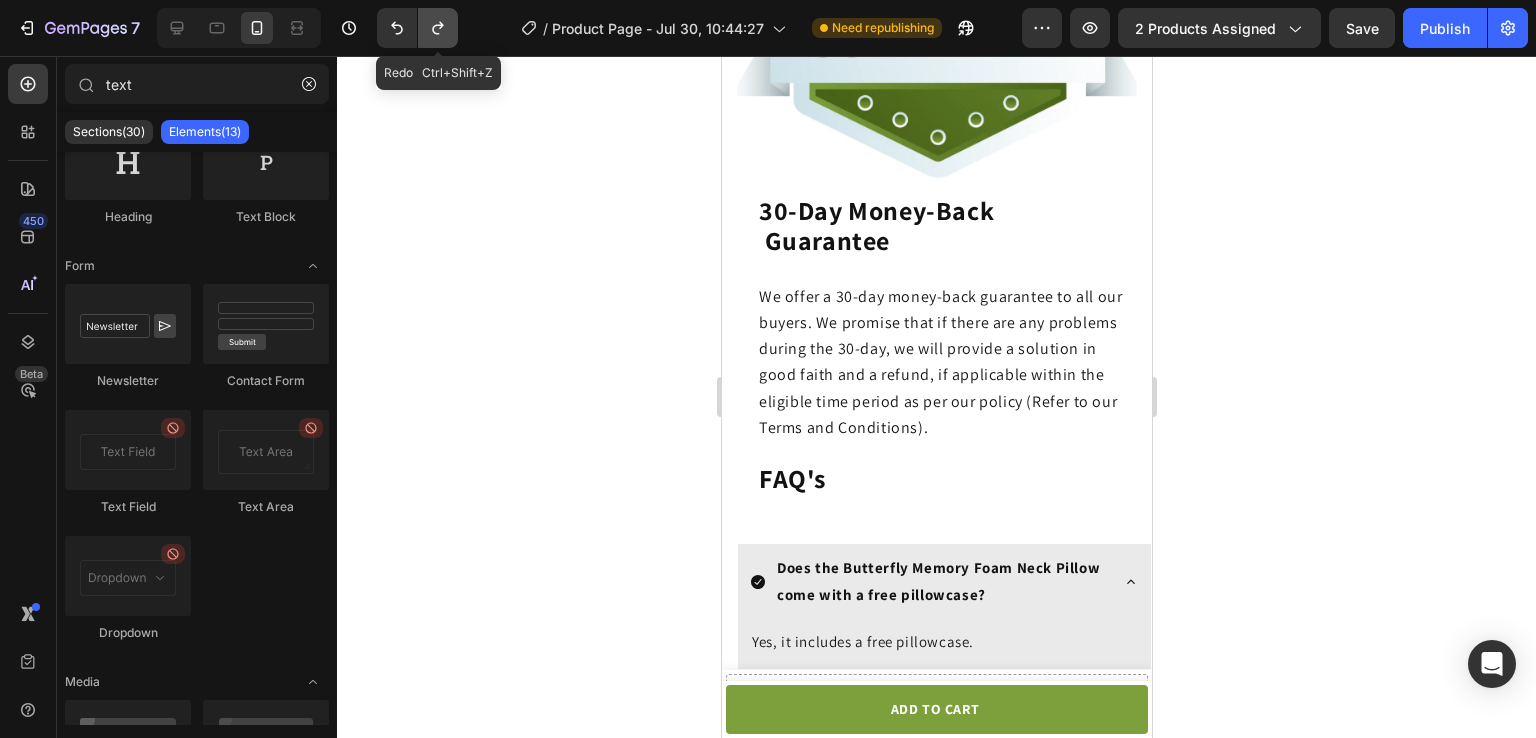 click 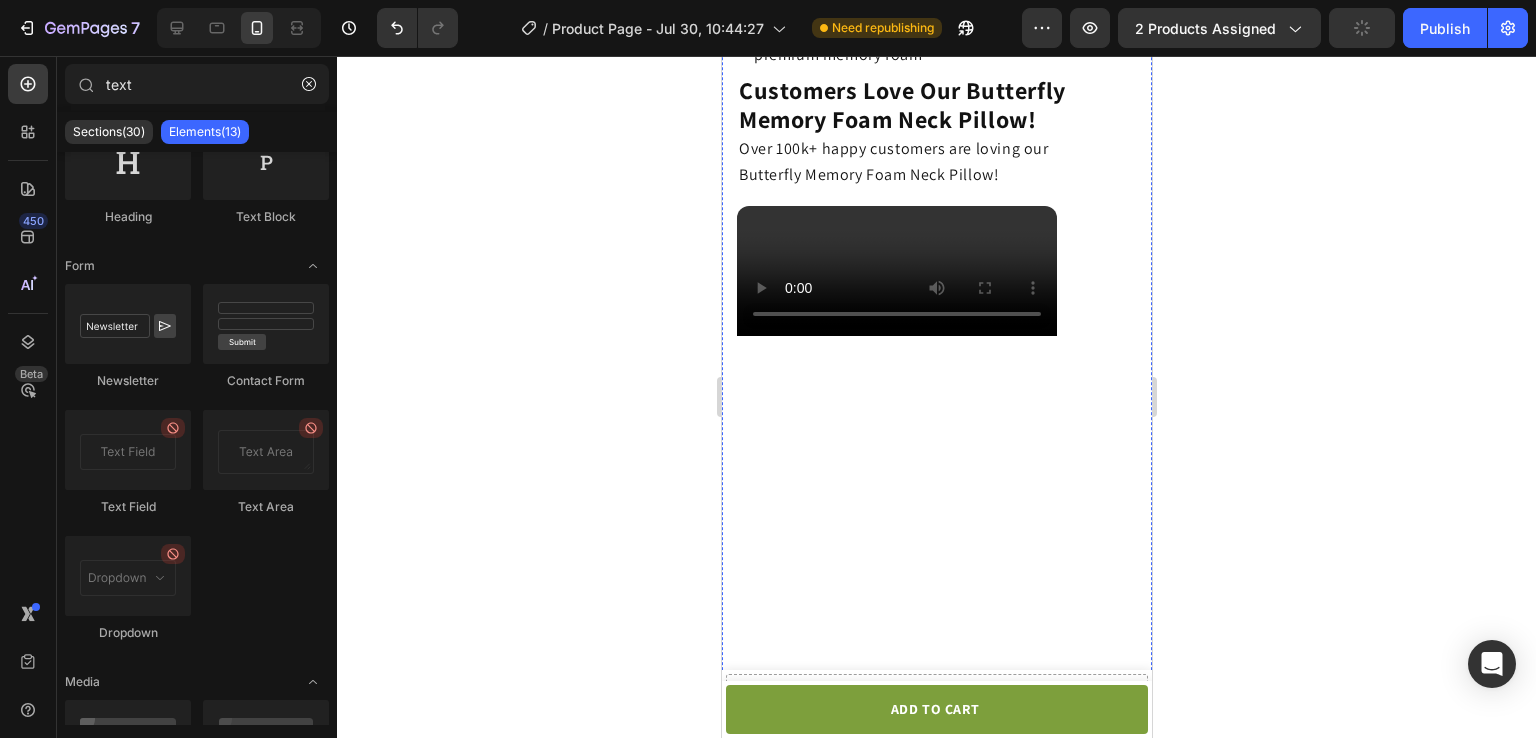 scroll, scrollTop: 4065, scrollLeft: 0, axis: vertical 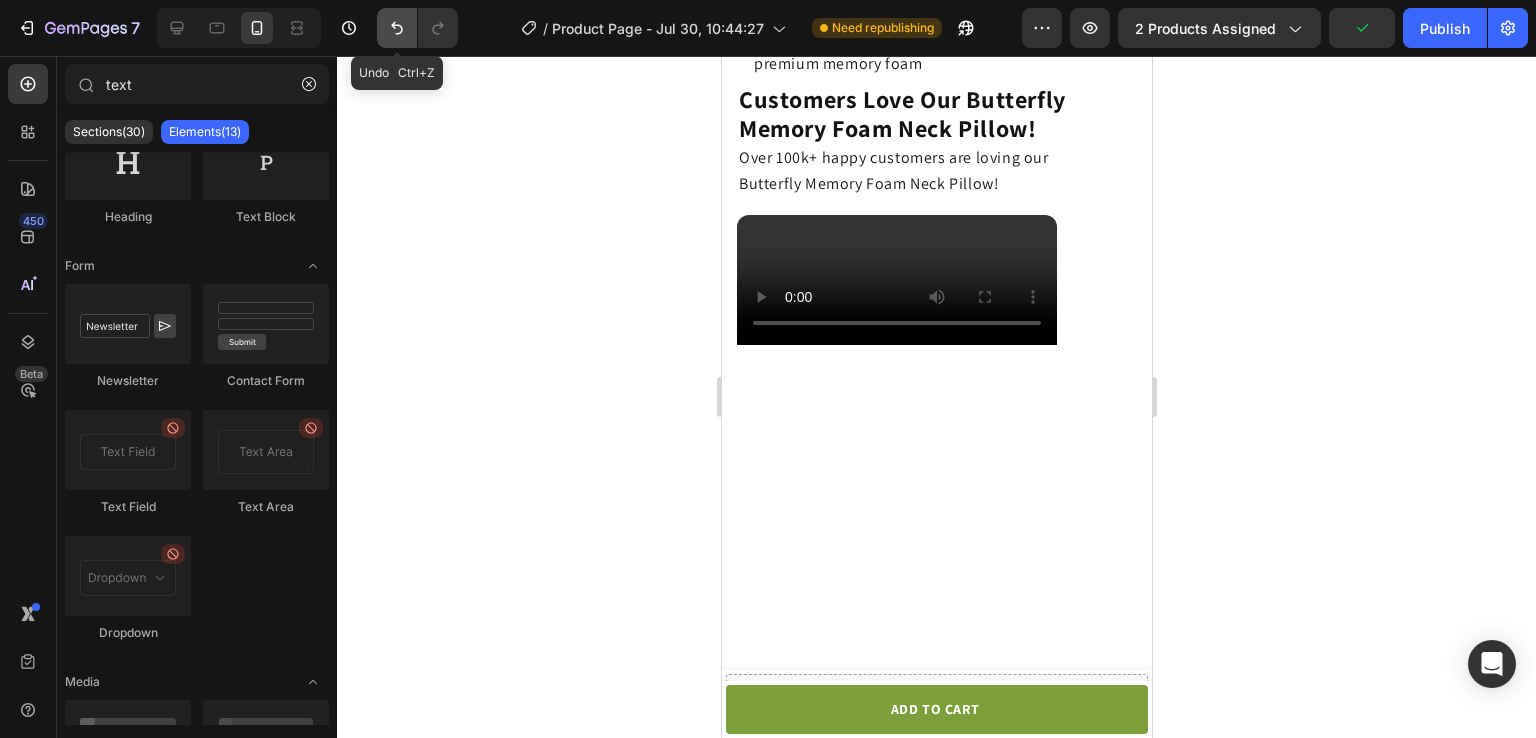 click 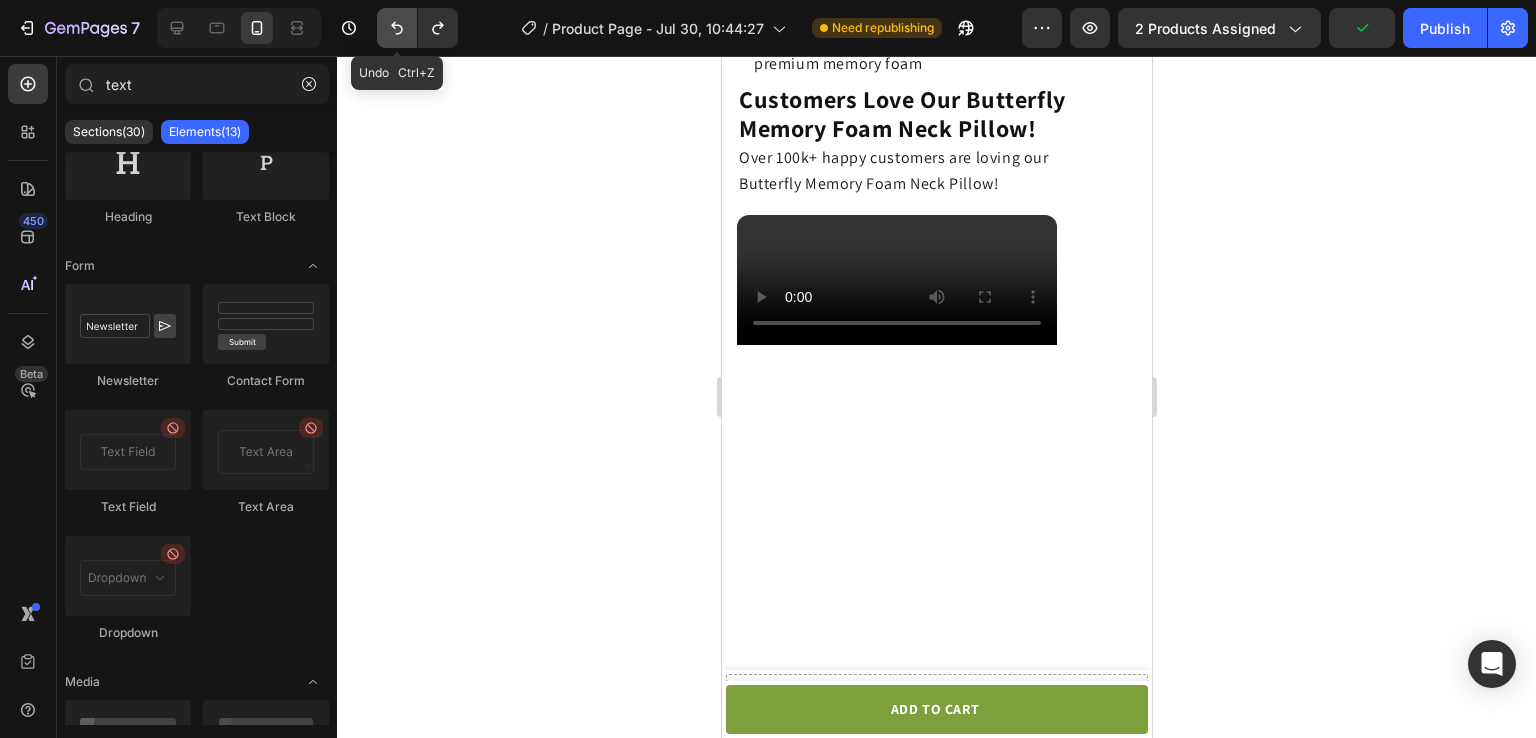 click 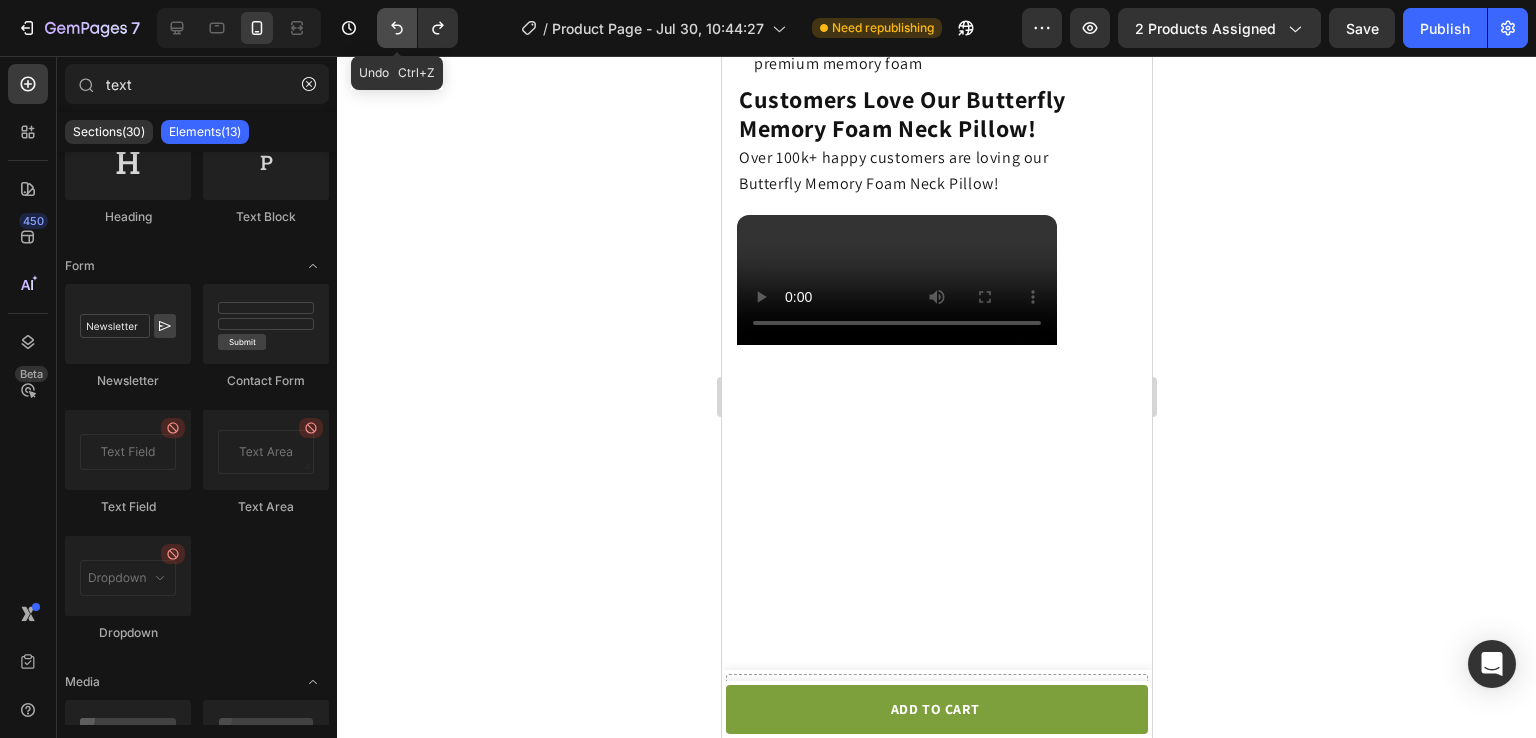 click 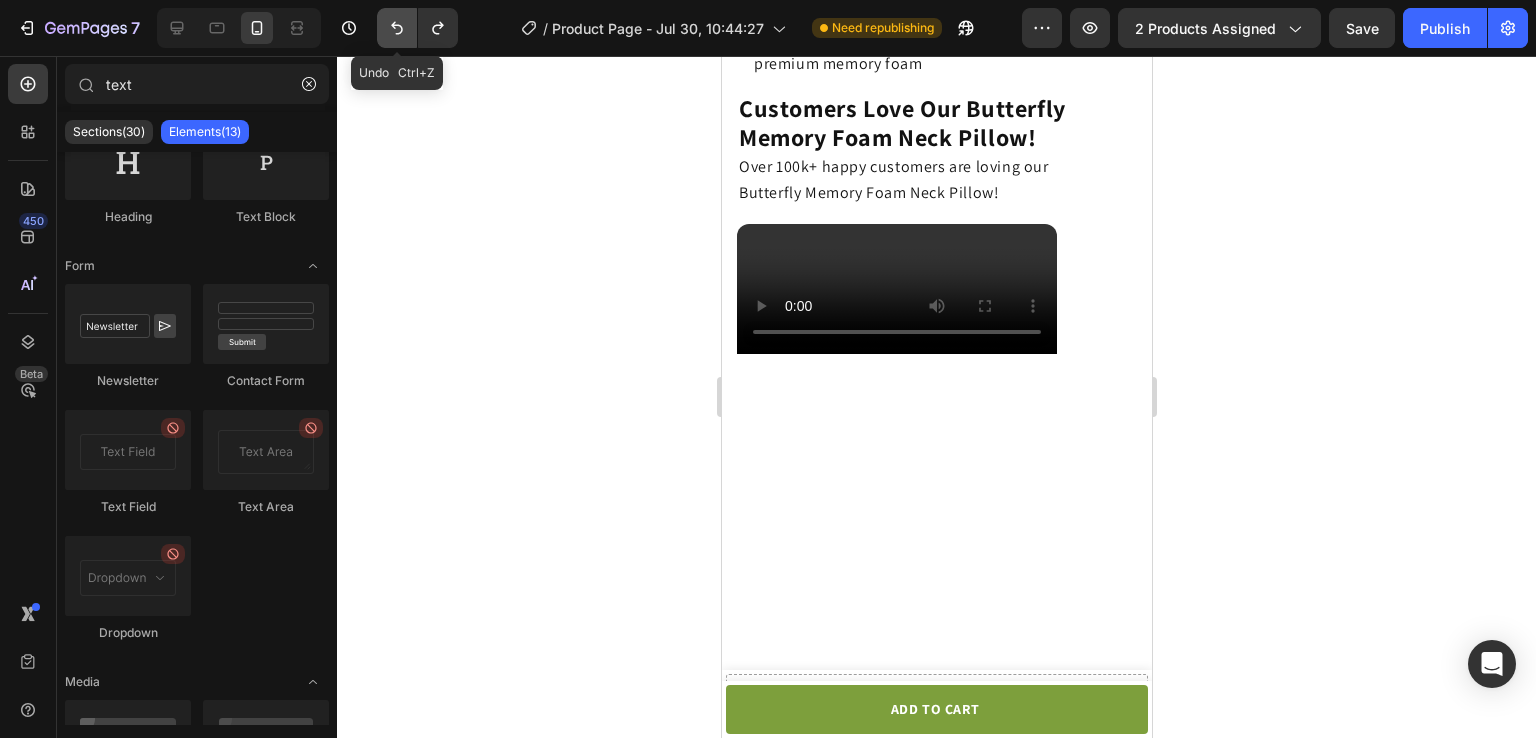 scroll, scrollTop: 4075, scrollLeft: 0, axis: vertical 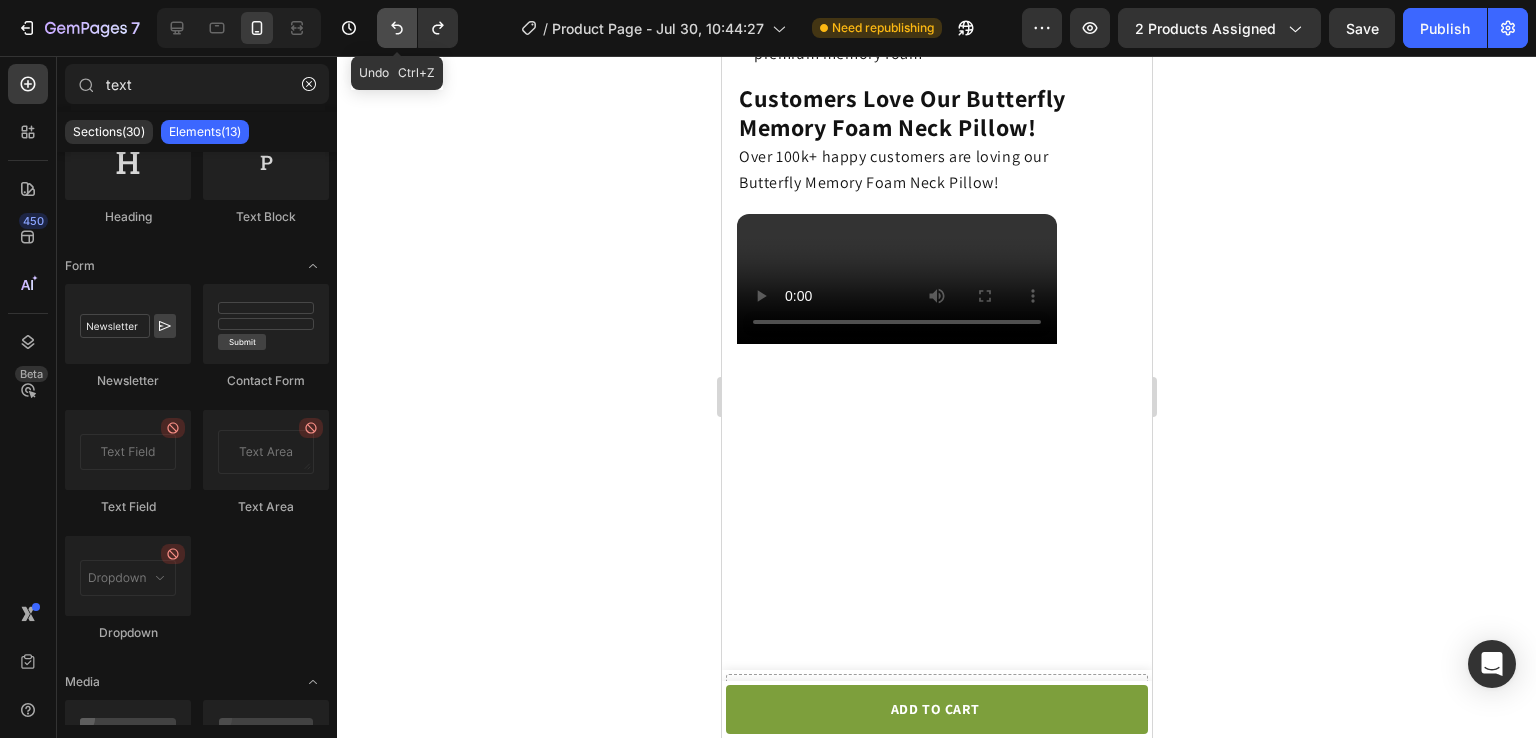 click 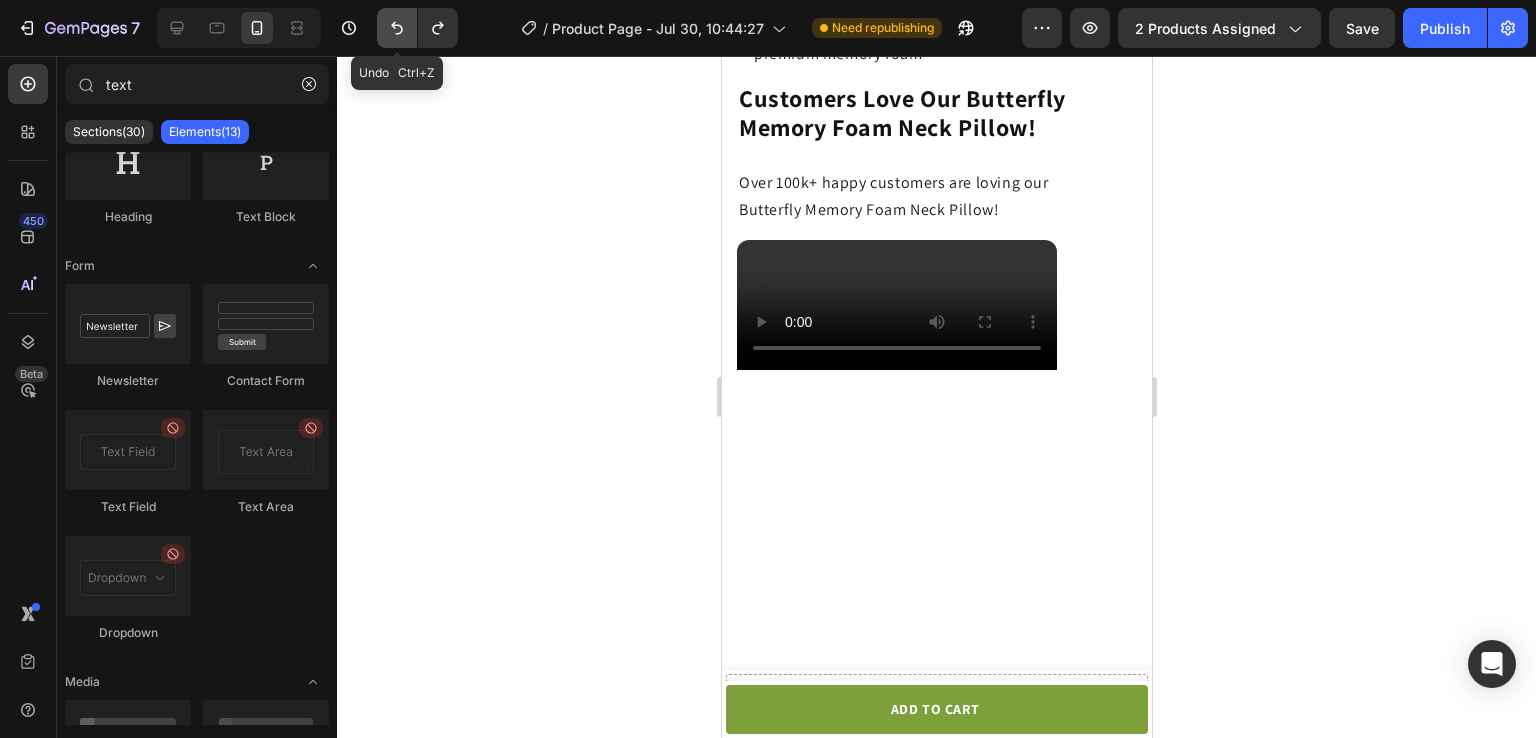 click 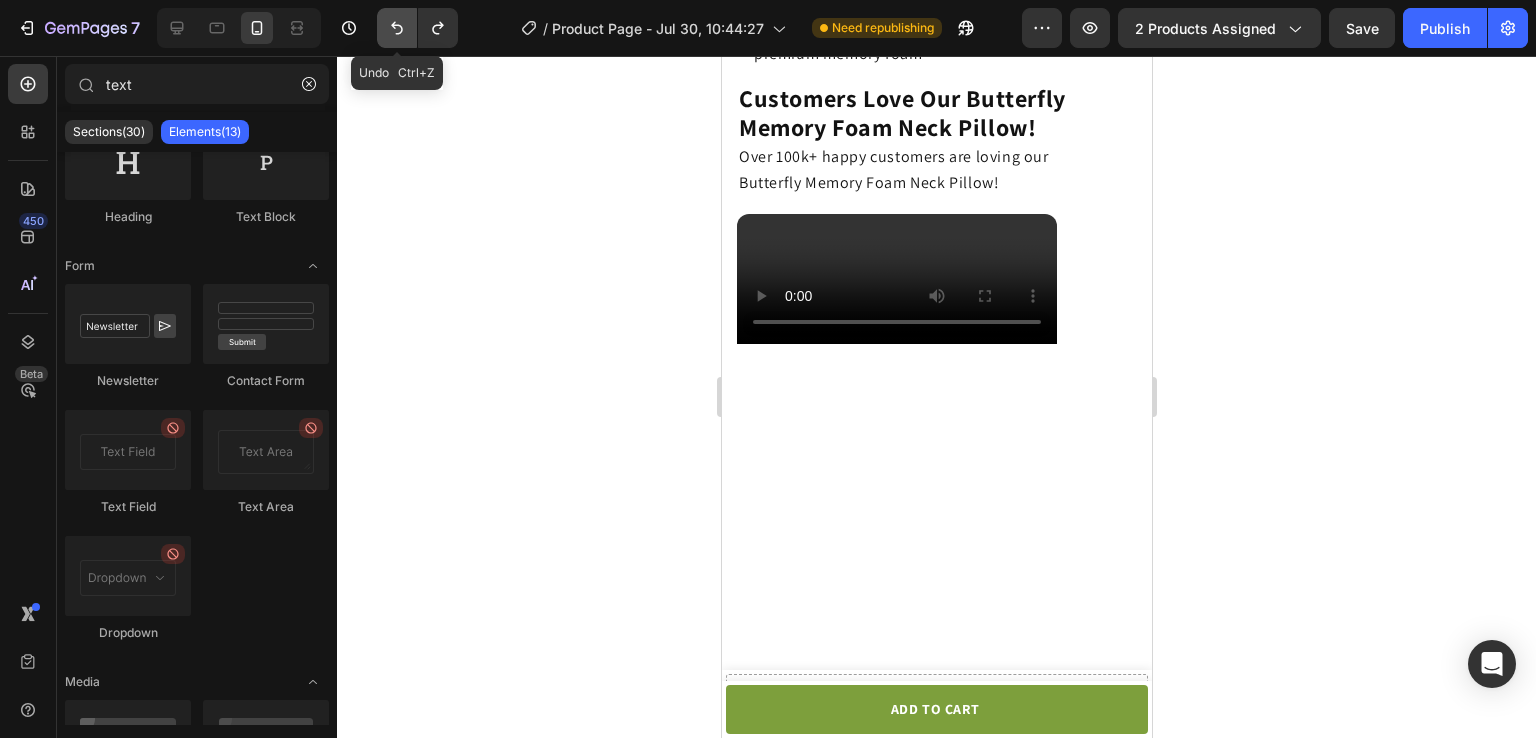 click 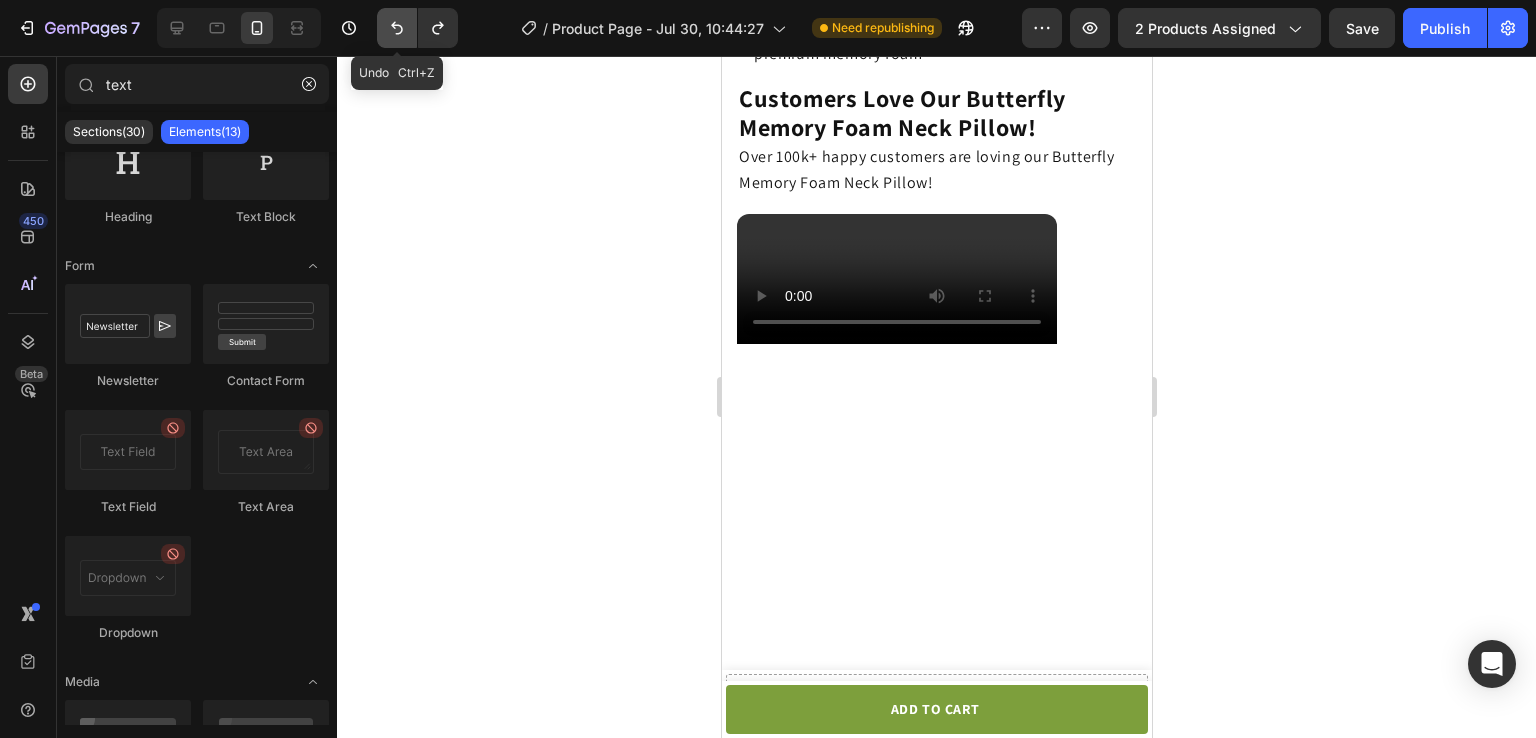 click 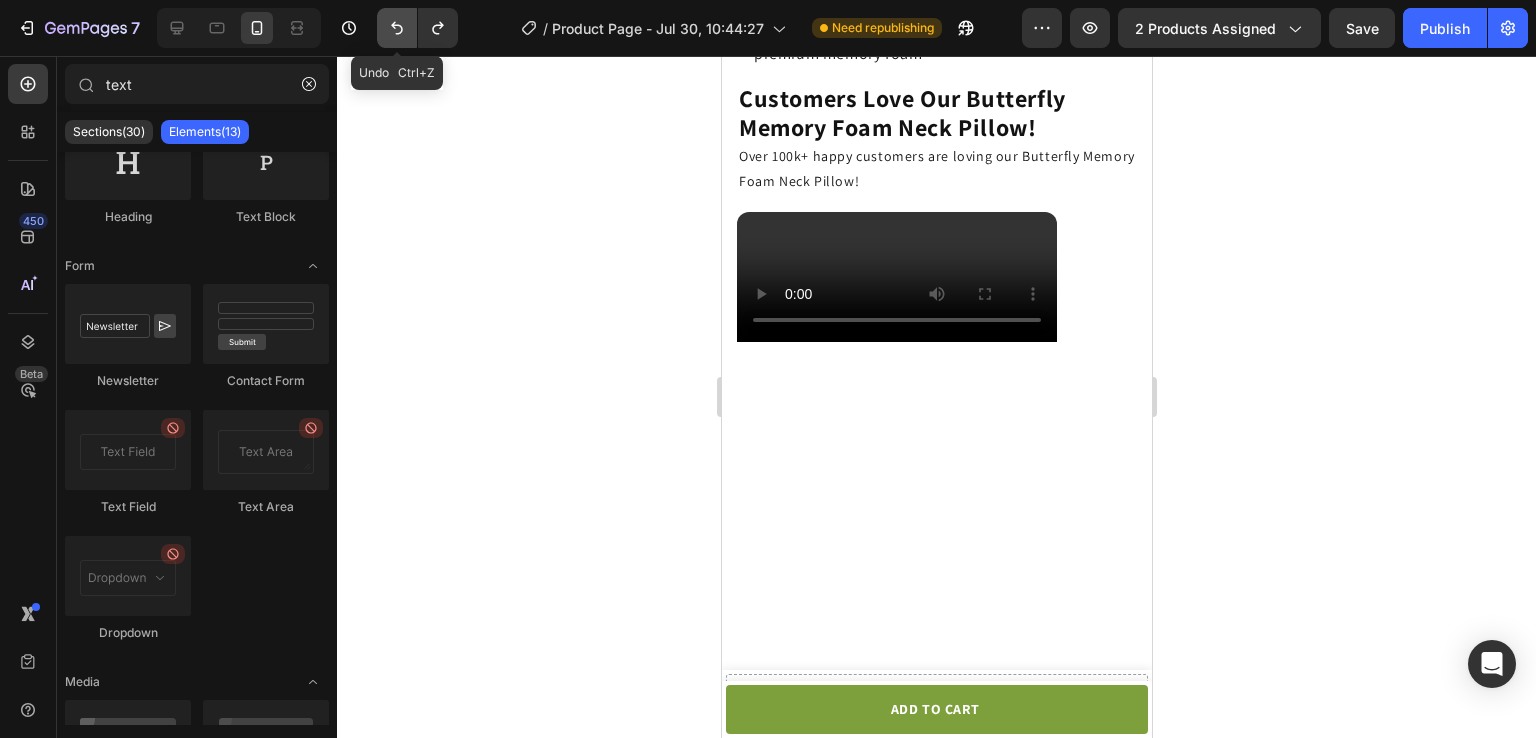 click 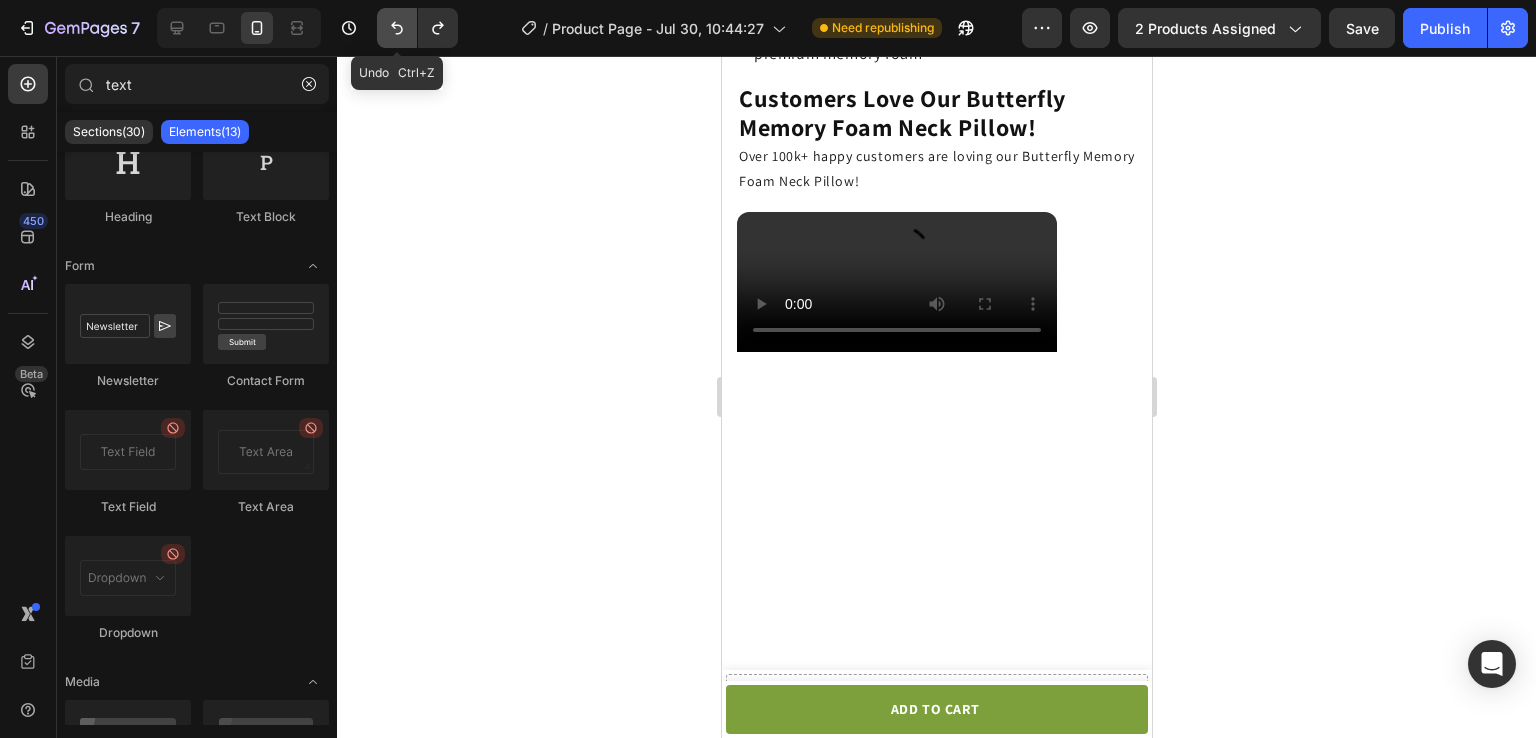 click 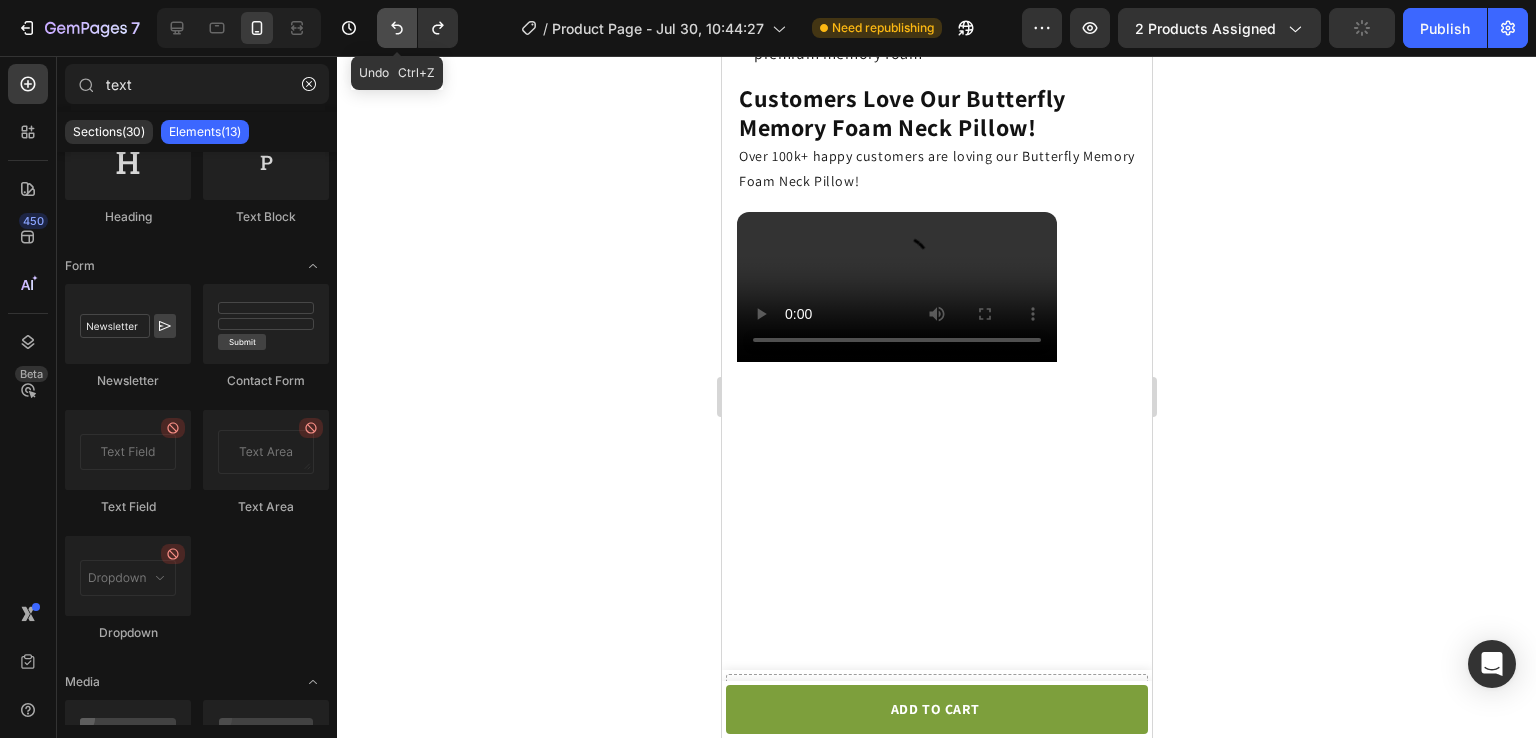 click 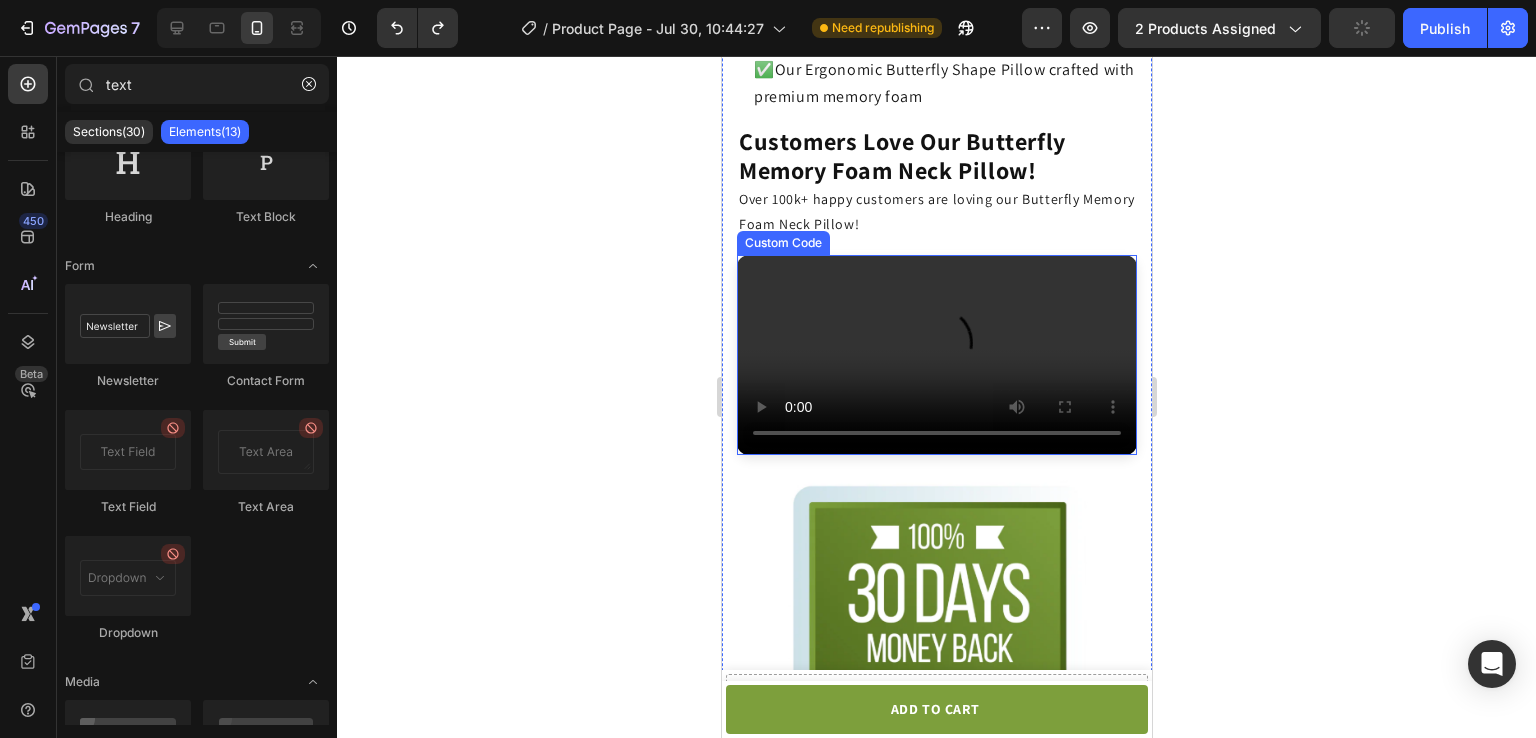scroll, scrollTop: 3956, scrollLeft: 0, axis: vertical 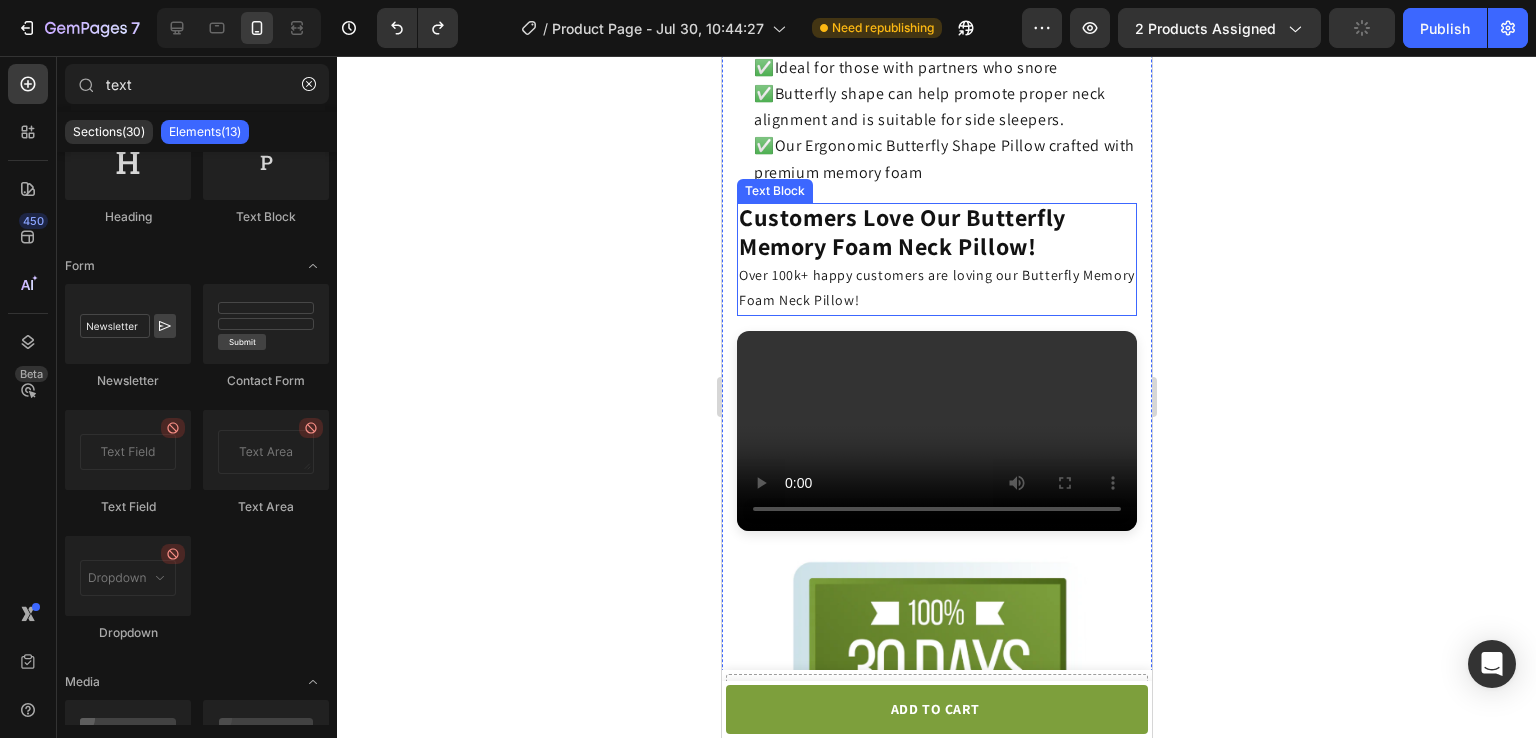 click on "Customers Love Our Butterfly Memory Foam Neck Pillow!    Over 100k+ happy customers are loving our Butterfly Memory Foam Neck Pillow!" 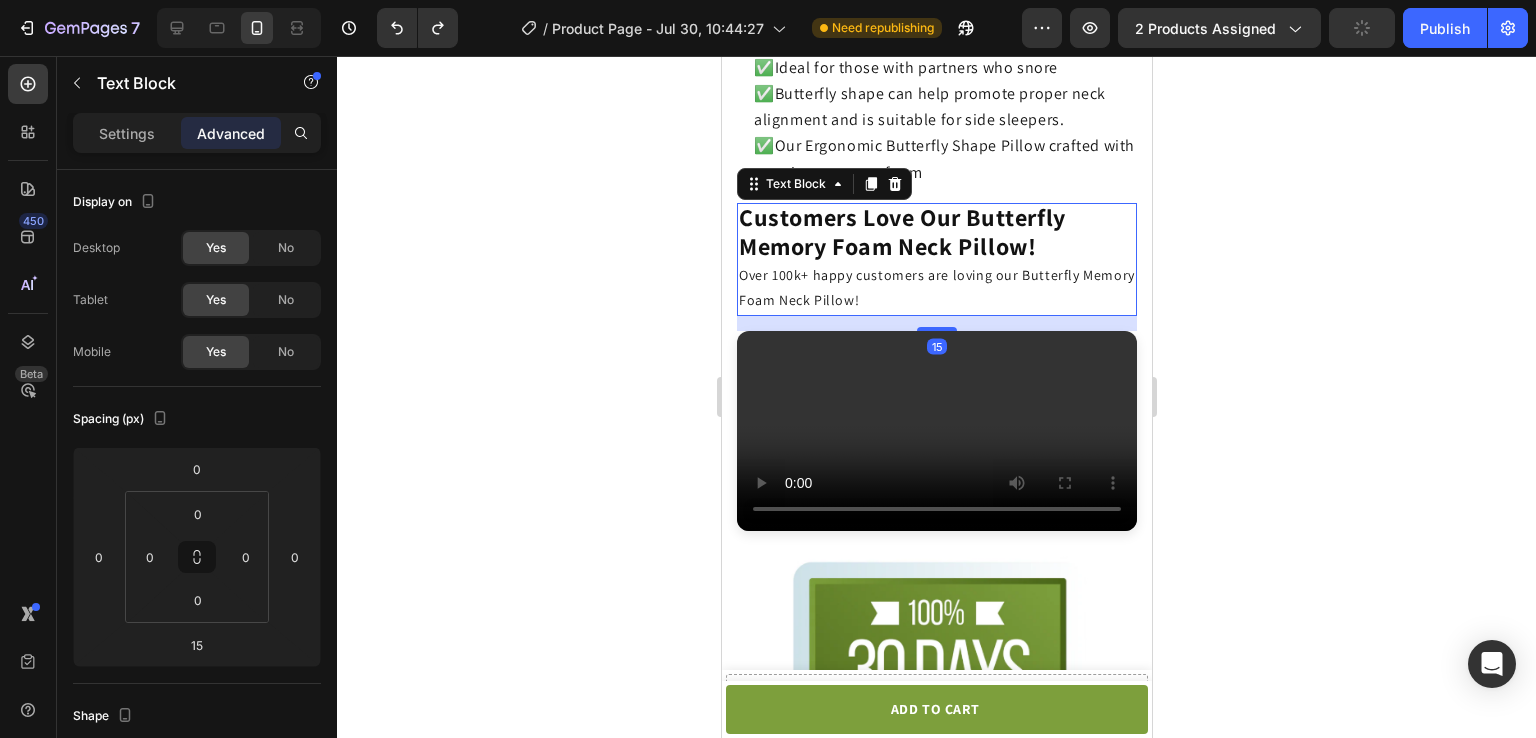 click on "Customers Love Our Butterfly Memory Foam Neck Pillow!    Over 100k+ happy customers are loving our Butterfly Memory Foam Neck Pillow!" 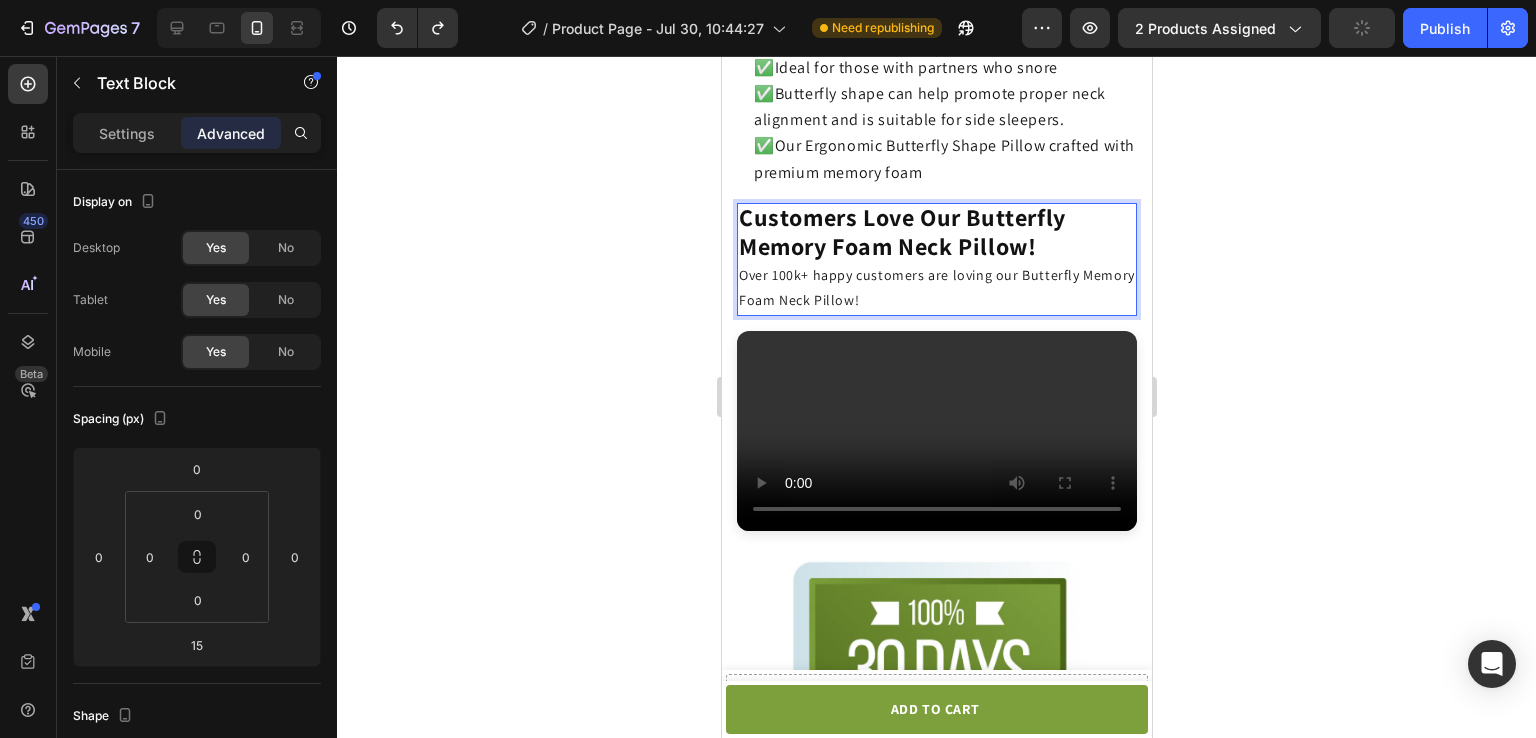 click on "Customers Love Our Butterfly Memory Foam Neck Pillow!    Over 100k+ happy customers are loving our Butterfly Memory Foam Neck Pillow!" 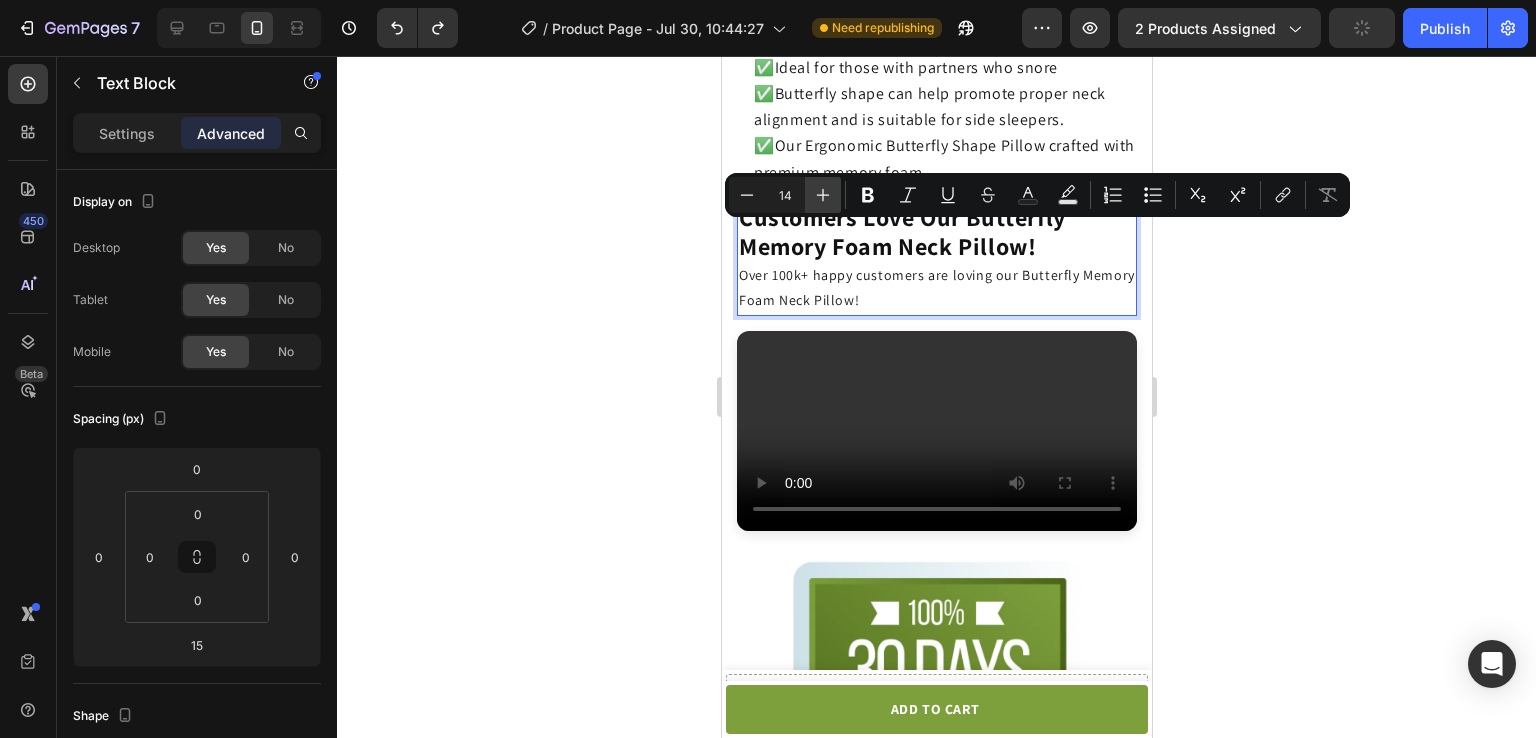 click 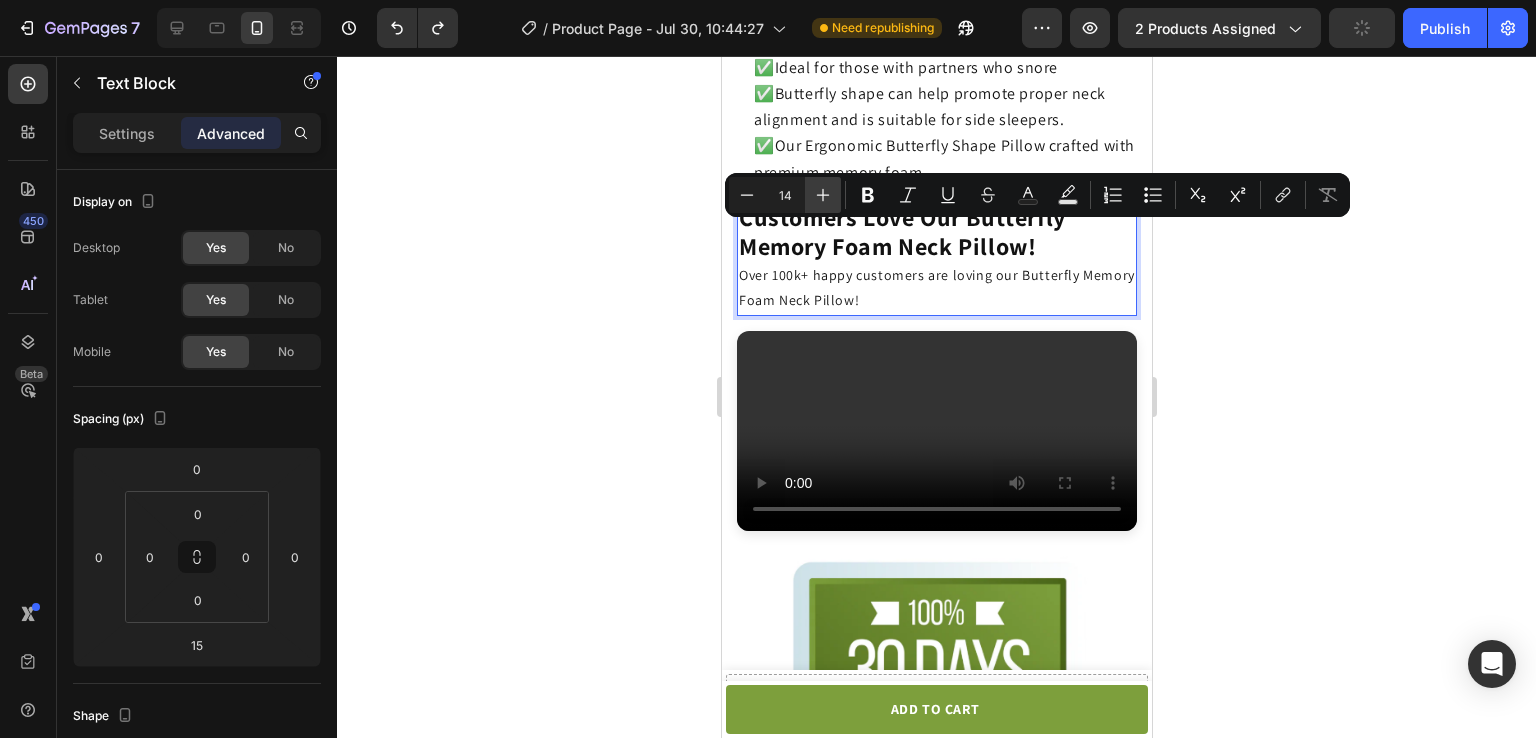 type on "15" 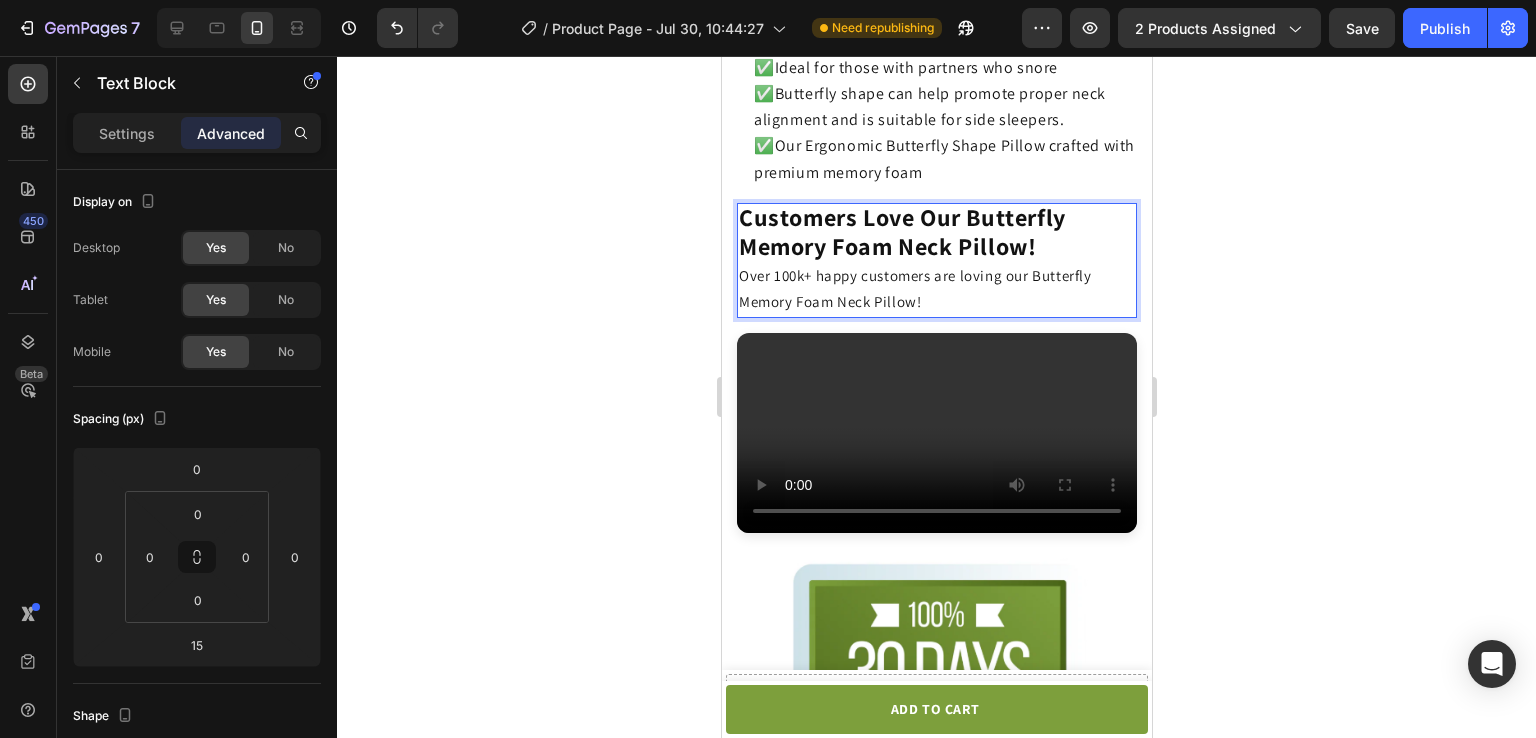 click on "Over 100k+ happy customers are loving our Butterfly Memory Foam Neck Pillow!" 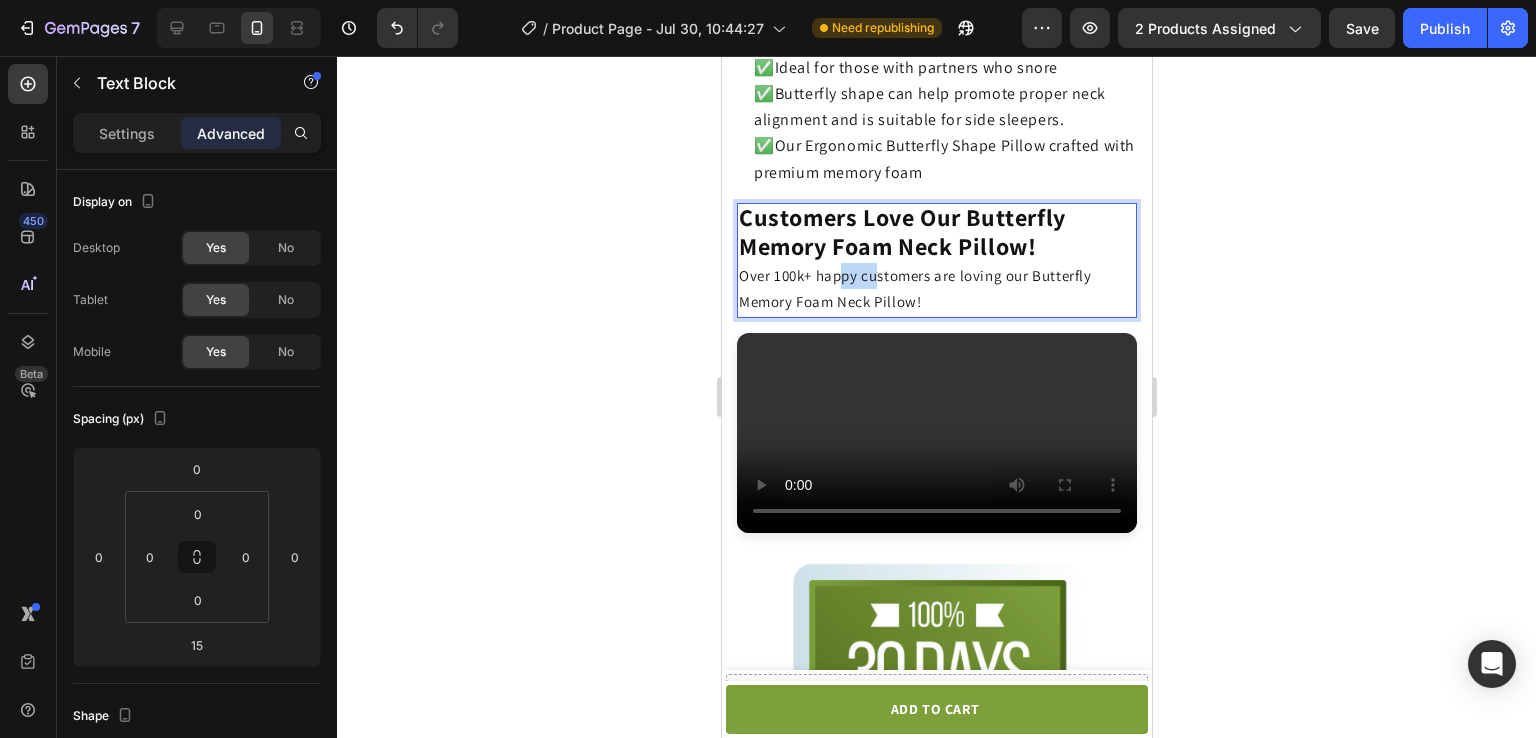click on "Over 100k+ happy customers are loving our Butterfly Memory Foam Neck Pillow!" 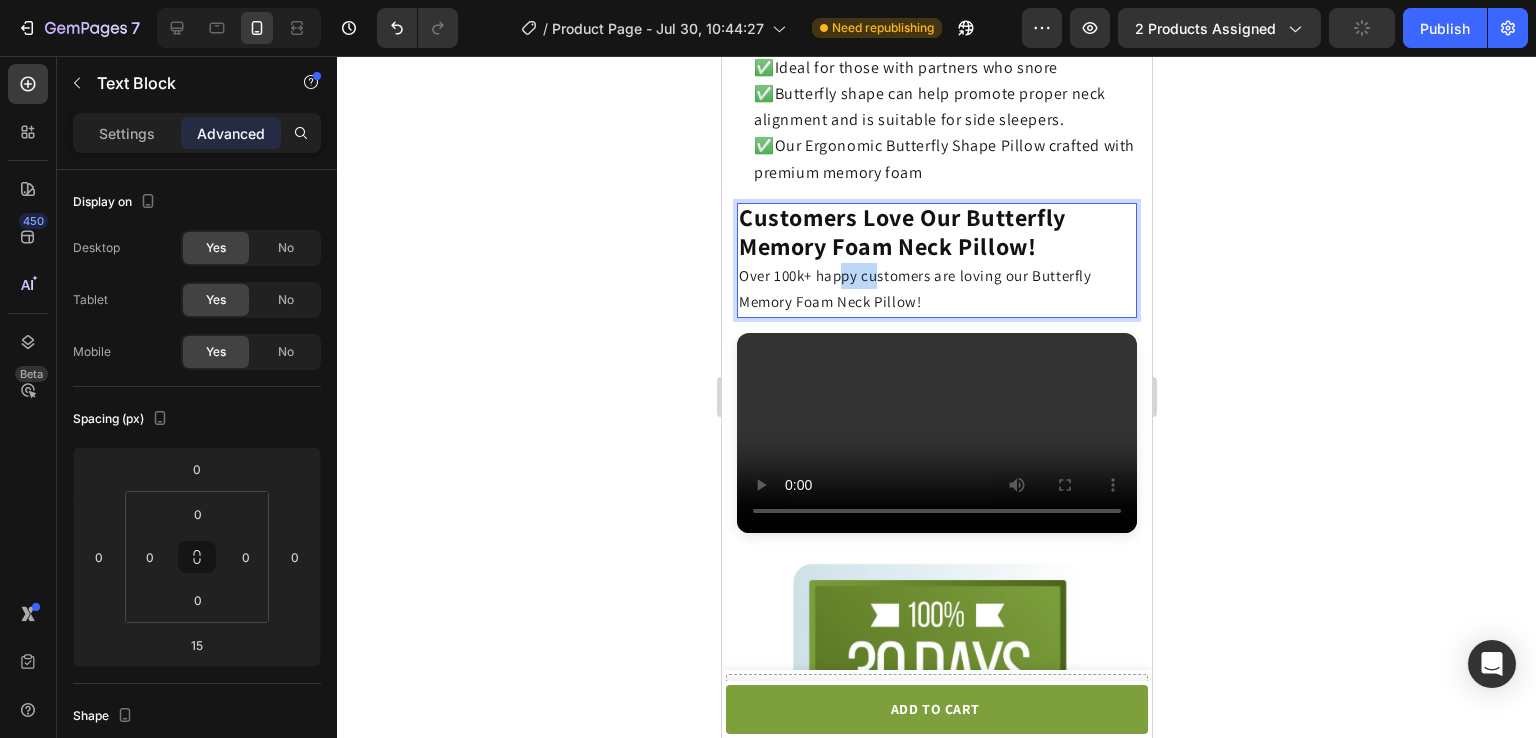 click on "Over 100k+ happy customers are loving our Butterfly Memory Foam Neck Pillow!" 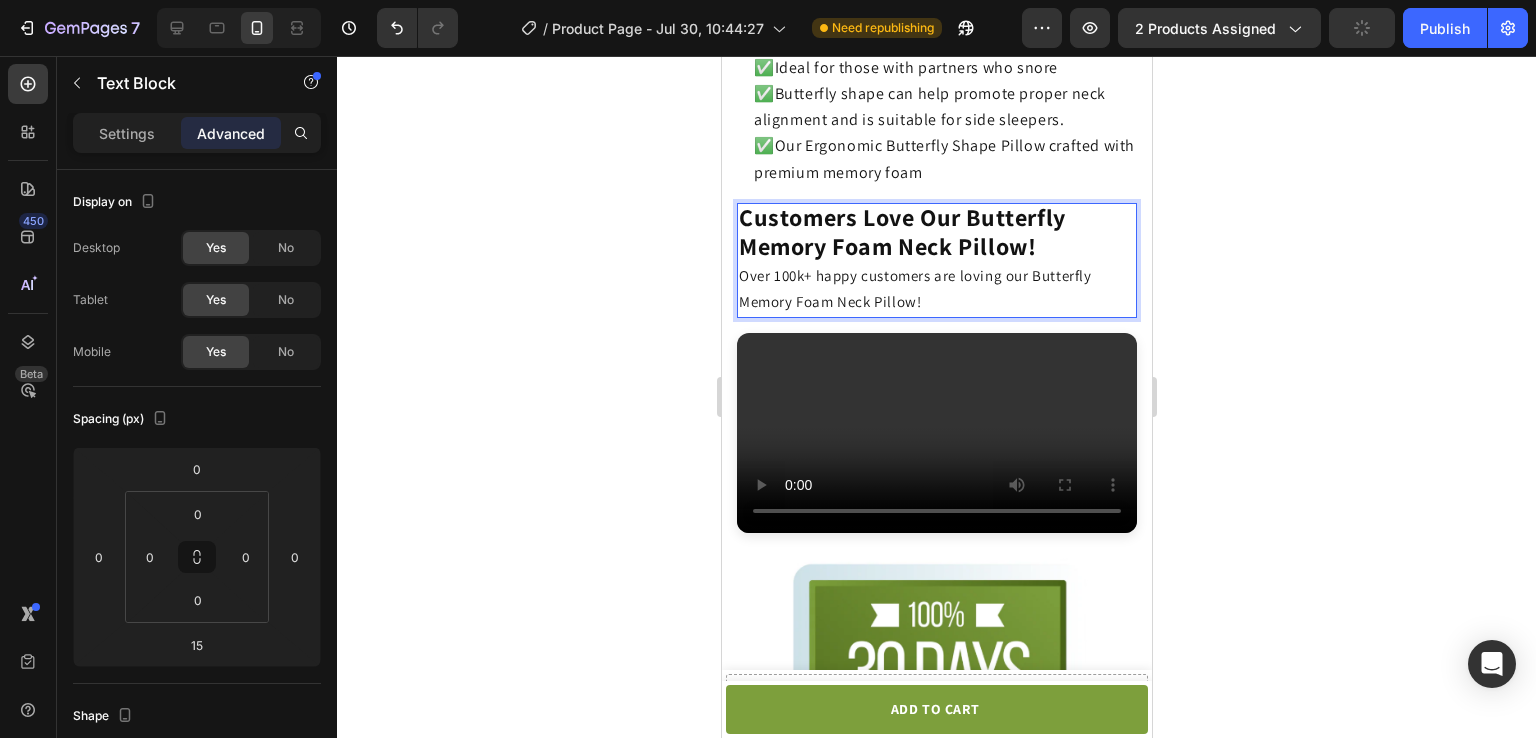 click on "Customers Love Our Butterfly Memory Foam Neck Pillow!    Over 100k+ happy customers are loving our Butterfly Memory Foam Neck Pillow!" 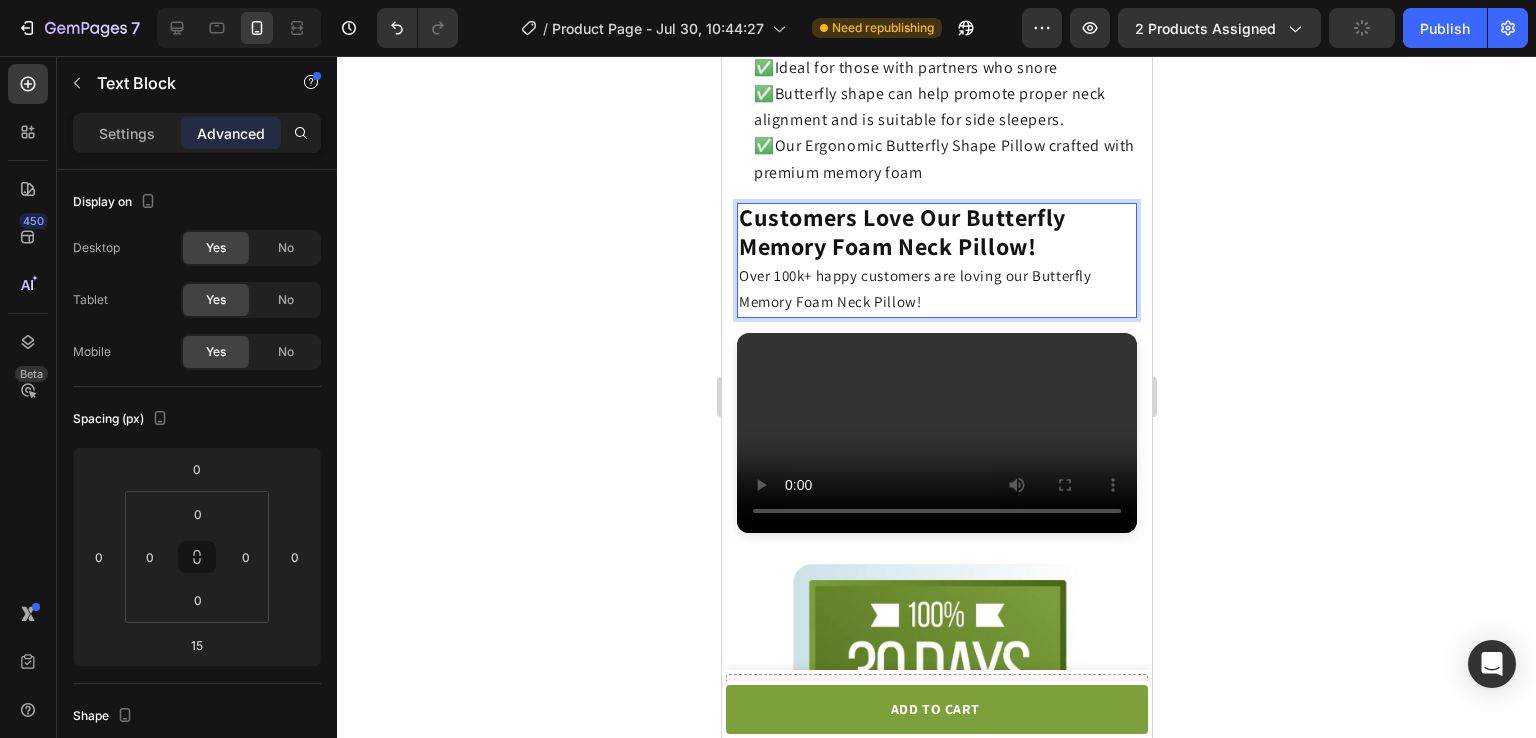 click on "Customers Love Our Butterfly Memory Foam Neck Pillow!    Over 100k+ happy customers are loving our Butterfly Memory Foam Neck Pillow!" 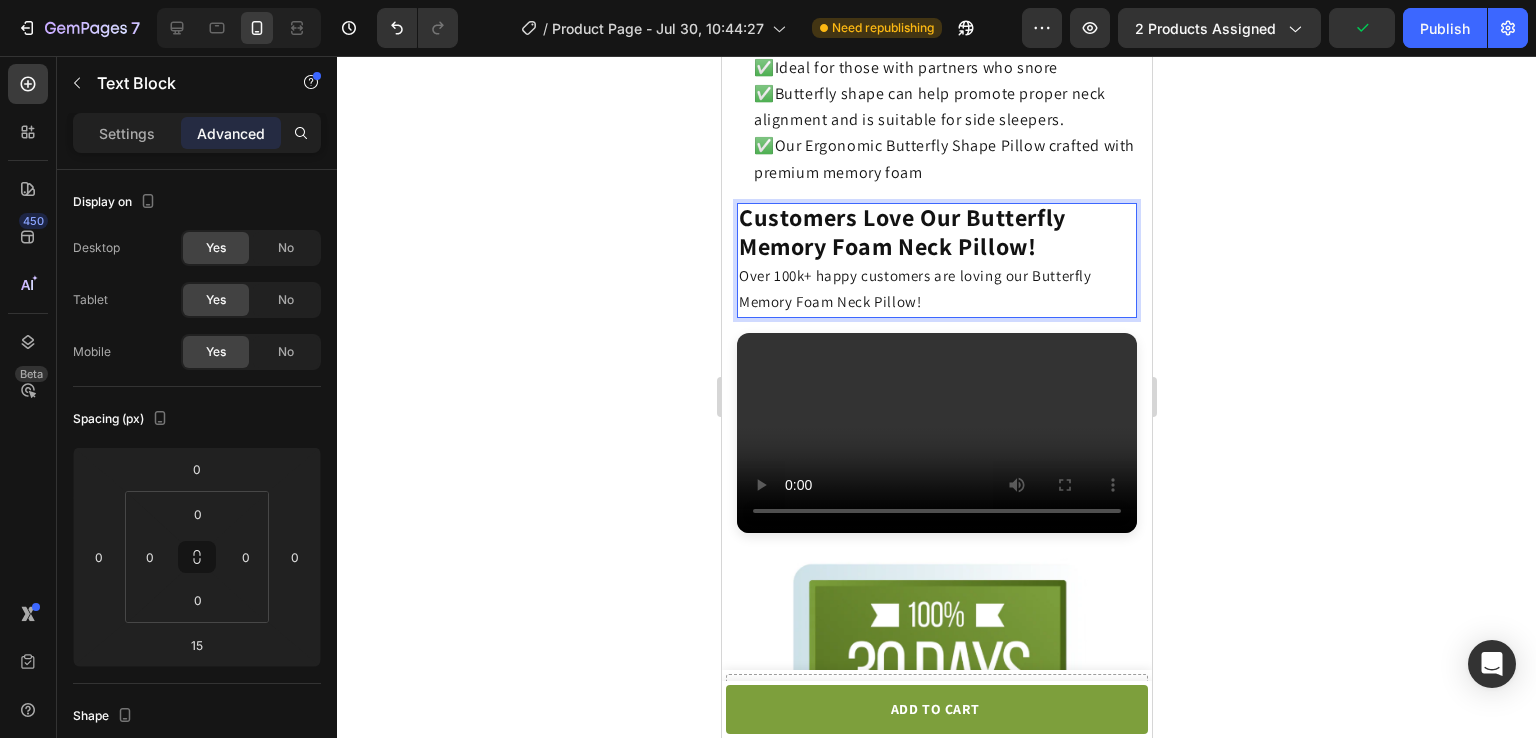 click on "Over 100k+ happy customers are loving our Butterfly Memory Foam Neck Pillow!" 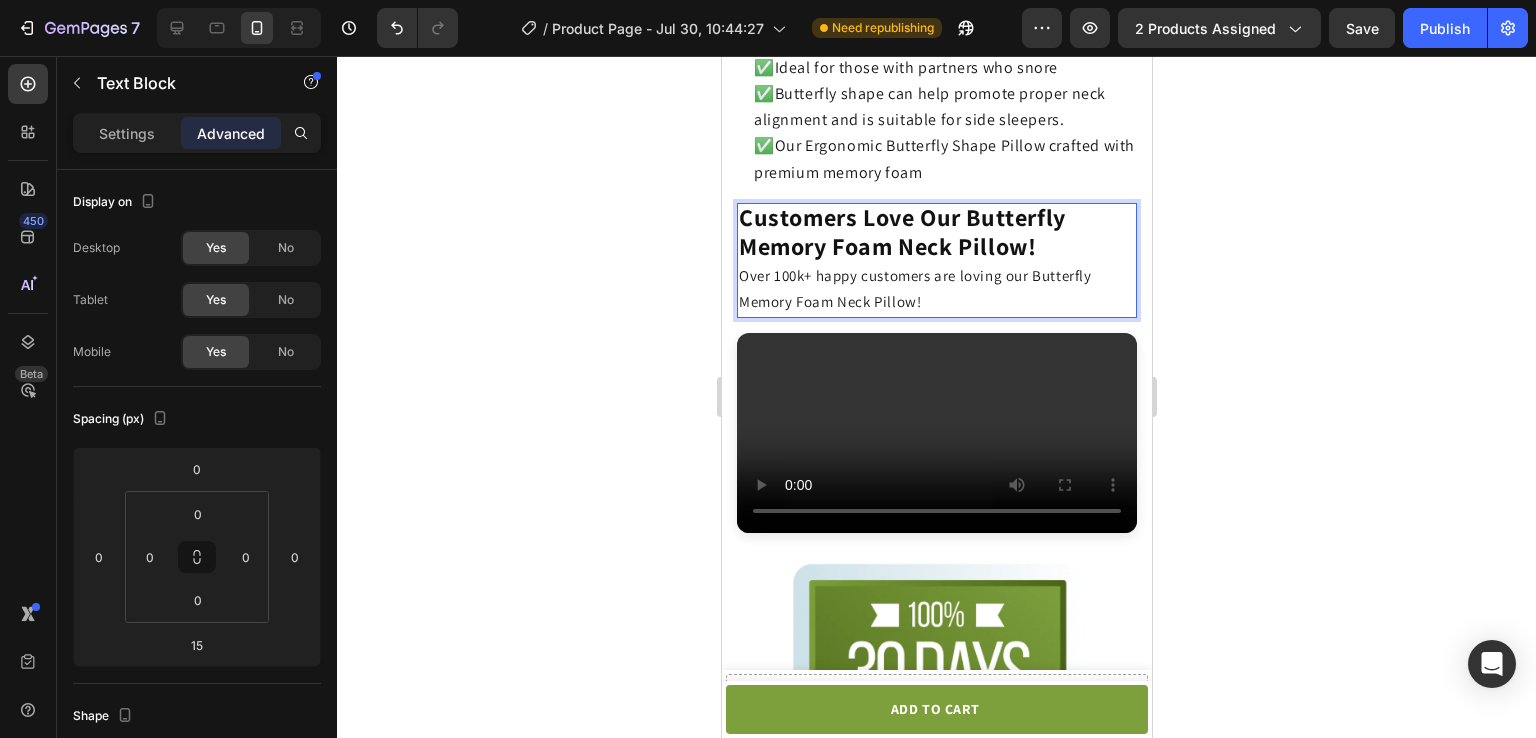 click on "Over 100k+ happy customers are loving our Butterfly Memory Foam Neck Pillow!" 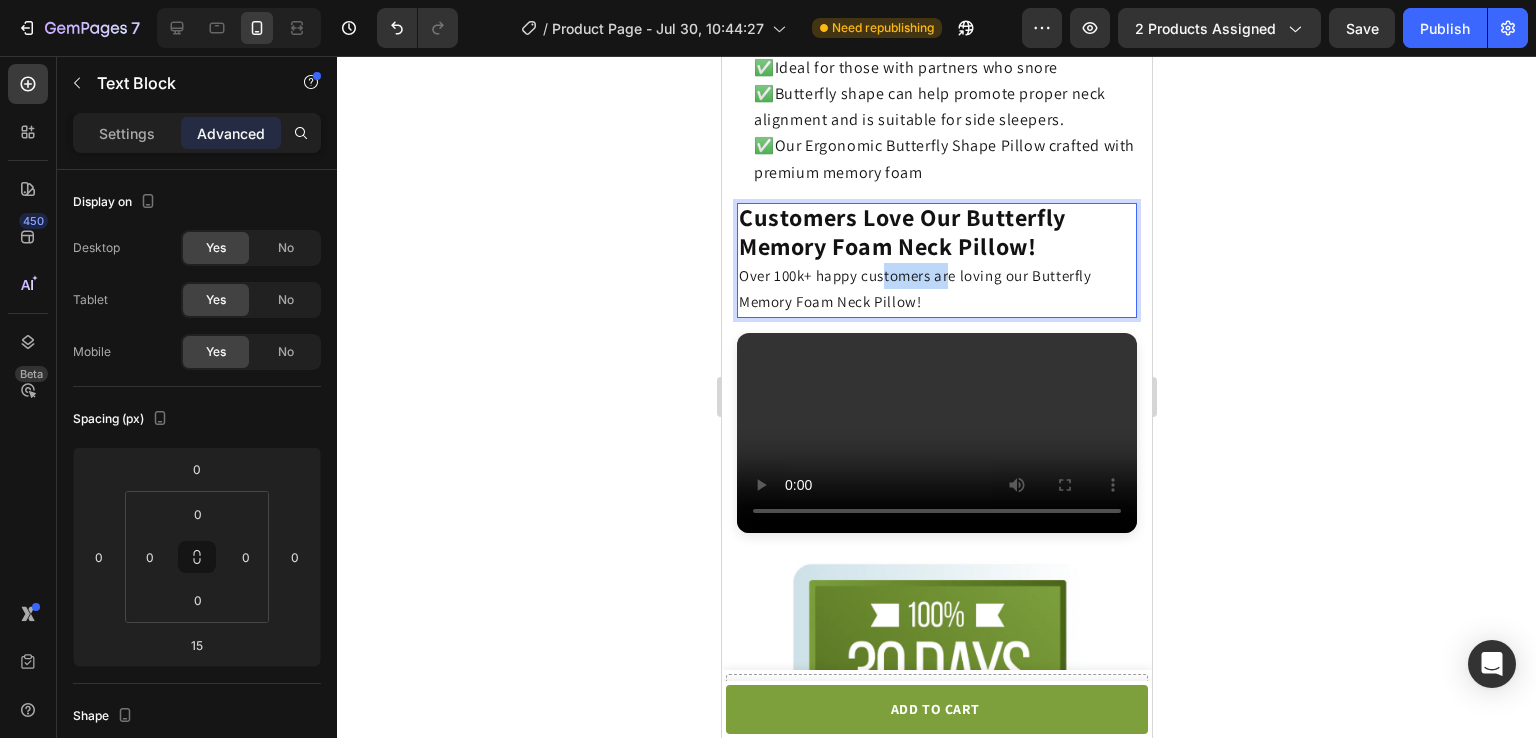 click on "Over 100k+ happy customers are loving our Butterfly Memory Foam Neck Pillow!" 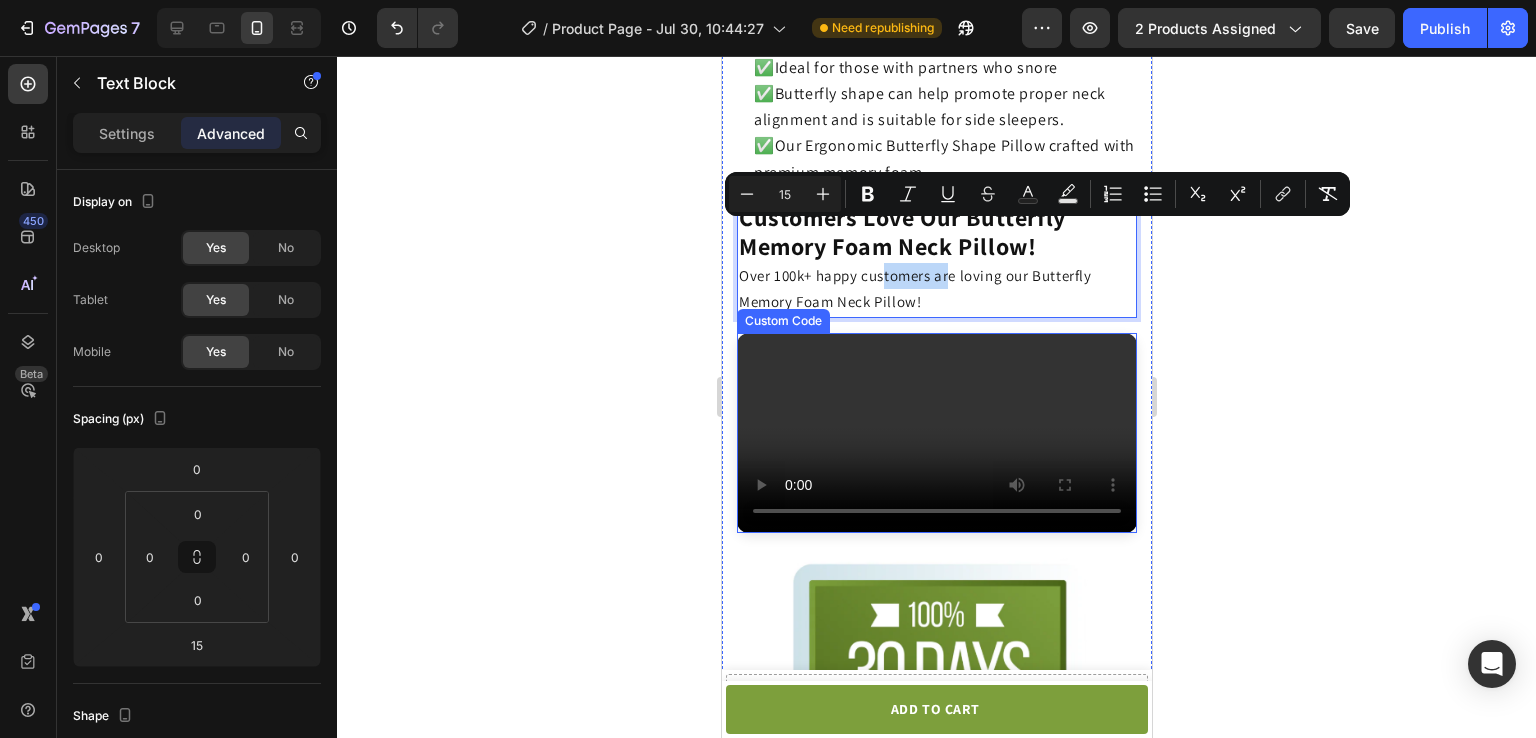 click on "متصفحك لا يدعم تشغيل الفيديو." 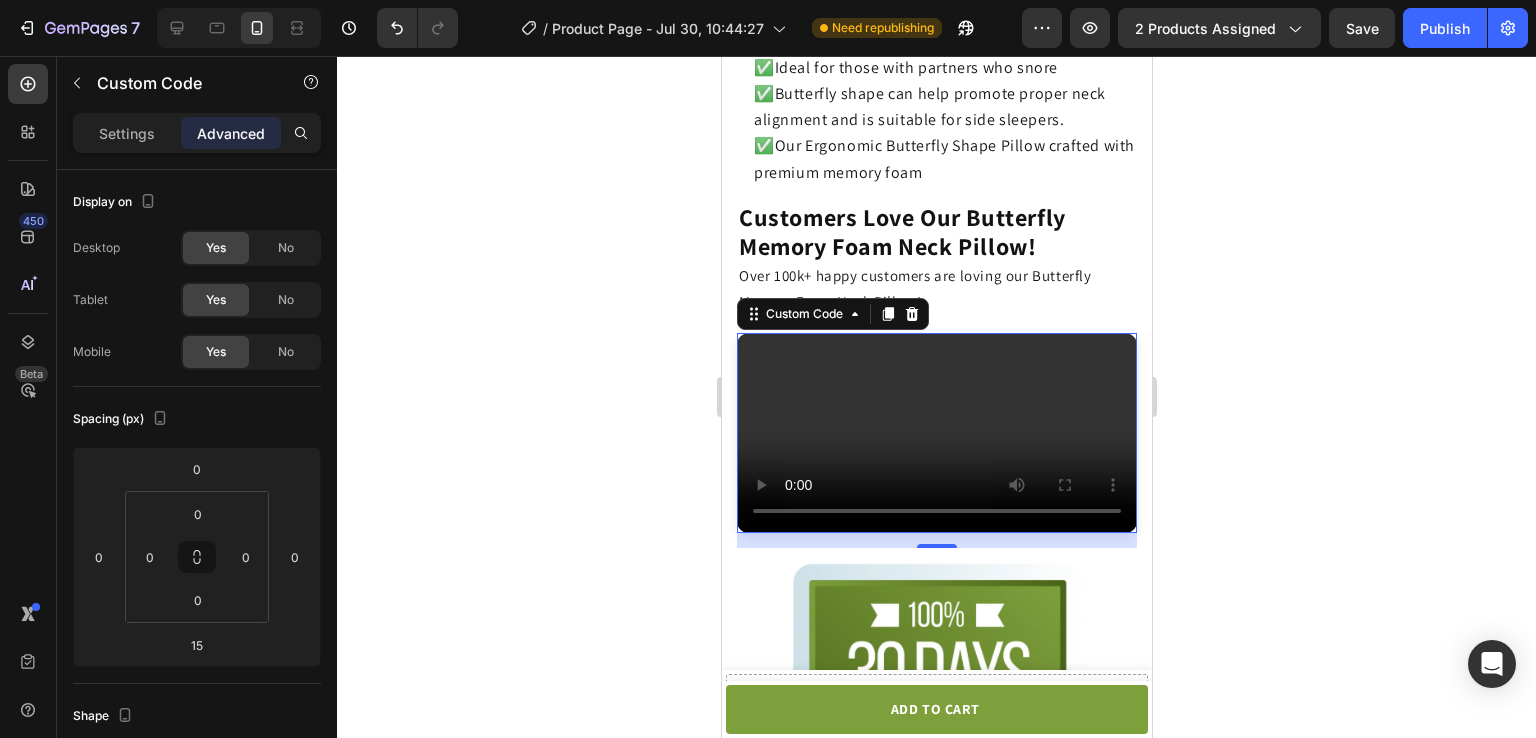click on "متصفحك لا يدعم تشغيل الفيديو." 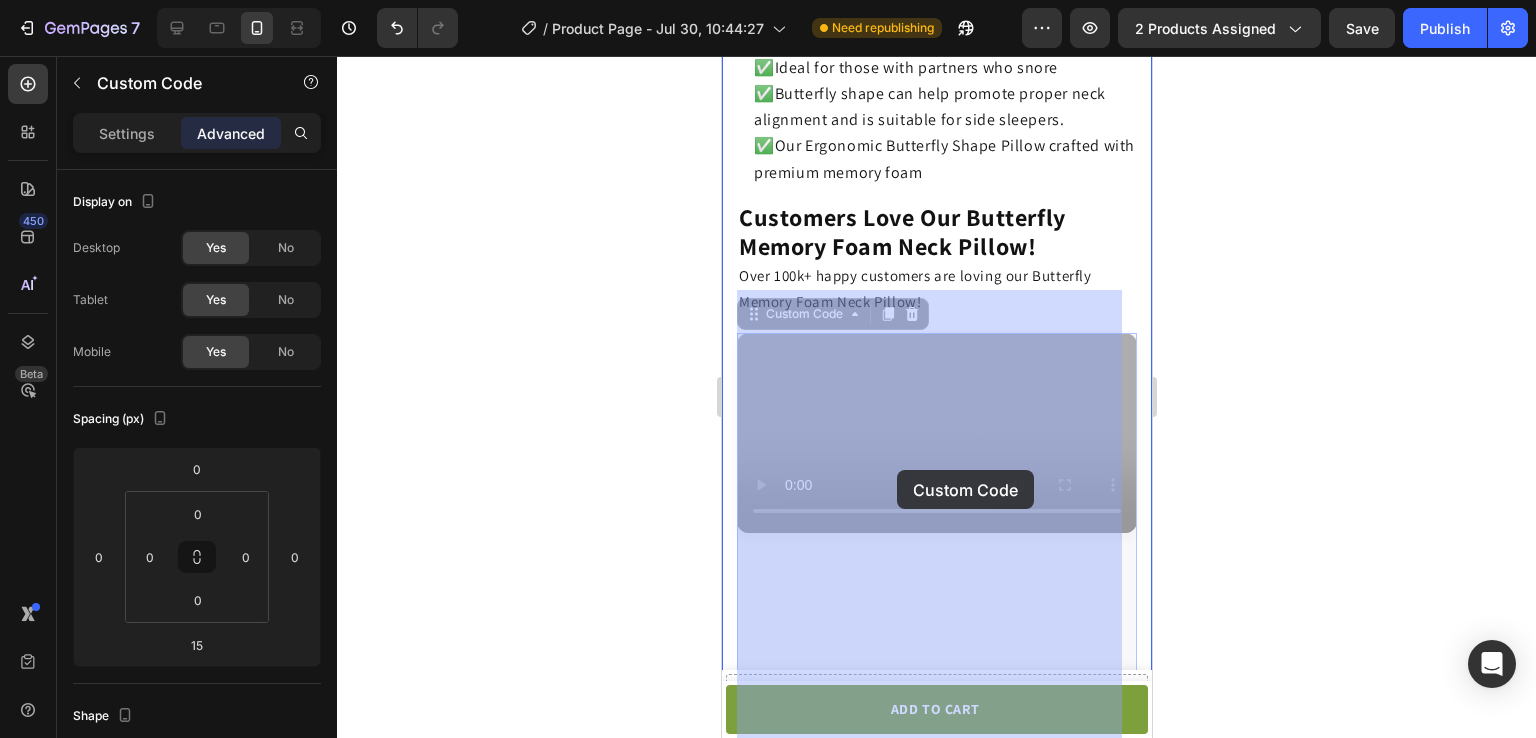 drag, startPoint x: 912, startPoint y: 474, endPoint x: 895, endPoint y: 470, distance: 17.464249 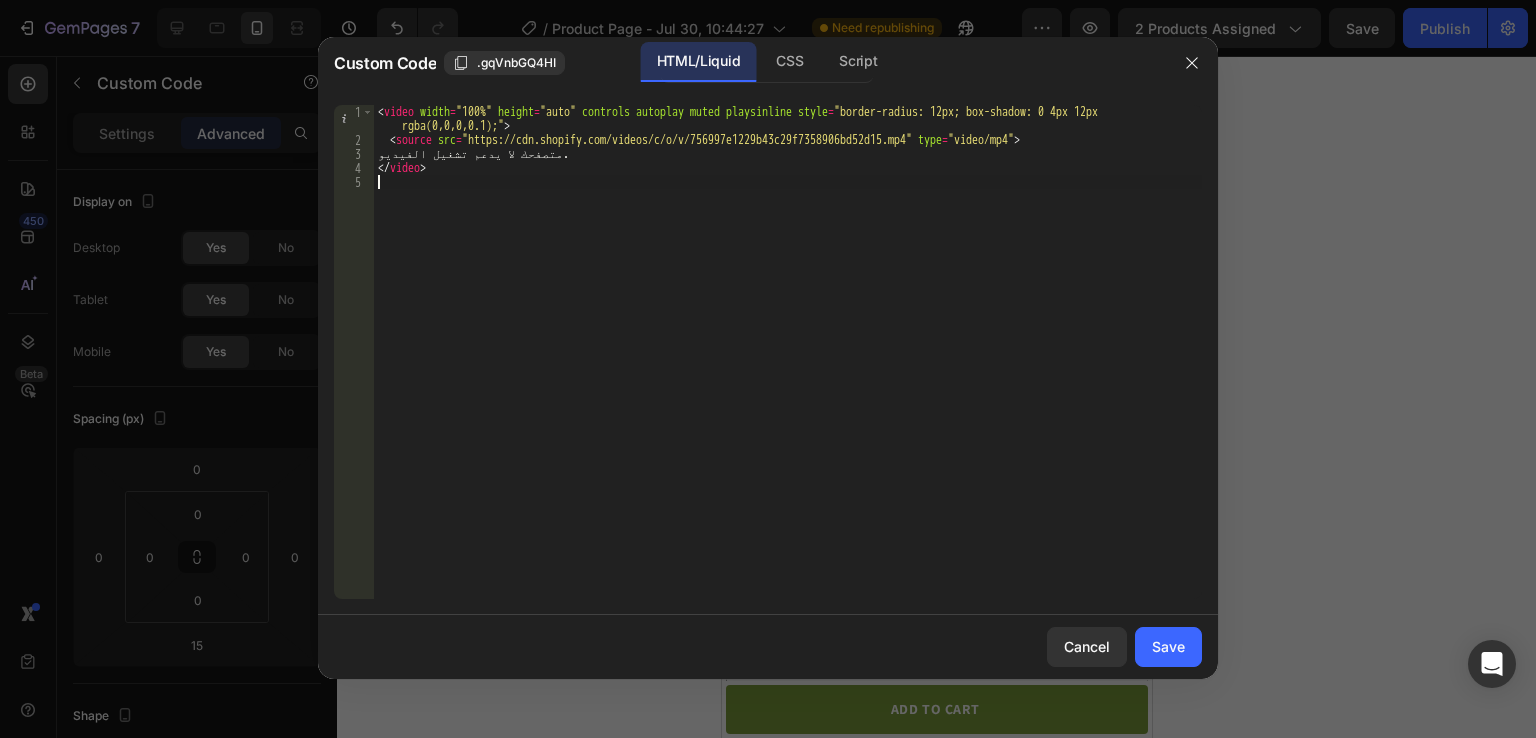click on "< video   width = "100%"   height = "auto"   controls   autoplay   muted   playsinline   style = "border-radius: 12px; box-shadow: 0 4px 12px       rgba(0,0,0,0.1);" >    < source   src = "https://cdn.shopify.com/videos/c/o/v/756997e1229b43c29f7358906bd52d15.mp4"   type = "video/mp4" >   متصفحك لا يدعم تشغيل الفيديو. </ video >" at bounding box center (788, 373) 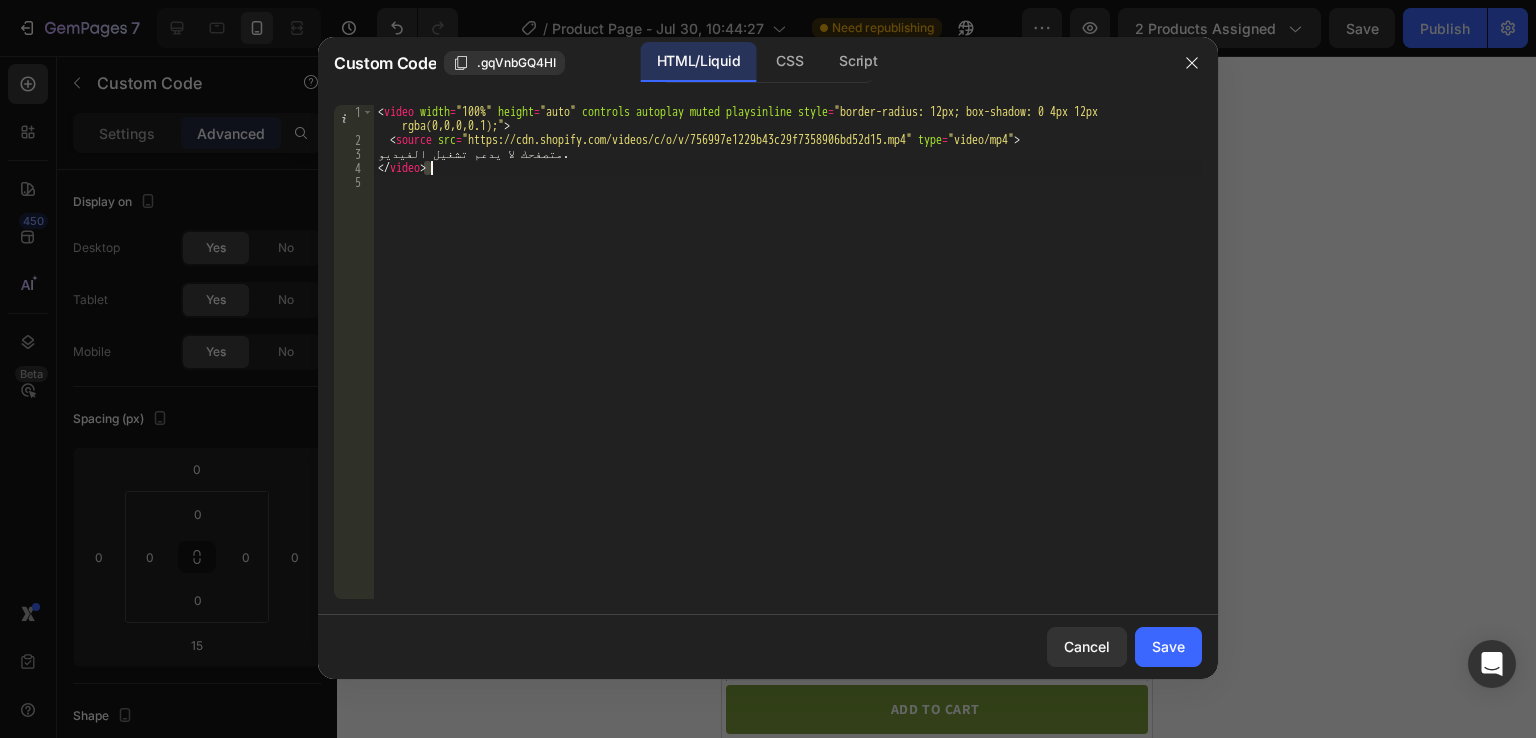 click on "< video   width = "100%"   height = "auto"   controls   autoplay   muted   playsinline   style = "border-radius: 12px; box-shadow: 0 4px 12px       rgba(0,0,0,0.1);" >    < source   src = "https://cdn.shopify.com/videos/c/o/v/756997e1229b43c29f7358906bd52d15.mp4"   type = "video/mp4" >   متصفحك لا يدعم تشغيل الفيديو. </ video >" at bounding box center [788, 373] 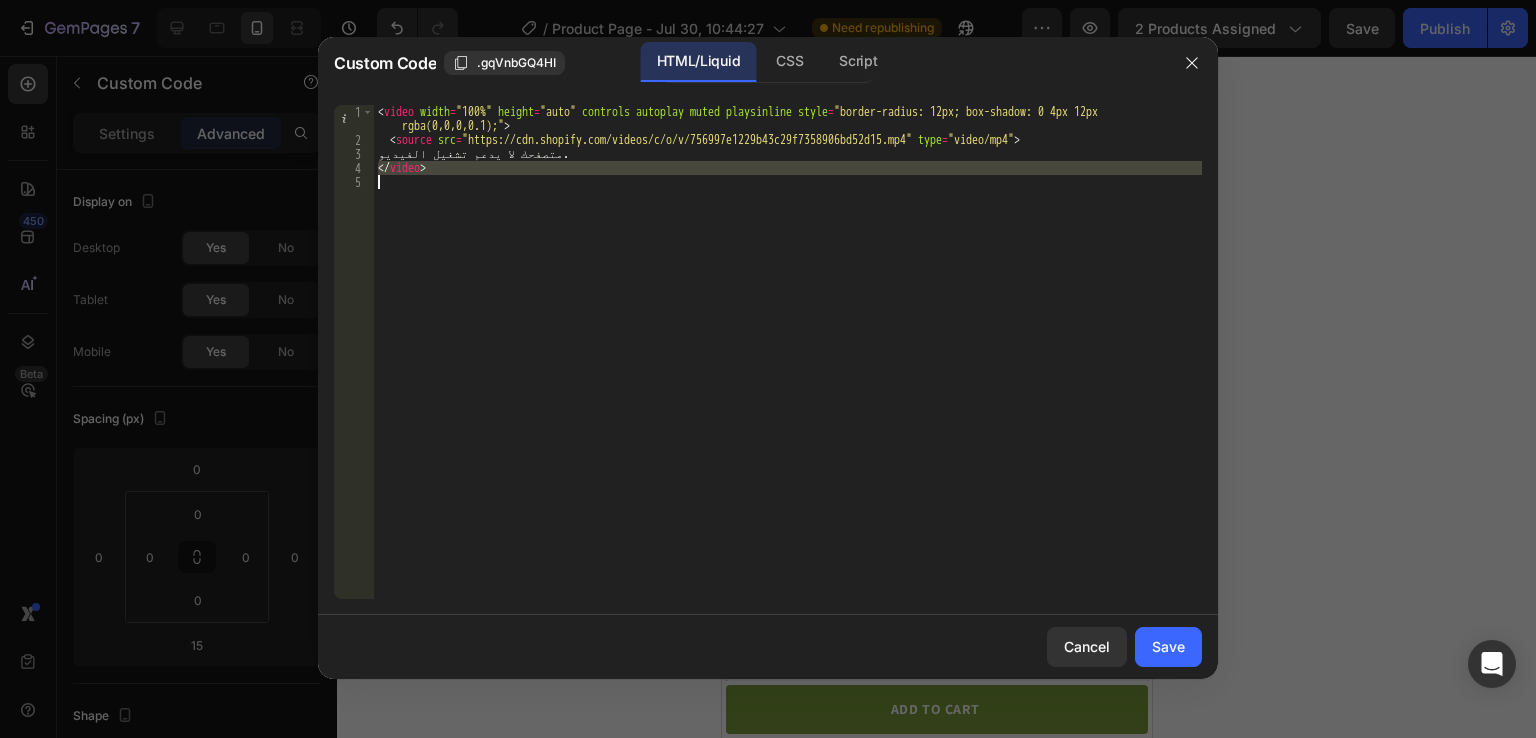 click on "< video   width = "100%"   height = "auto"   controls   autoplay   muted   playsinline   style = "border-radius: 12px; box-shadow: 0 4px 12px       rgba(0,0,0,0.1);" >    < source   src = "https://cdn.shopify.com/videos/c/o/v/756997e1229b43c29f7358906bd52d15.mp4"   type = "video/mp4" >   متصفحك لا يدعم تشغيل الفيديو. </ video >" at bounding box center [788, 373] 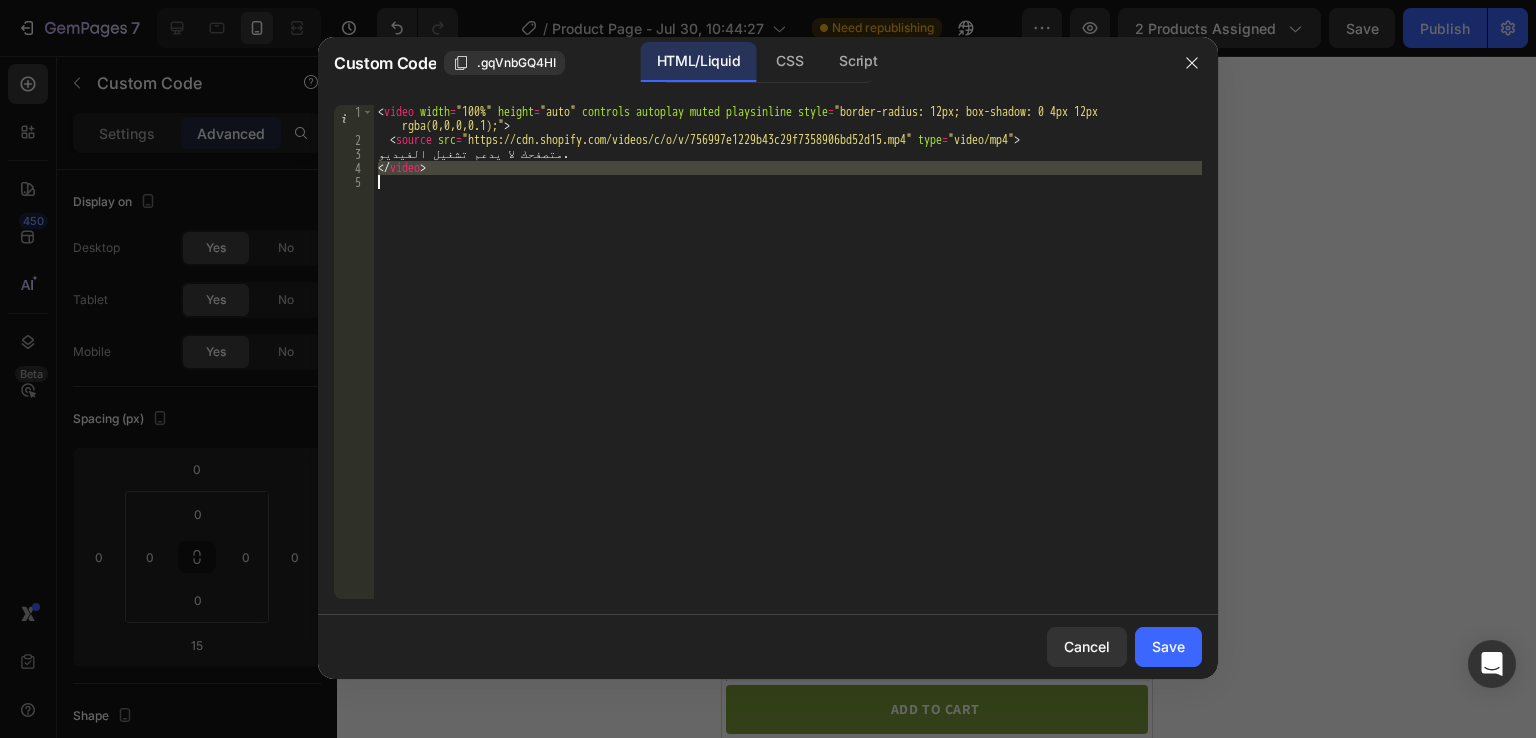 type on "</video>" 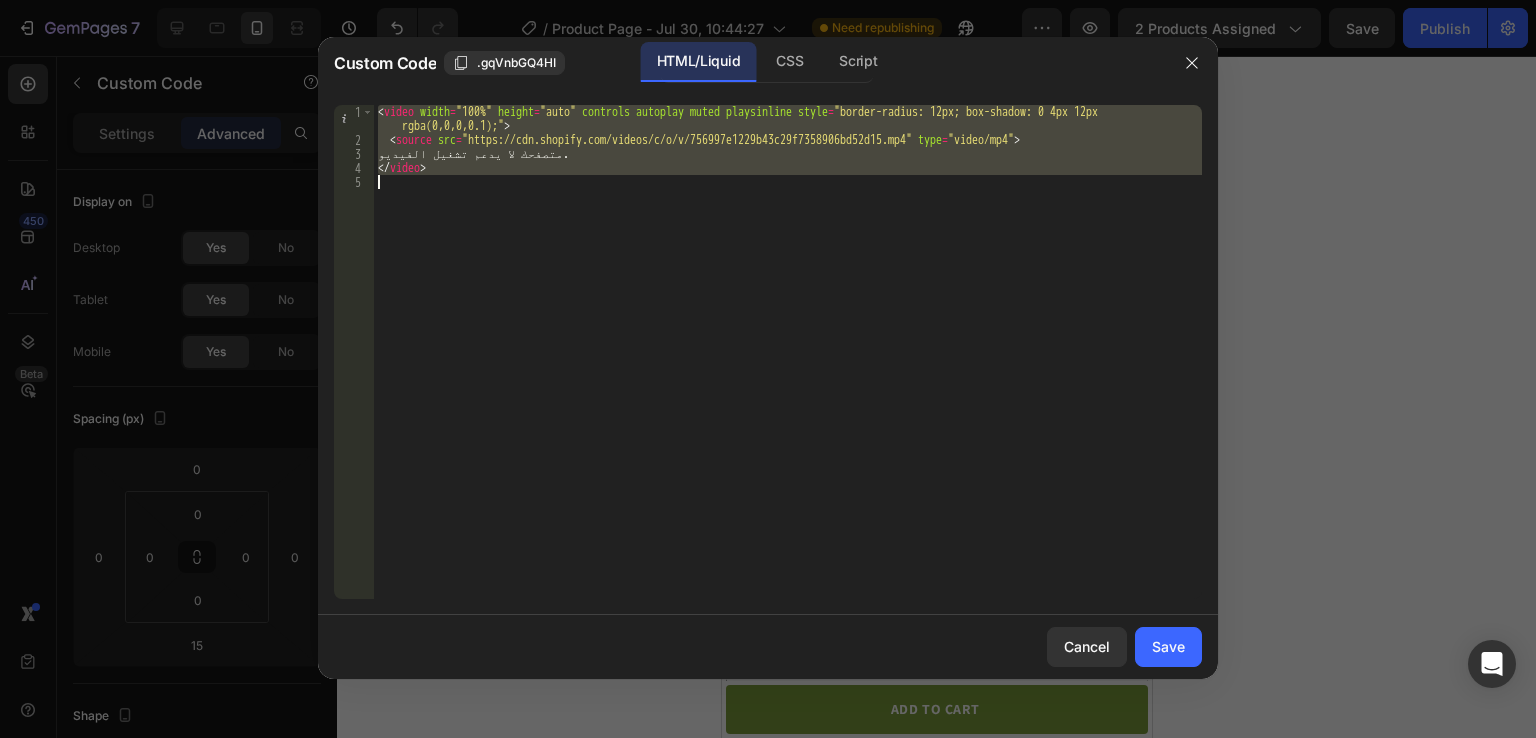 type 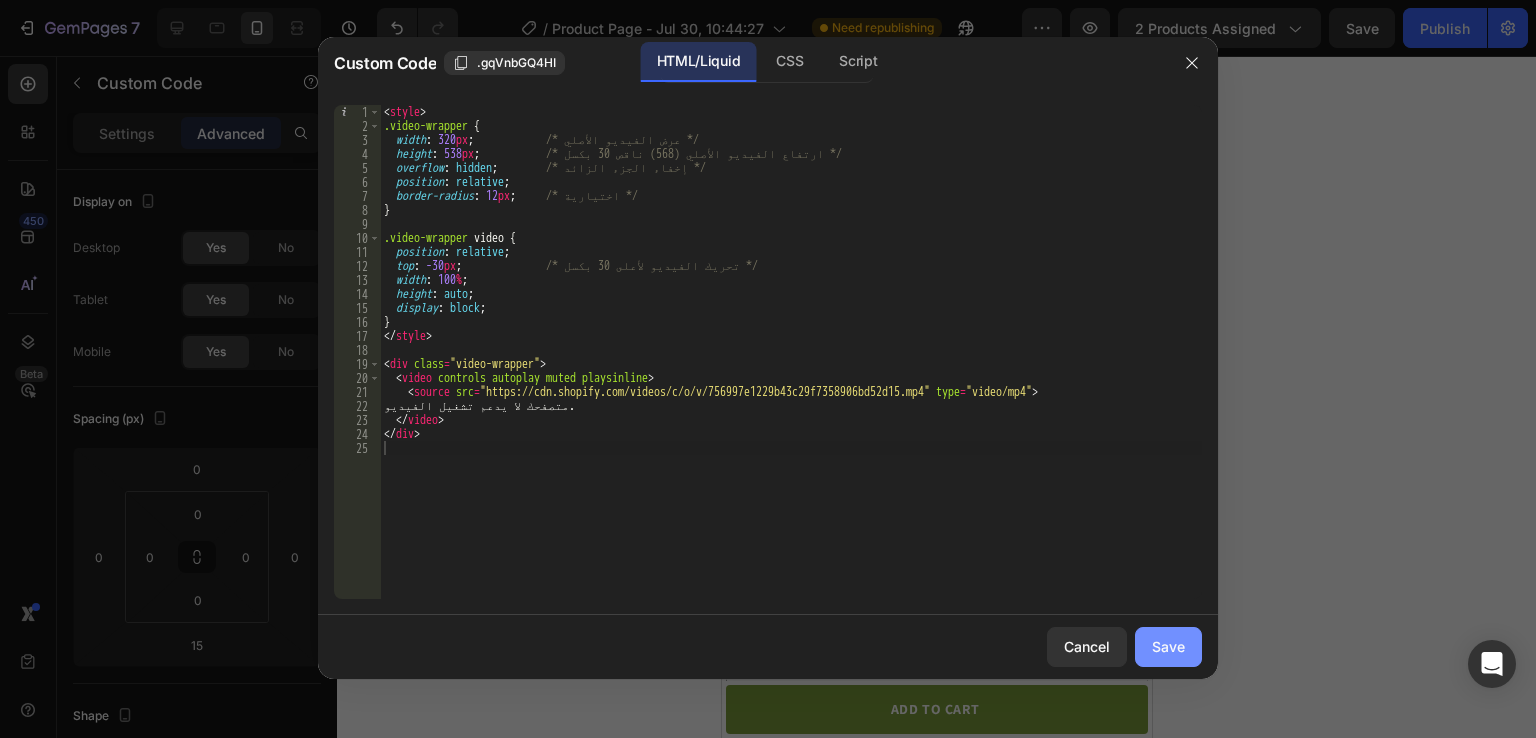 click on "Save" 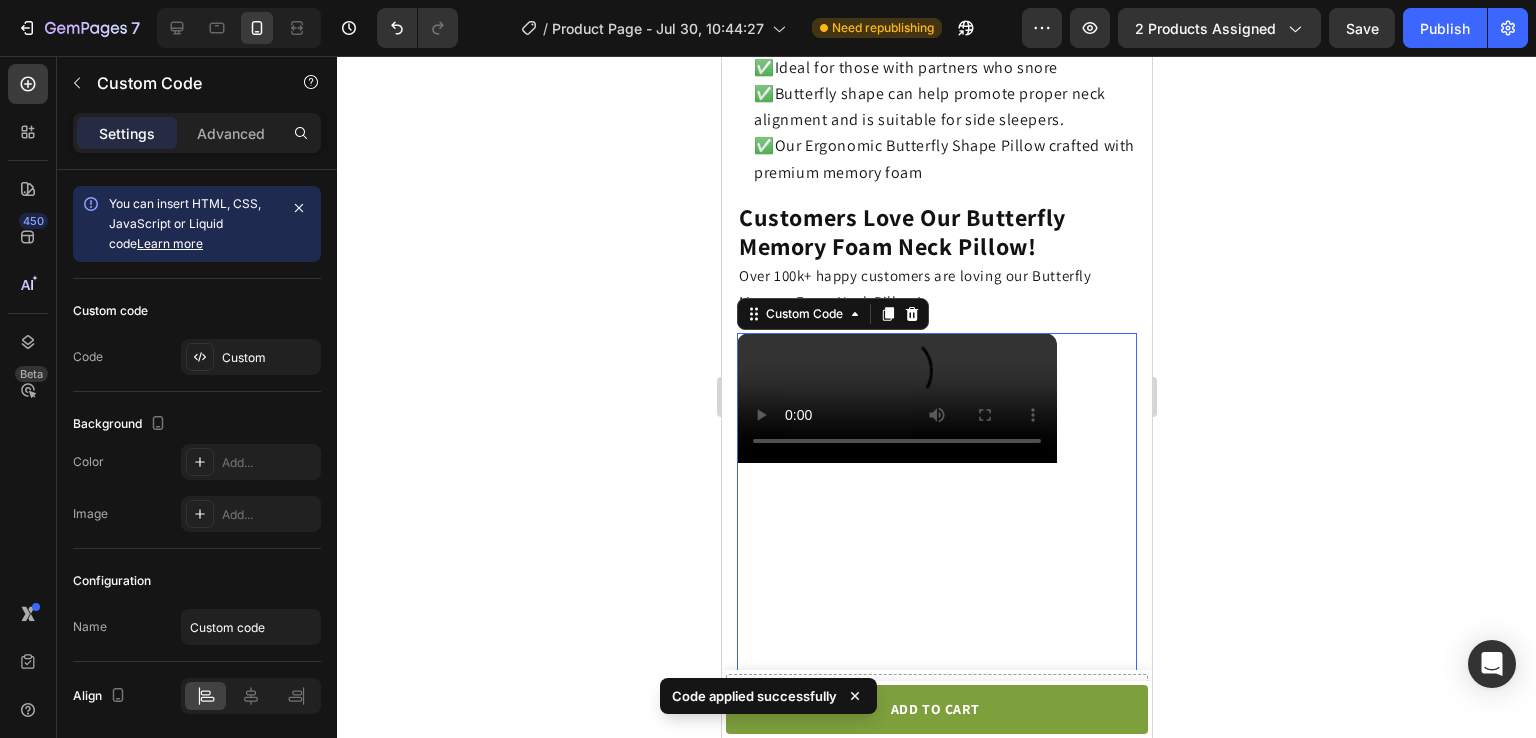 scroll, scrollTop: 4212, scrollLeft: 0, axis: vertical 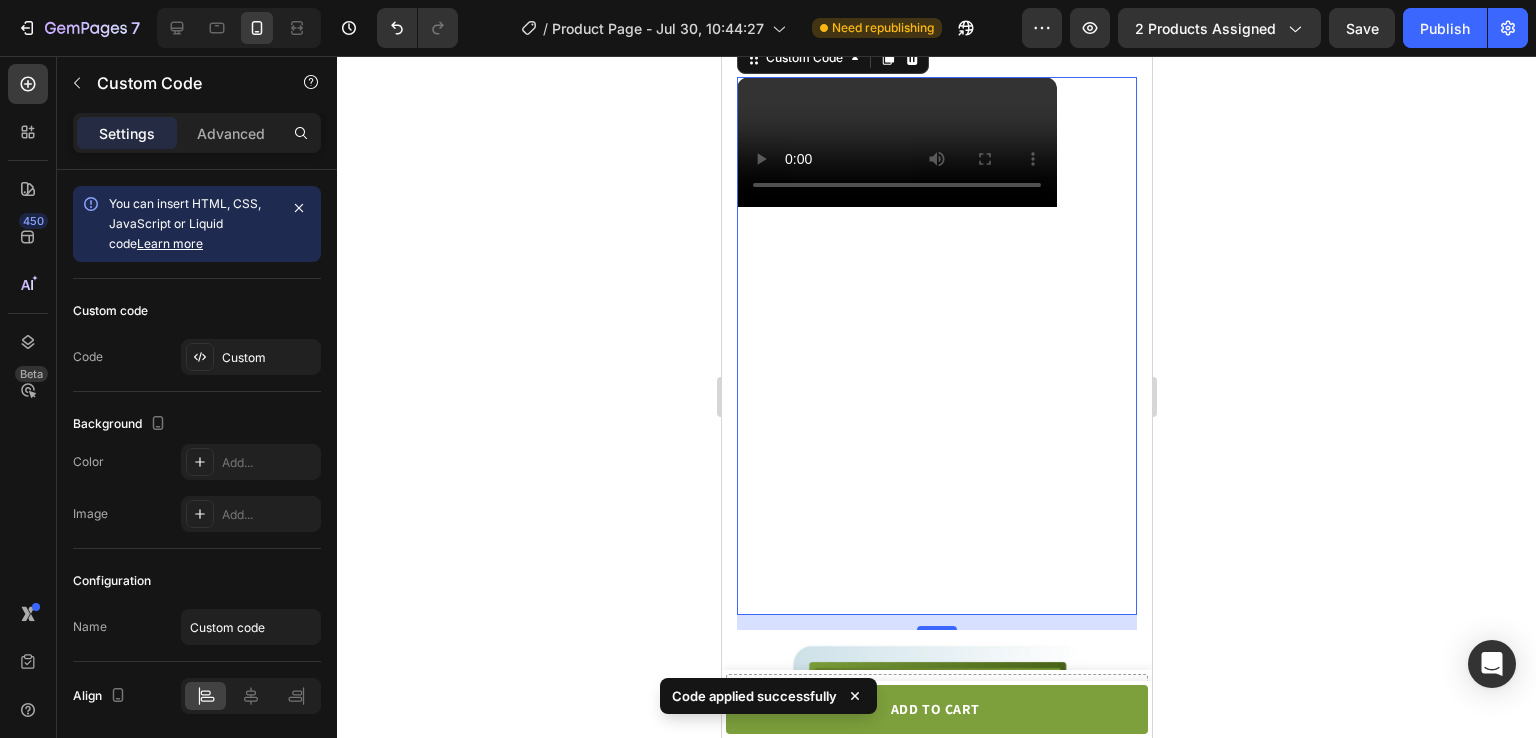click on "7   /  Product Page - Jul 30, 10:44:27 Need republishing Preview 2 products assigned  Save   Publish" 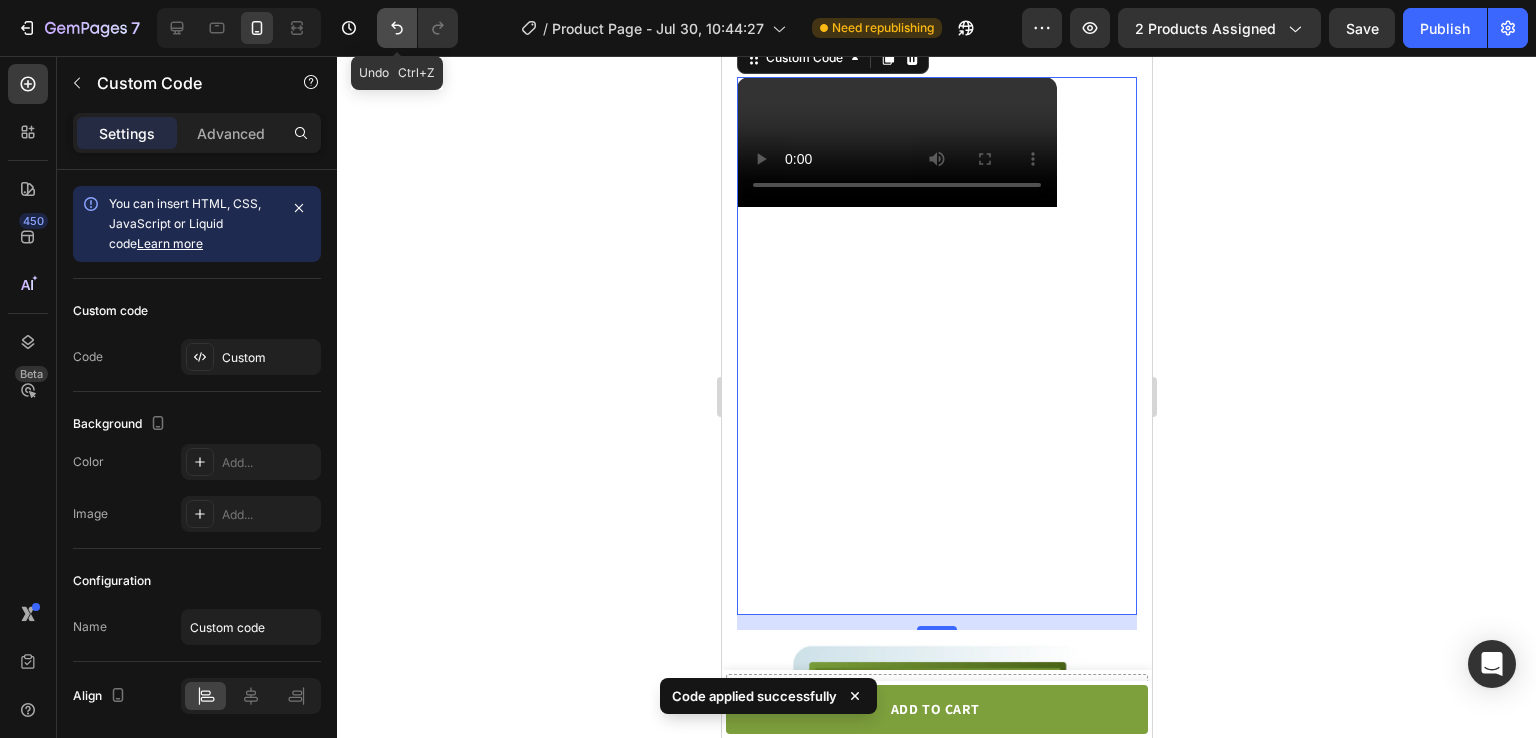 click 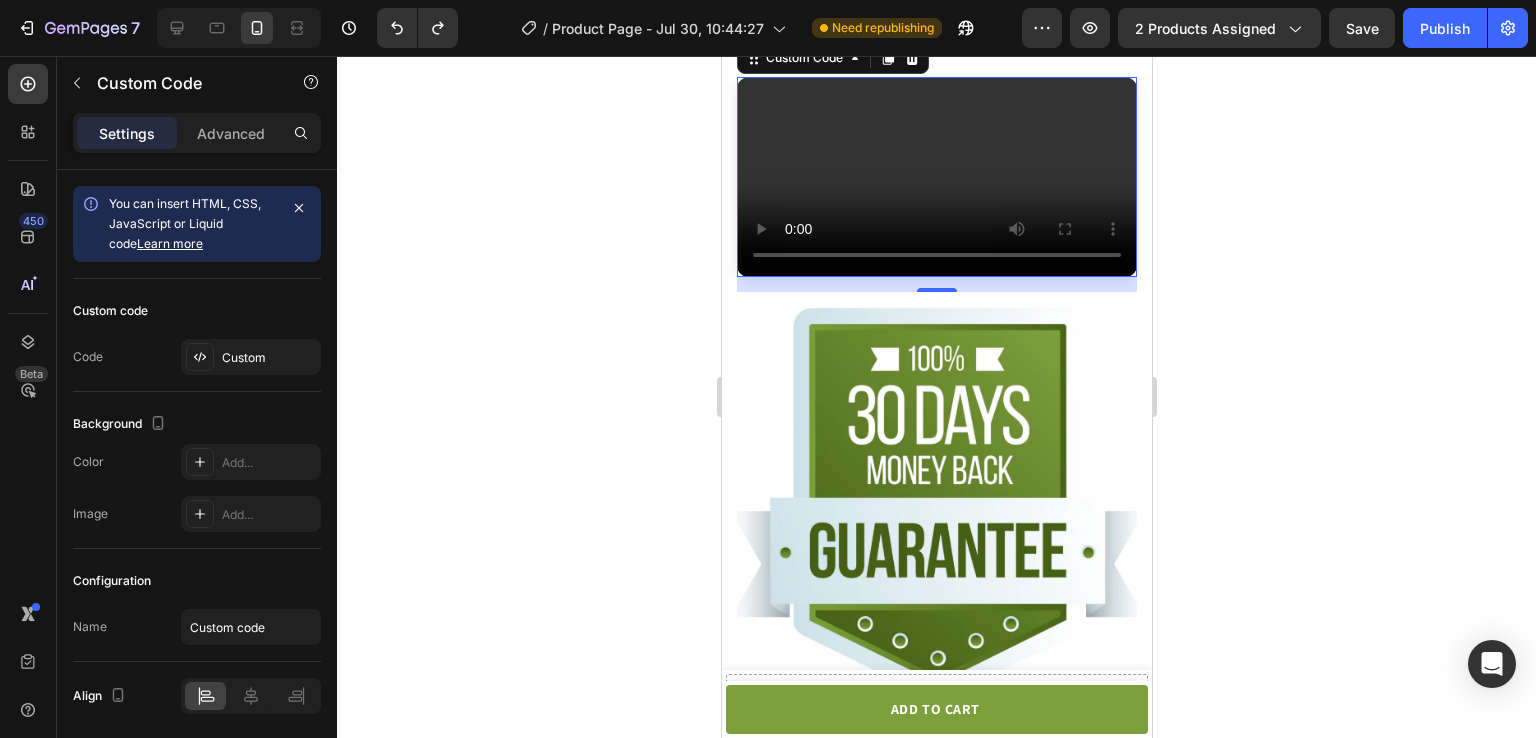 click on "متصفحك لا يدعم تشغيل الفيديو." 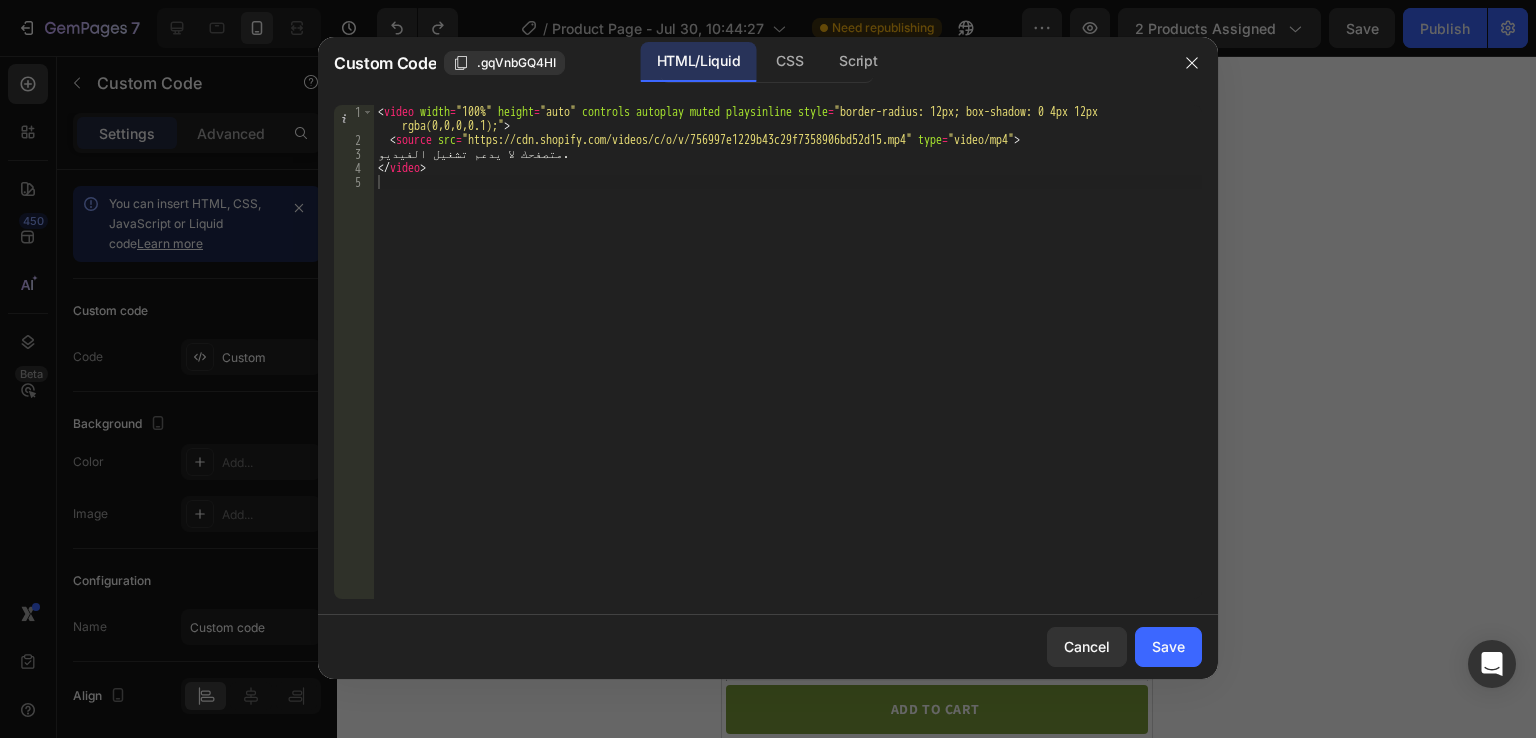 scroll, scrollTop: 4300, scrollLeft: 0, axis: vertical 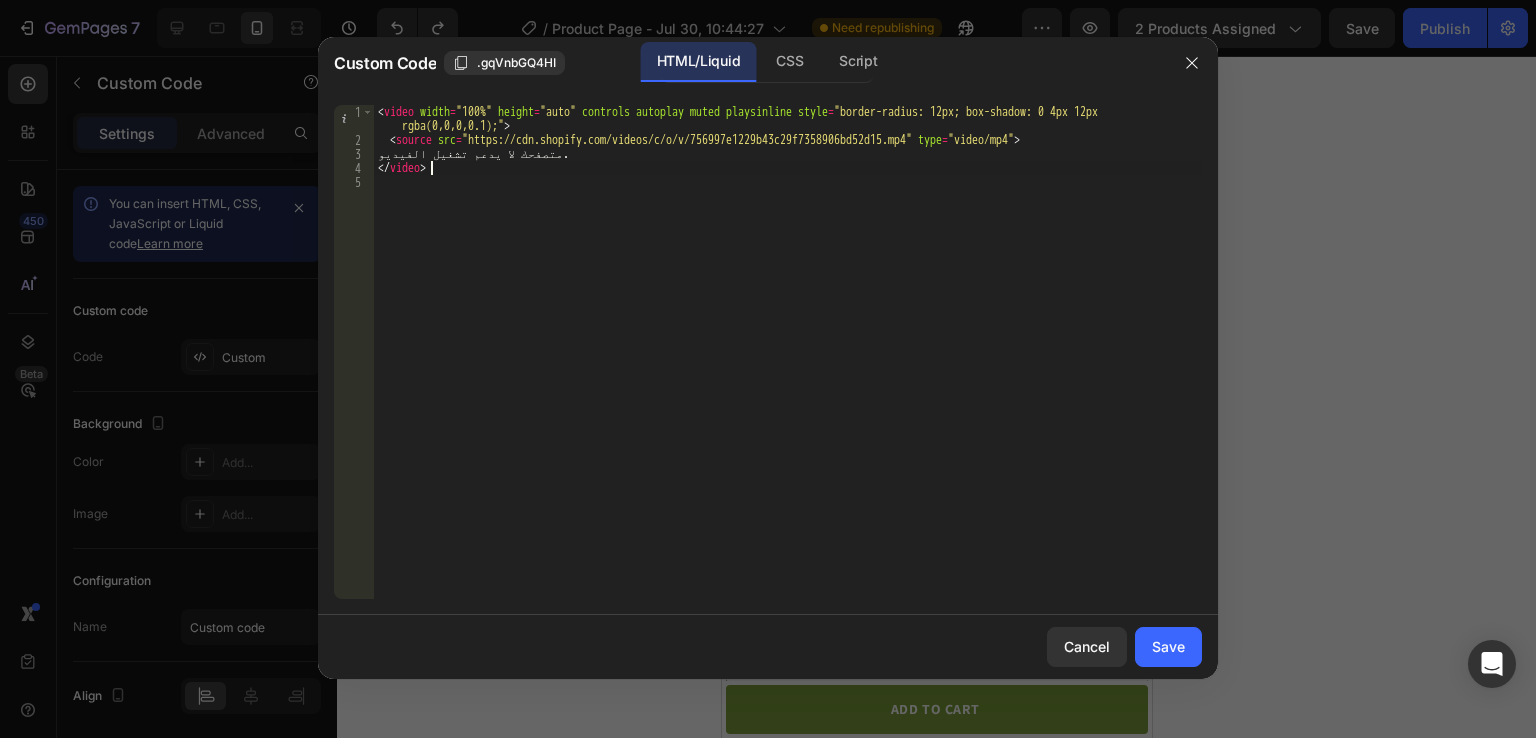 click on "< video   width = "100%"   height = "auto"   controls   autoplay   muted   playsinline   style = "border-radius: 12px; box-shadow: 0 4px 12px       rgba(0,0,0,0.1);" >    < source   src = "https://cdn.shopify.com/videos/c/o/v/756997e1229b43c29f7358906bd52d15.mp4"   type = "video/mp4" >   متصفحك لا يدعم تشغيل الفيديو. </ video >" at bounding box center [788, 373] 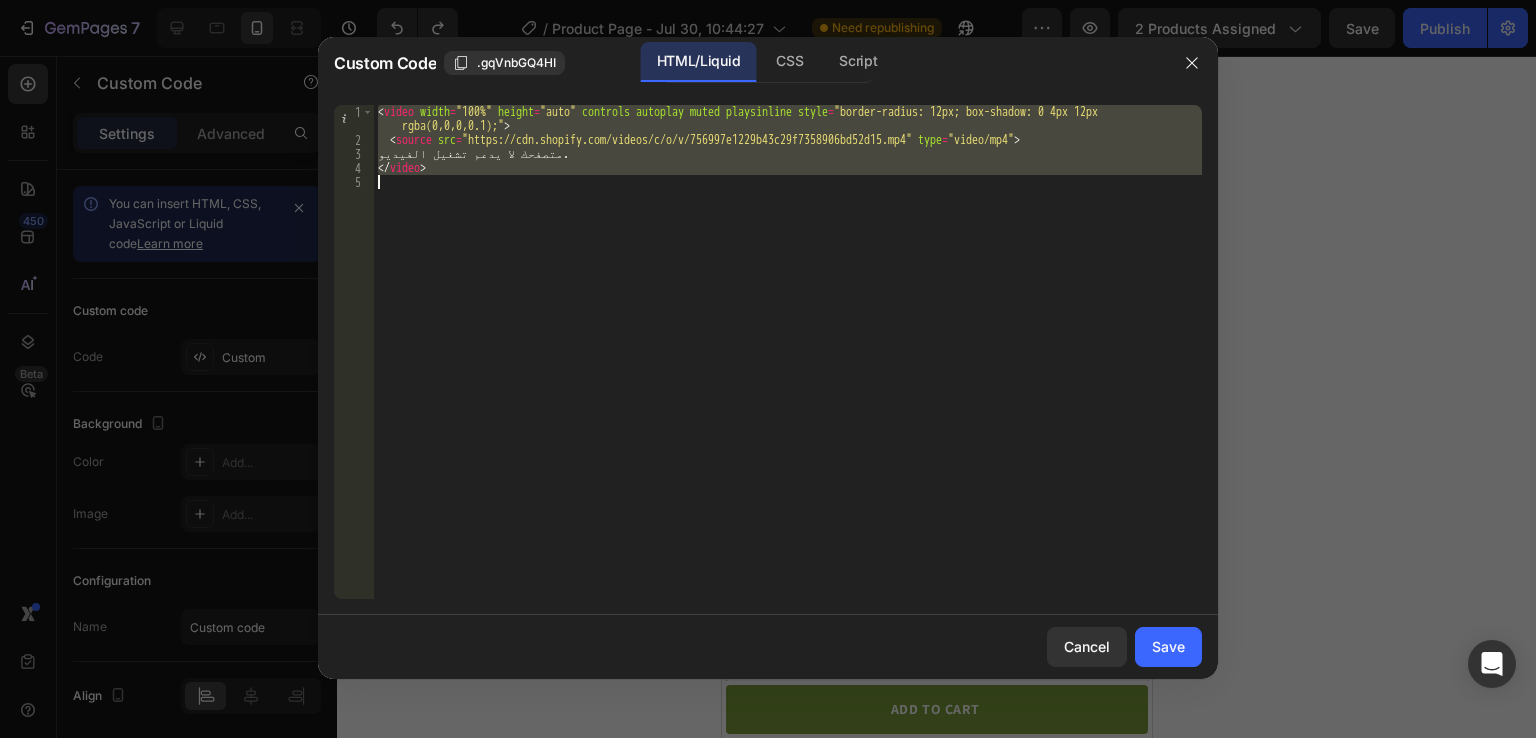 paste 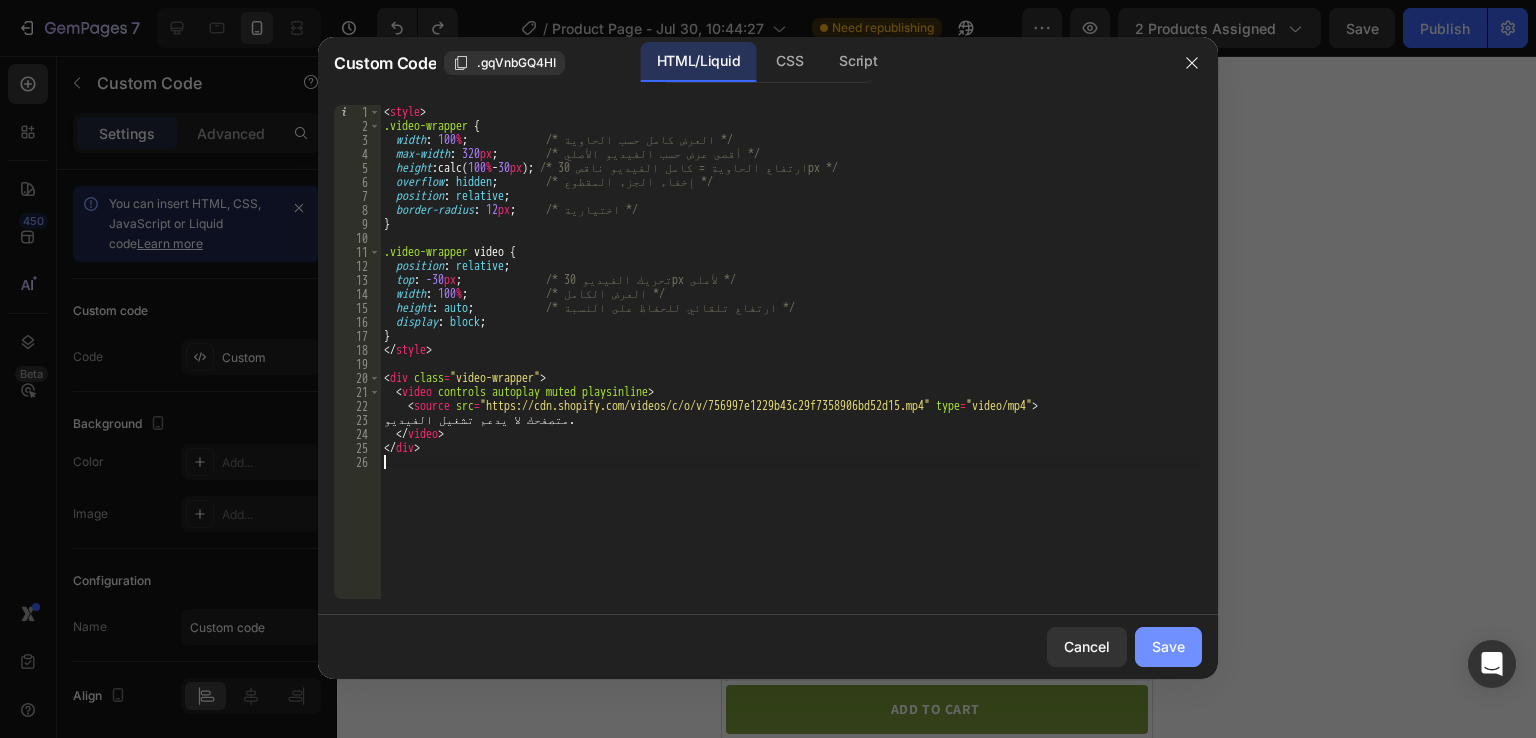 click on "Save" 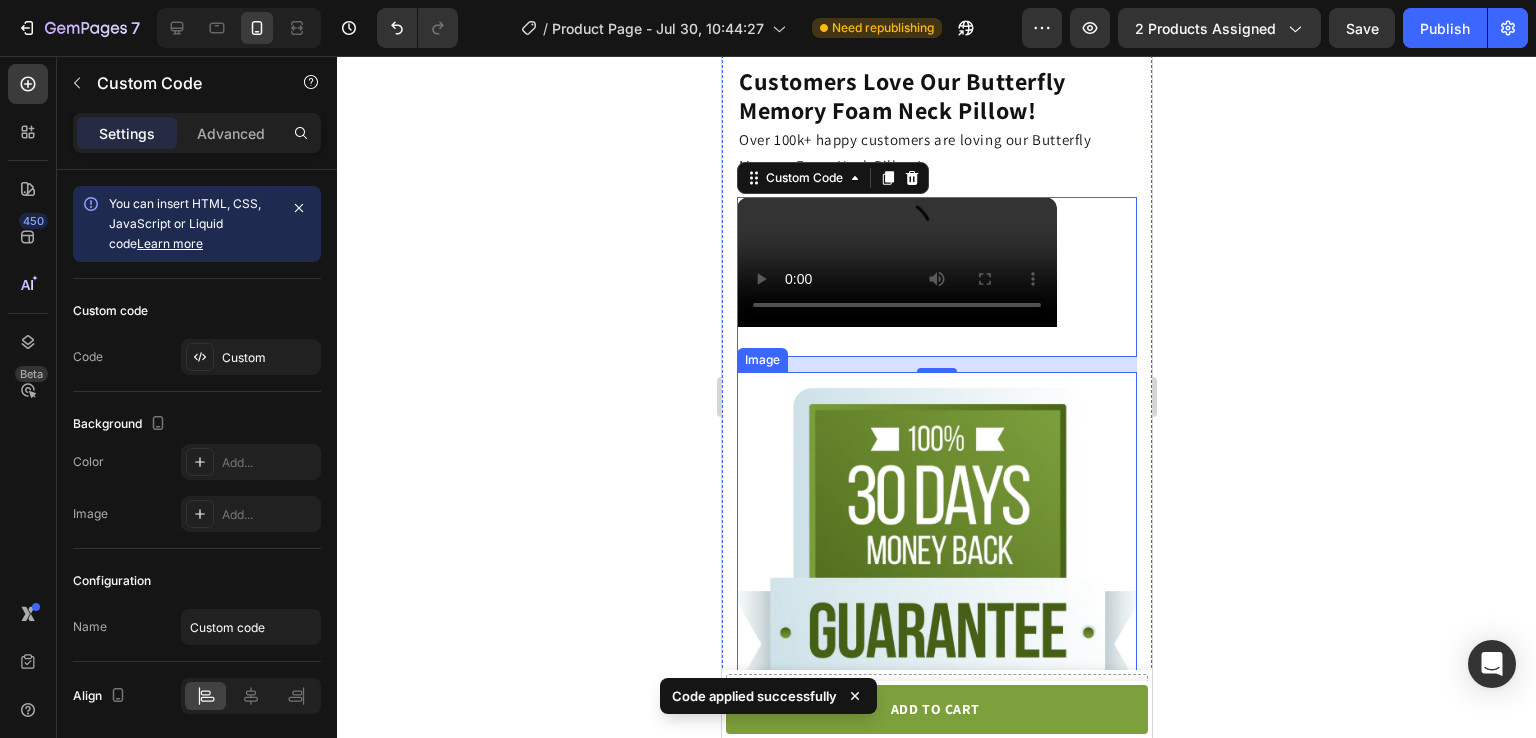scroll, scrollTop: 4084, scrollLeft: 0, axis: vertical 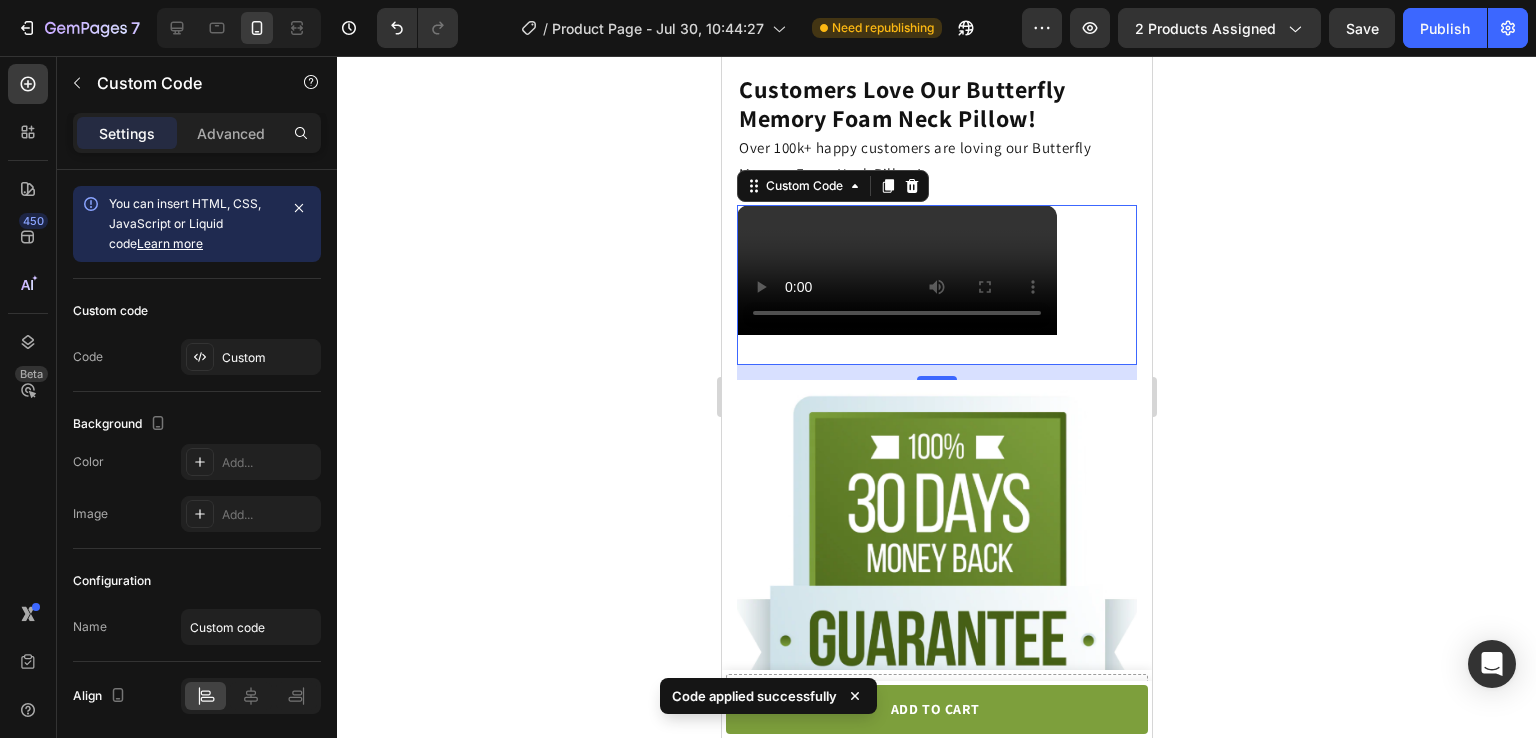 click 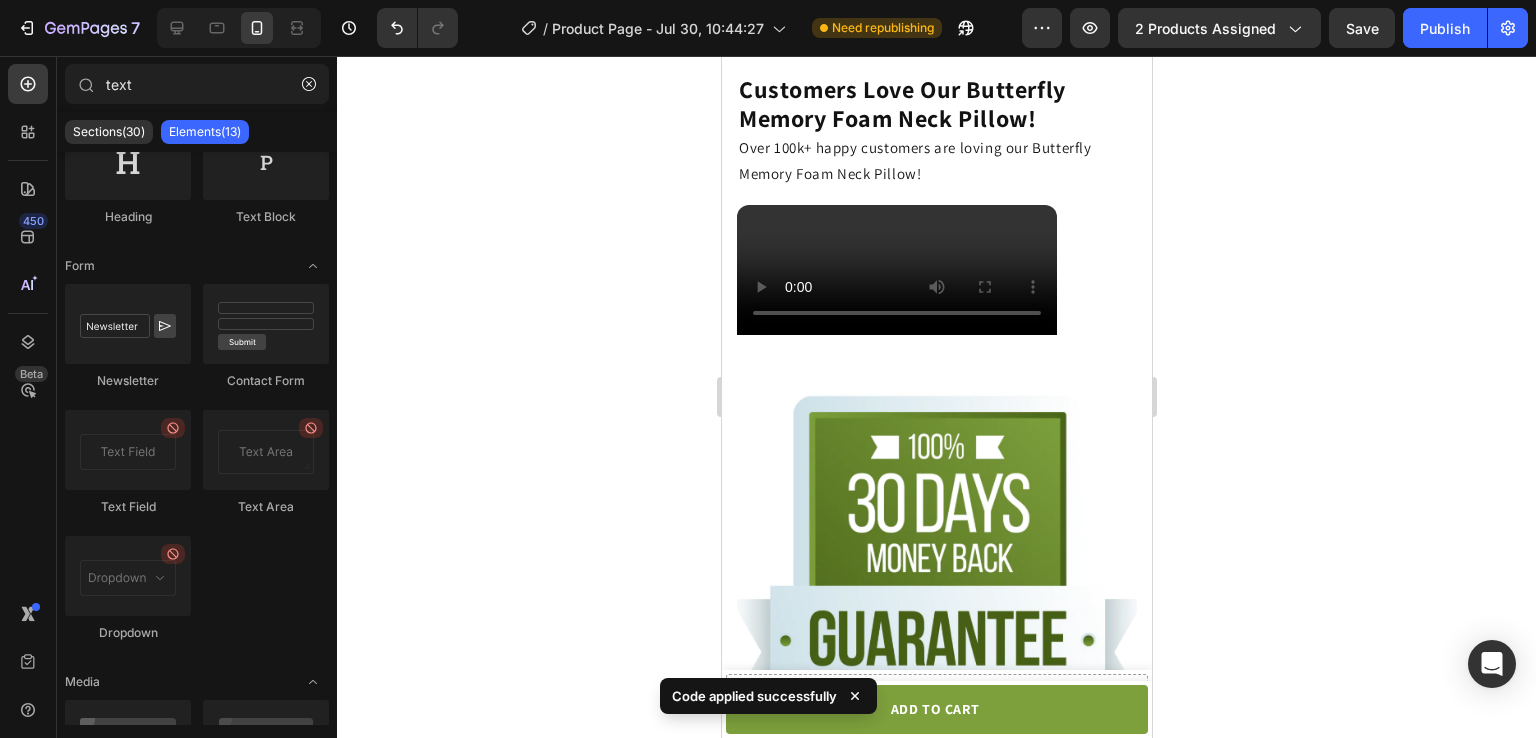 click 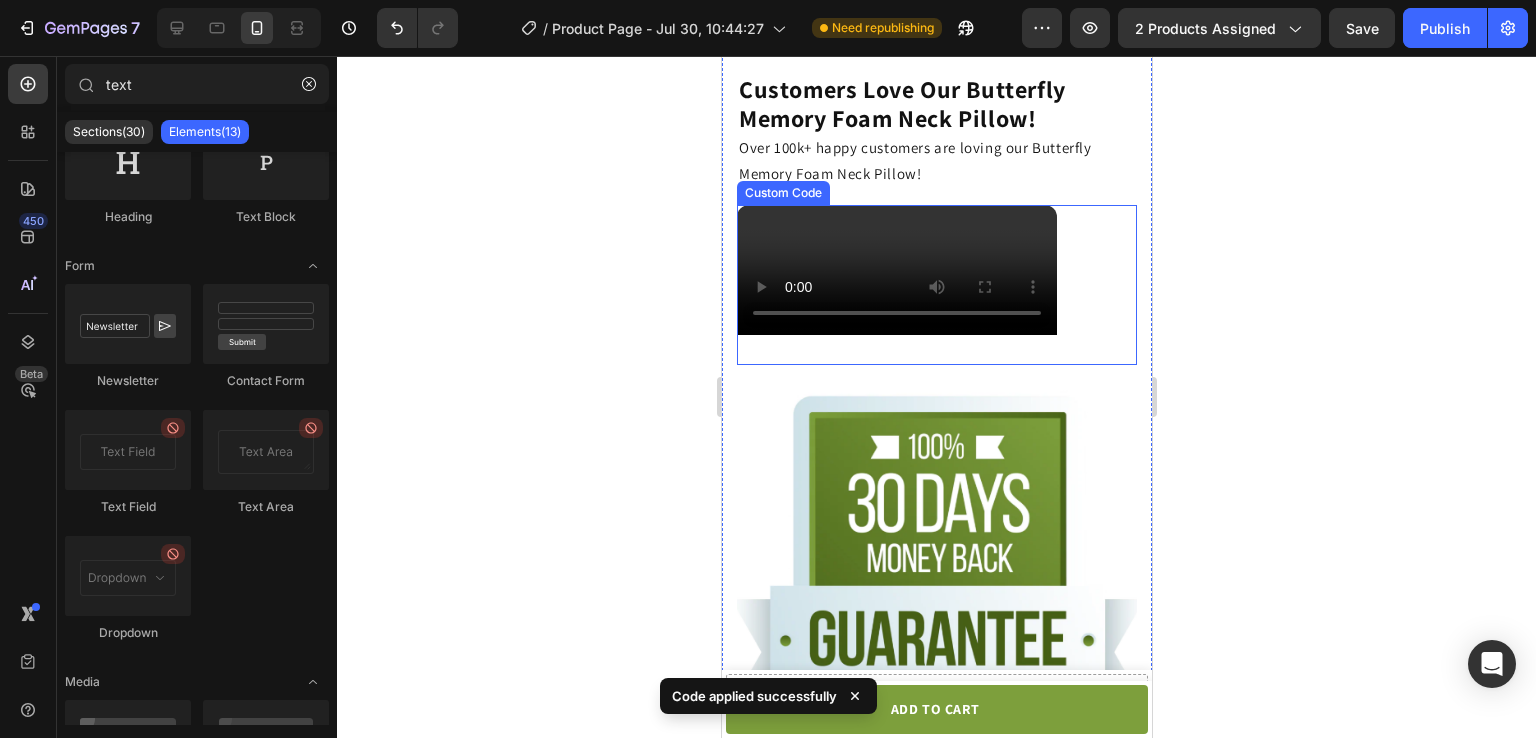 scroll, scrollTop: 3968, scrollLeft: 0, axis: vertical 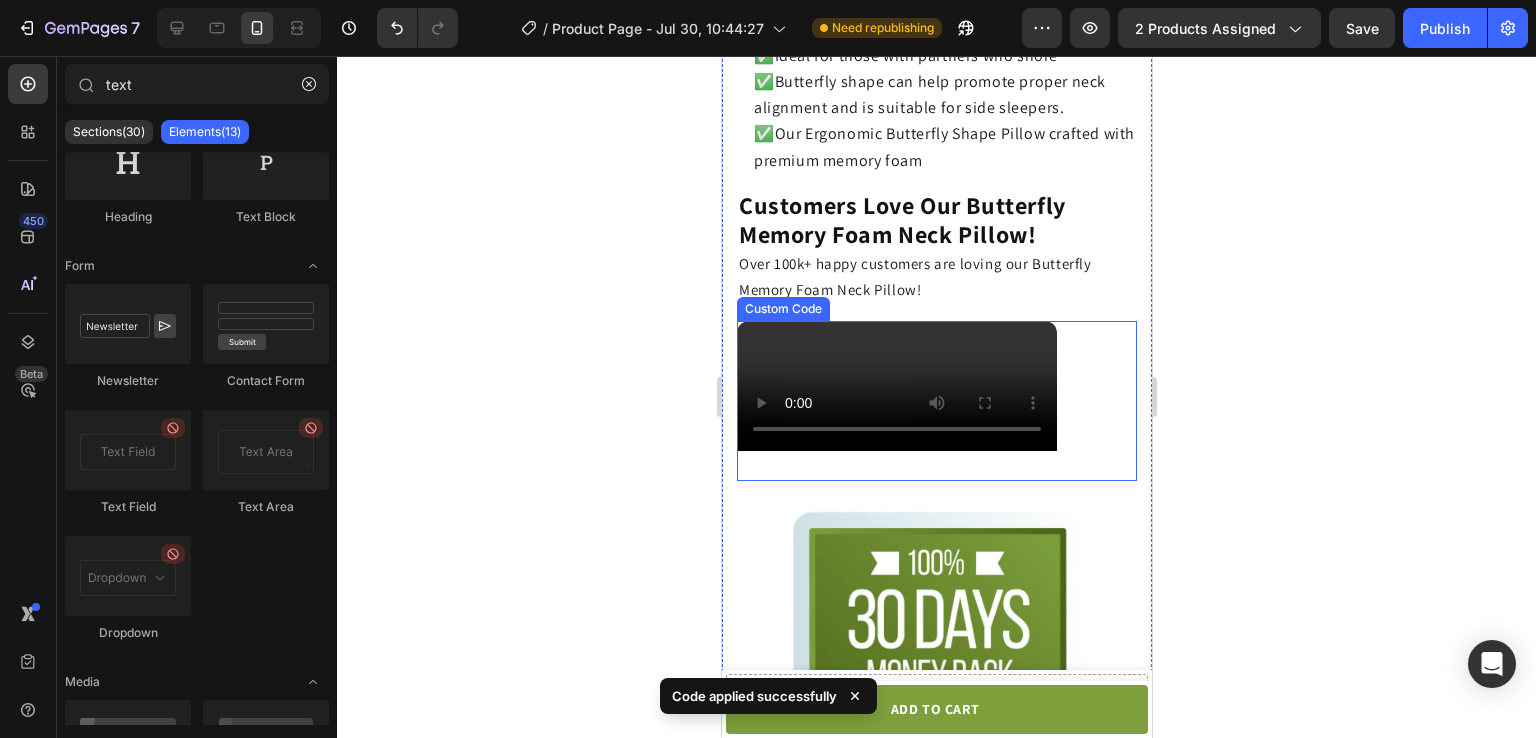 click on "متصفحك لا يدعم تشغيل الفيديو." 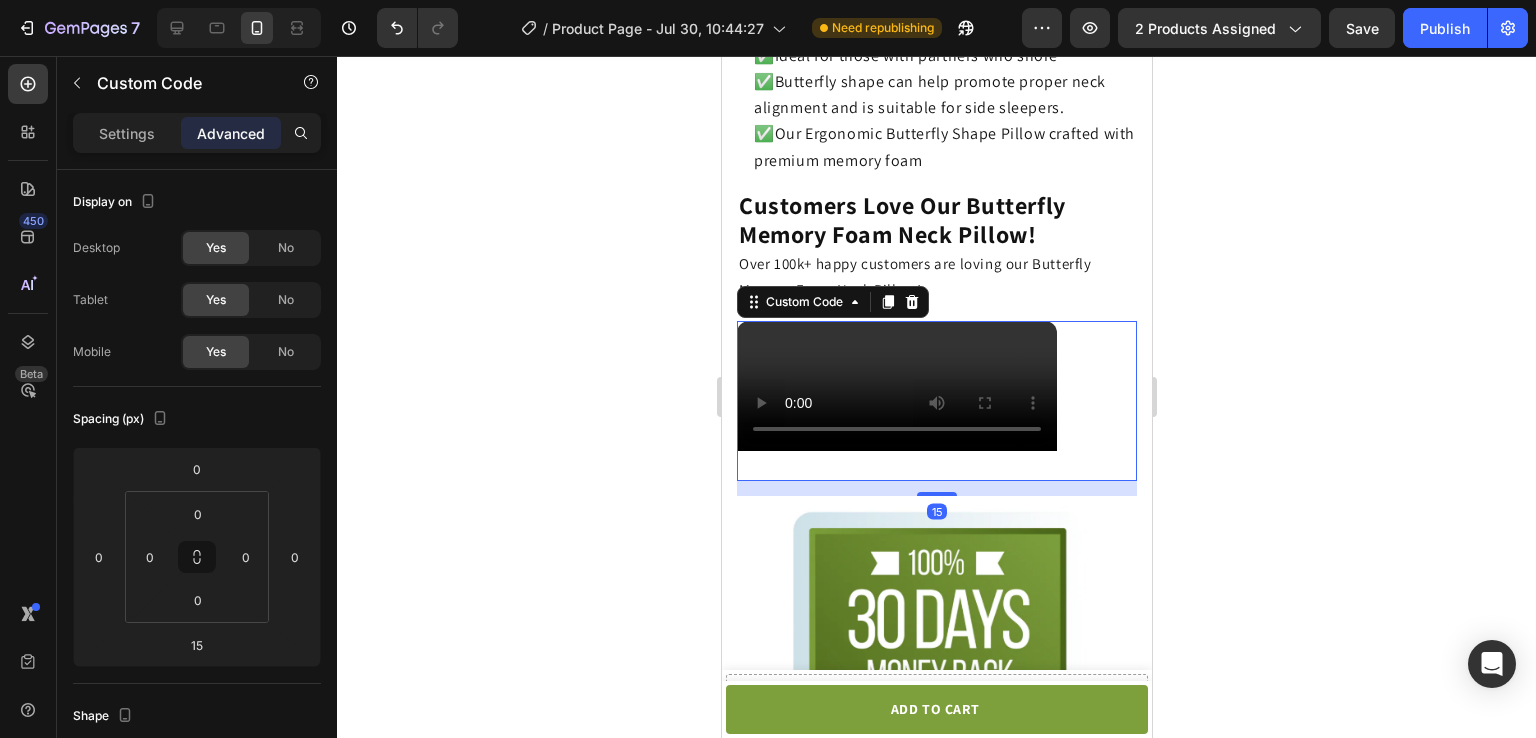 click on "Product Images
Vero eos
At accusamus
Et iusto odio
Consectetur
Adipiscin Accordion Butterfly Memory Foam Neck Pillow with Armrests for Side & Back Sleepers - Buy 1 Get 1 Free Product Title $69.00 Product Price Product Price $173.00 Product Price Product Price ON SALE Text Block Row ✔ Improves overall sleep quality ✔ Help promote proper neck alignment ✔ Suitable for side sleepers Text Block Quantity Text Block
1
Product Quantity
FOR TODAY ONLY
Buy 1 Get 1 Free
USD $69
USD $173
Color #1
Grey
White
Black
Color #2
Grey
White
Black
Custom Code ADD TO CART" 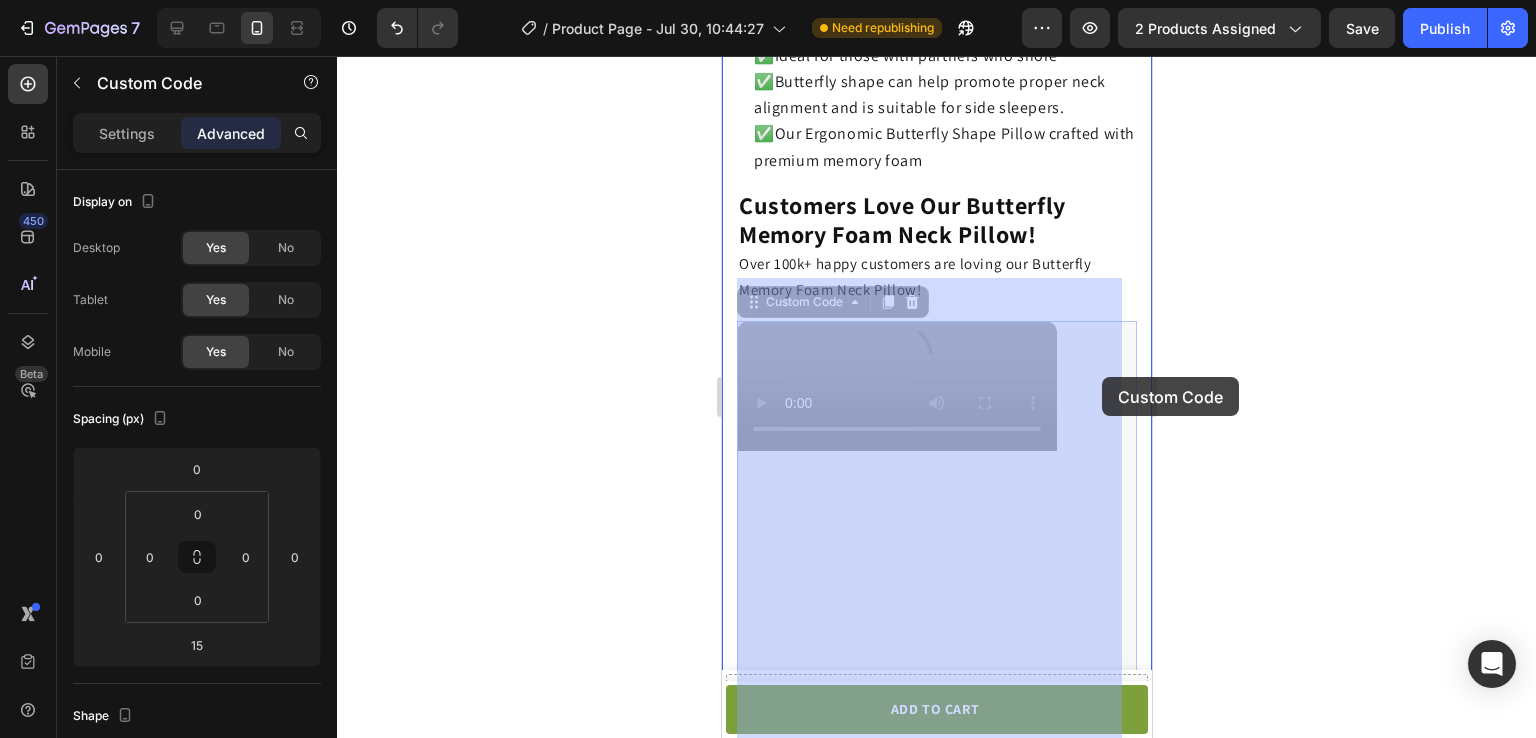 drag, startPoint x: 985, startPoint y: 369, endPoint x: 1107, endPoint y: 380, distance: 122.494896 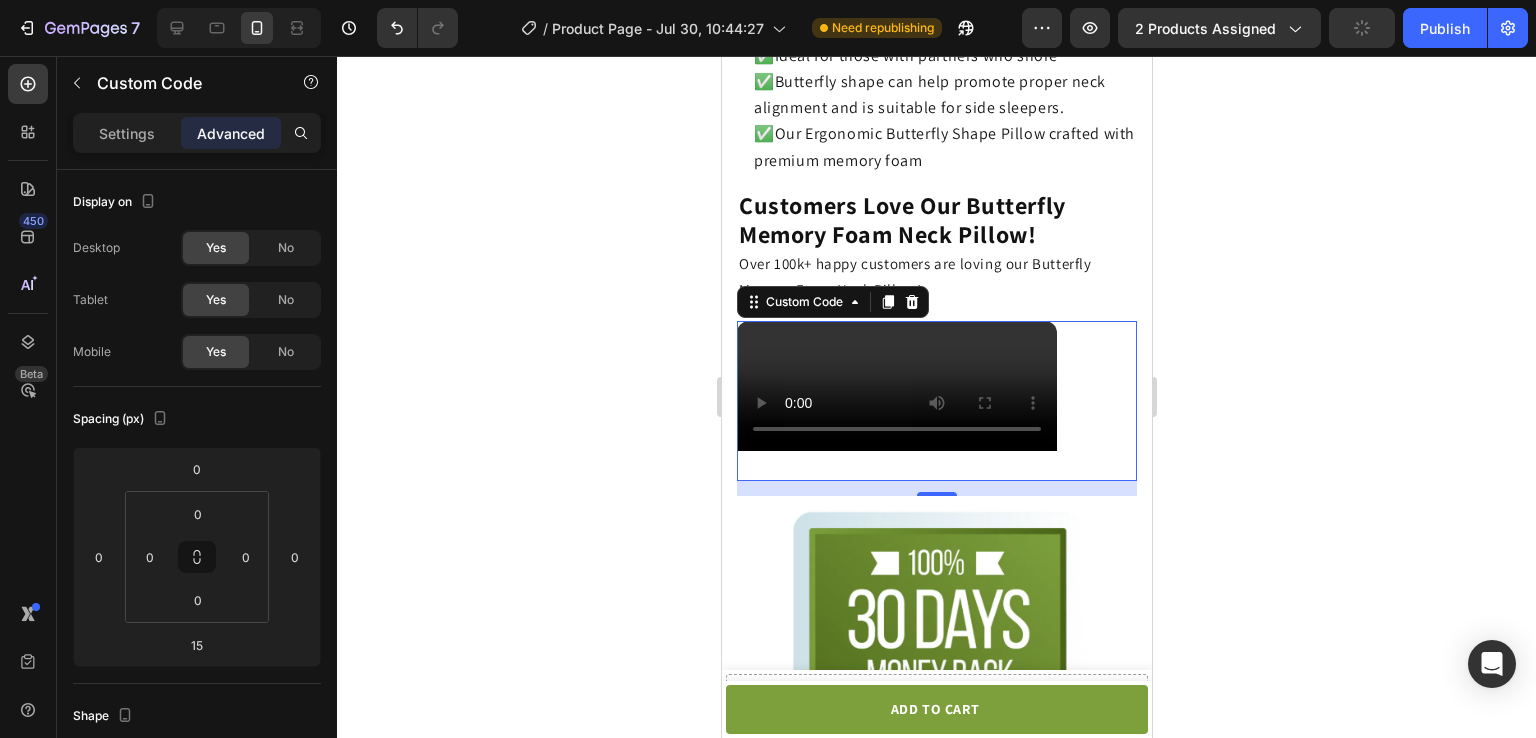 click 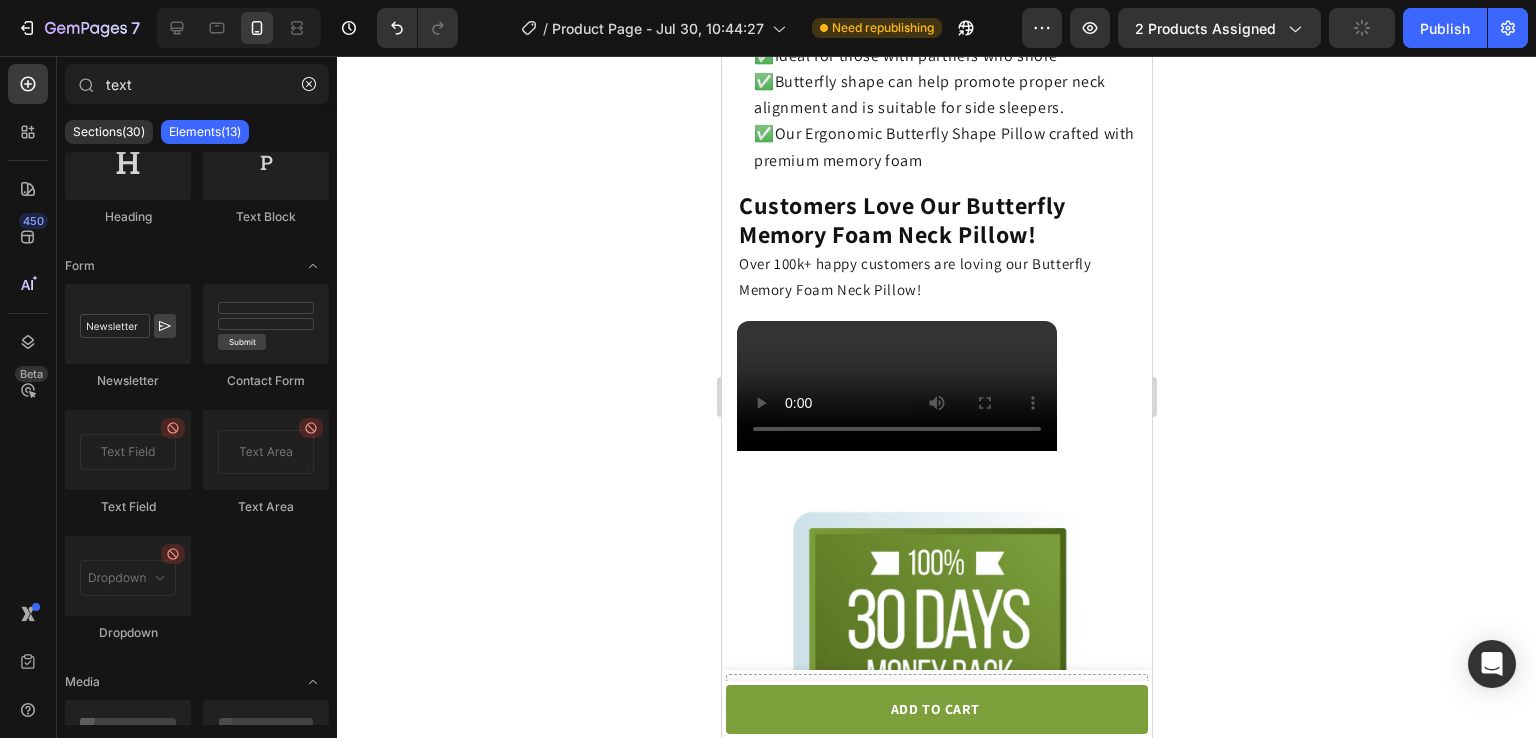 click 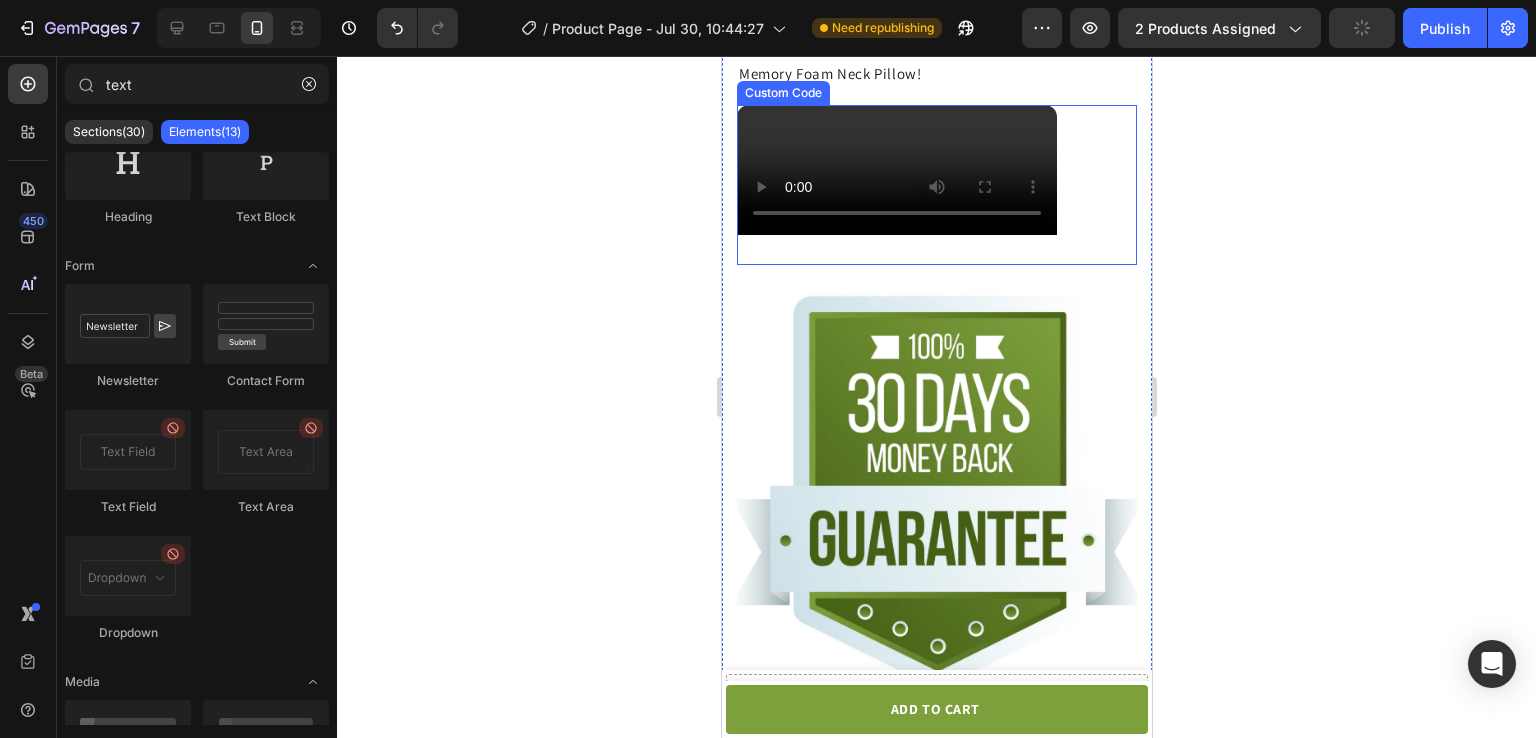scroll, scrollTop: 4228, scrollLeft: 0, axis: vertical 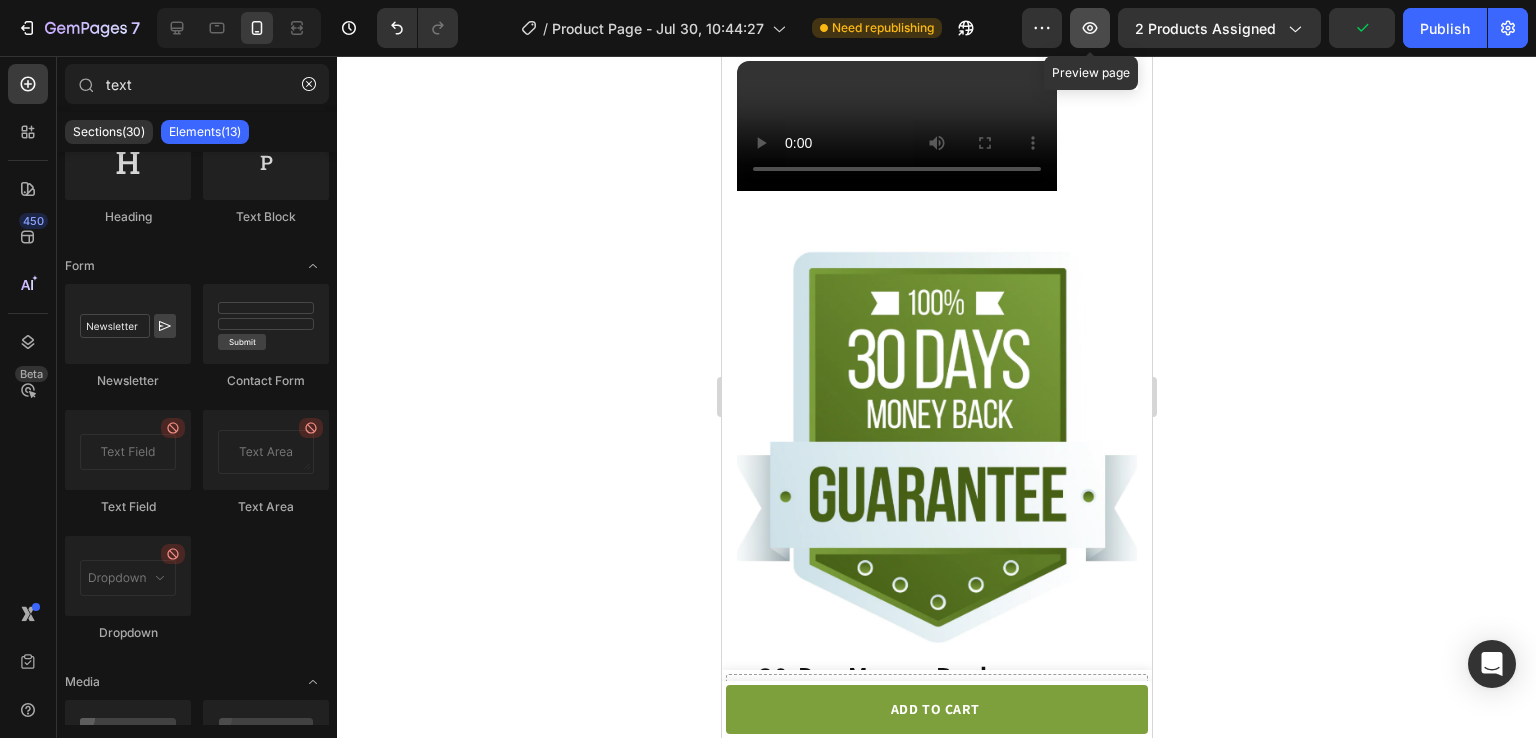 click 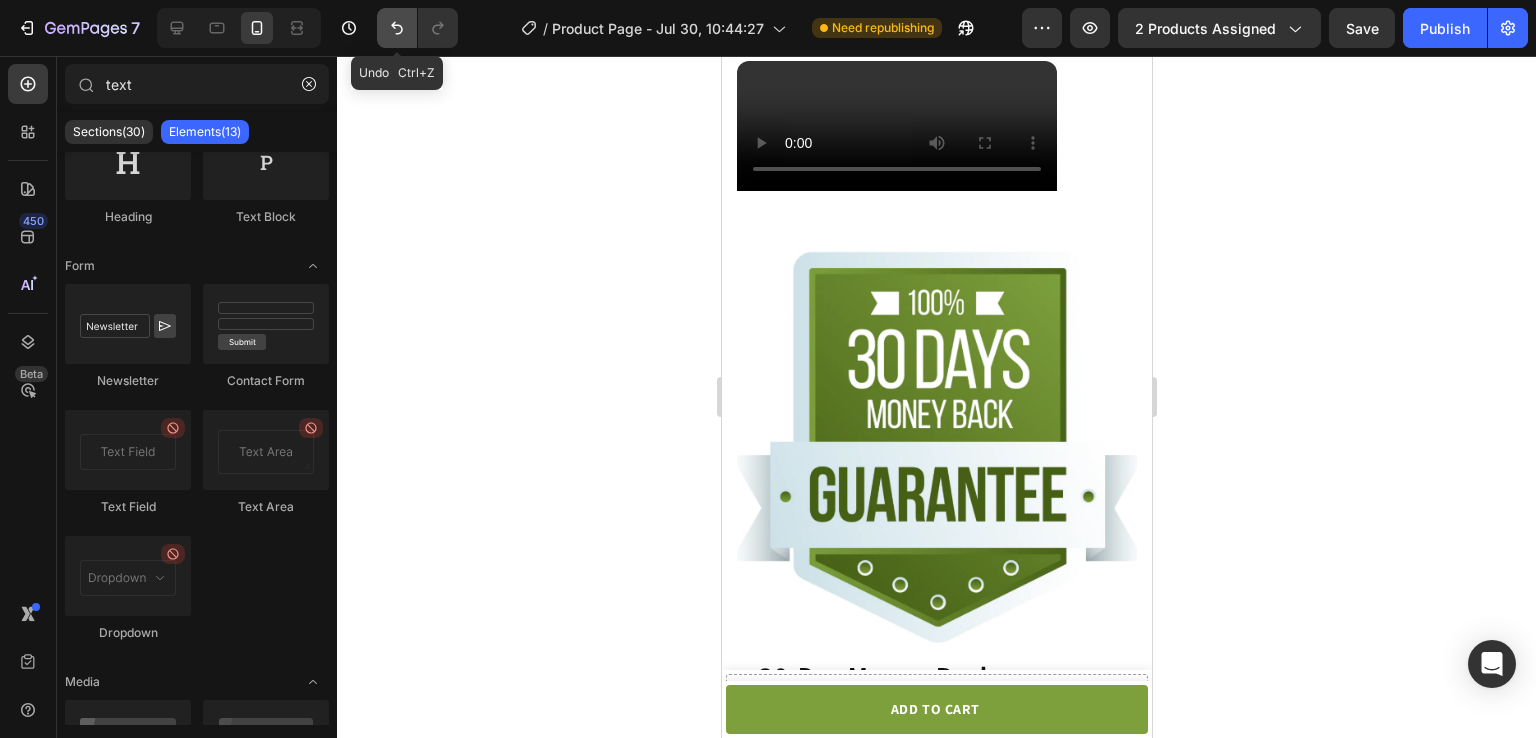 click 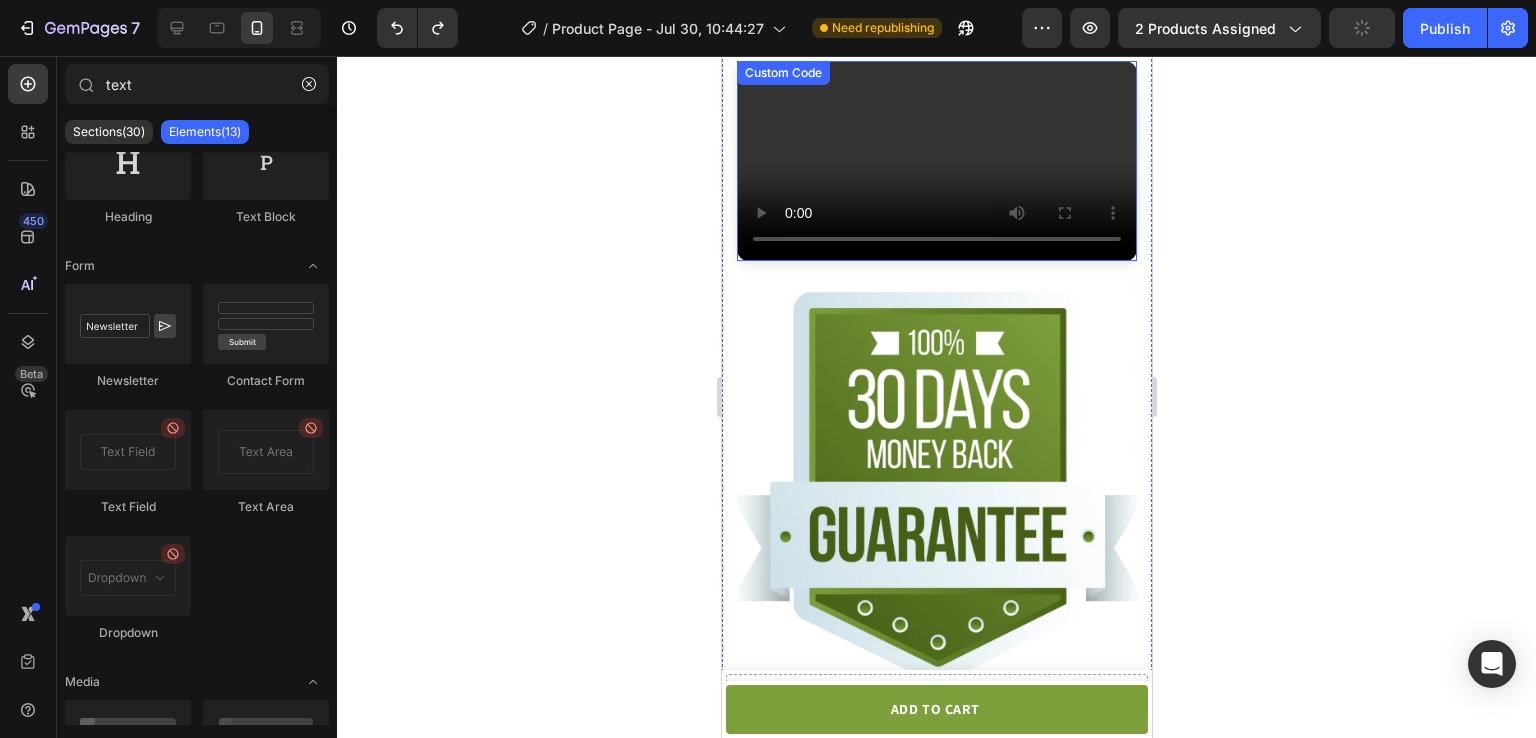 click on "متصفحك لا يدعم تشغيل الفيديو." 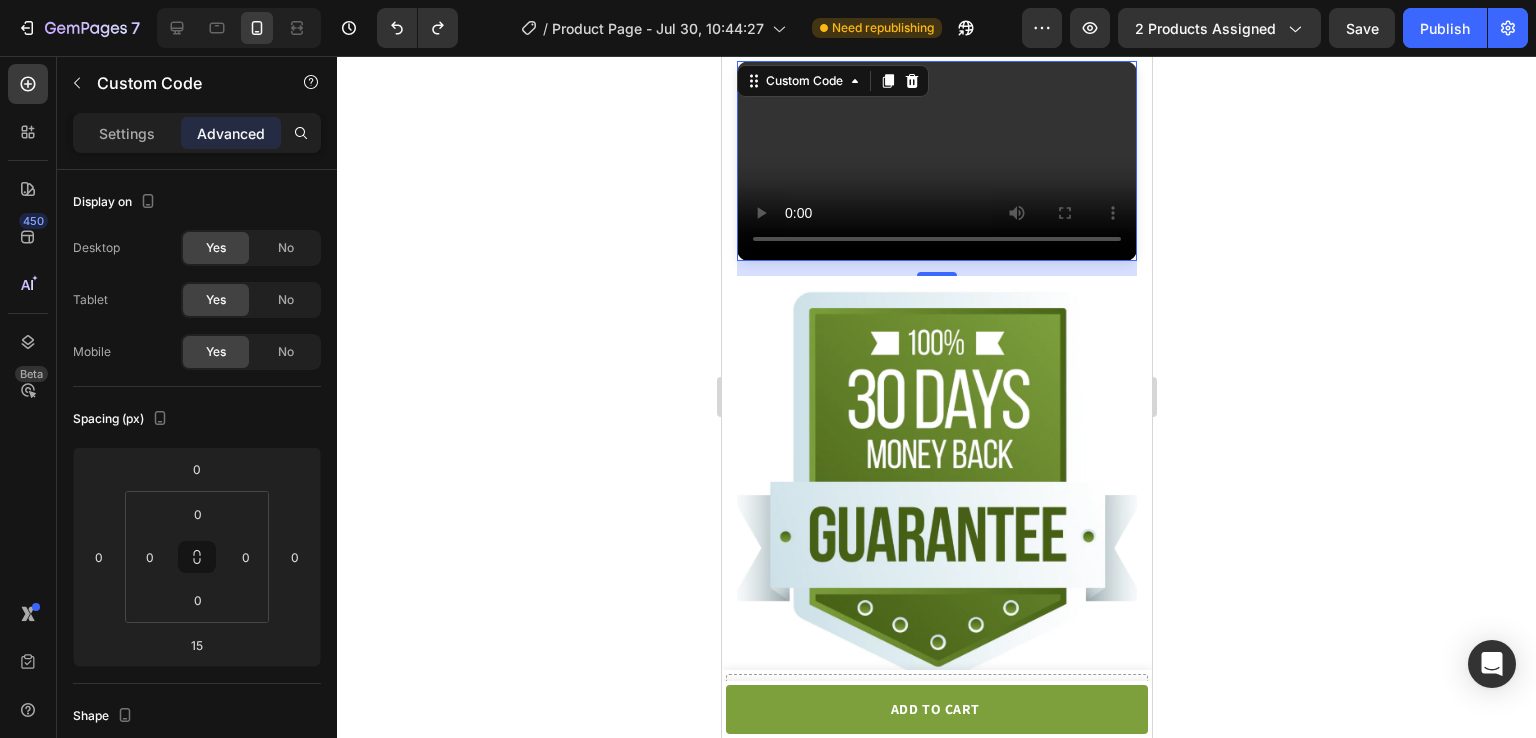 click on "متصفحك لا يدعم تشغيل الفيديو." 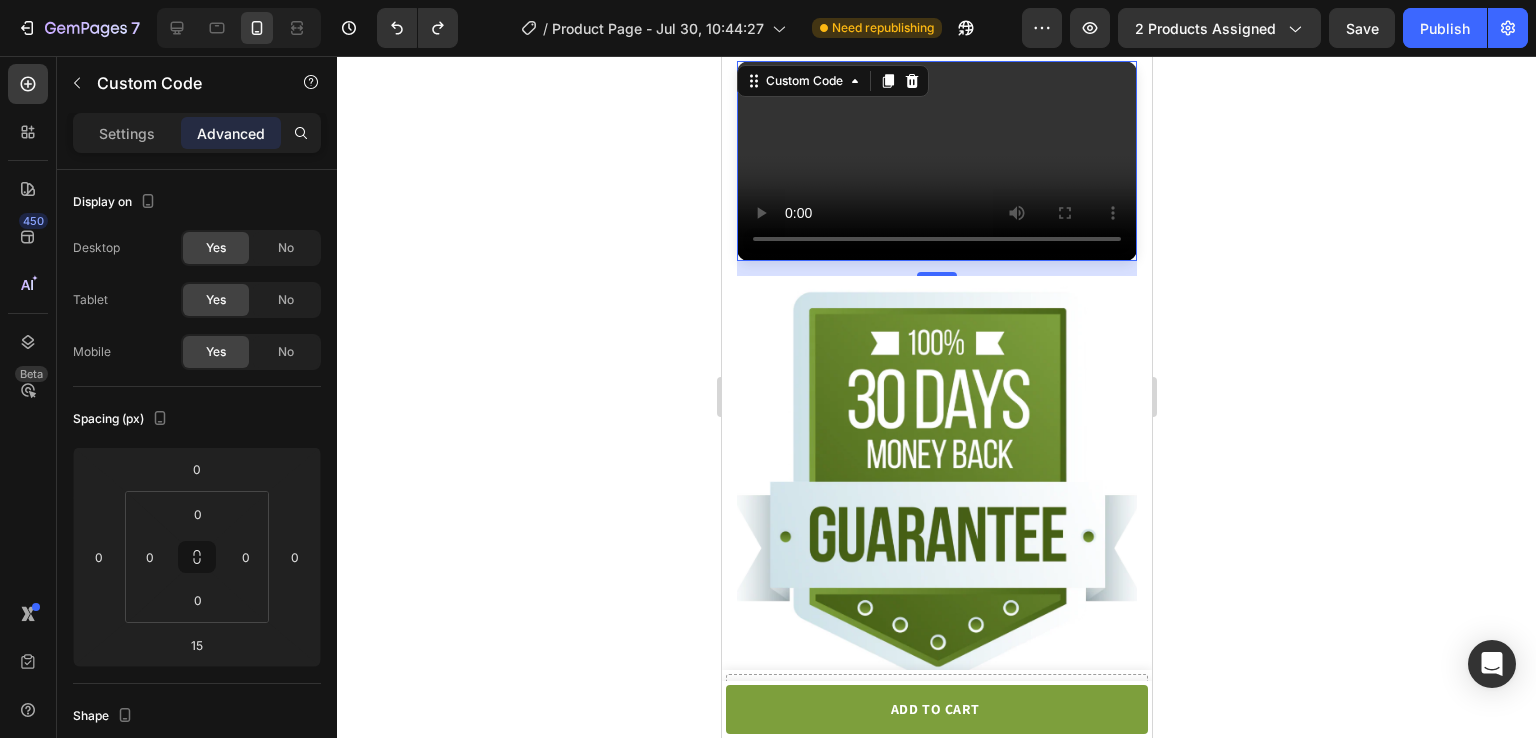 click on "متصفحك لا يدعم تشغيل الفيديو." 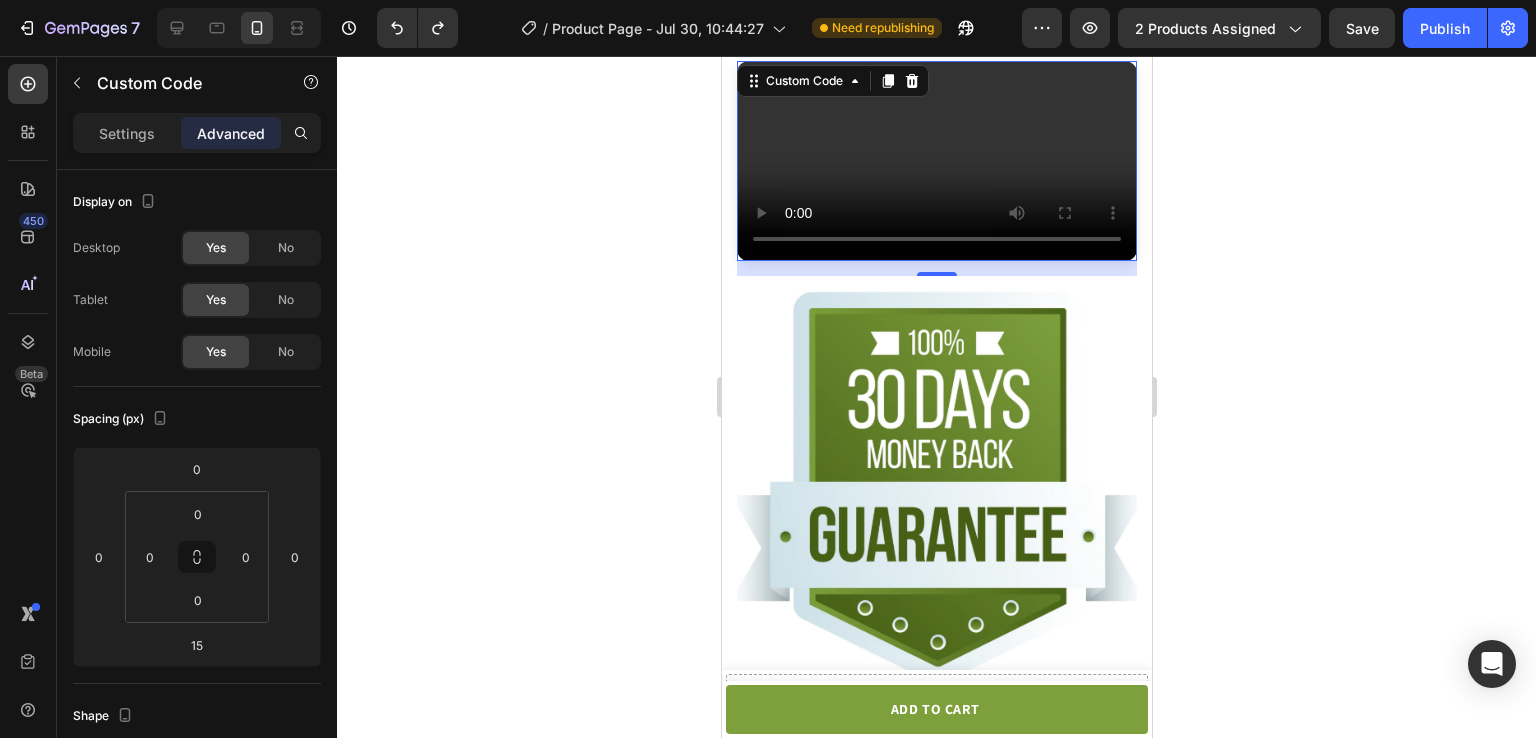 drag, startPoint x: 1603, startPoint y: 431, endPoint x: 881, endPoint y: 288, distance: 736.02515 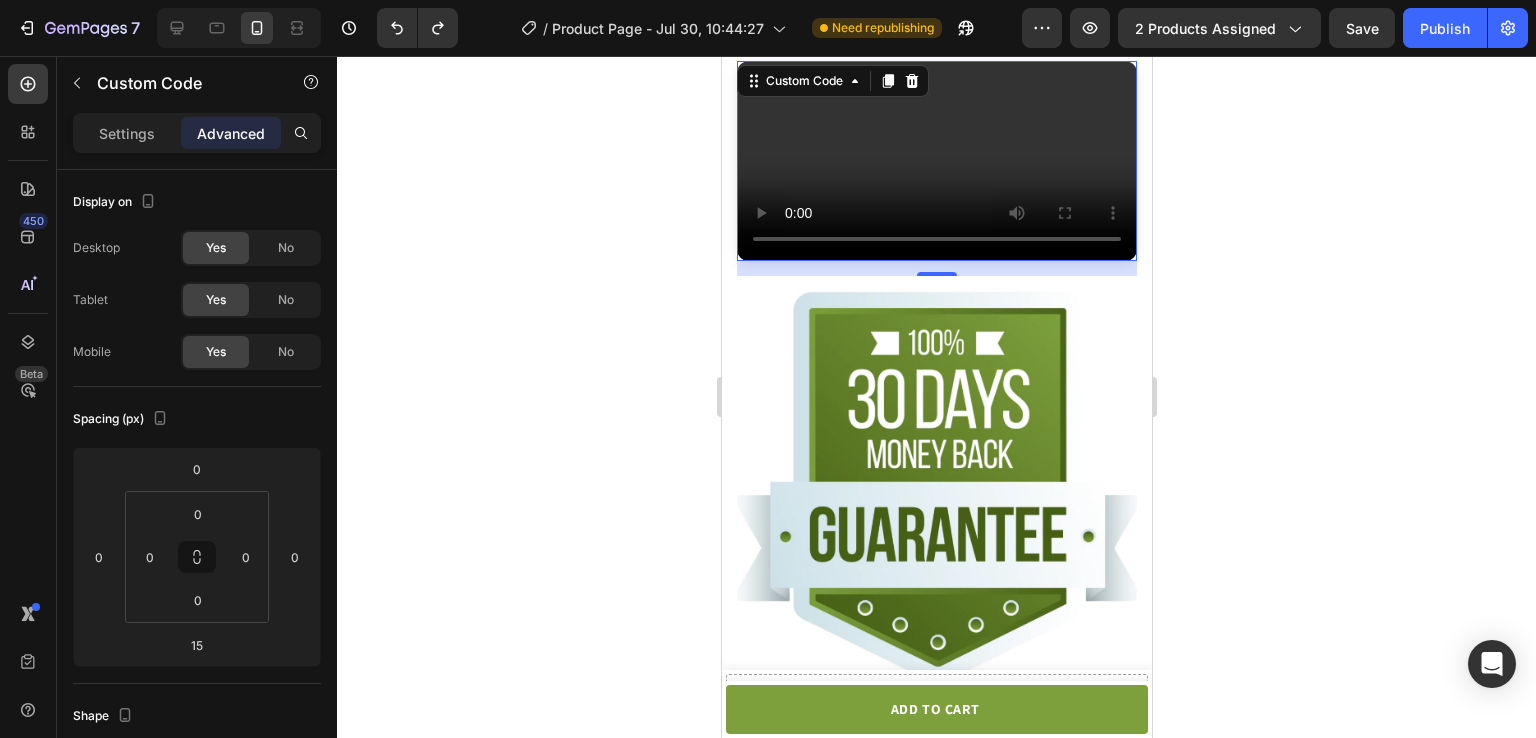 drag, startPoint x: 160, startPoint y: 232, endPoint x: 882, endPoint y: 375, distance: 736.02515 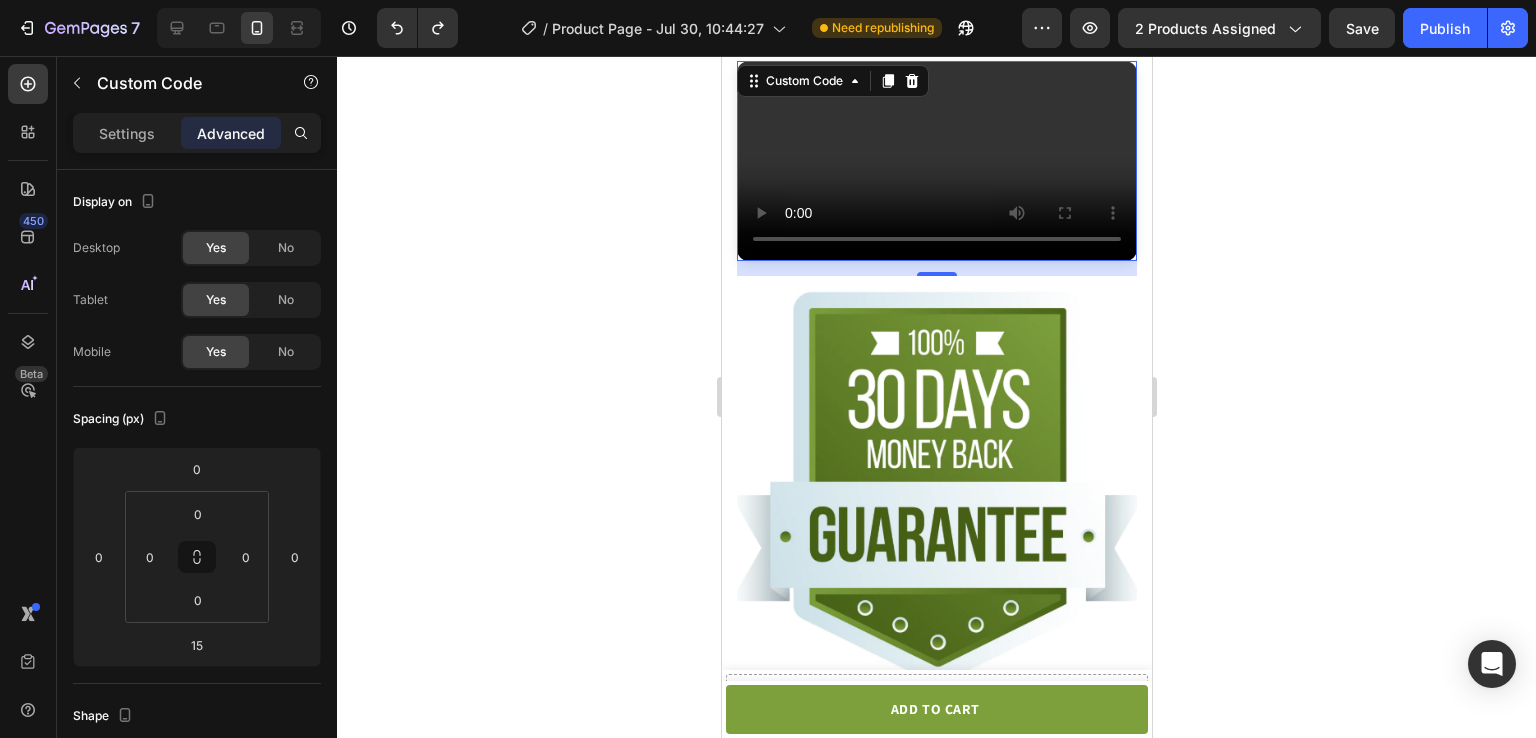 click on "7   /  Product Page - [DATE] Need republishing Preview 2 products assigned  Save   Publish  450 Beta text Sections(30) Elements(13) Text
Heading
Text Block Form
Newsletter
Contact Form
Text Field
Text Area
Dropdown Media
Video Banner
Hero Banner
Hero Banner" at bounding box center (768, 0) 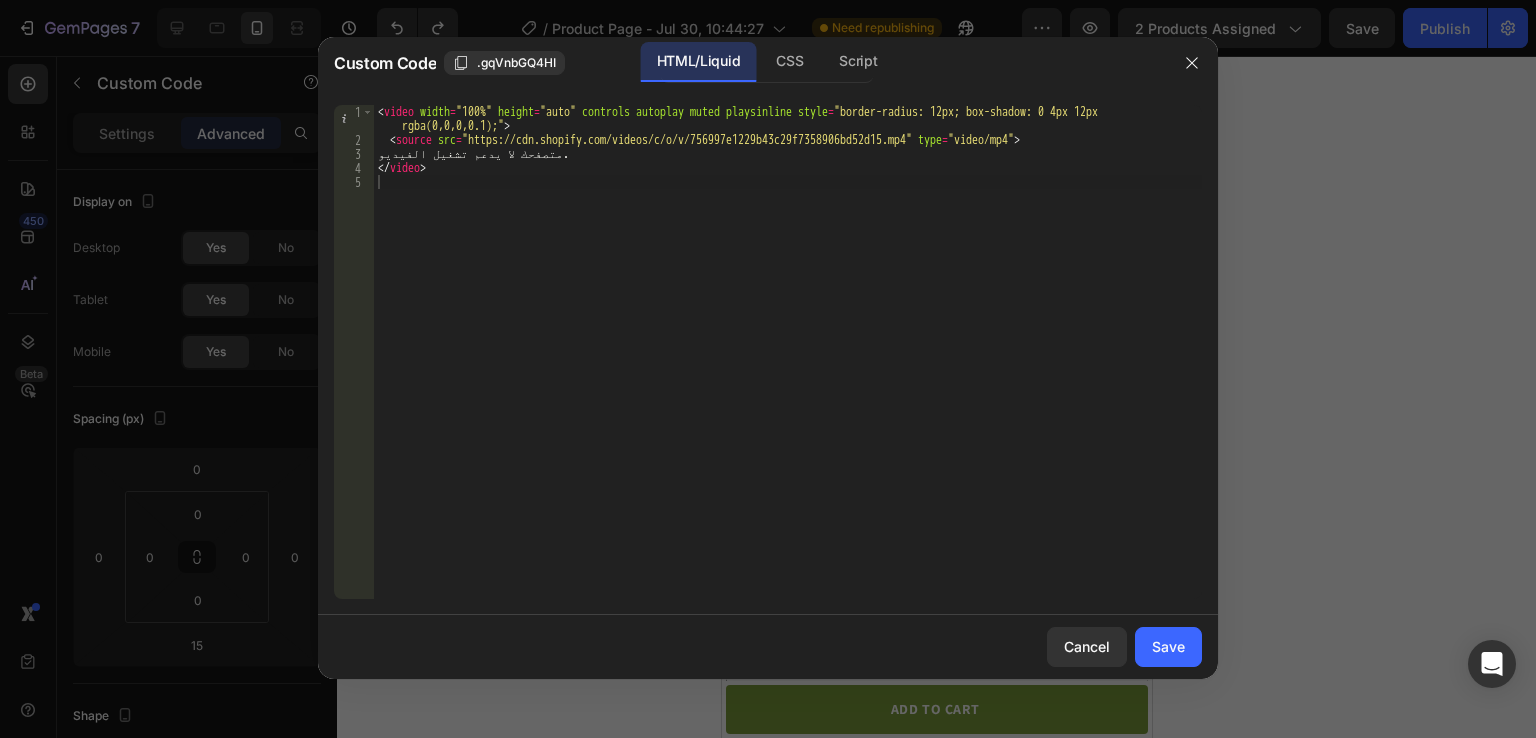 scroll, scrollTop: 4566, scrollLeft: 0, axis: vertical 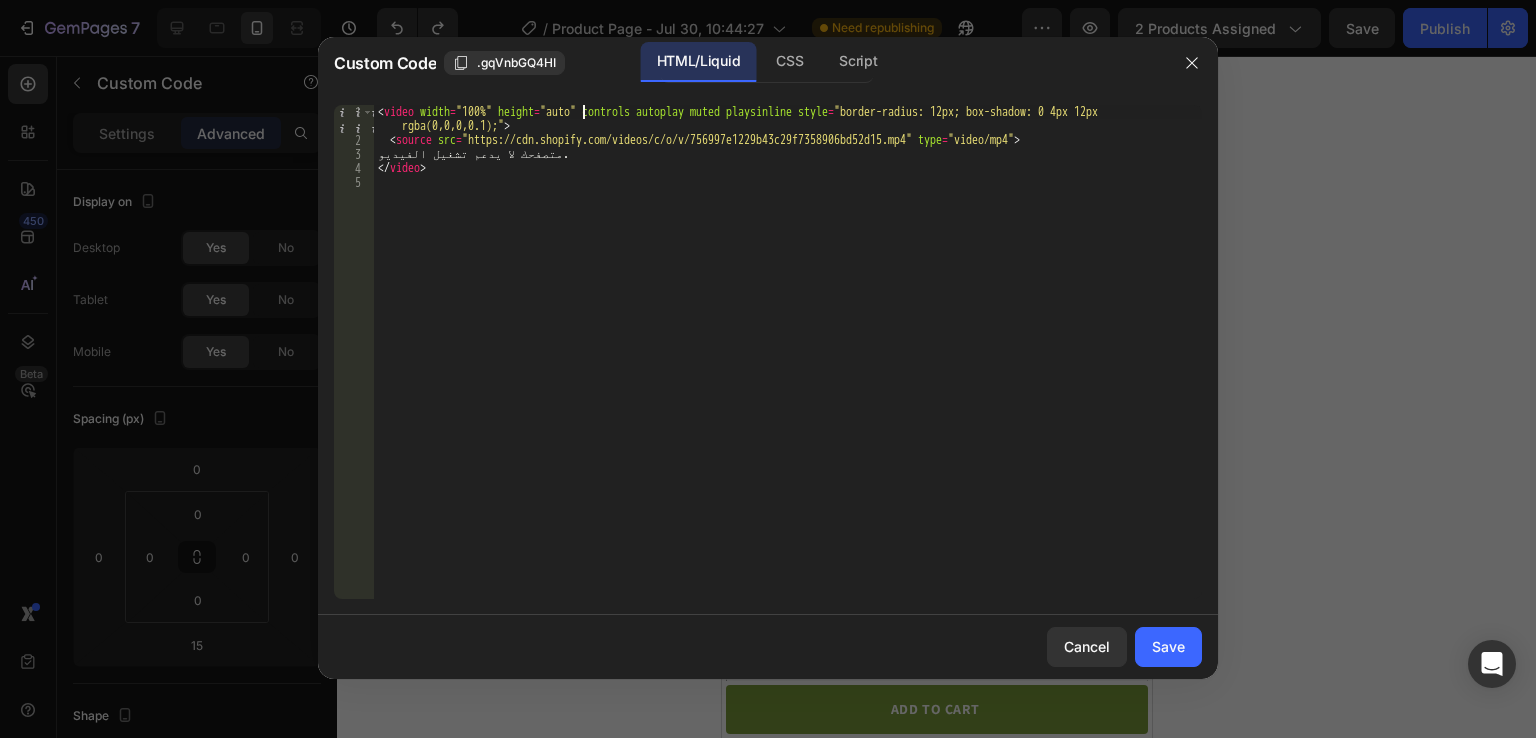 click on "< video   width = "100%"   height = "auto"   controls   autoplay   muted   playsinline   style = "border-radius: 12px; box-shadow: 0 4px 12px       rgba(0,0,0,0.1);" >    < source   src = "https://cdn.shopify.com/videos/c/o/v/756997e1229b43c29f7358906bd52d15.mp4"   type = "video/mp4" >   متصفحك لا يدعم تشغيل الفيديو. </ video >" at bounding box center (788, 373) 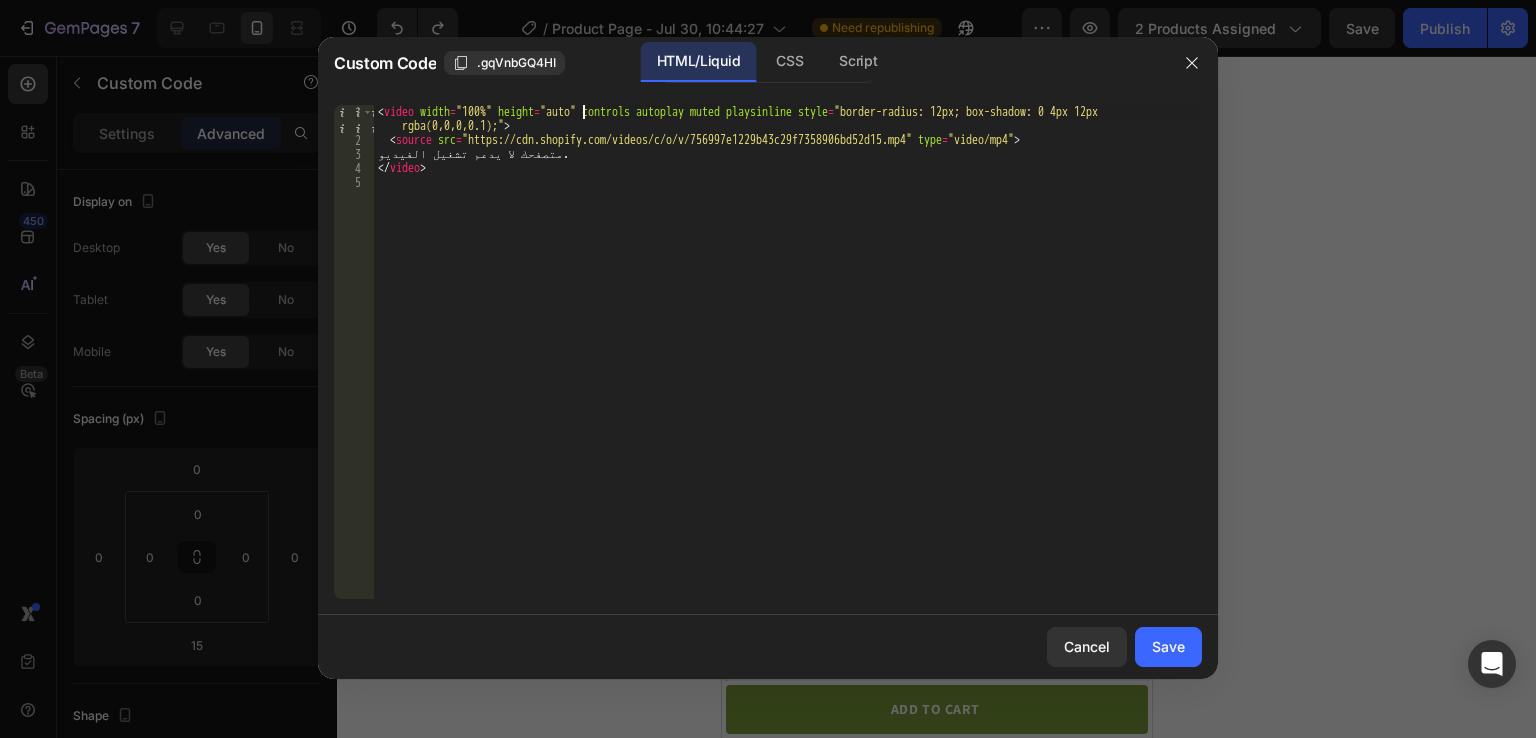 type on "</video>" 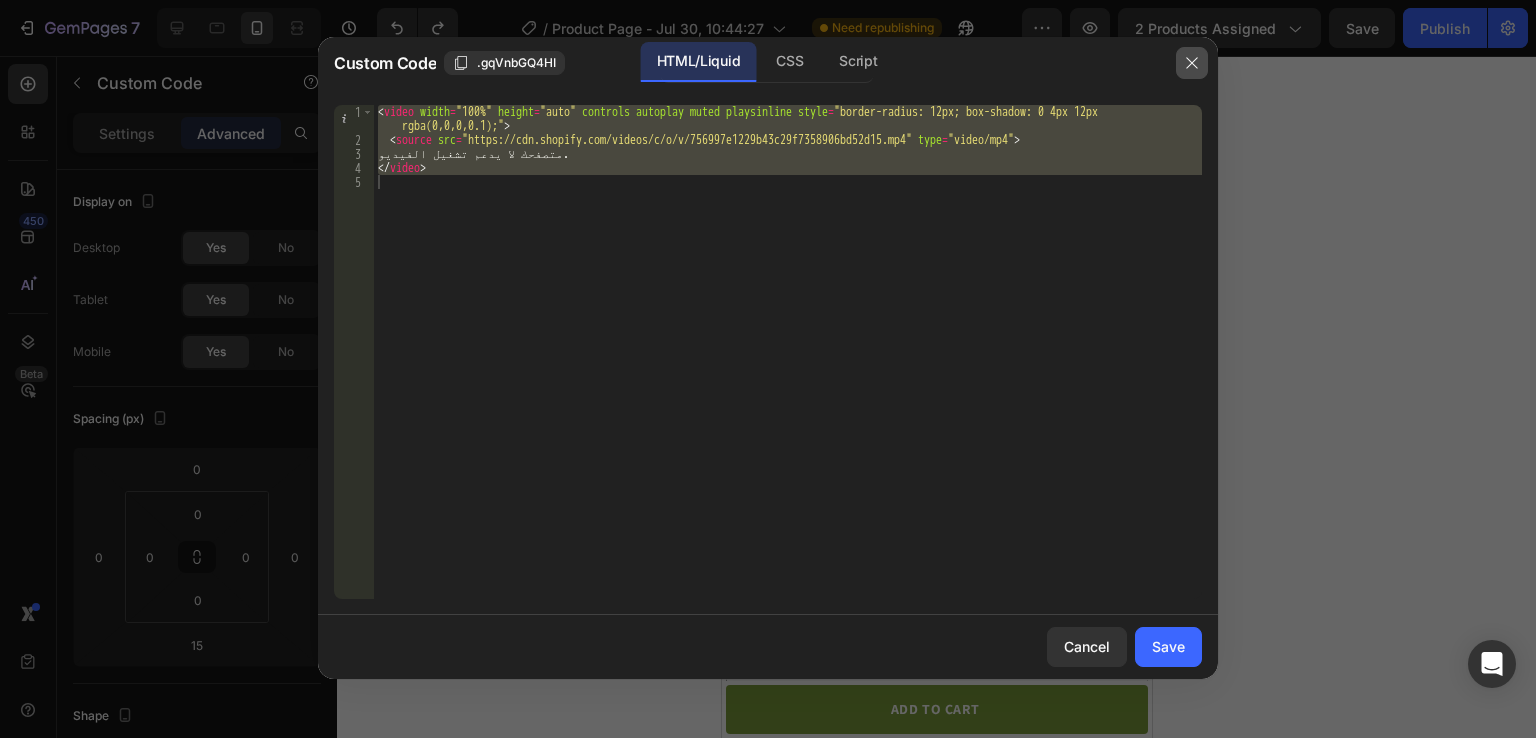 click 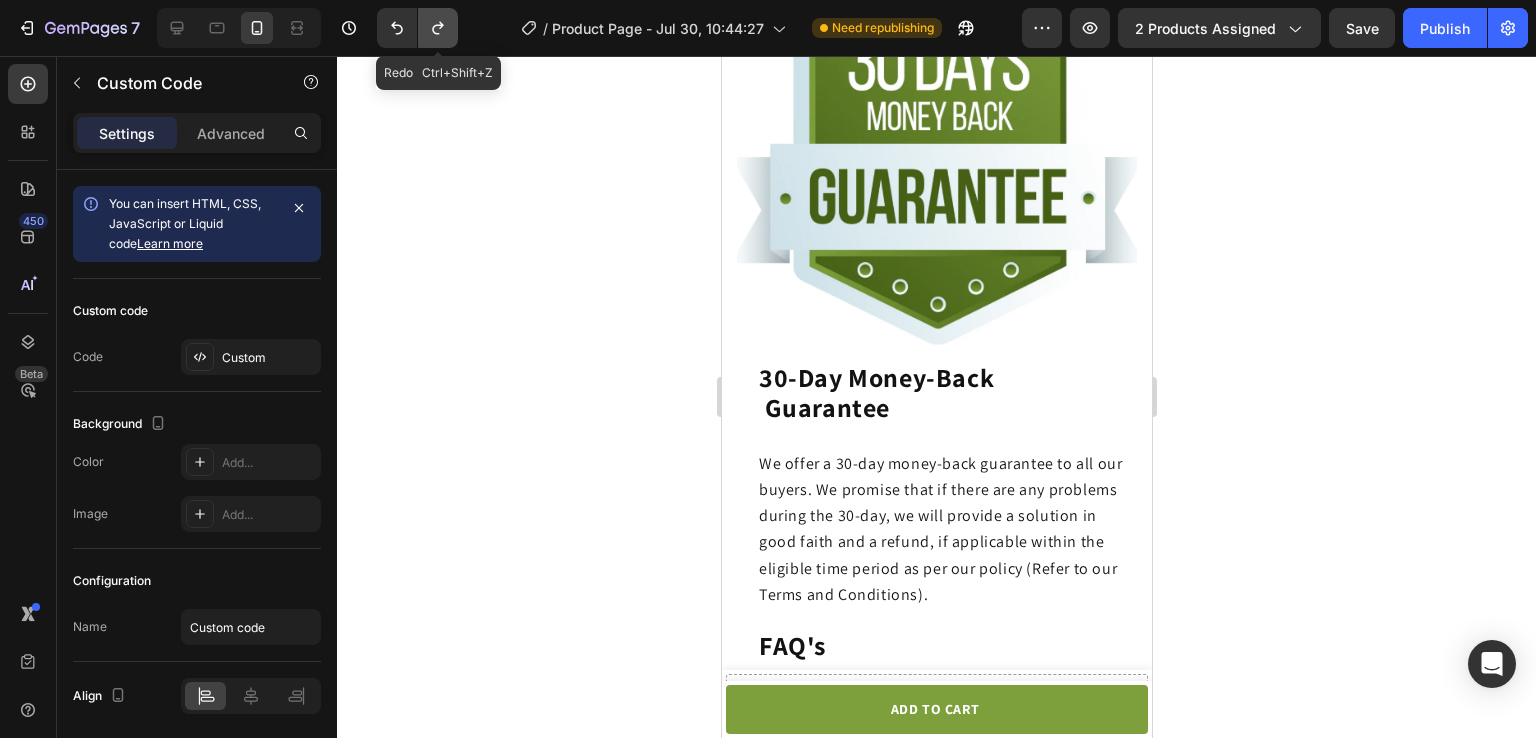 click 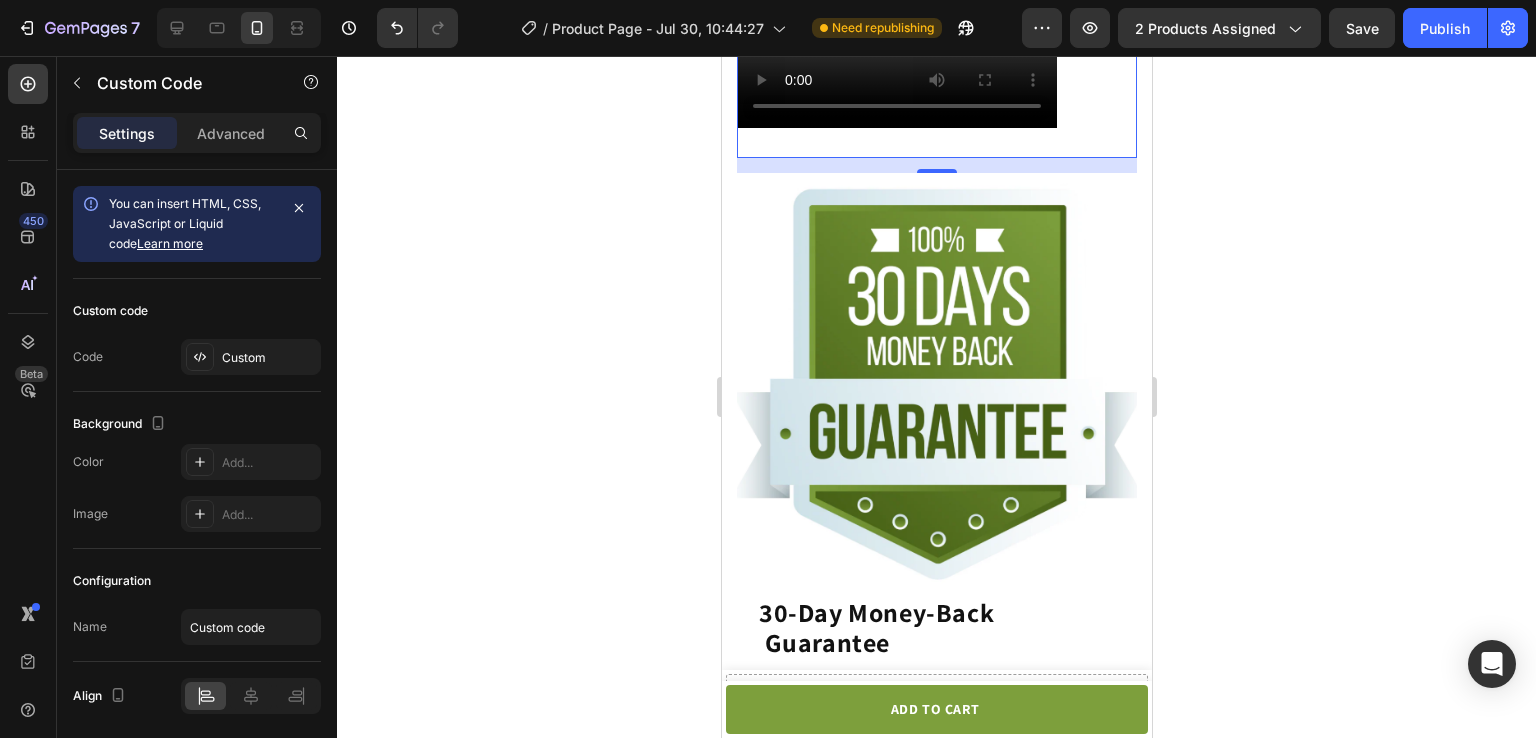 scroll, scrollTop: 4271, scrollLeft: 0, axis: vertical 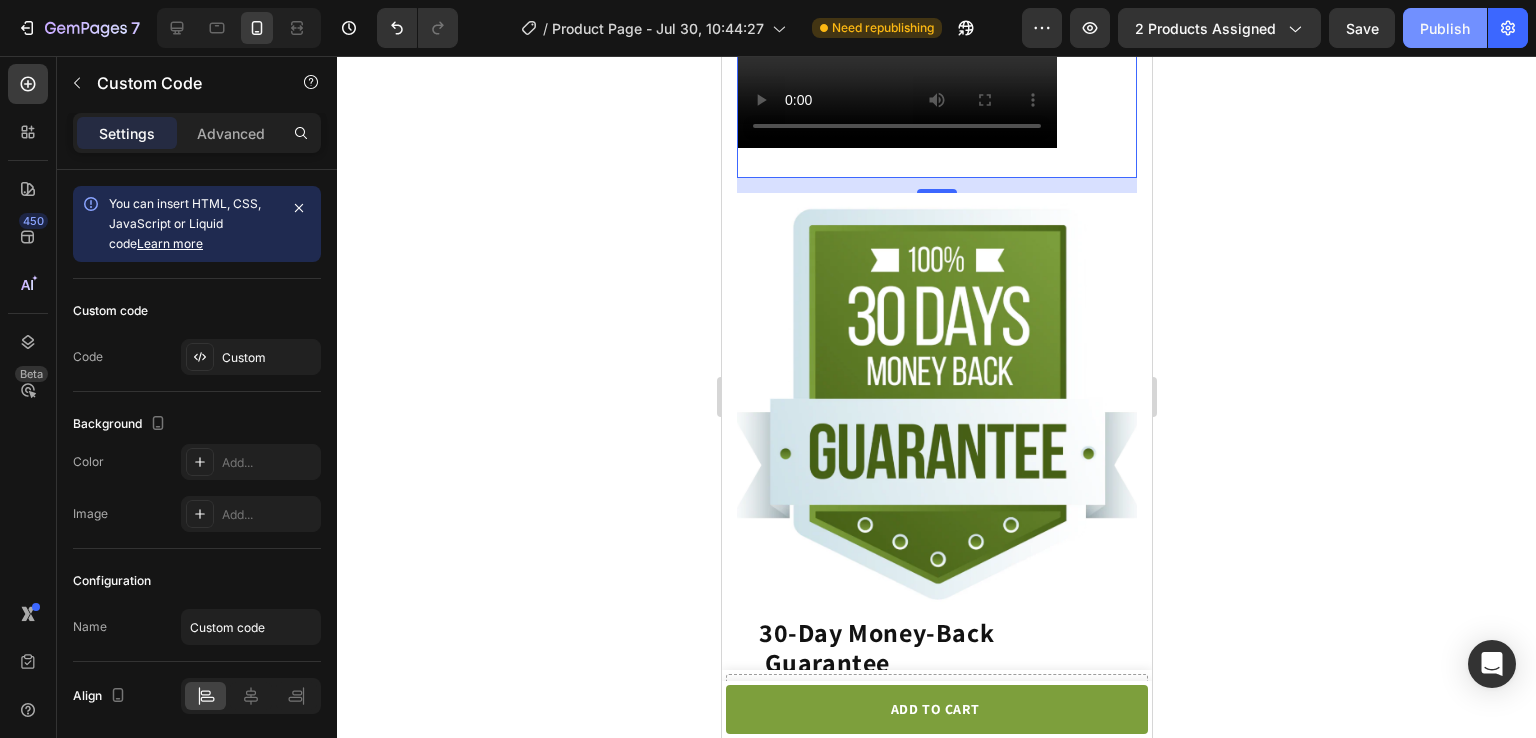 click on "Publish" at bounding box center (1445, 28) 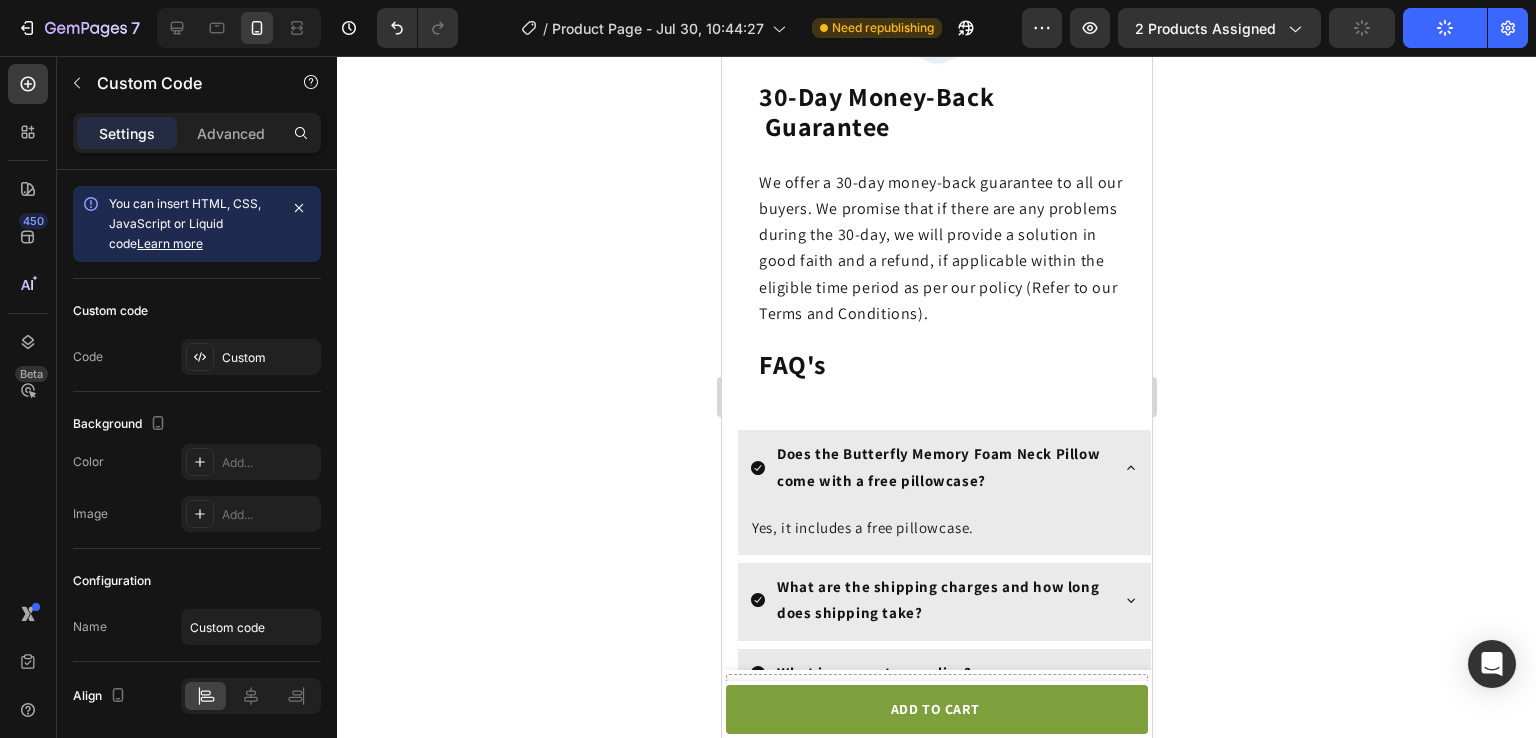 scroll, scrollTop: 4751, scrollLeft: 0, axis: vertical 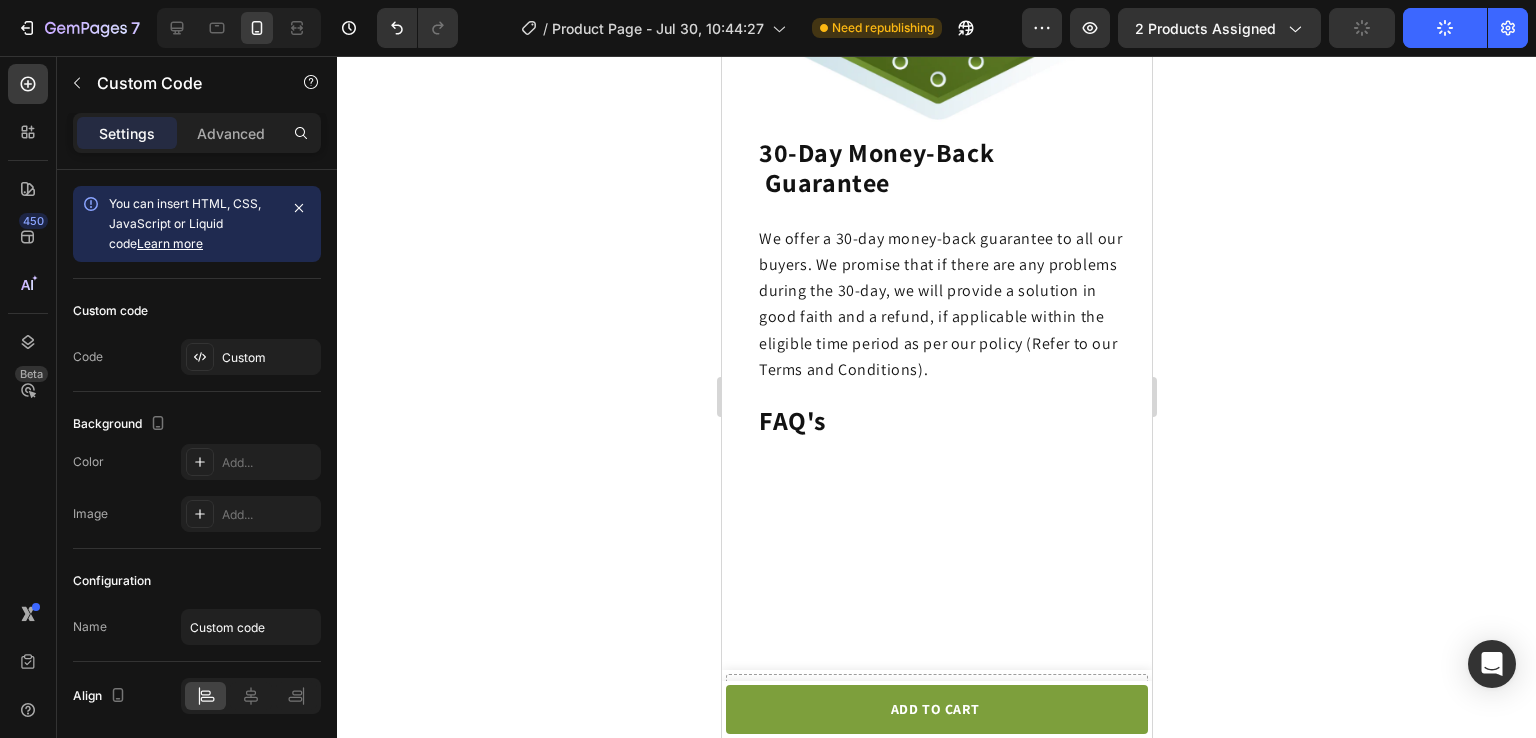 click 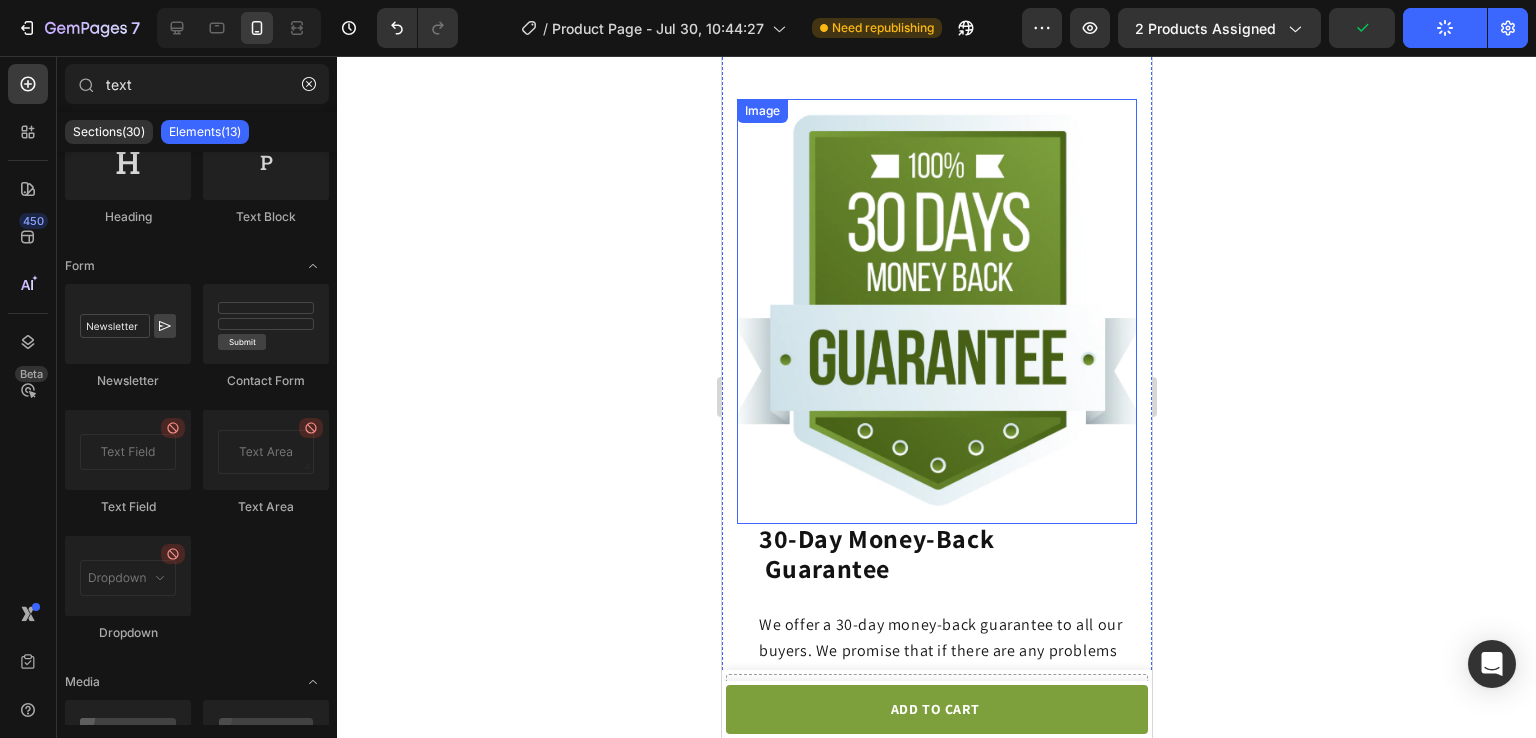 scroll, scrollTop: 4137, scrollLeft: 0, axis: vertical 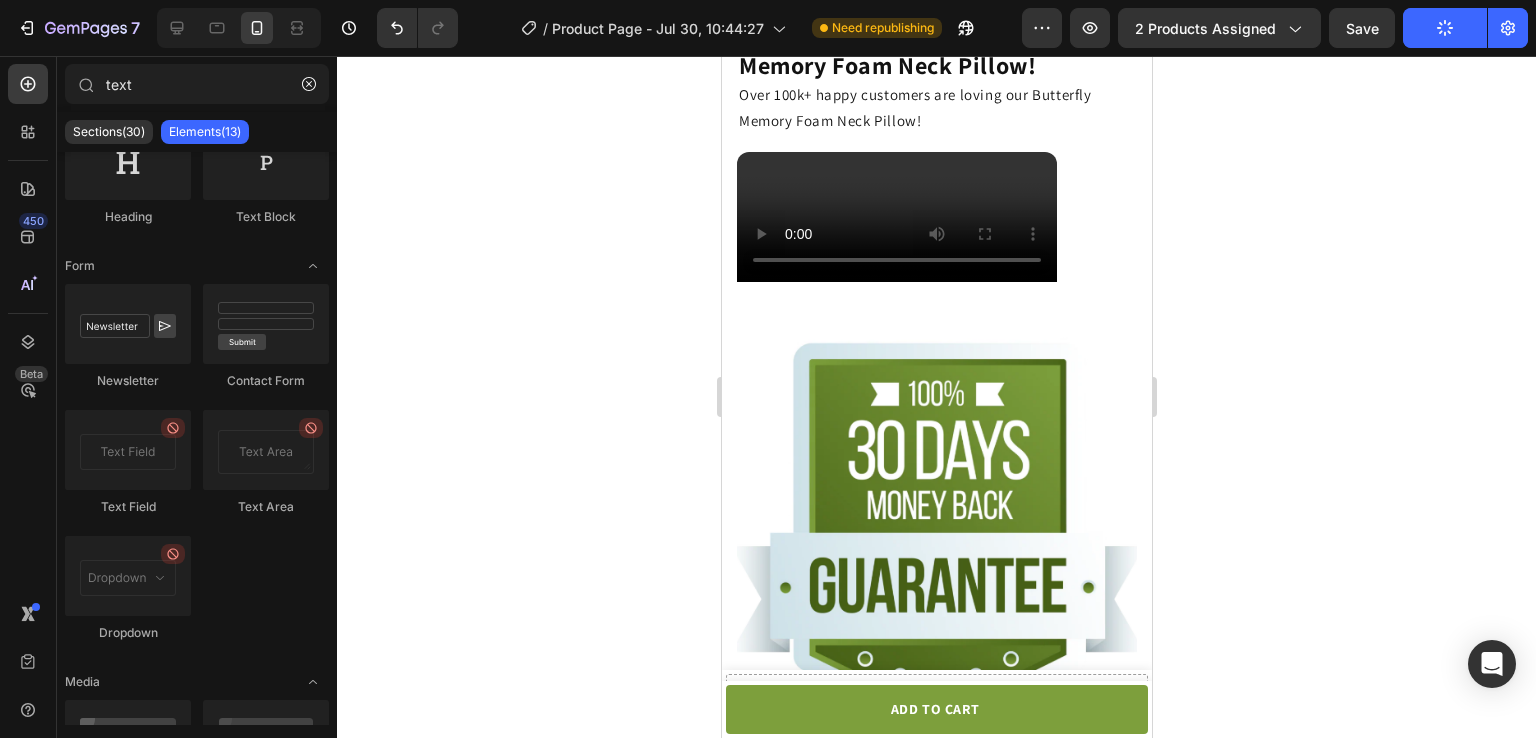 drag, startPoint x: 1365, startPoint y: 265, endPoint x: 1302, endPoint y: 366, distance: 119.03781 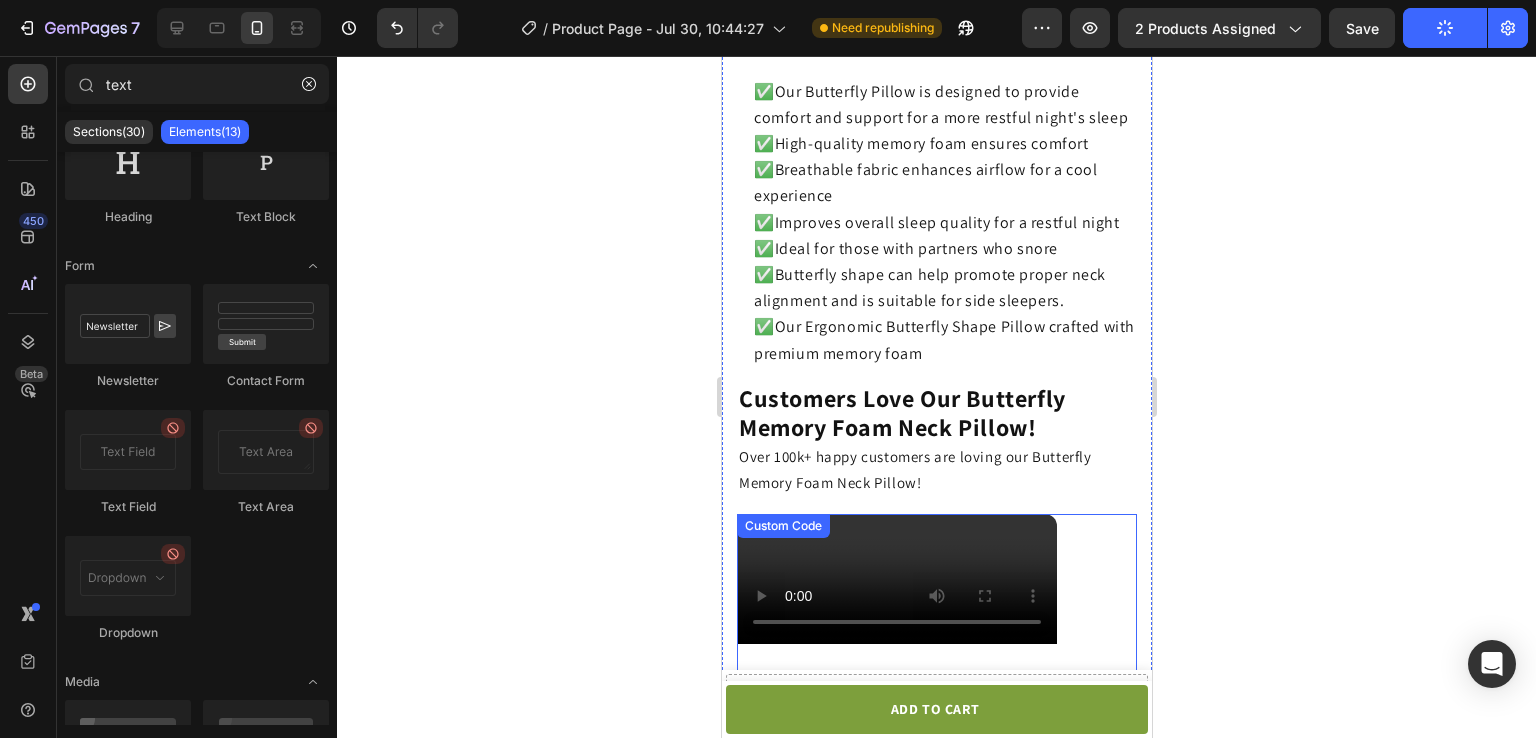 scroll, scrollTop: 3772, scrollLeft: 0, axis: vertical 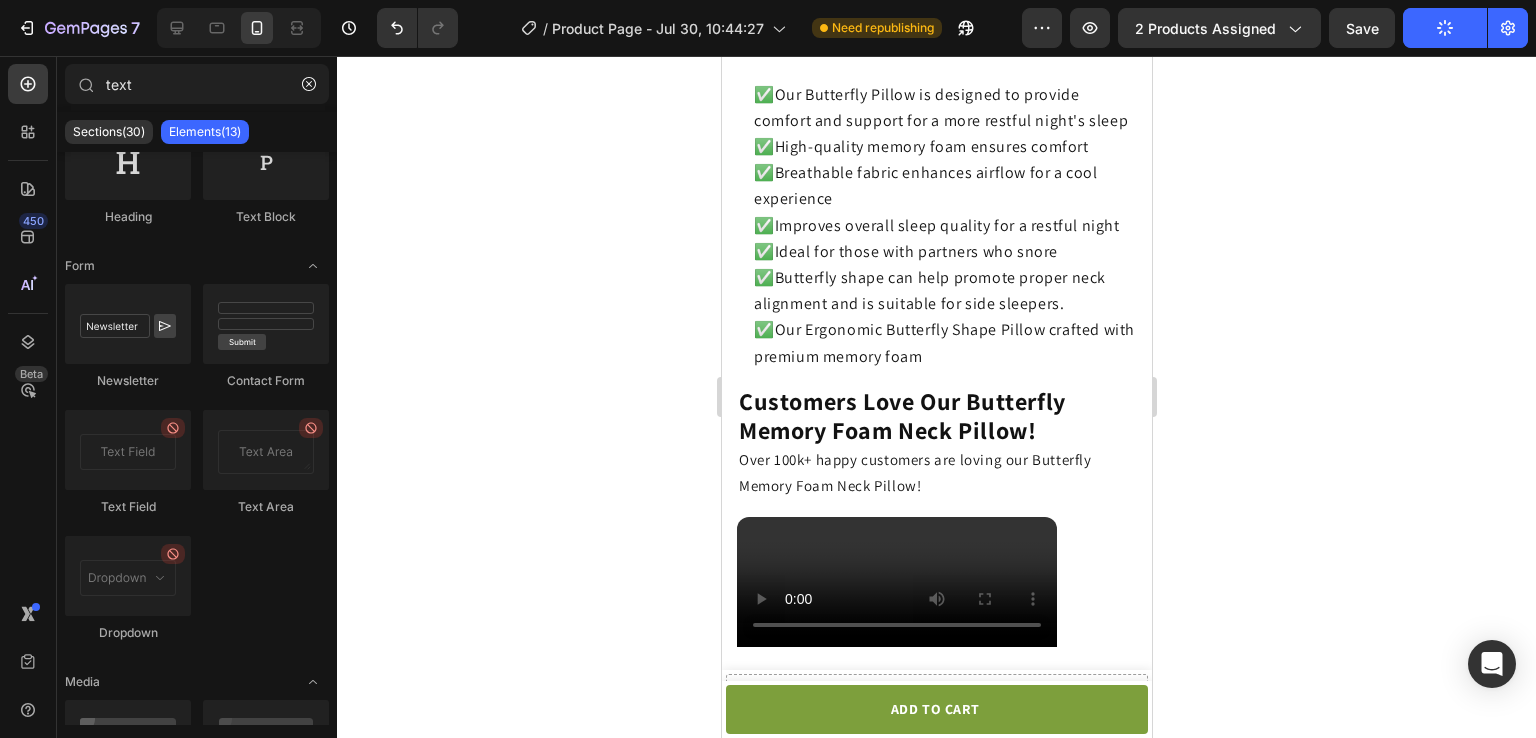 click 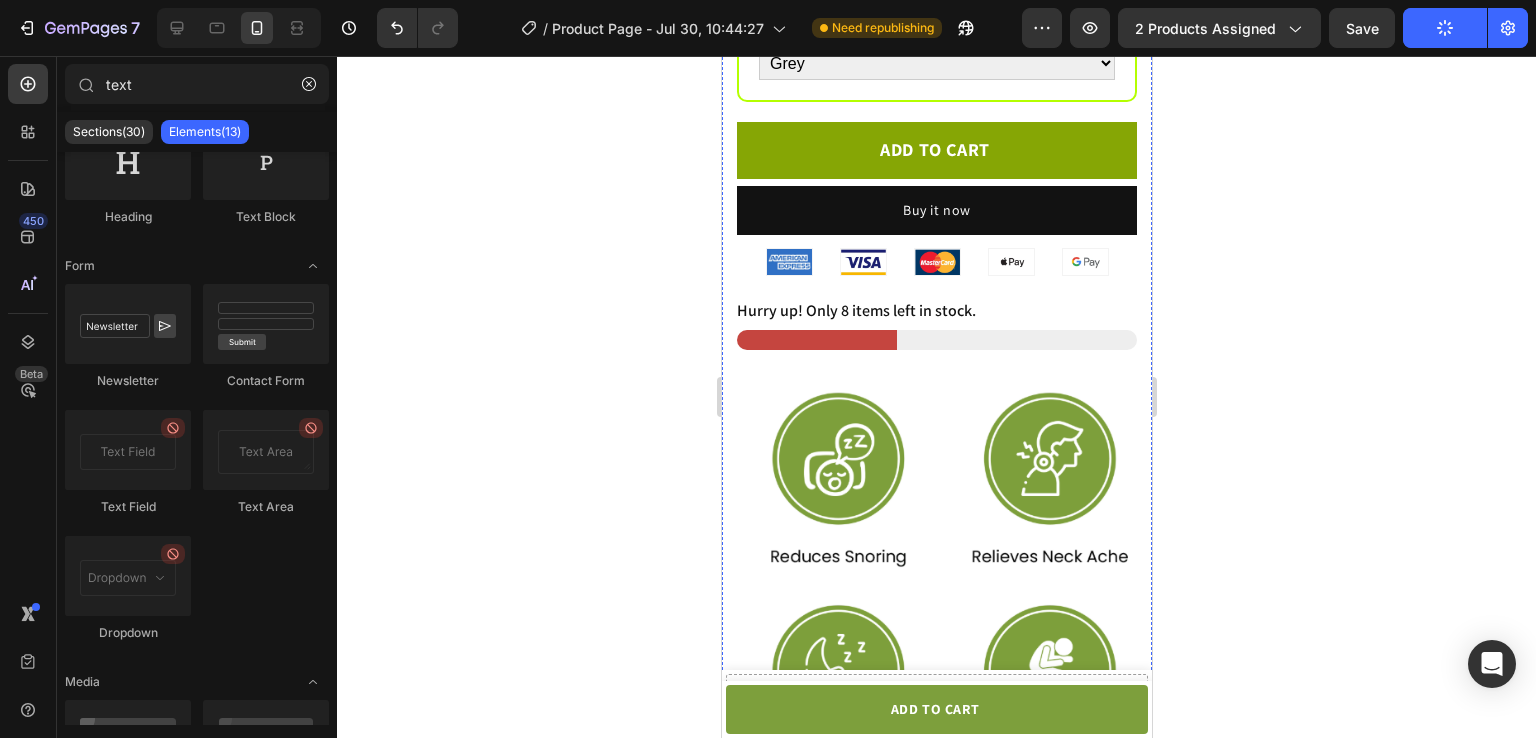 scroll, scrollTop: 1098, scrollLeft: 0, axis: vertical 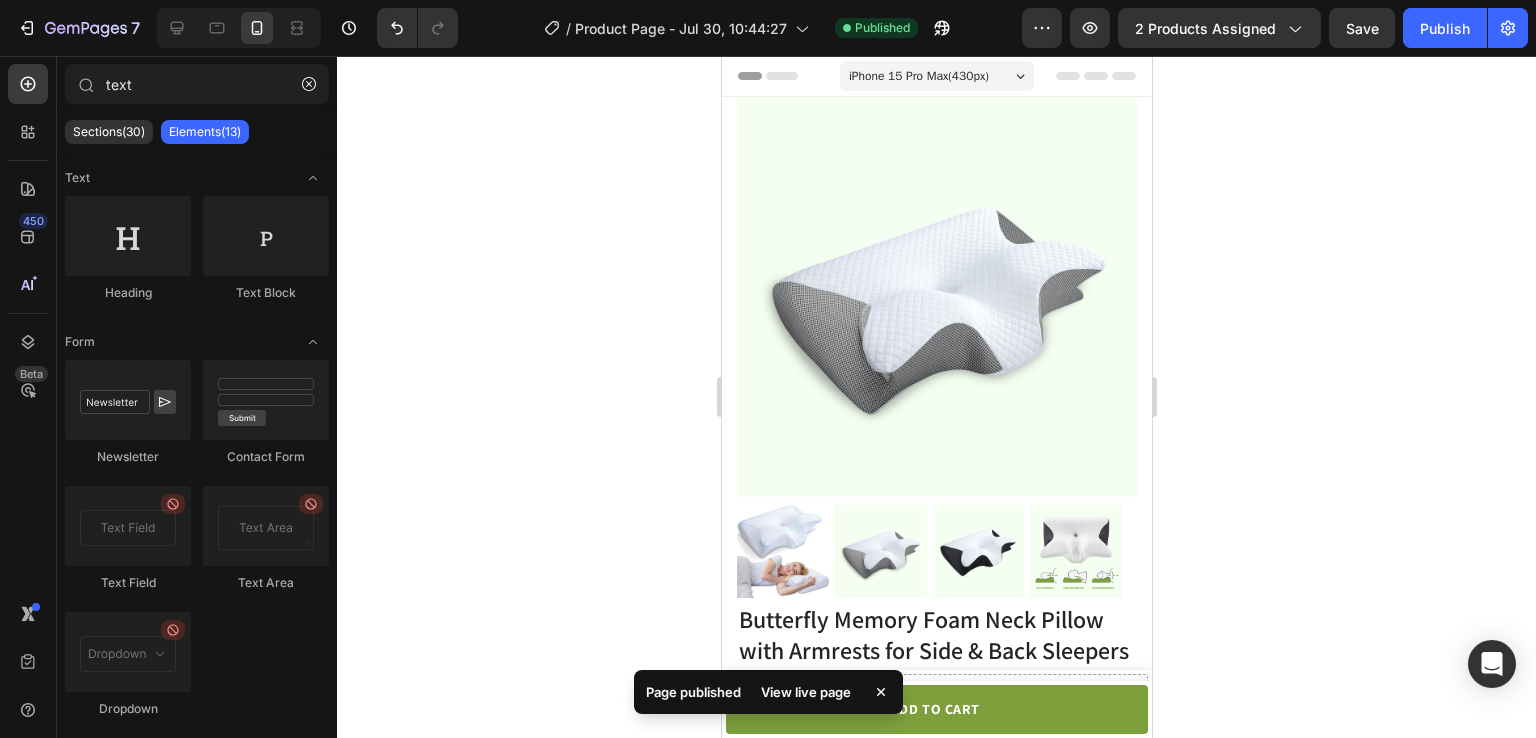 click on "iPhone 15 Pro Max  ( 430 px)" at bounding box center [918, 76] 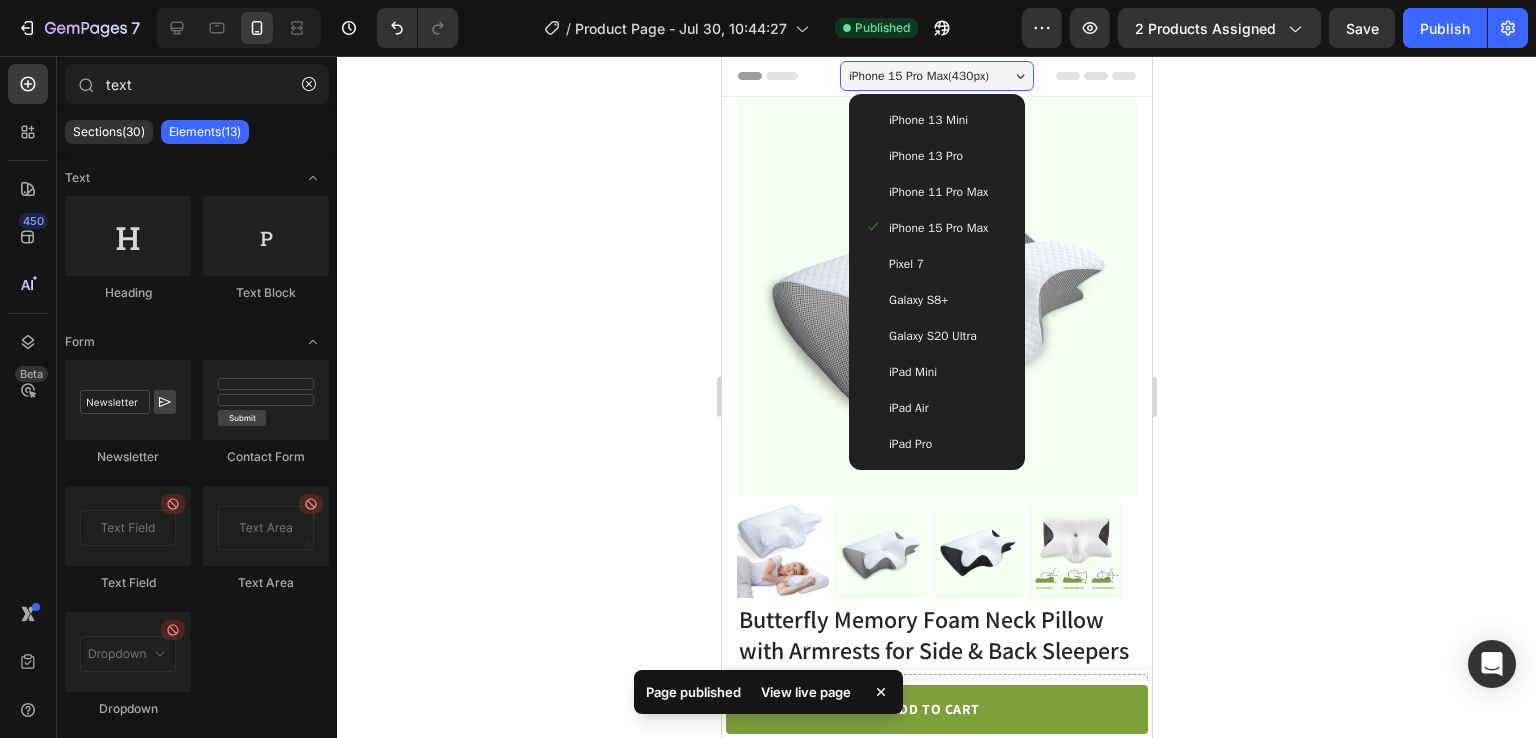 click on "iPhone 13 Mini" at bounding box center [927, 120] 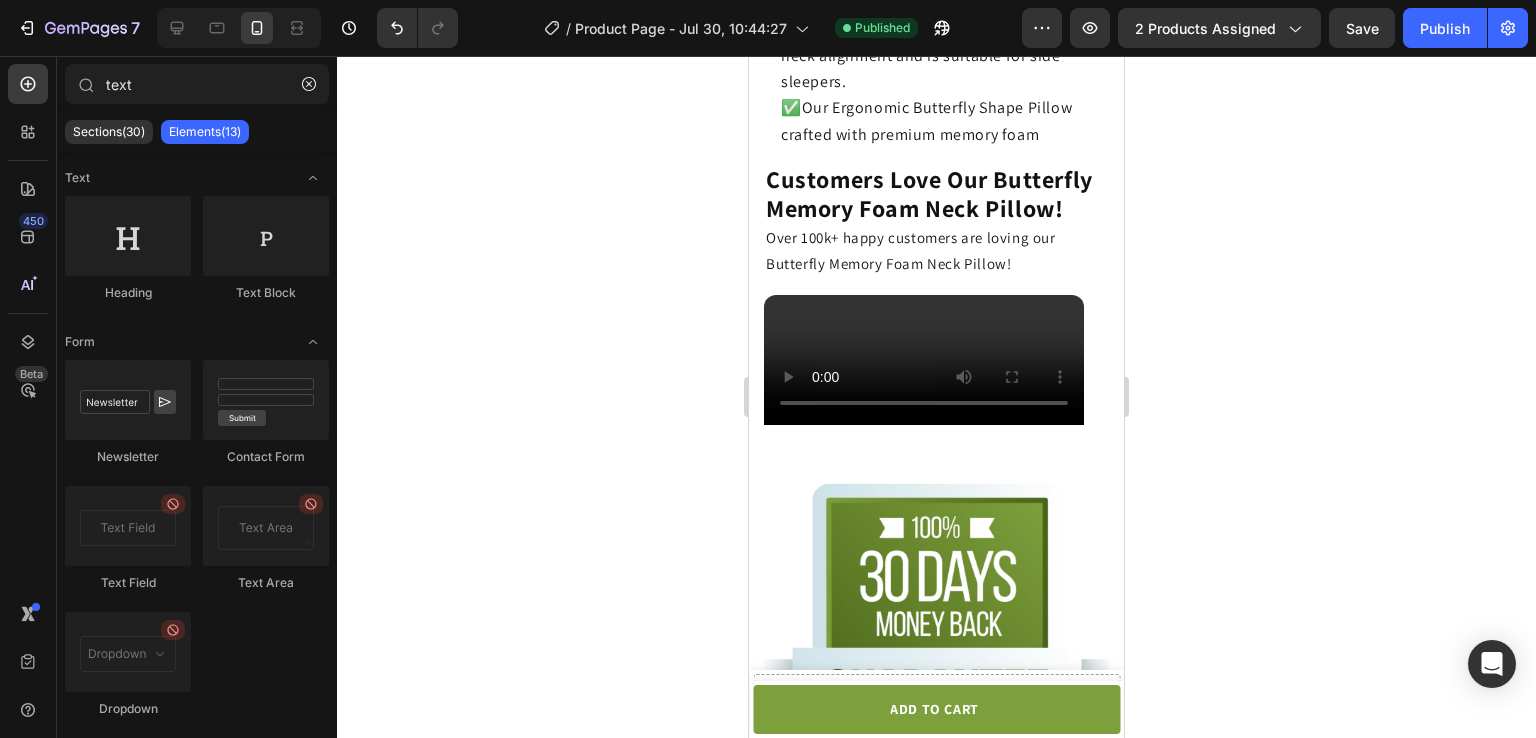 scroll, scrollTop: 3827, scrollLeft: 0, axis: vertical 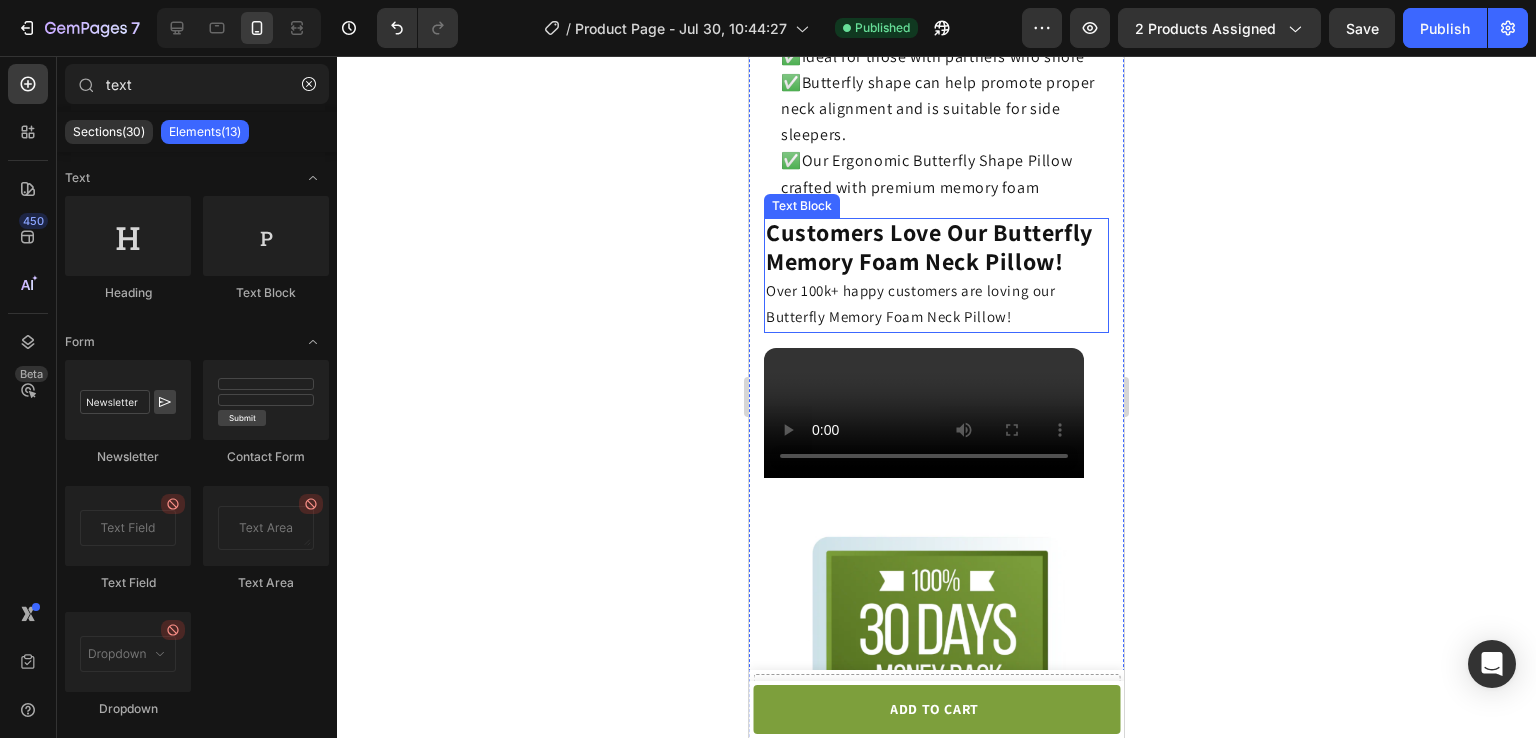 click on "Over 100k+ happy customers are loving our Butterfly Memory Foam Neck Pillow!" 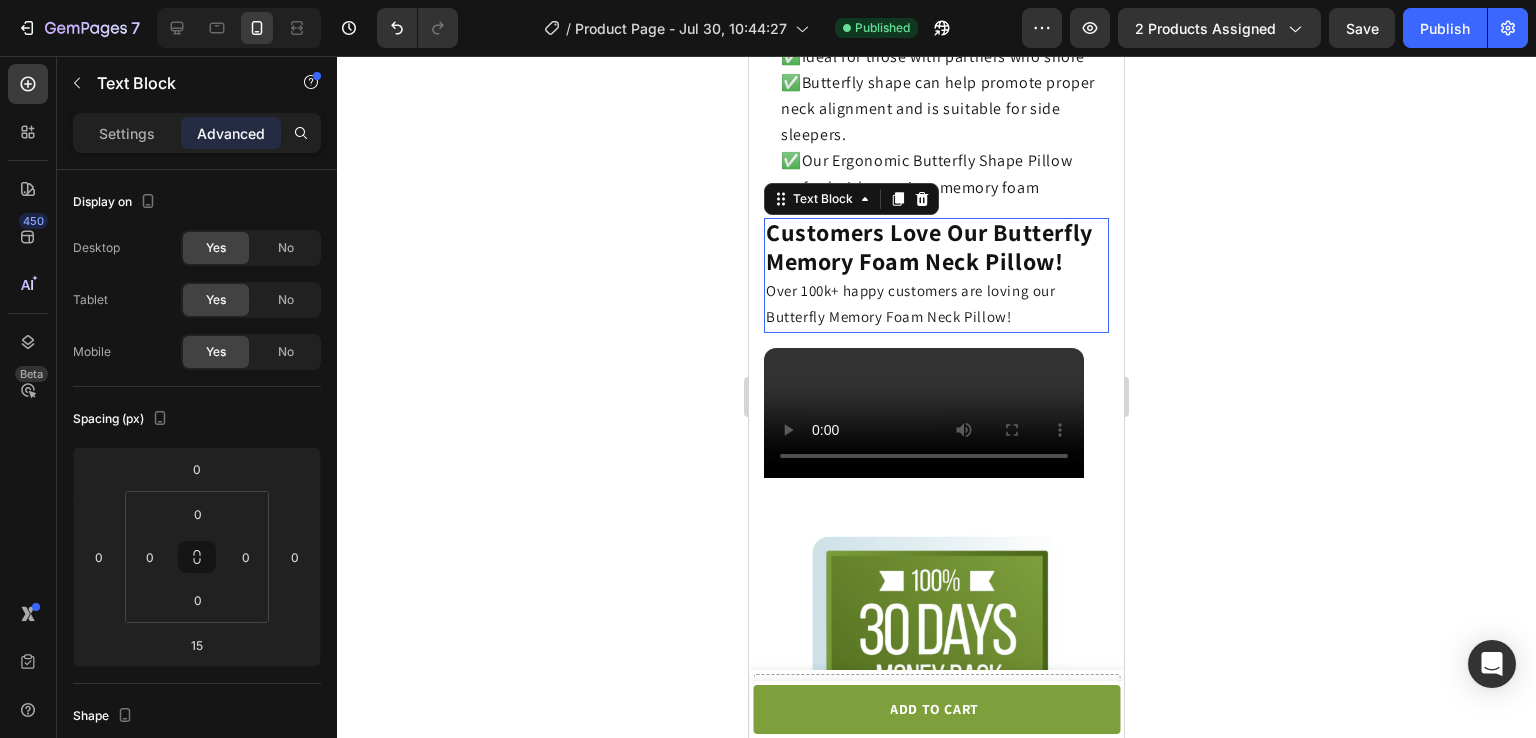 click on "Over 100k+ happy customers are loving our Butterfly Memory Foam Neck Pillow!" 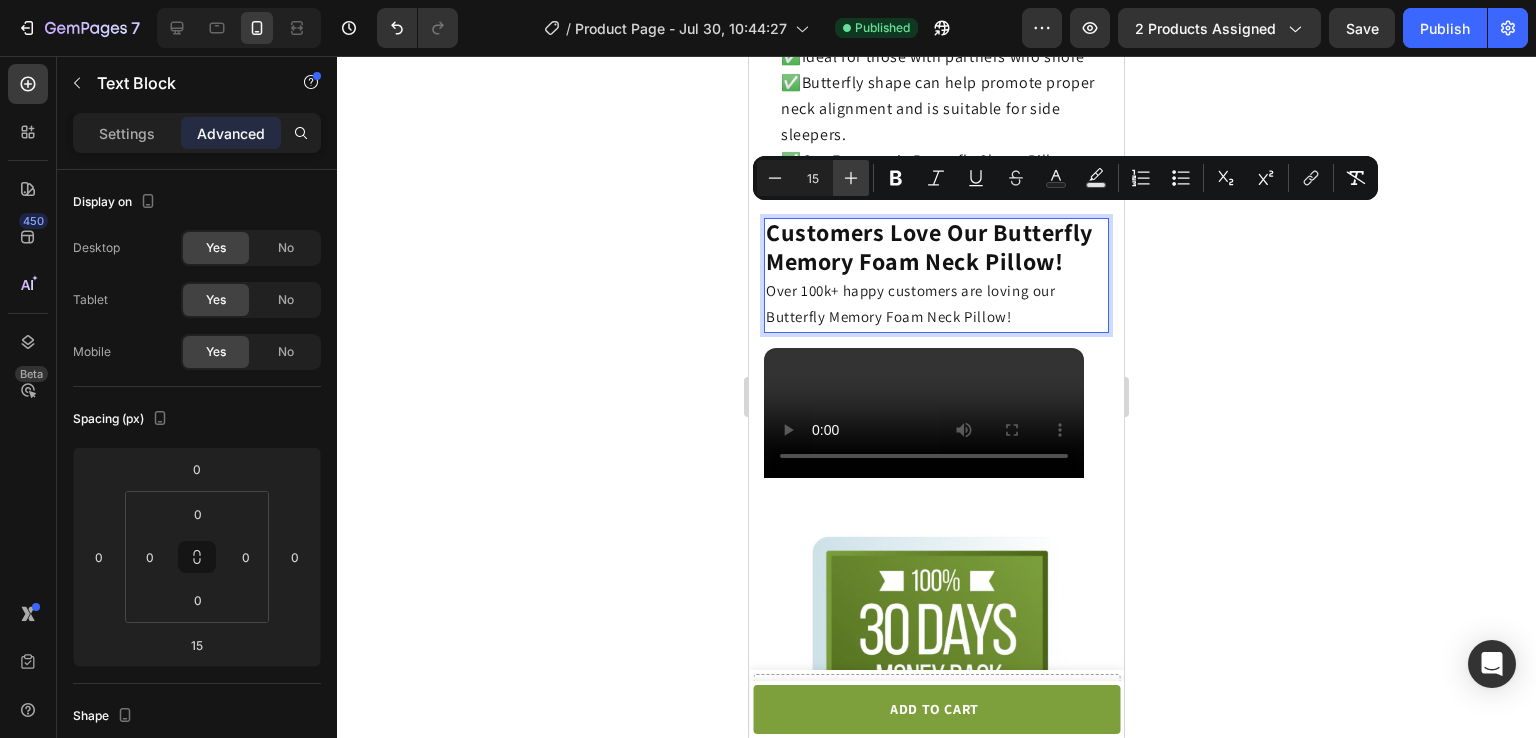 click on "Plus" at bounding box center [851, 178] 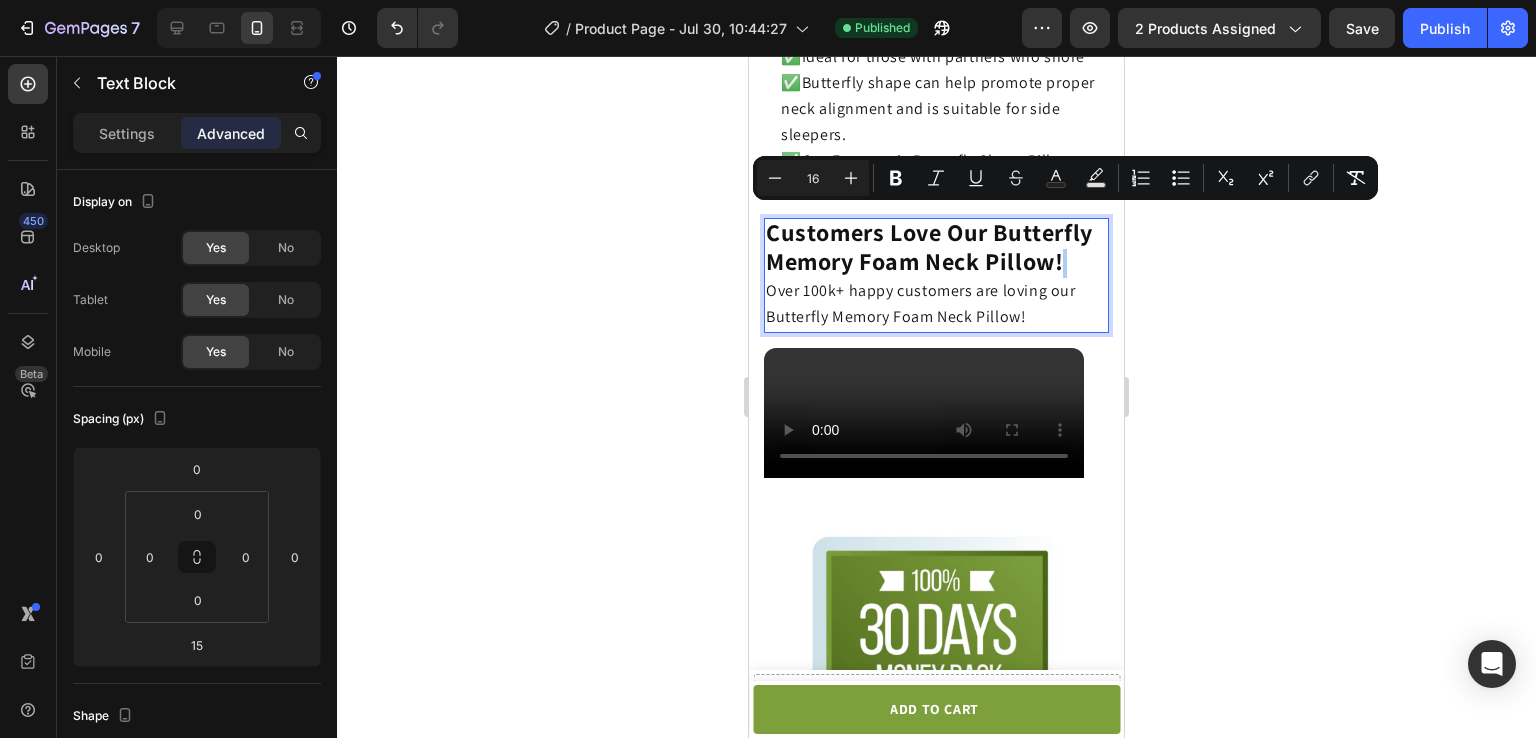 drag, startPoint x: 1256, startPoint y: 289, endPoint x: 315, endPoint y: 161, distance: 949.6657 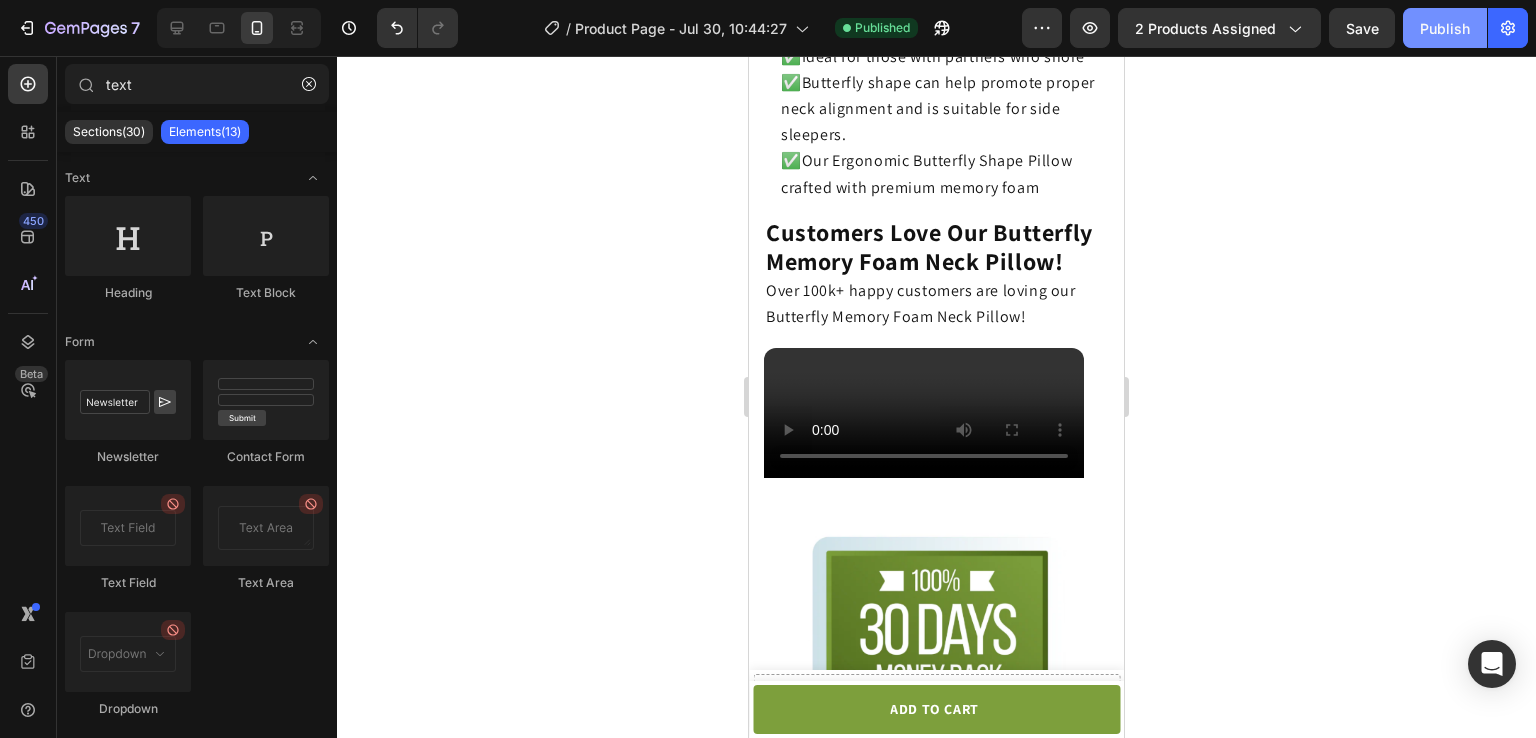click on "Publish" at bounding box center [1445, 28] 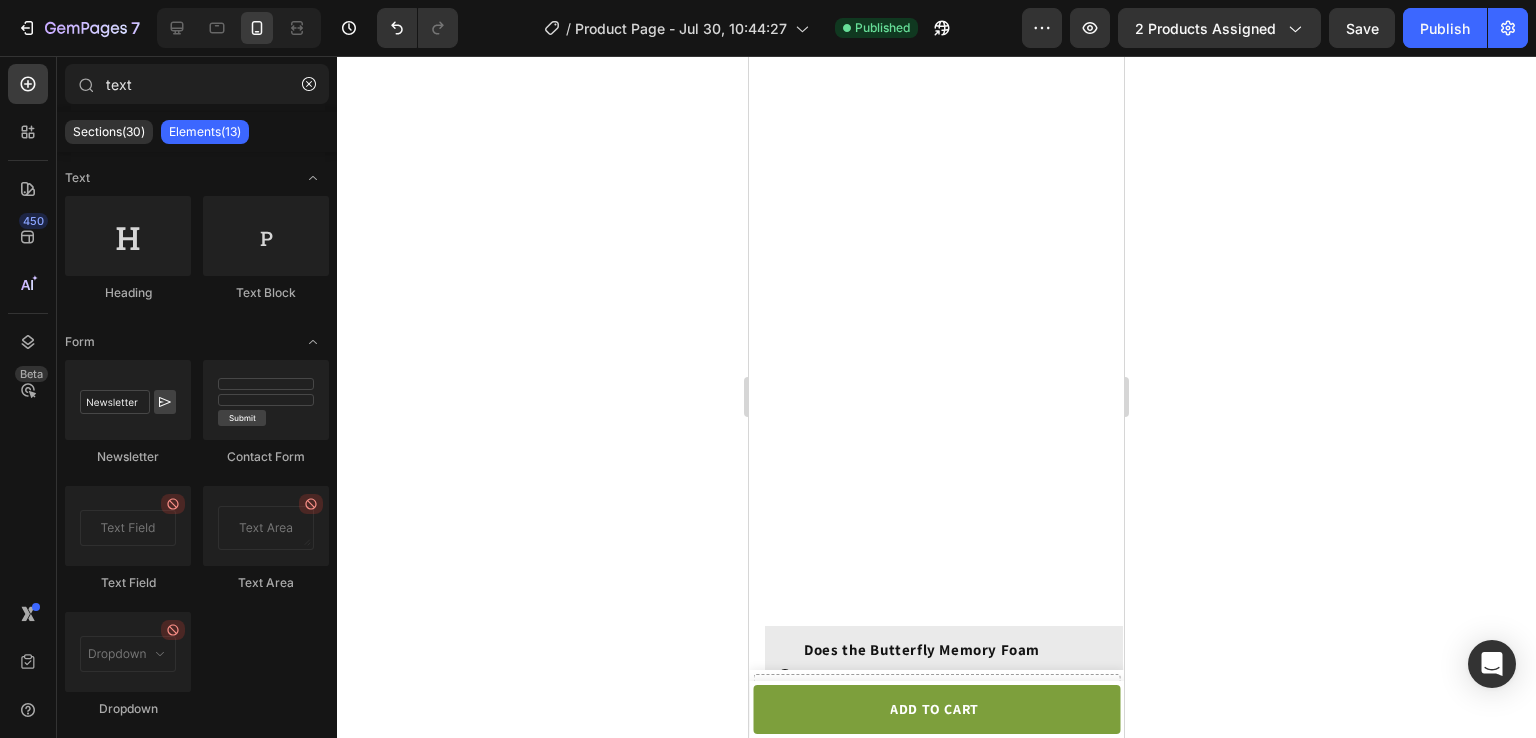 scroll, scrollTop: 5620, scrollLeft: 0, axis: vertical 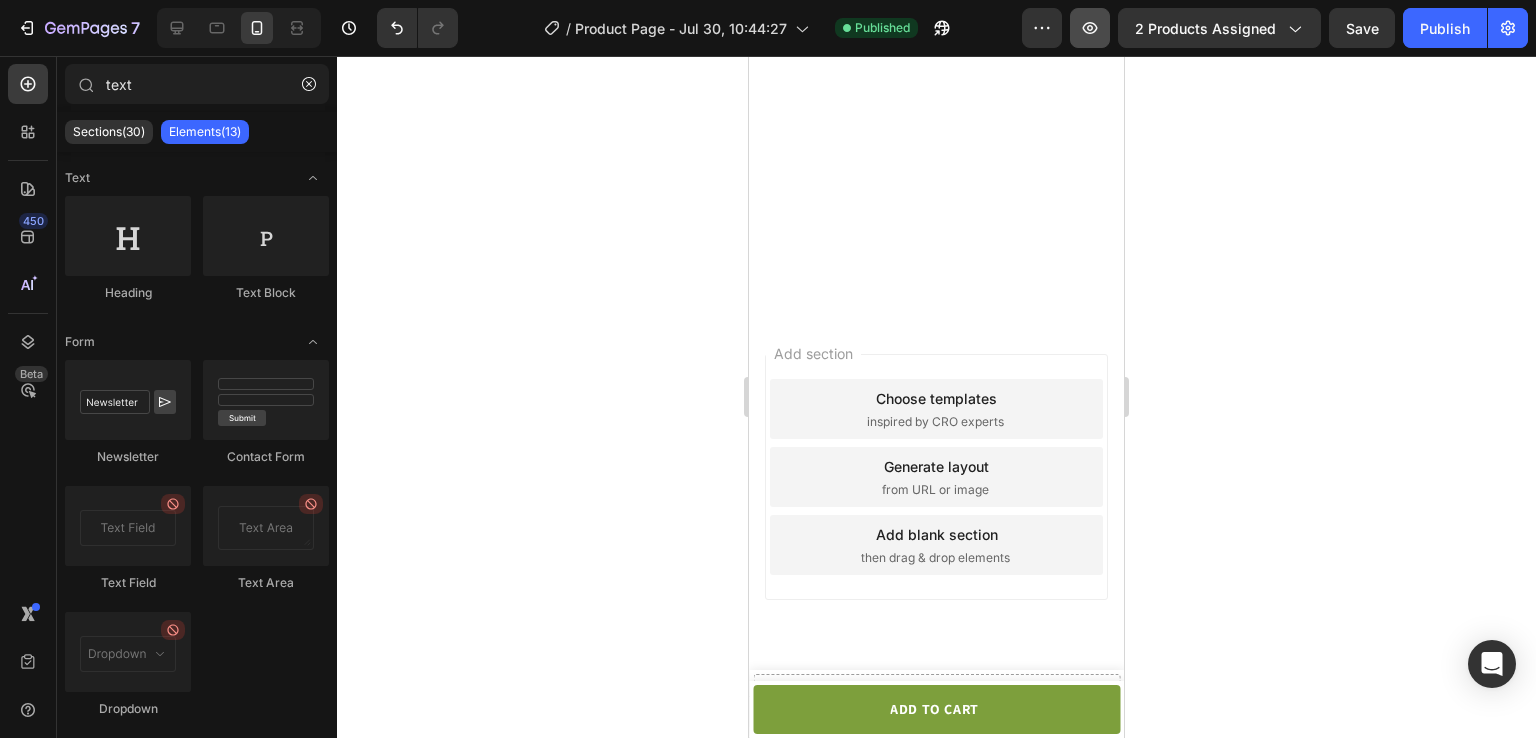 click 